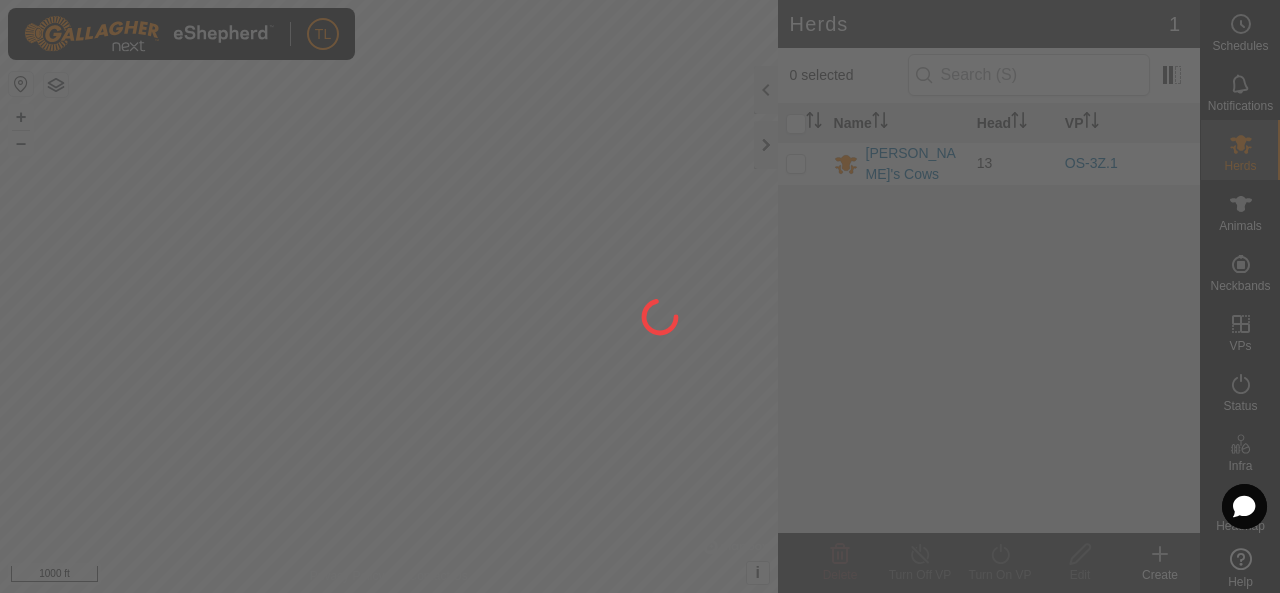 scroll, scrollTop: 0, scrollLeft: 0, axis: both 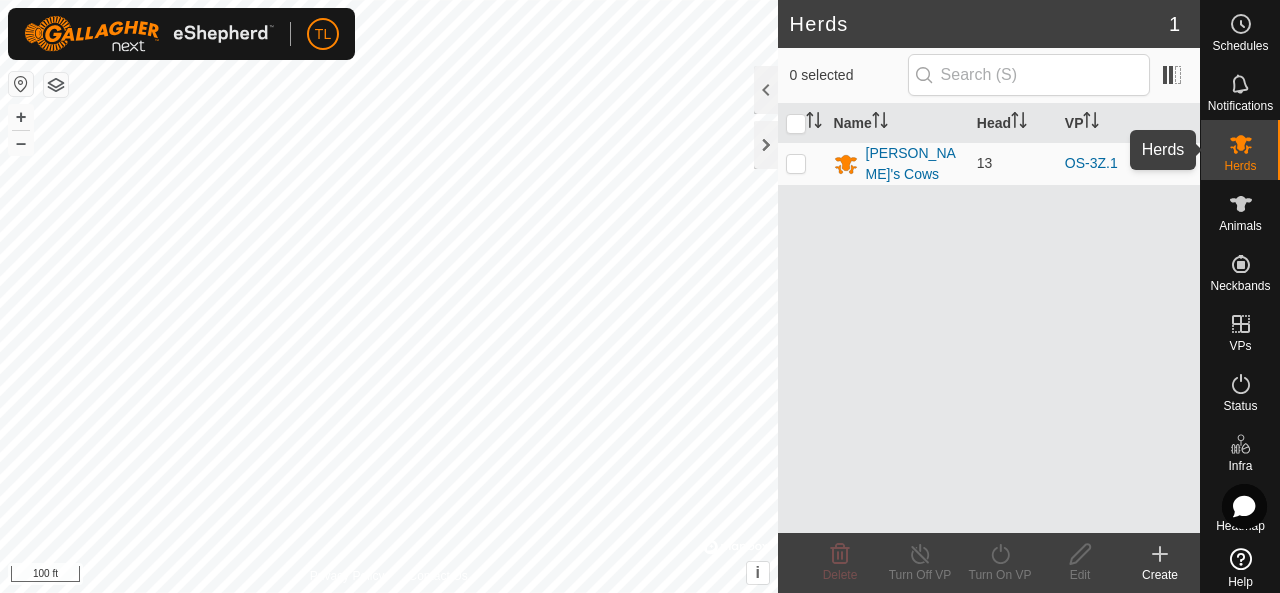 click 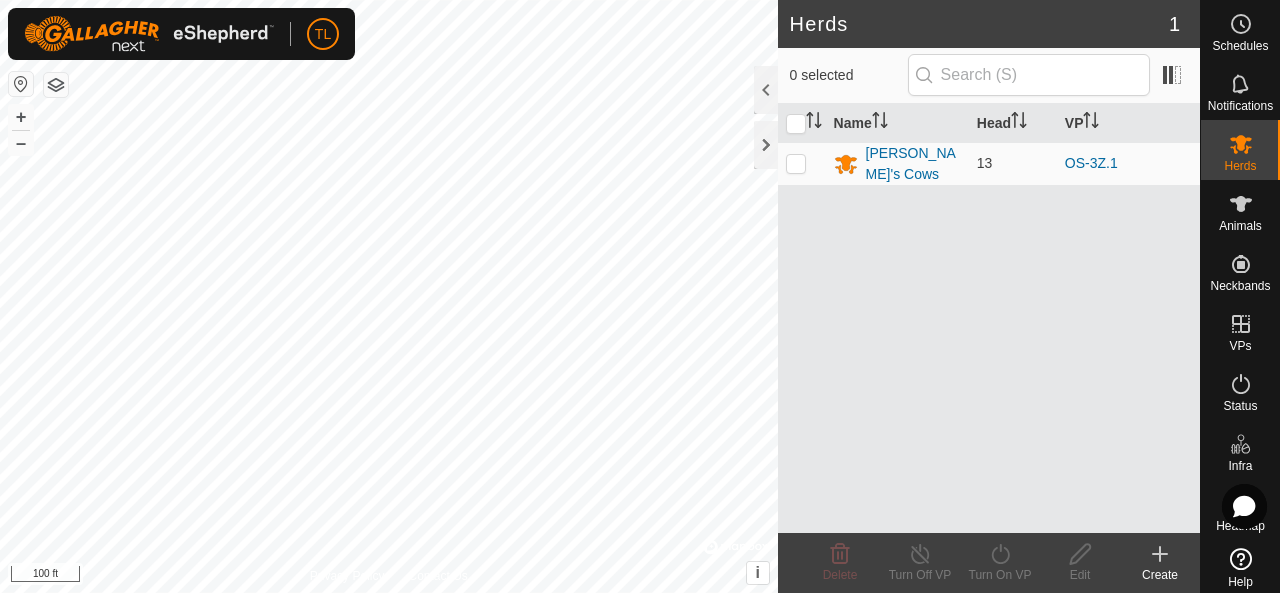 click 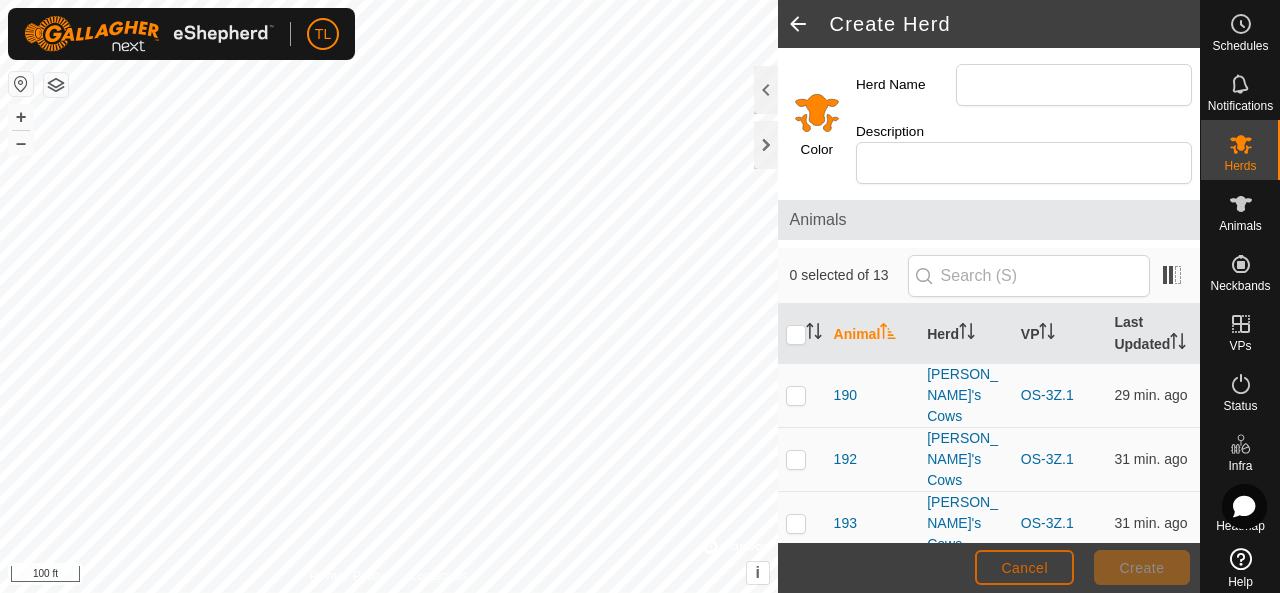 click on "Cancel" 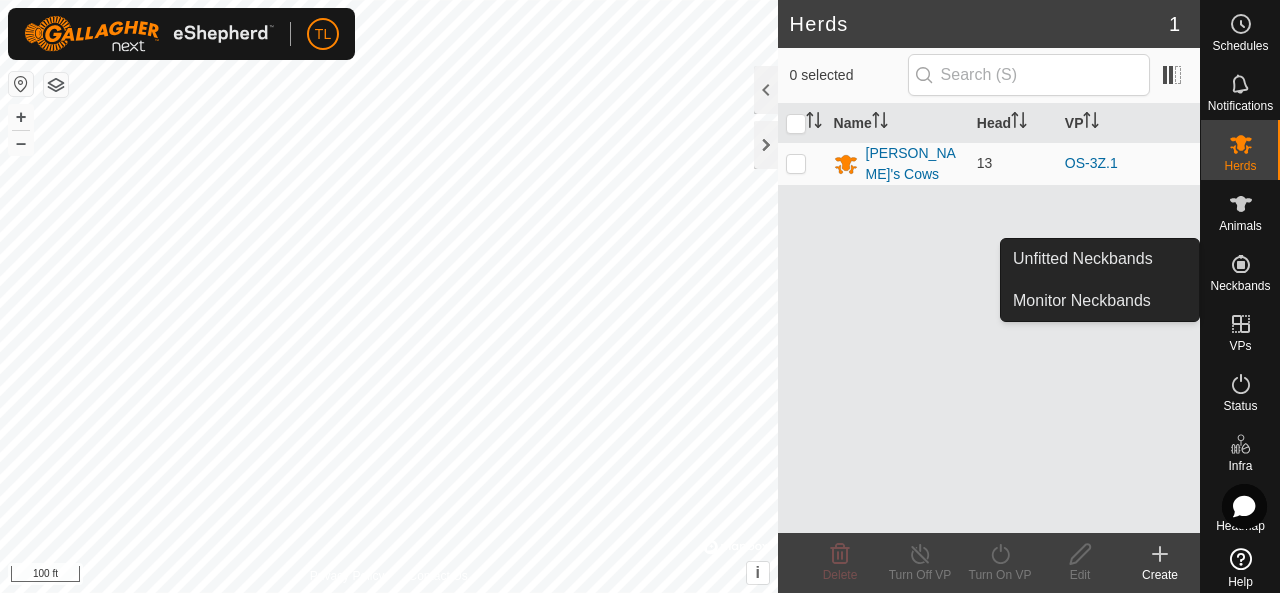 click 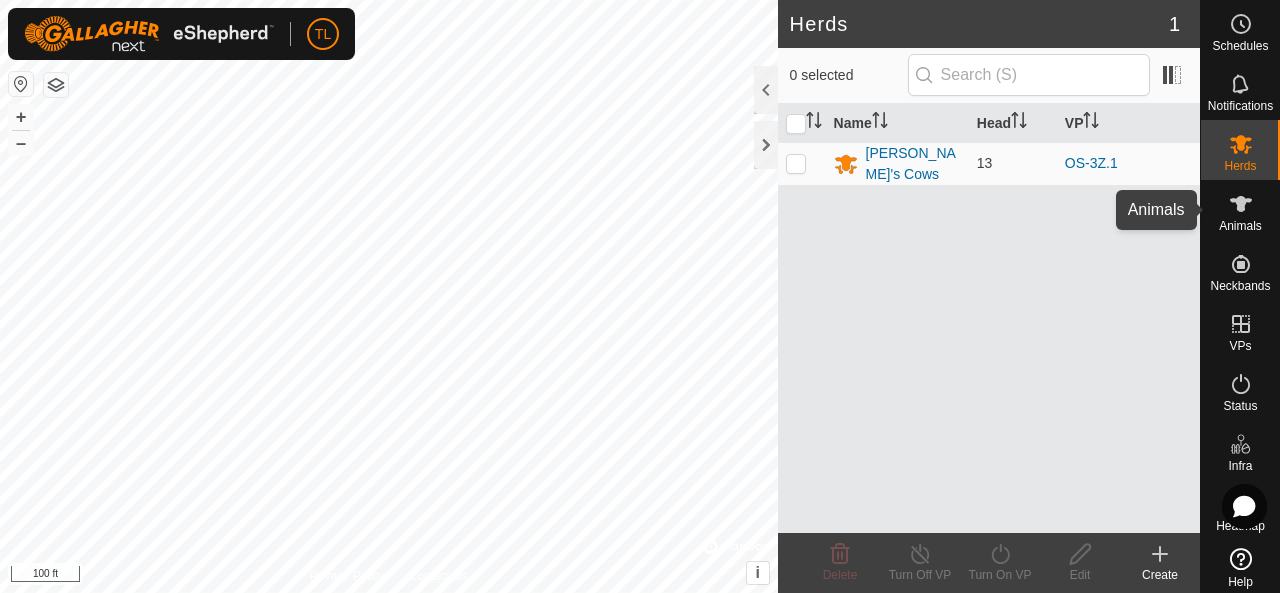 click 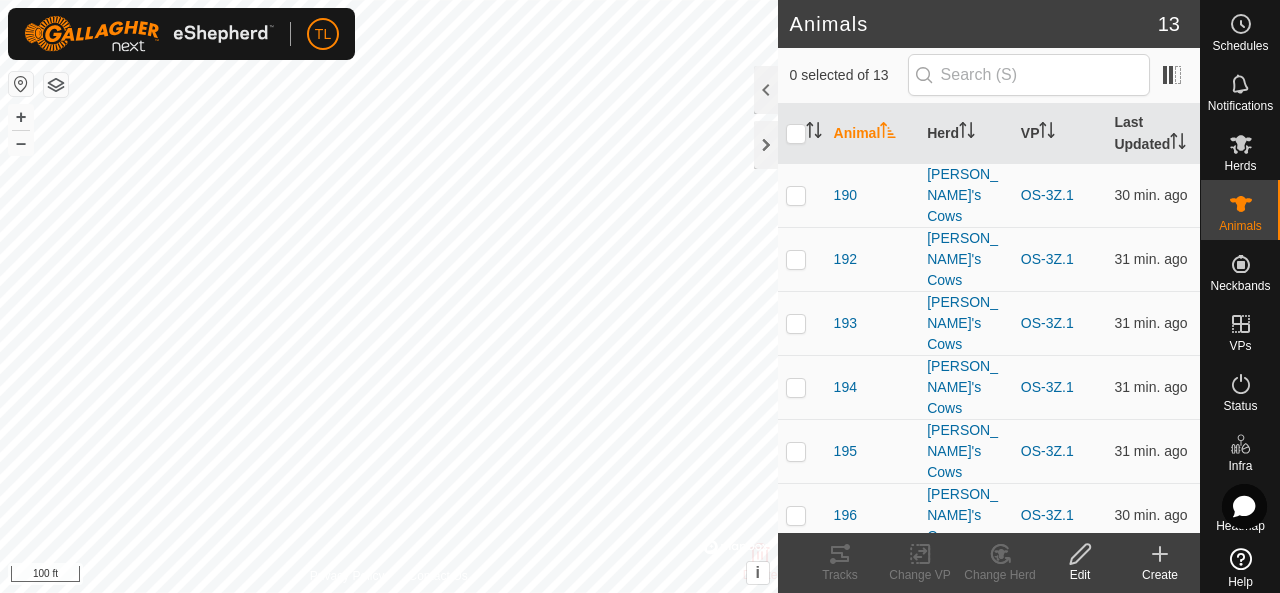 click 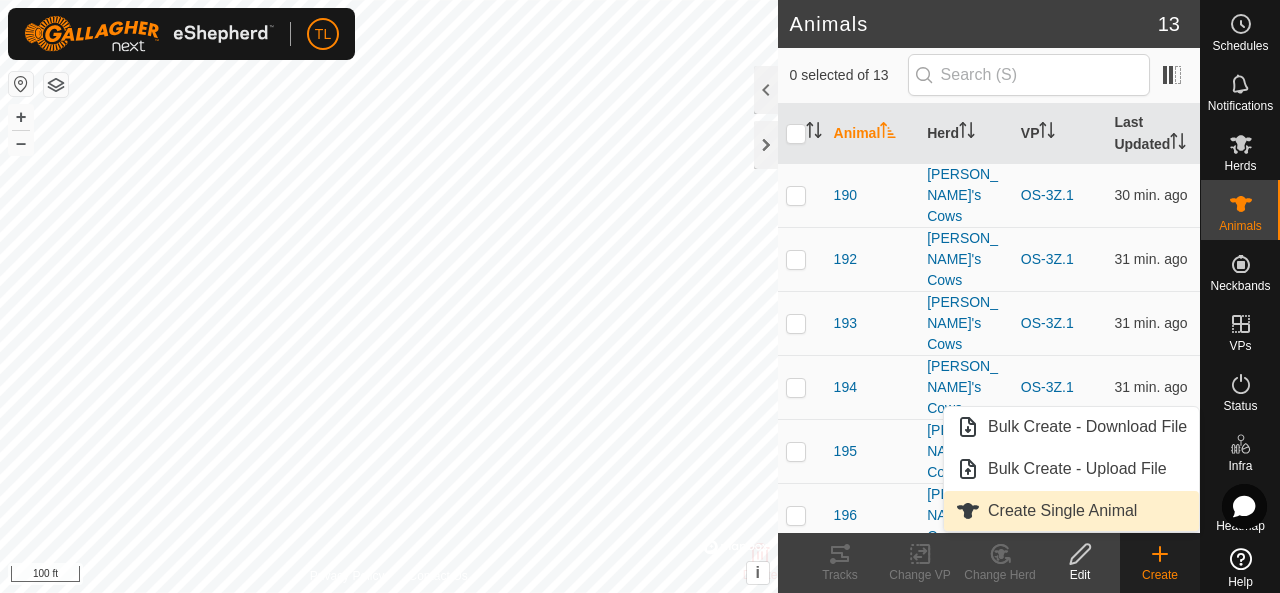 click on "Create Single Animal" at bounding box center [1071, 511] 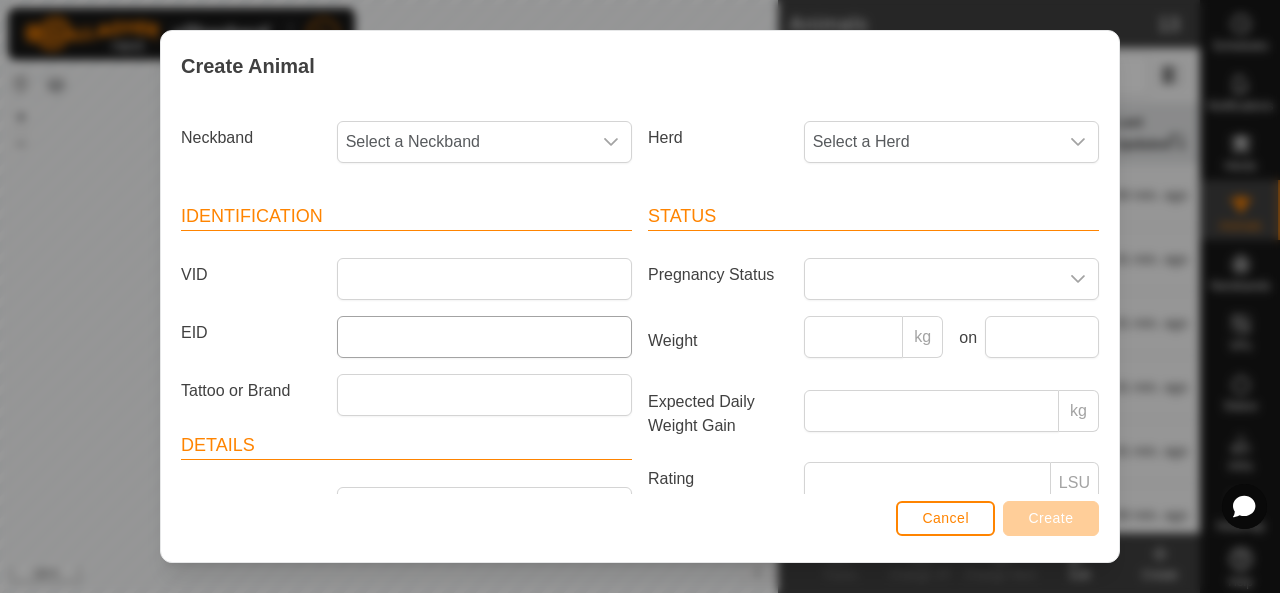 scroll, scrollTop: 5, scrollLeft: 0, axis: vertical 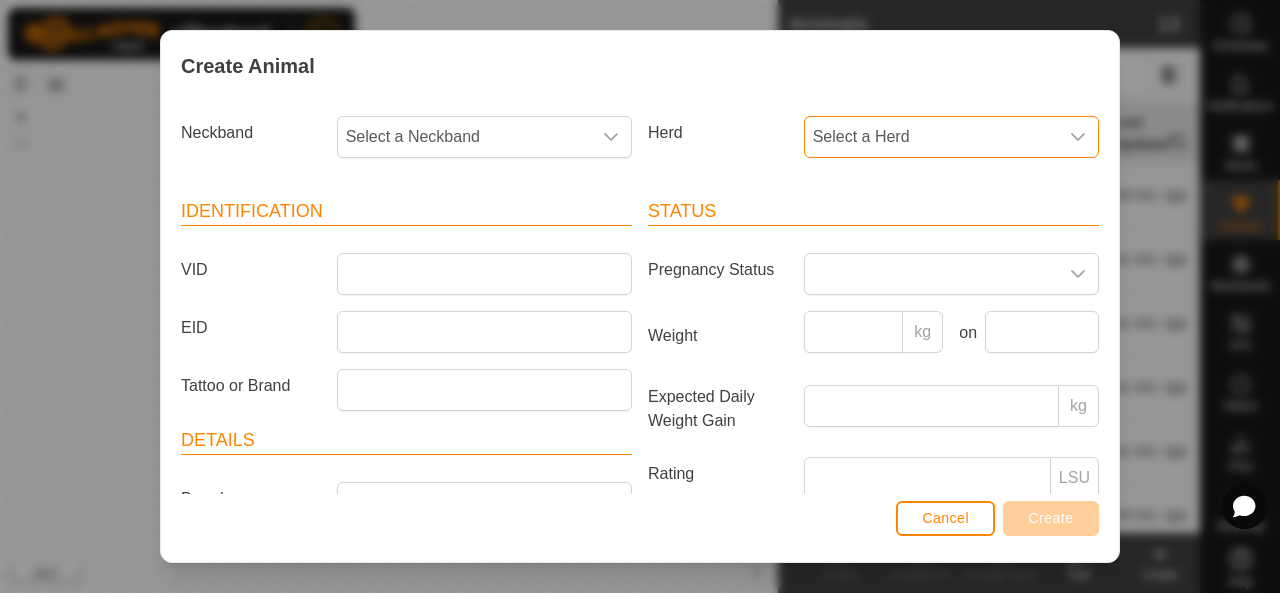 click on "Select a Herd" at bounding box center (931, 137) 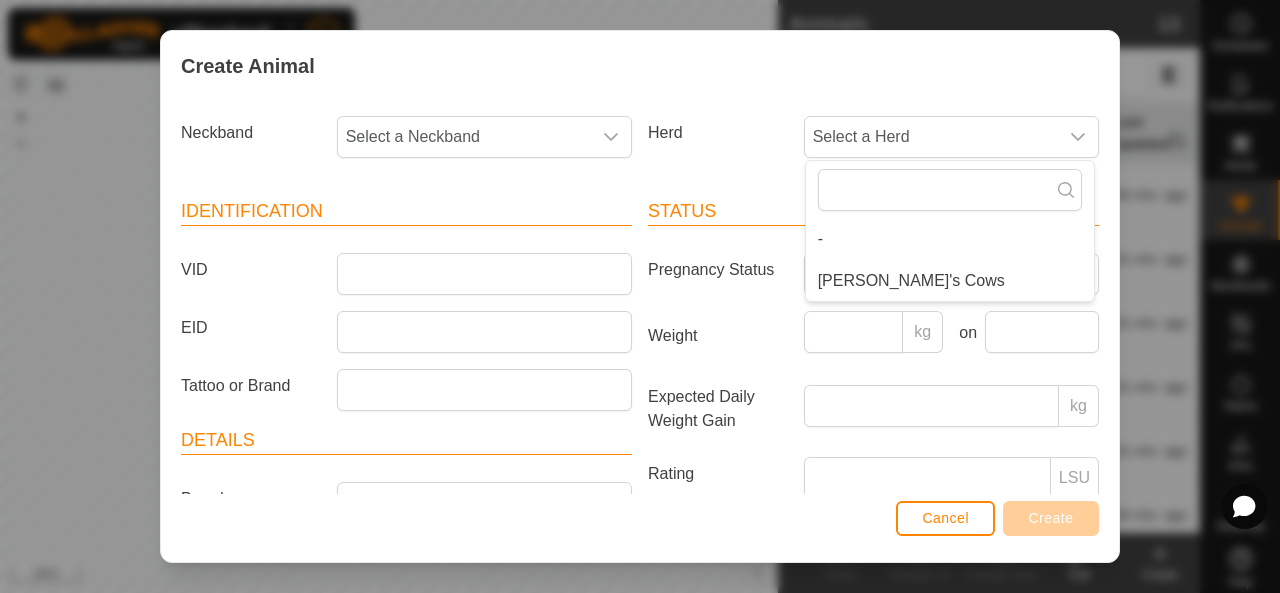 click on "Herd Select a Herd - [PERSON_NAME]'s Cows" at bounding box center [873, 137] 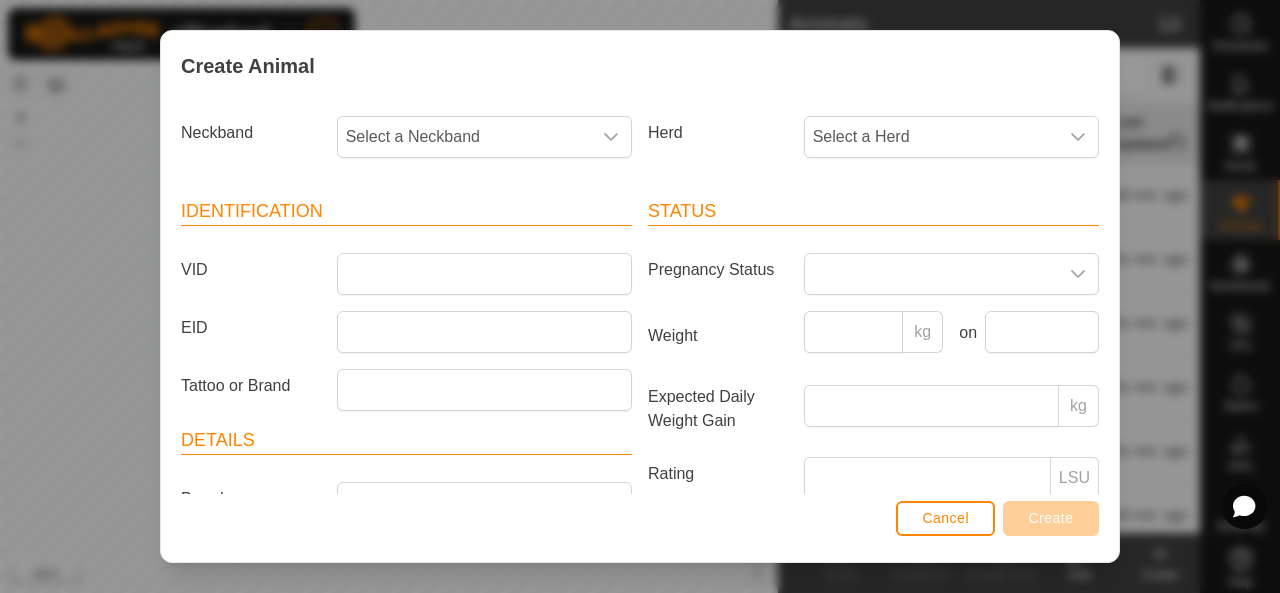 click on "Create Animal Neckband Select a Neckband Herd Select a Herd Identification VID EID Tattoo or Brand Details Breed Stock Class Birth Month Age - Status Pregnancy Status   Weight kg on Expected Daily Weight Gain kg Rating LSU Notes Cancel Create" at bounding box center [640, 296] 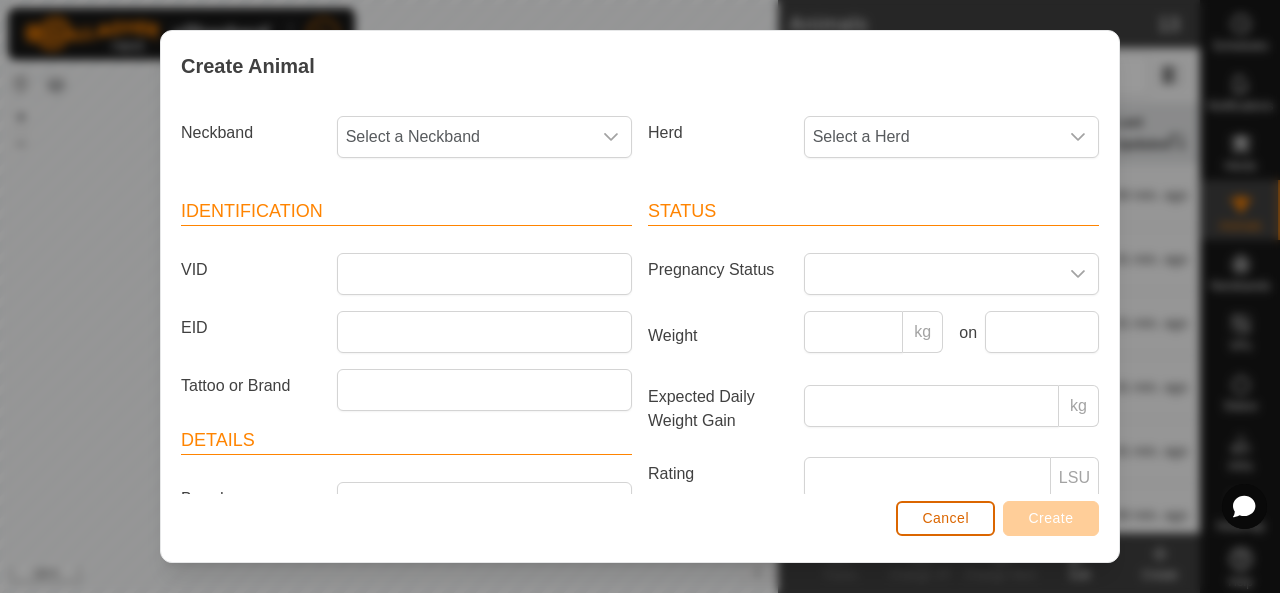 click on "Cancel" at bounding box center (945, 518) 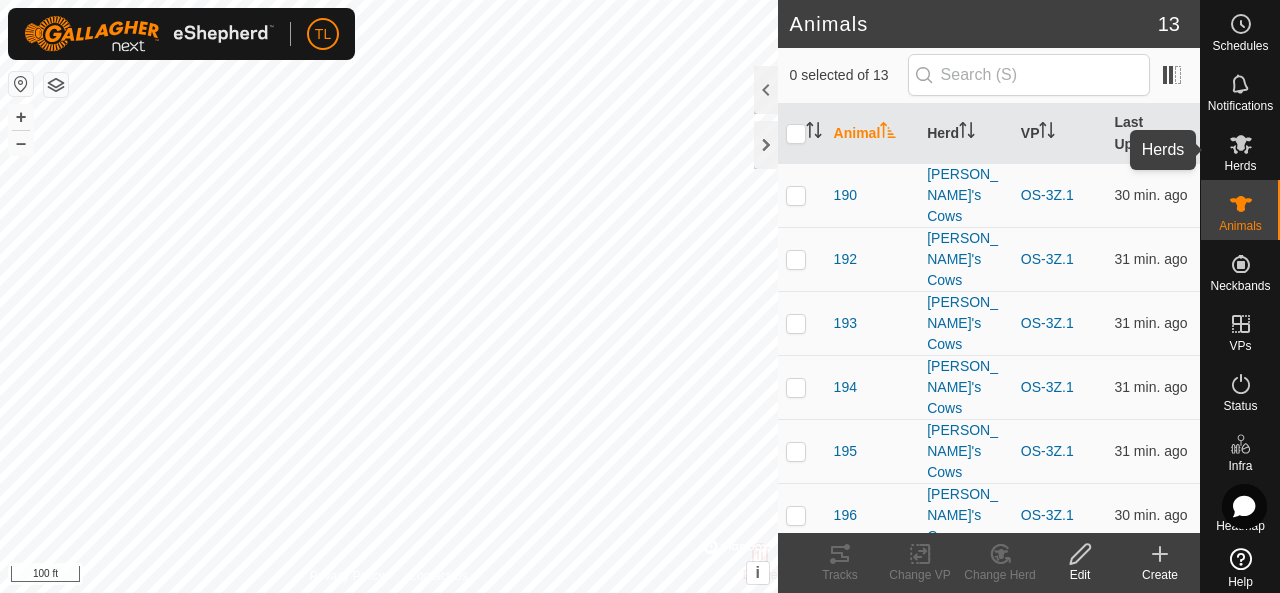 click 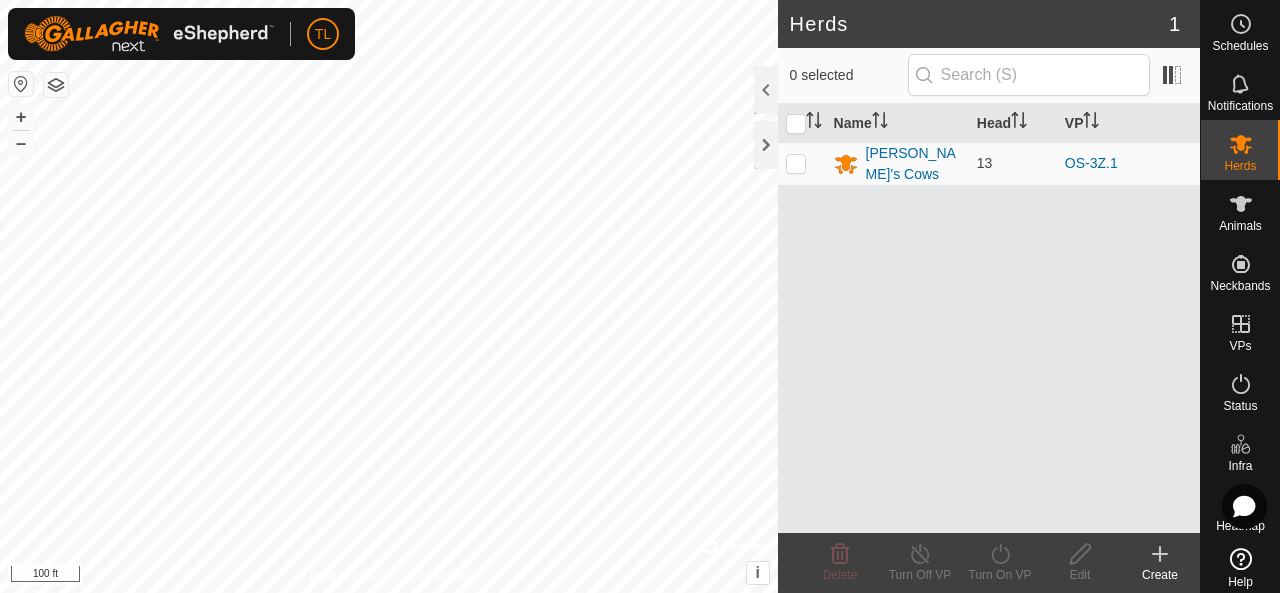 click on "Create" 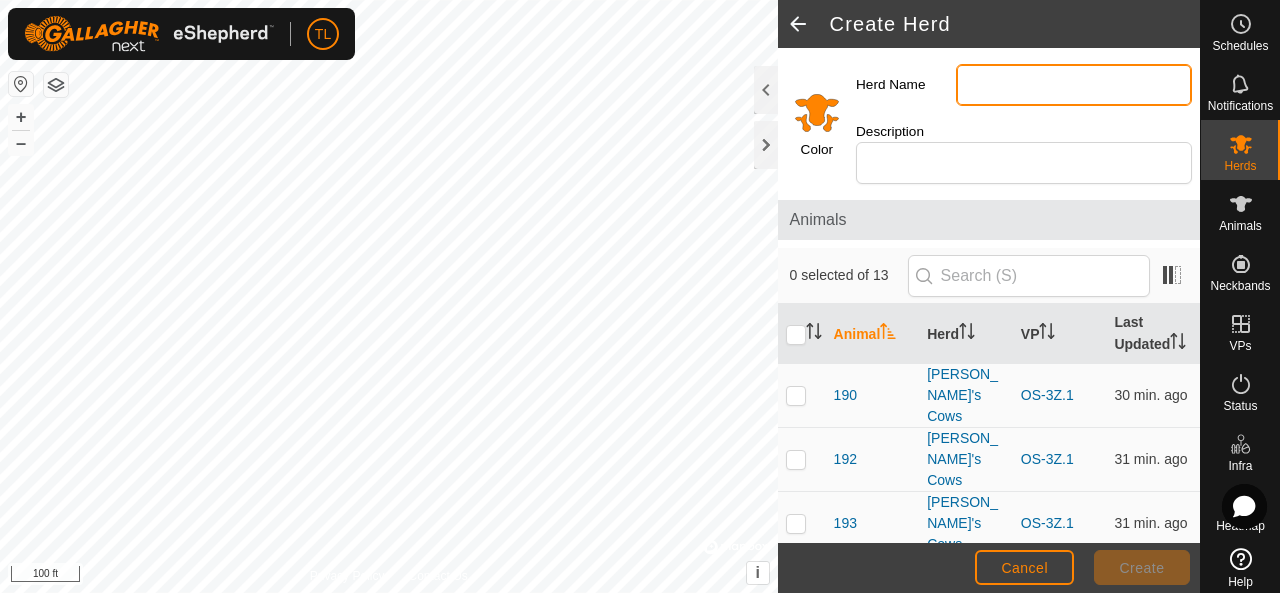 click on "Herd Name" at bounding box center (1074, 85) 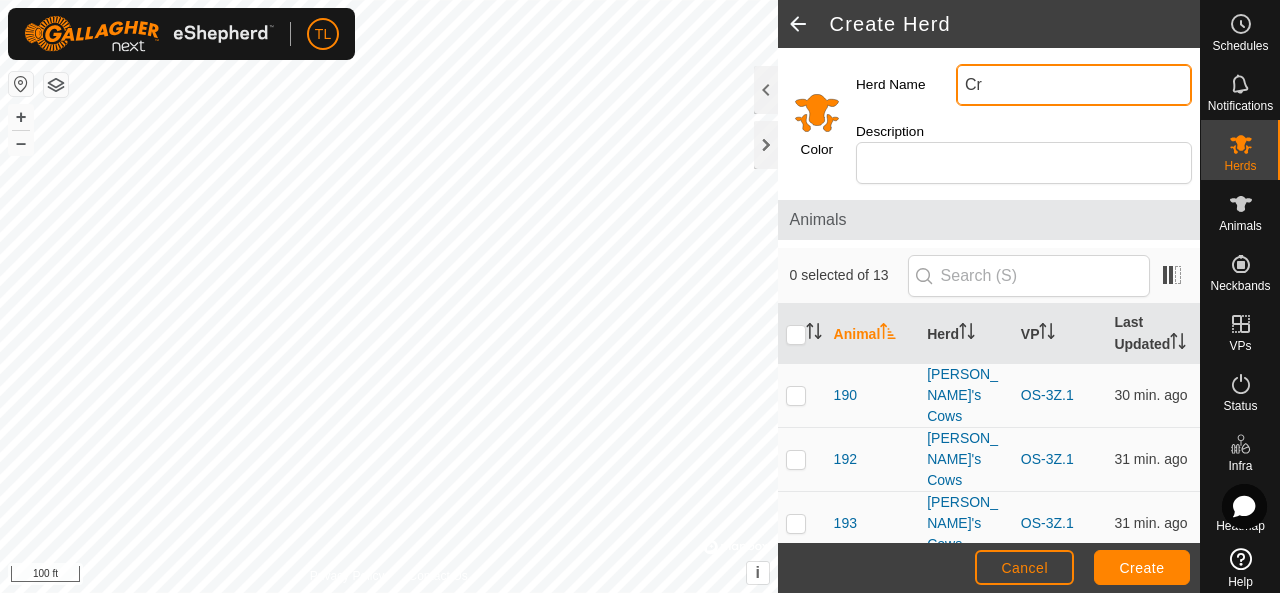 type on "C" 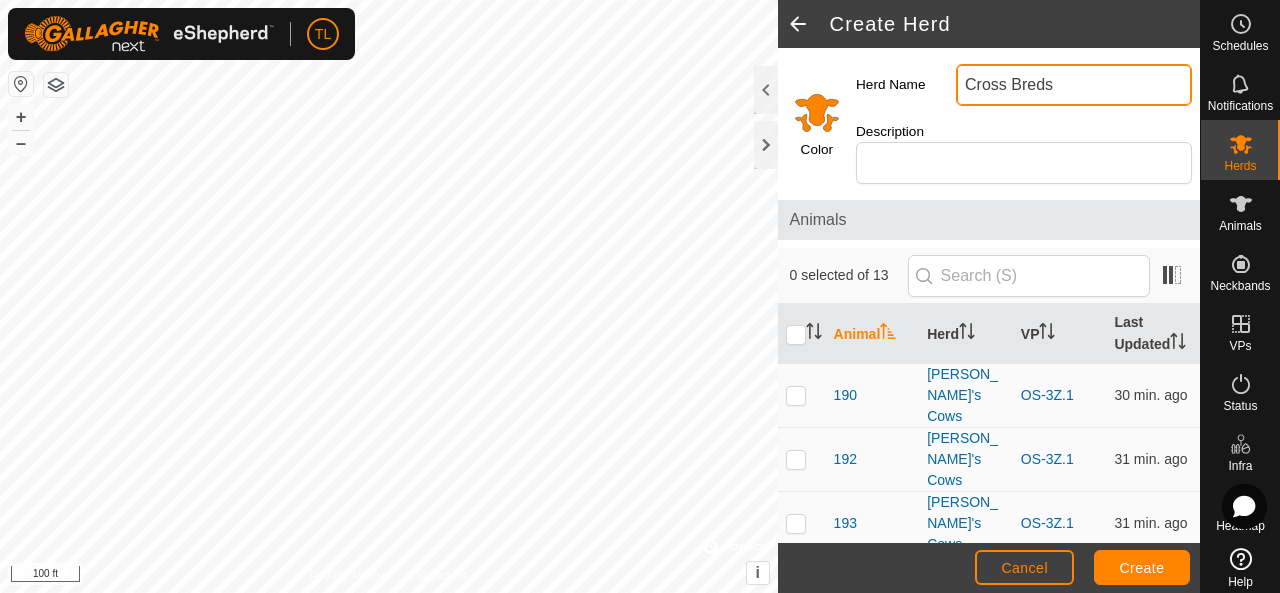 type on "Cross Breds" 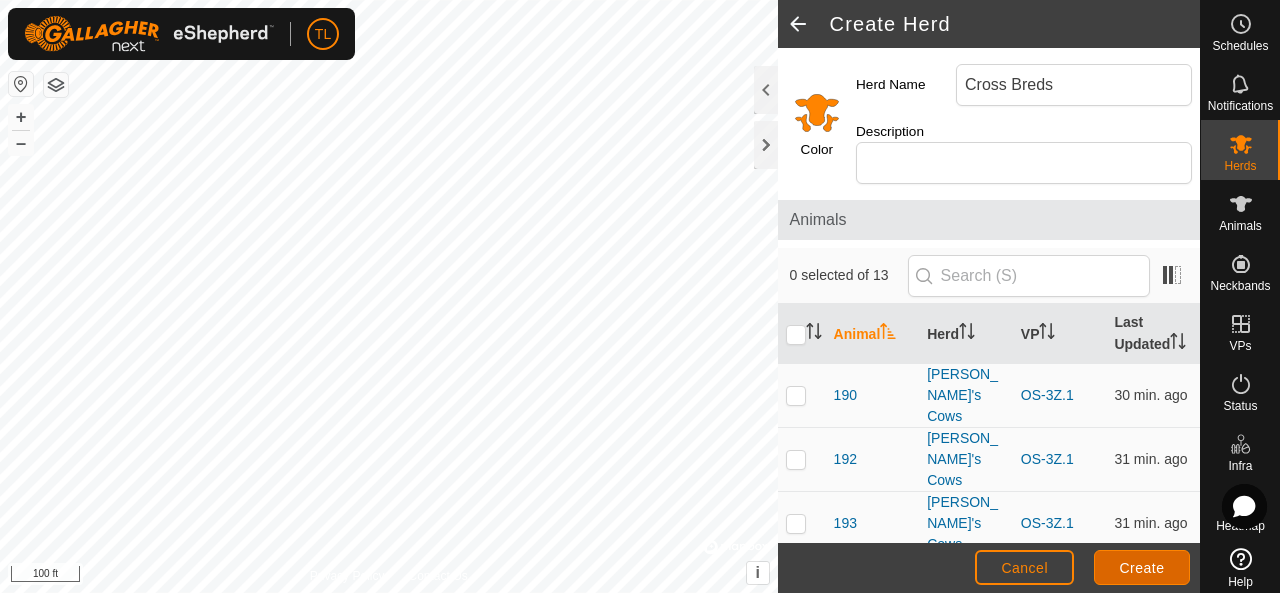 click on "Create" at bounding box center (1142, 568) 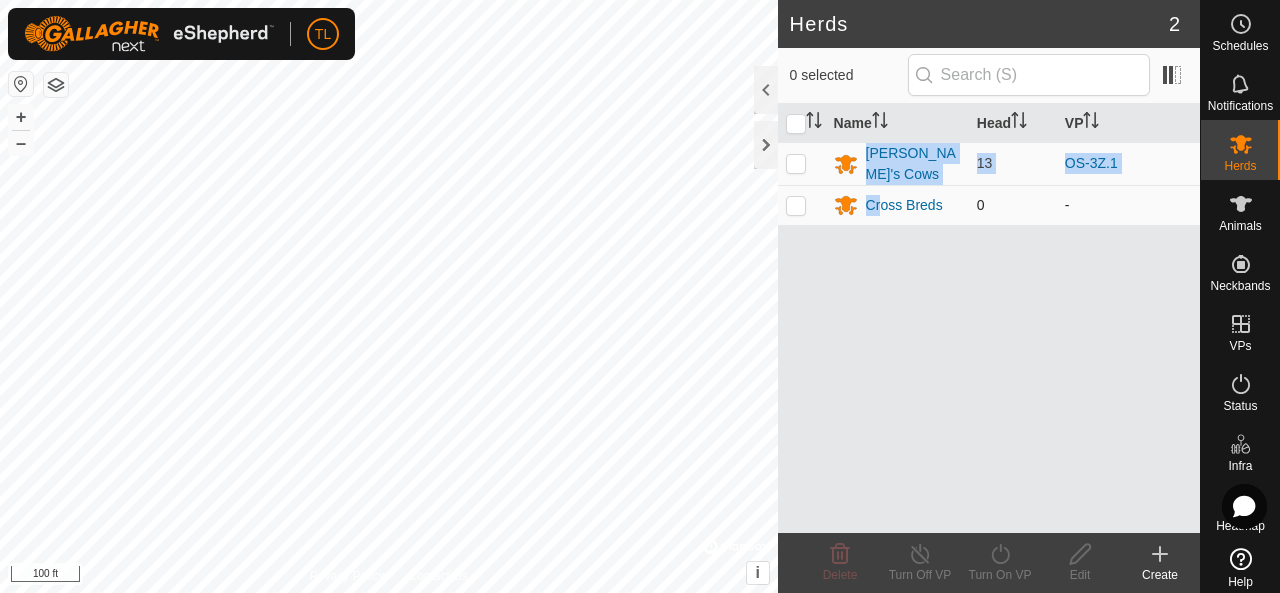 drag, startPoint x: 896, startPoint y: 310, endPoint x: 881, endPoint y: 214, distance: 97.16481 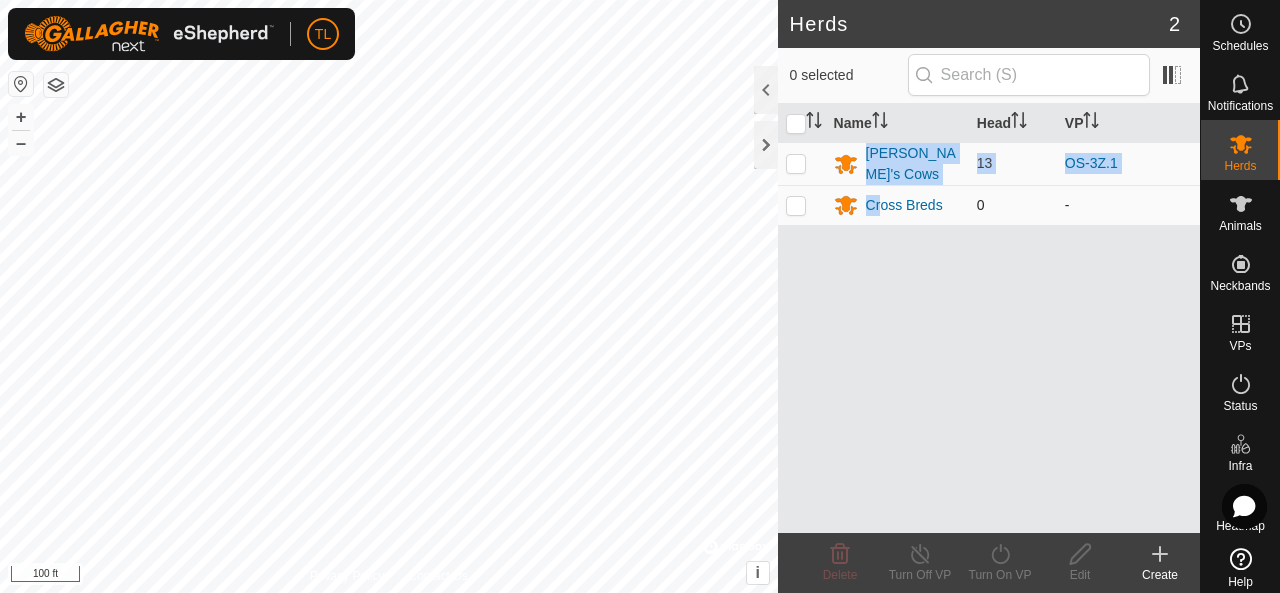 click on "Name   Head   VP  [PERSON_NAME]'s Cows 13 OS-3Z.1 Cross Breds 0  -" at bounding box center [989, 318] 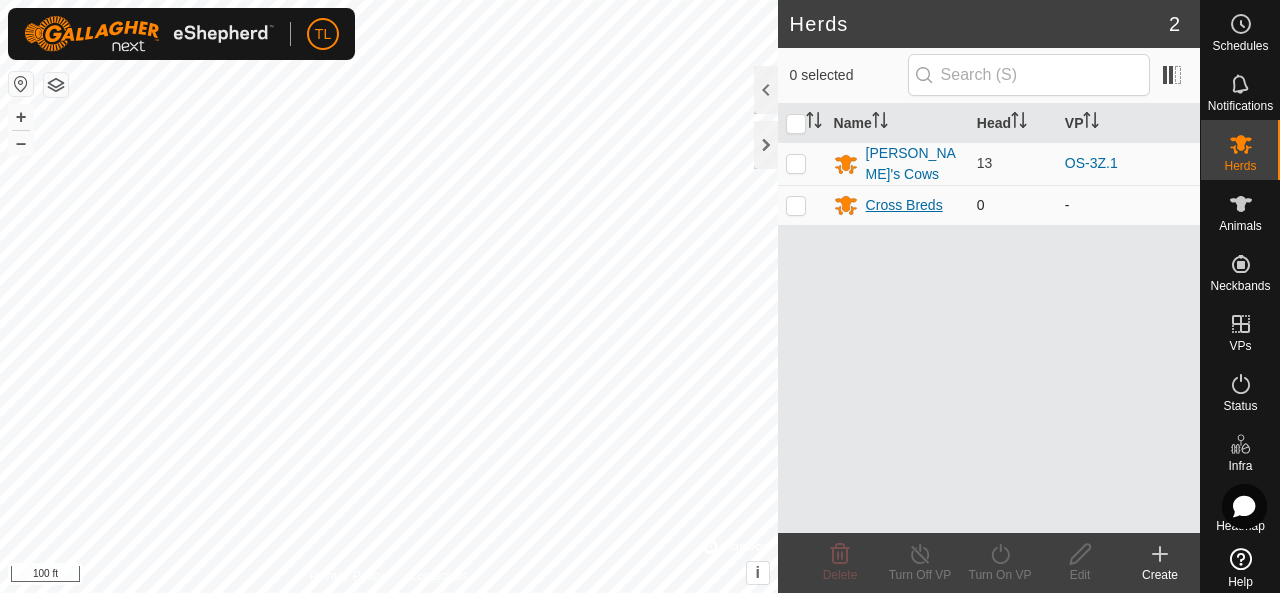 click on "Cross Breds" at bounding box center (904, 205) 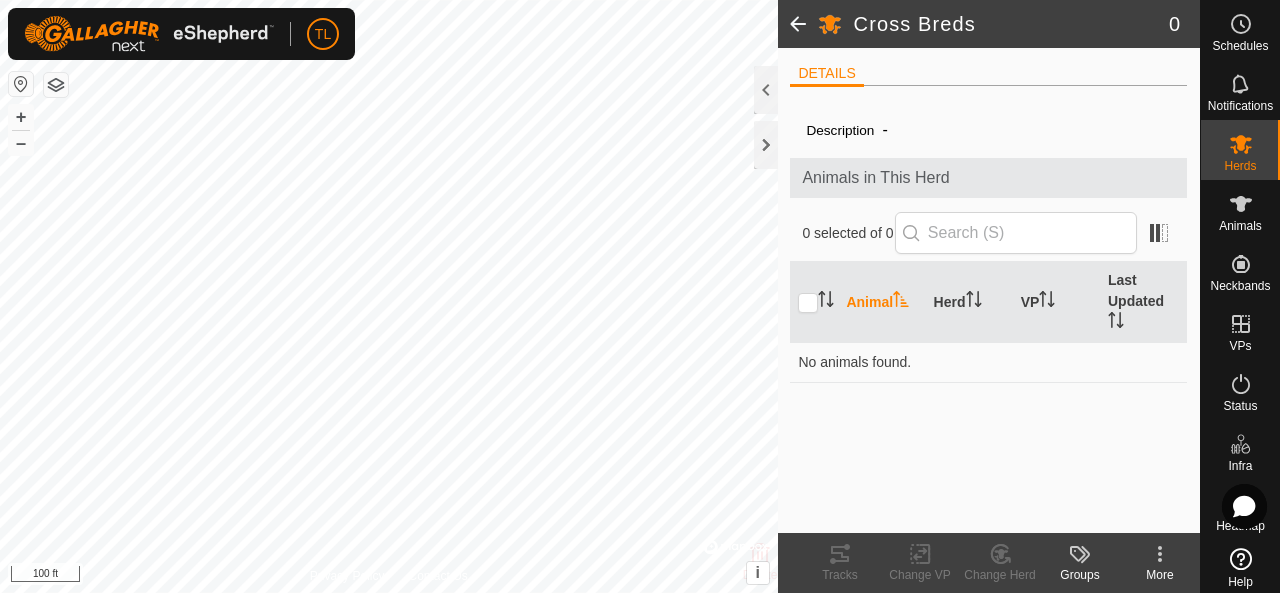 click on "More" 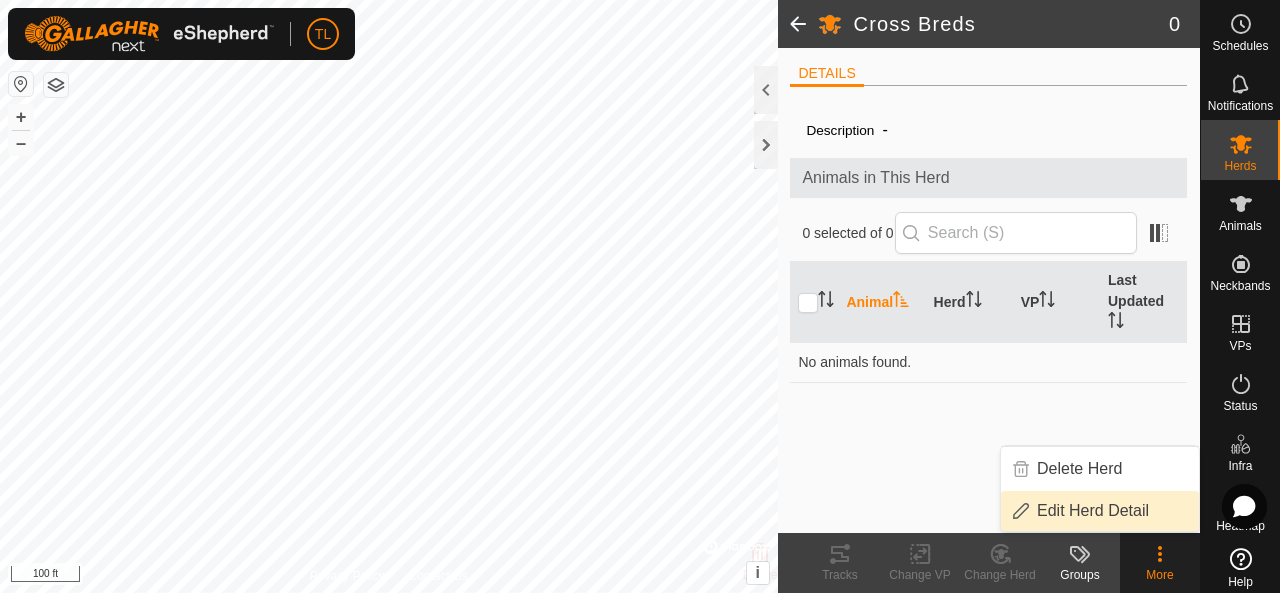 click on "Edit Herd Detail" at bounding box center [1100, 511] 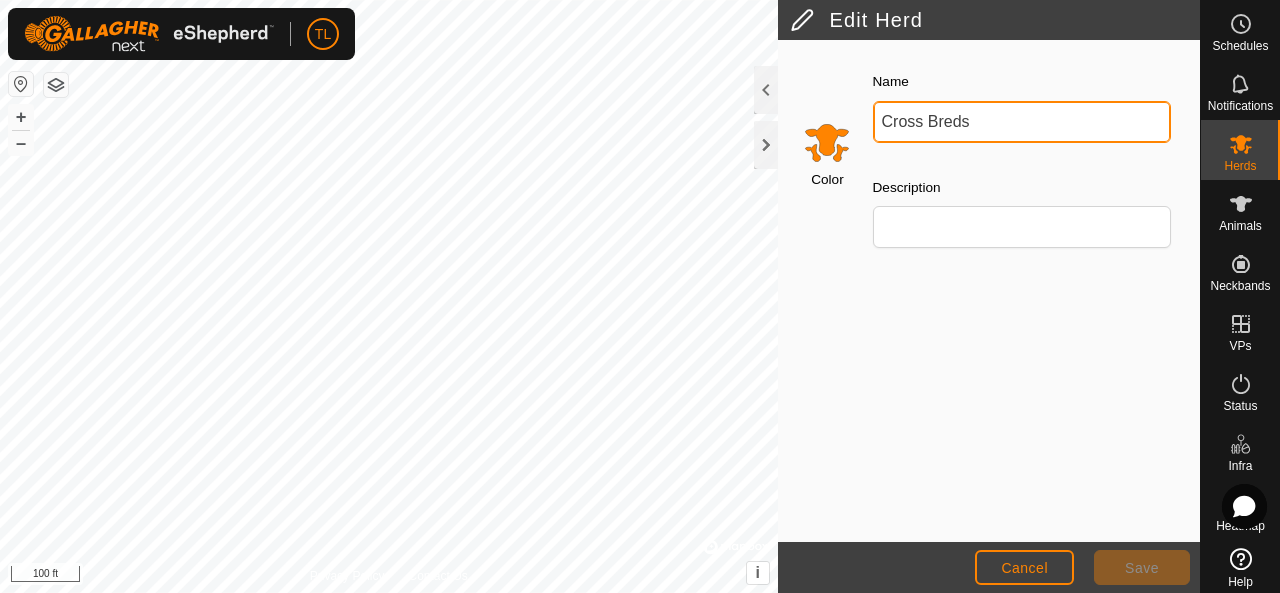 click on "Cross Breds" at bounding box center [1022, 122] 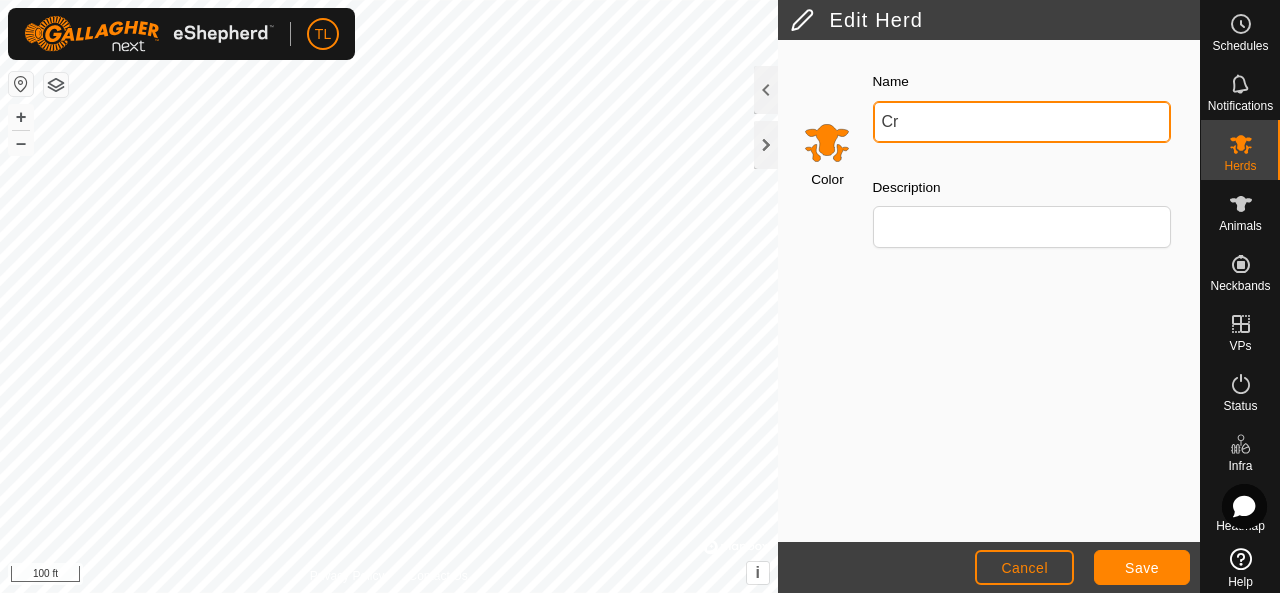 type on "C" 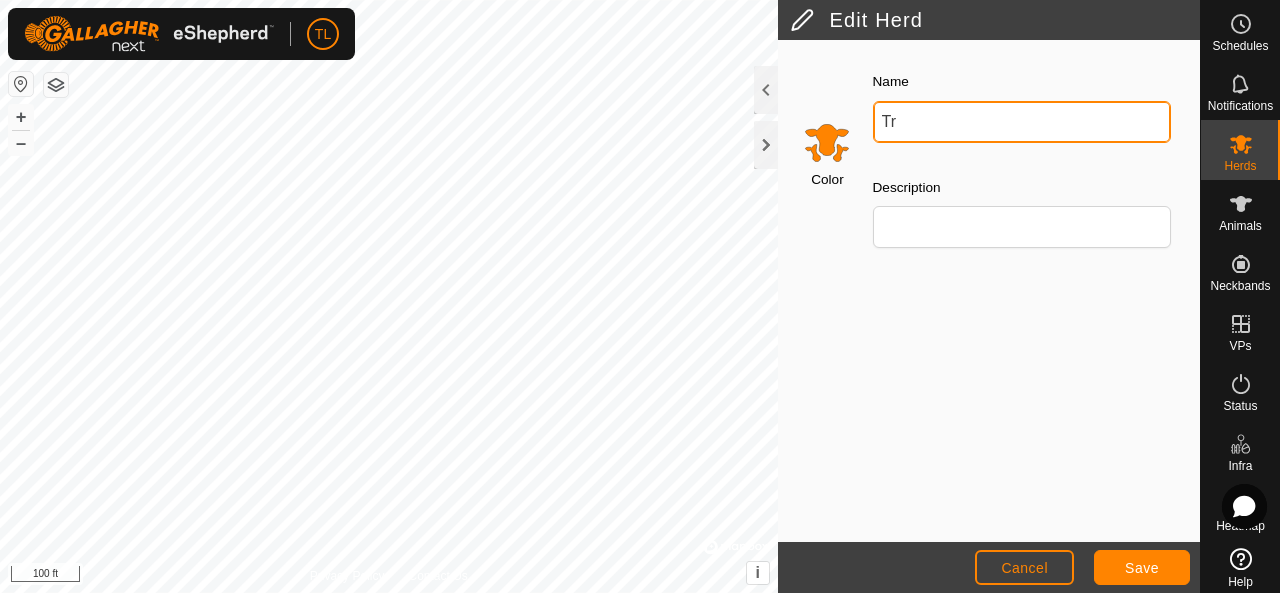 type on "T" 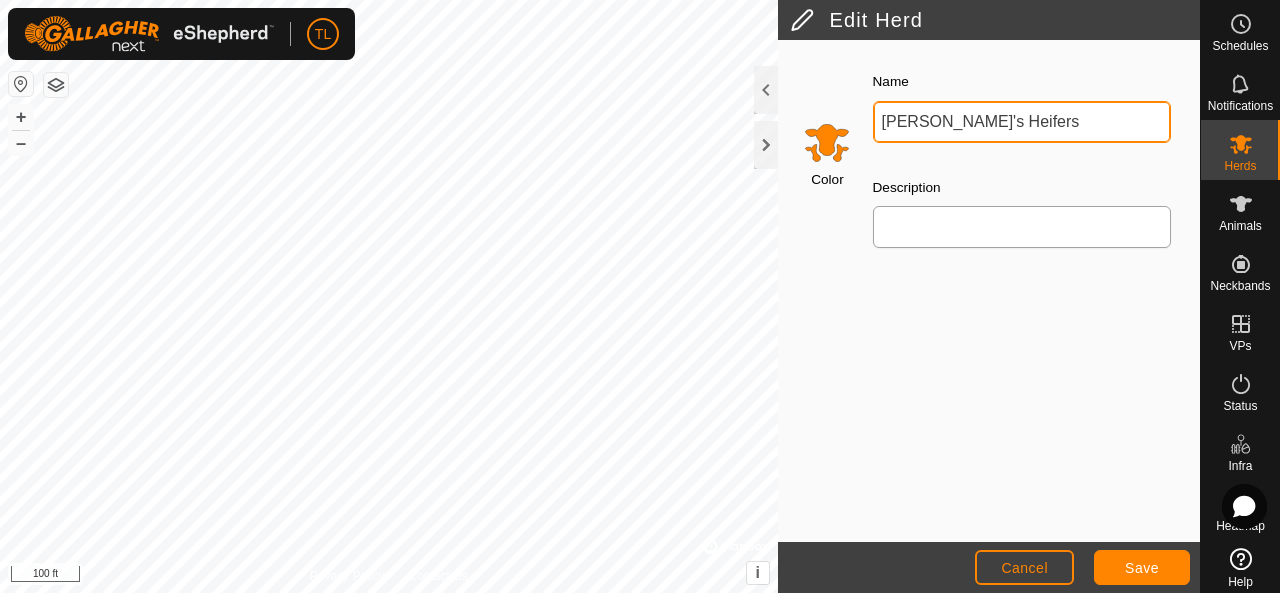 type on "[PERSON_NAME]'s Heifers" 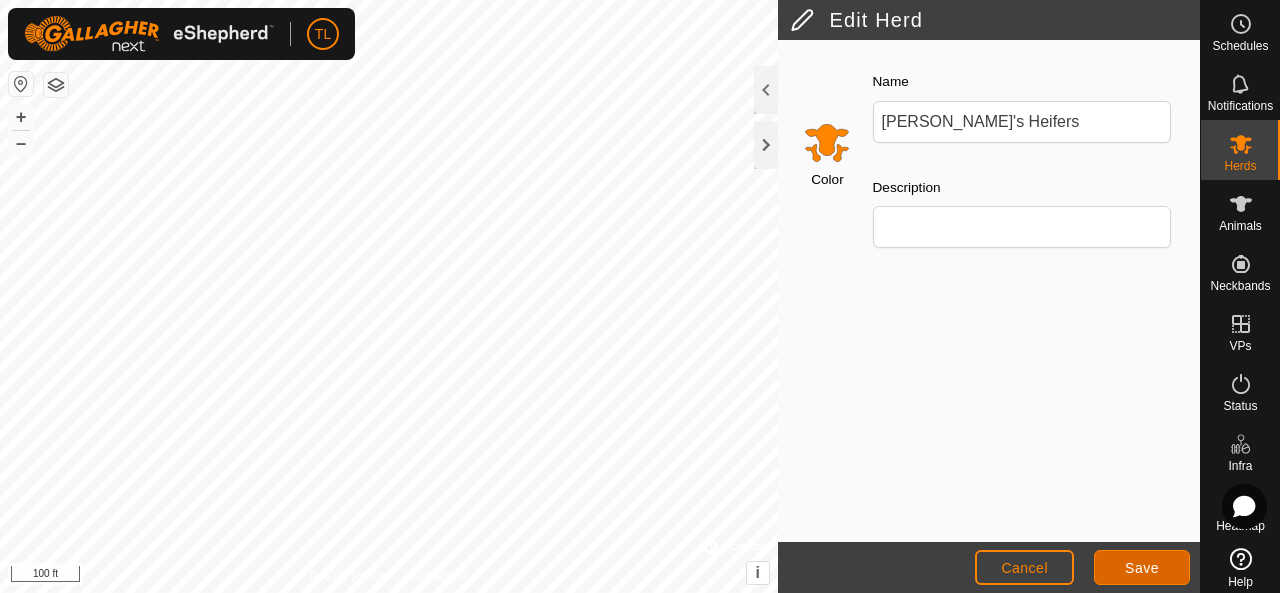 click on "Save" 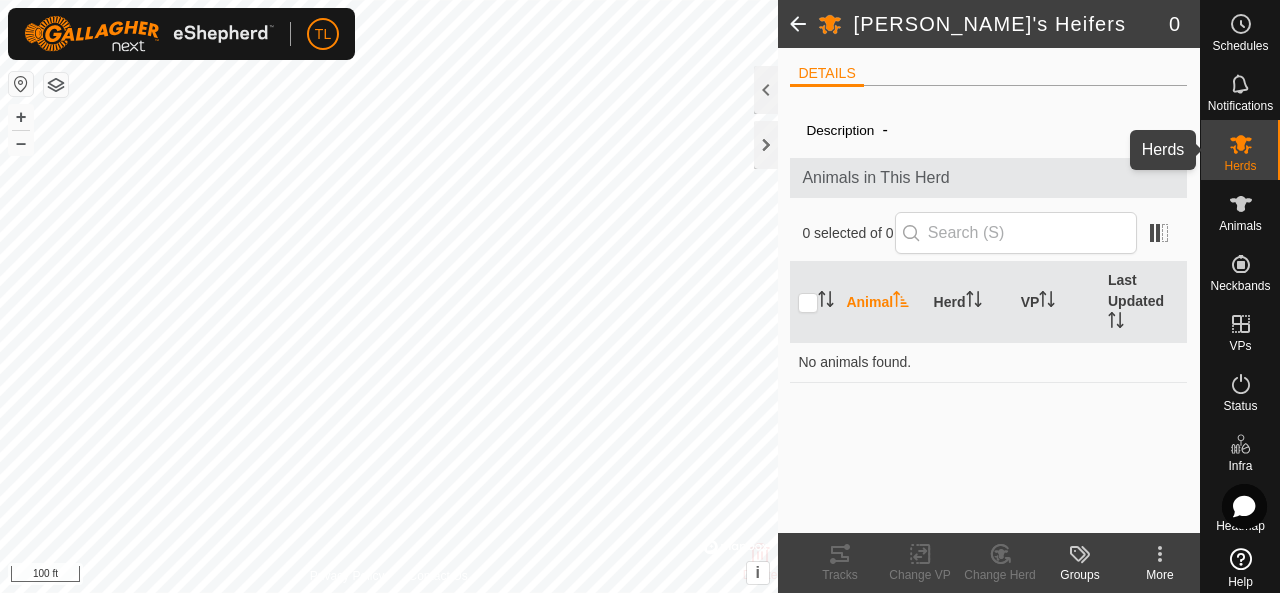 click at bounding box center (1241, 144) 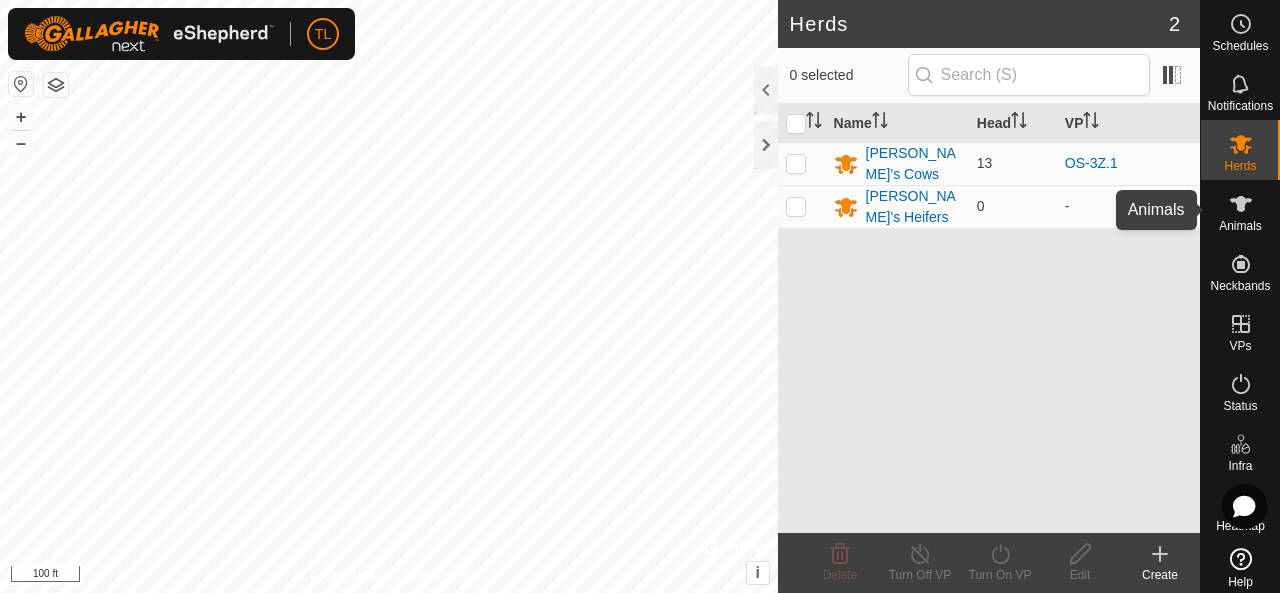 click on "Animals" at bounding box center [1240, 226] 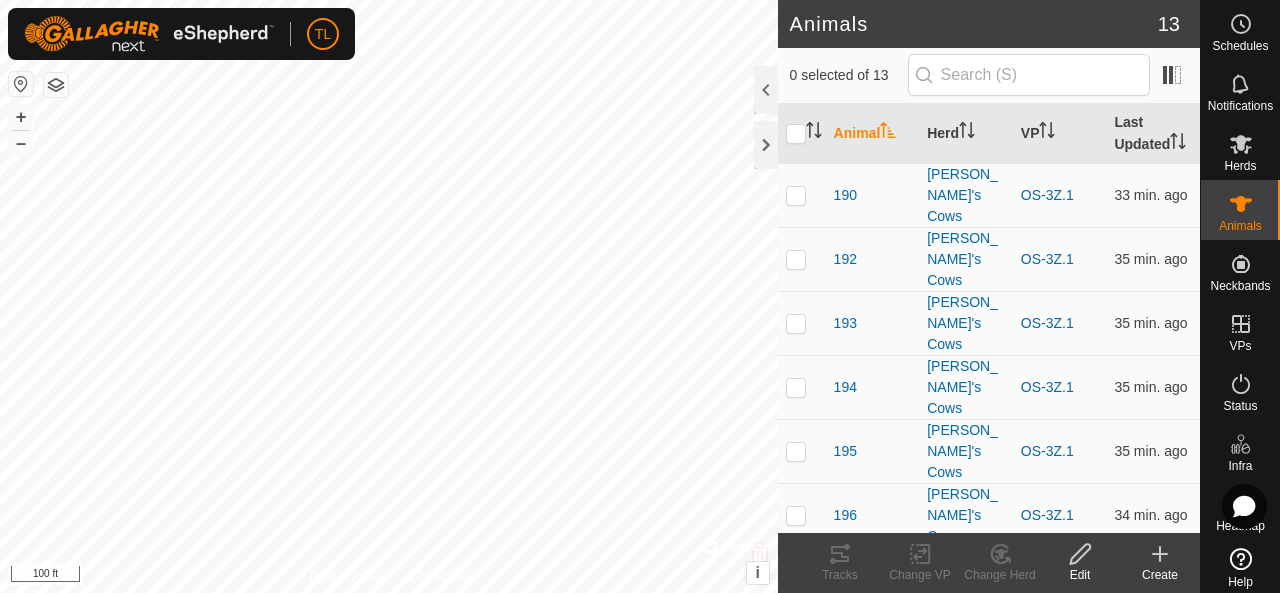 click 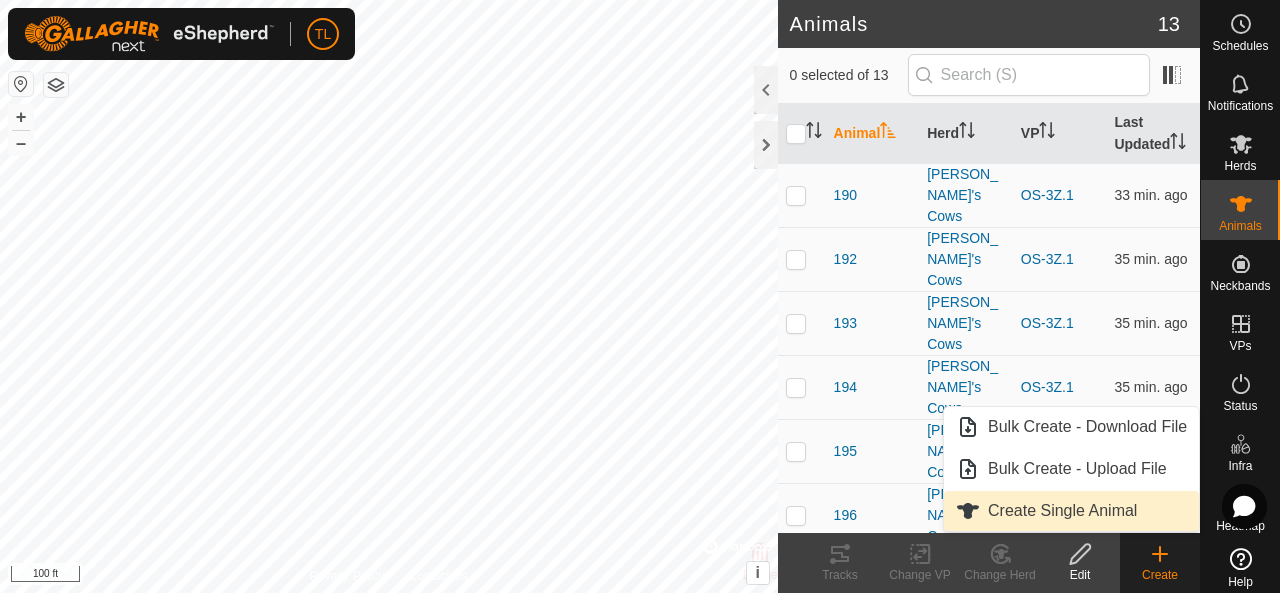 click on "Create Single Animal" at bounding box center (1071, 511) 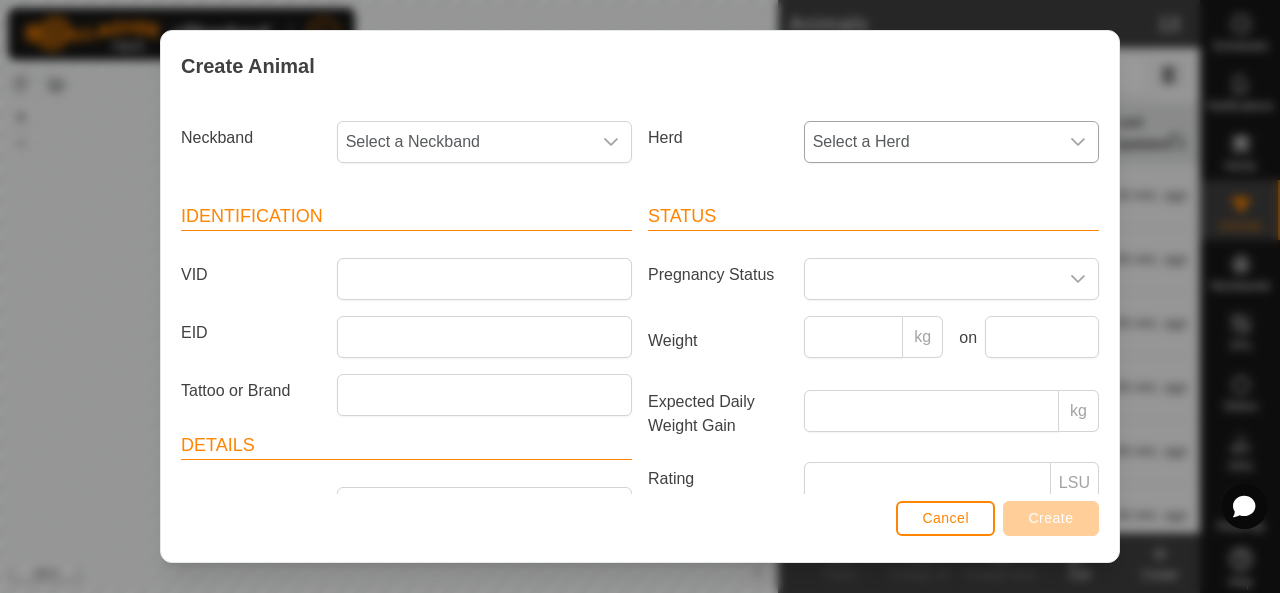 click on "Select a Herd" at bounding box center [931, 142] 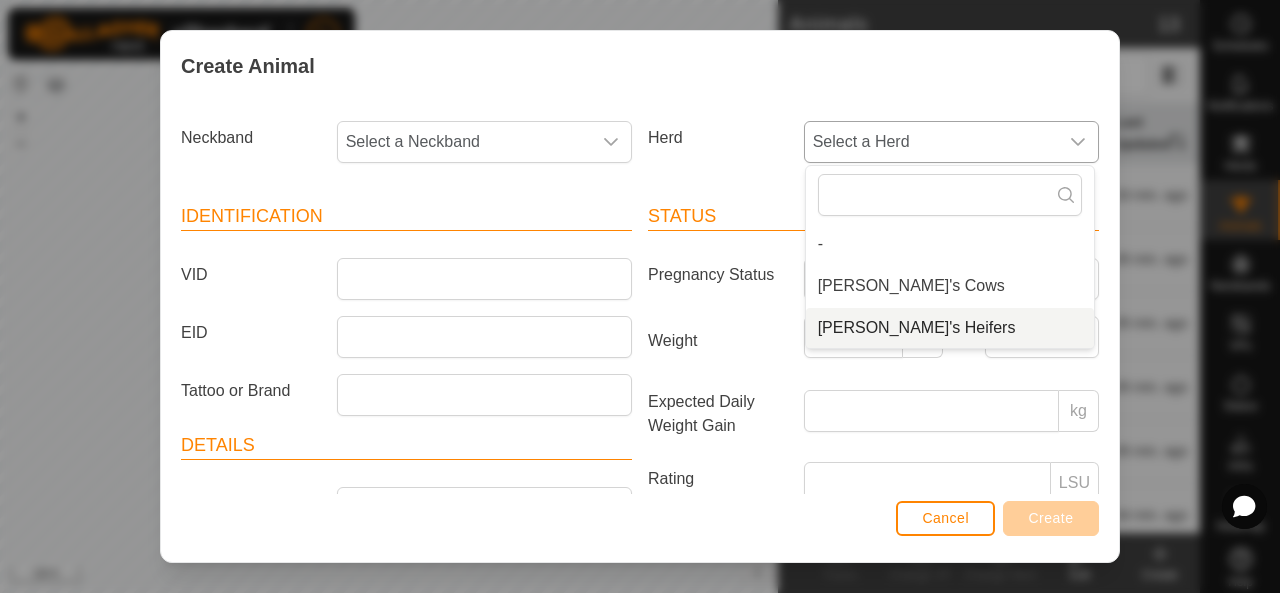 click on "[PERSON_NAME]'s Heifers" at bounding box center [950, 328] 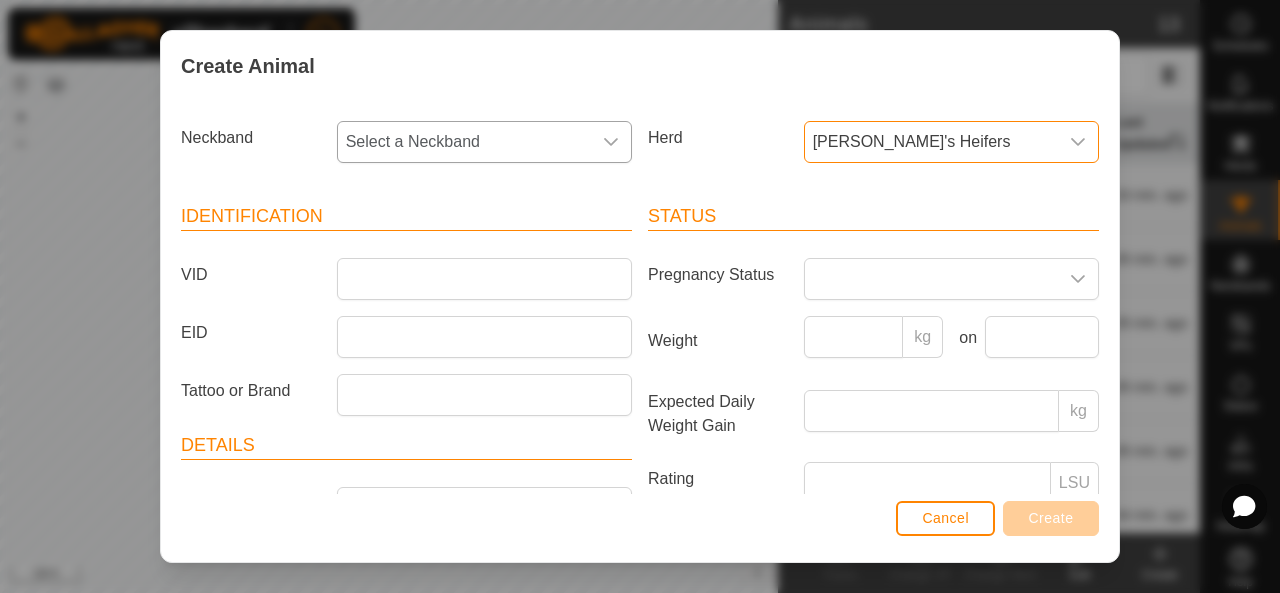click on "Select a Neckband" at bounding box center [464, 142] 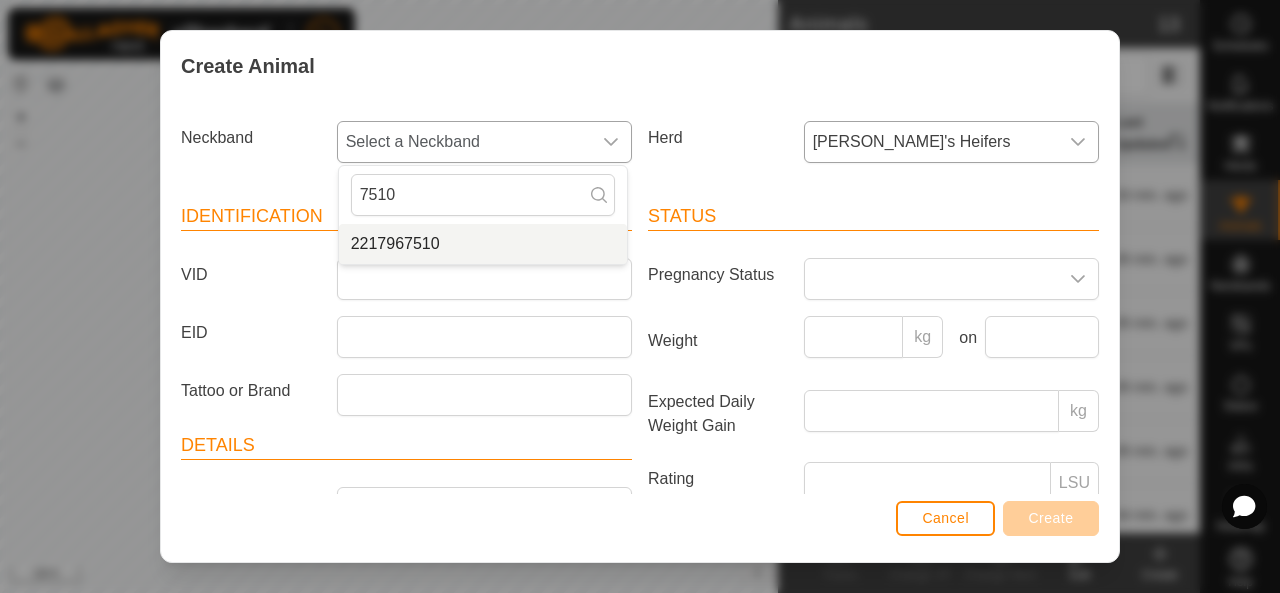 type on "7510" 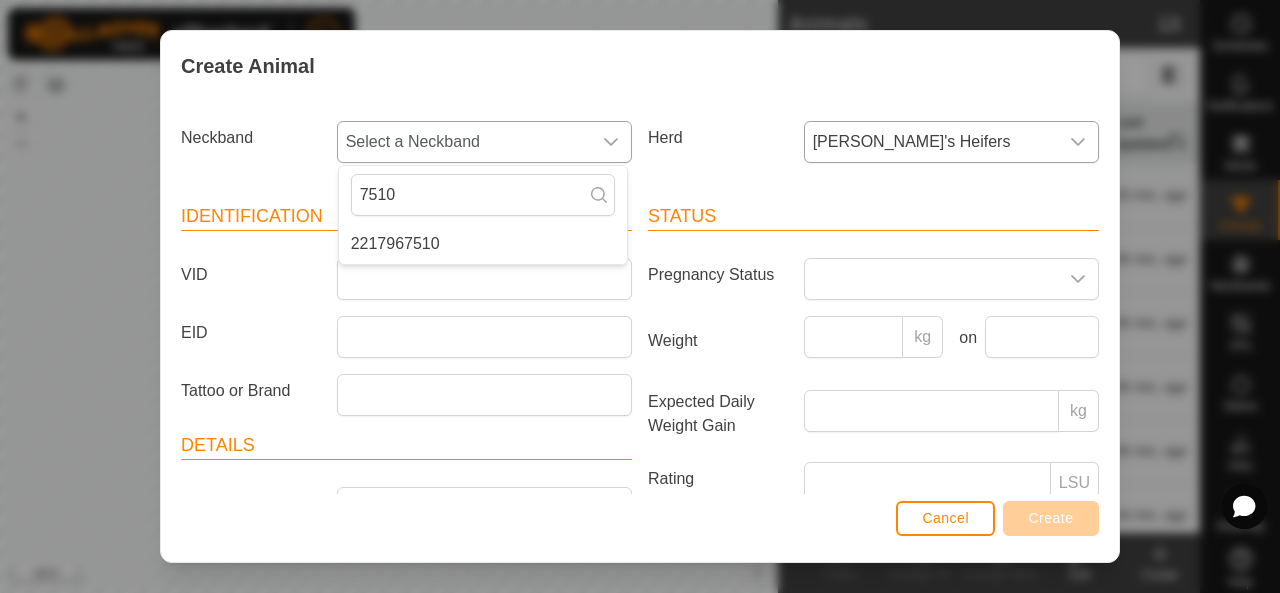click on "2217967510" at bounding box center [483, 244] 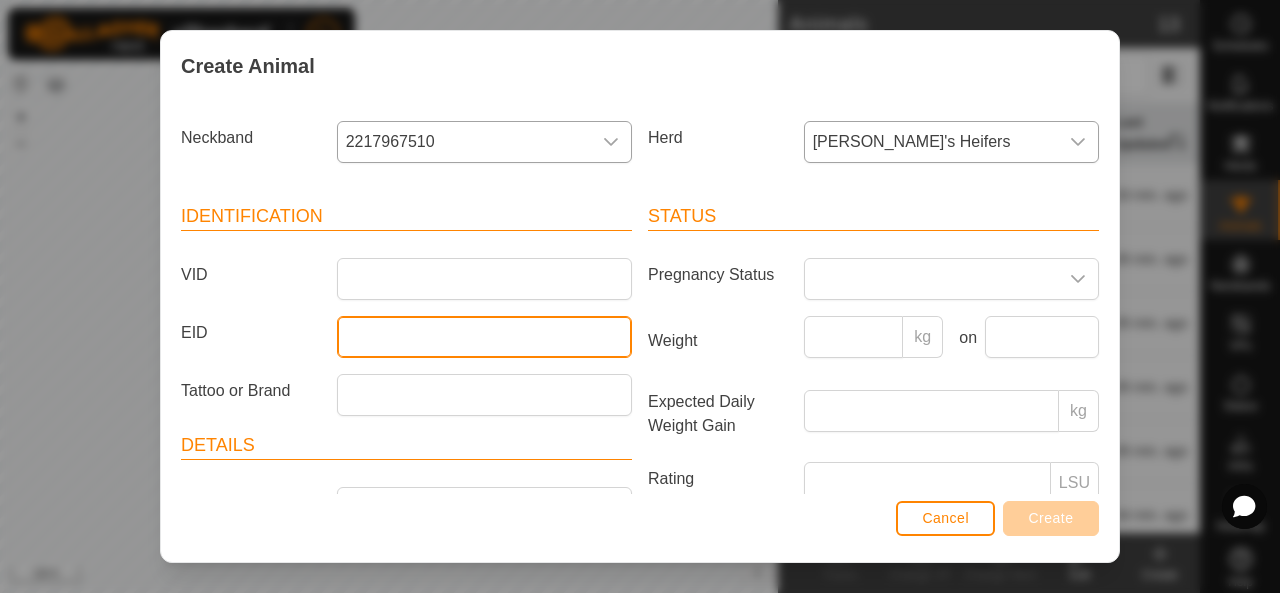 click on "EID" at bounding box center (484, 337) 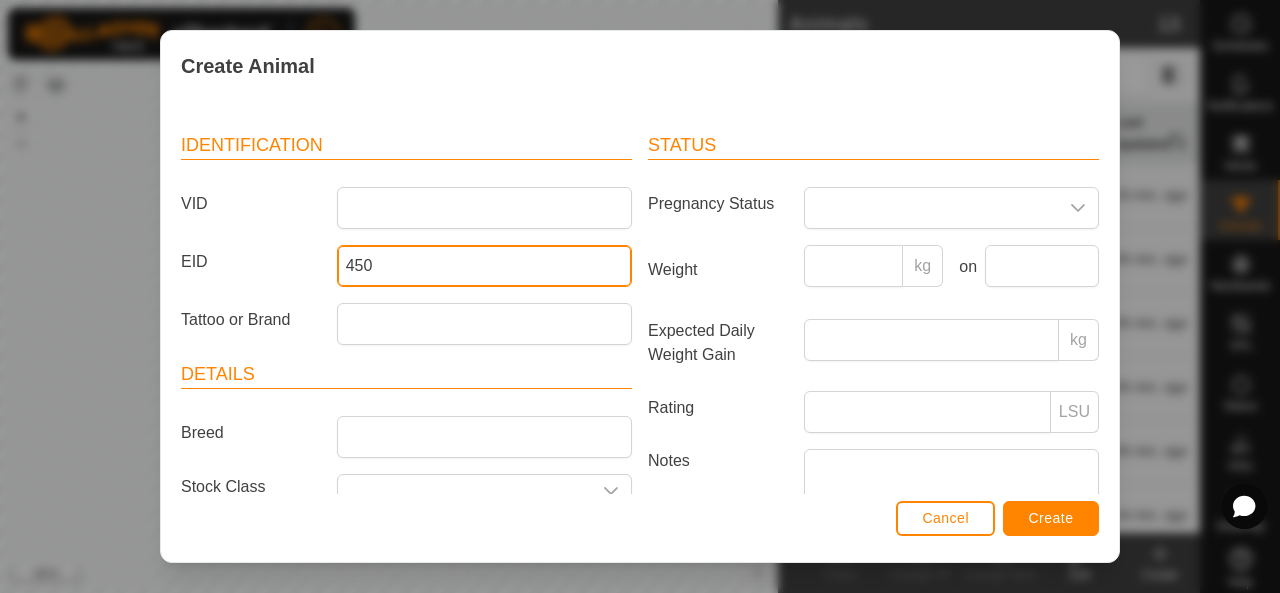 scroll, scrollTop: 82, scrollLeft: 0, axis: vertical 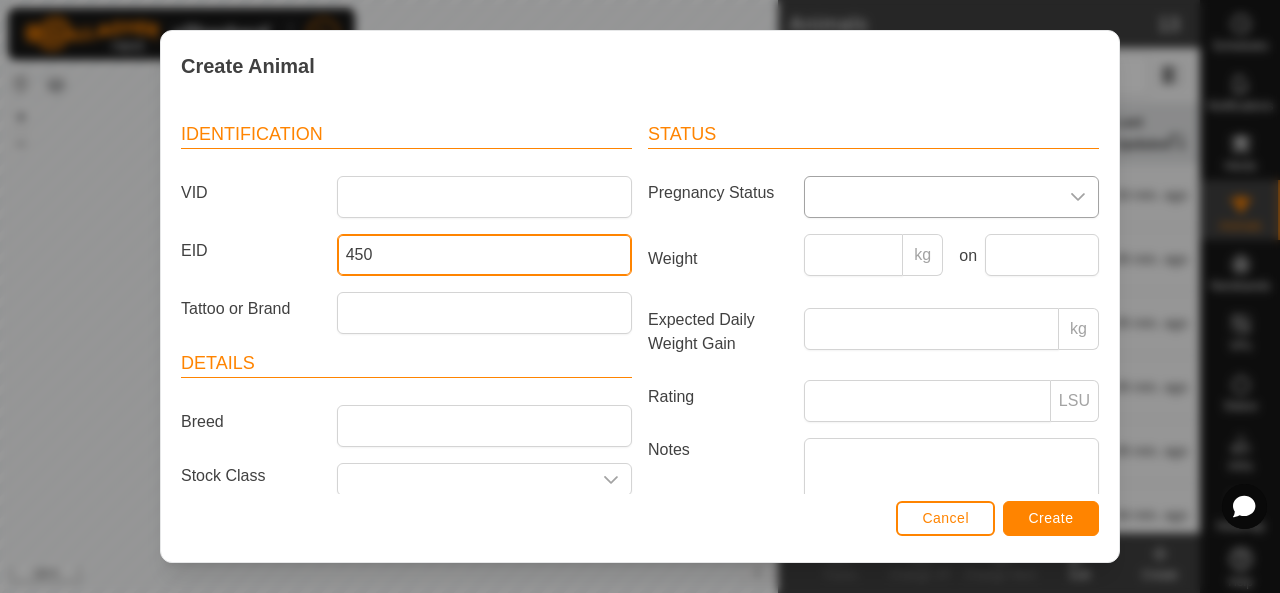 type on "450" 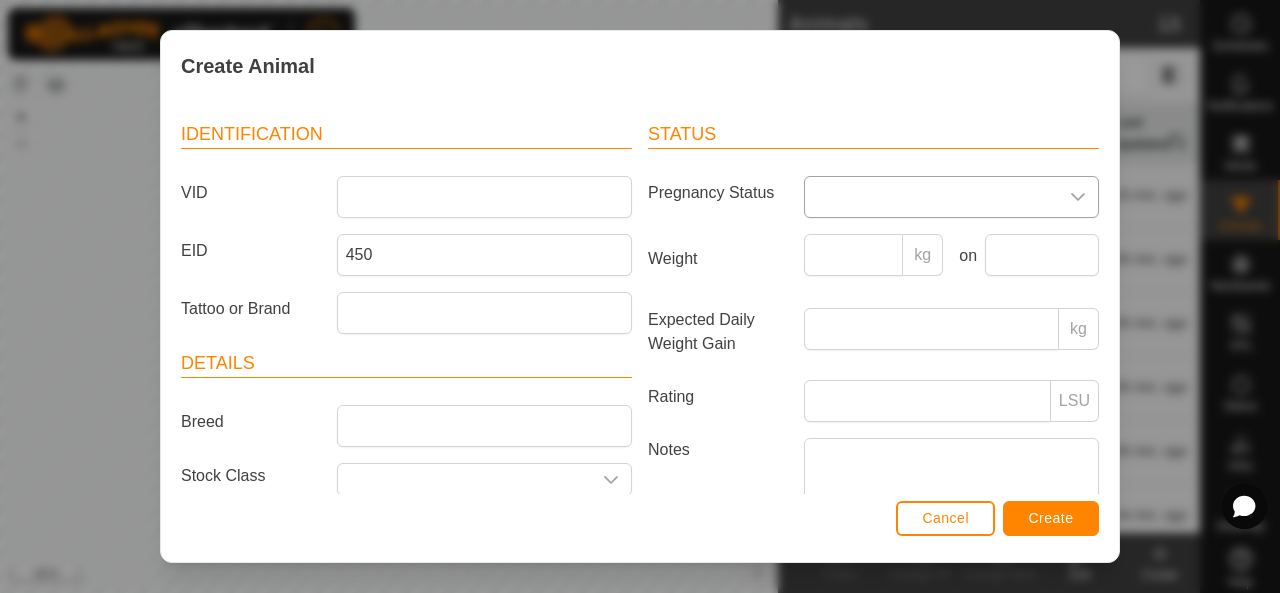click at bounding box center (951, 197) 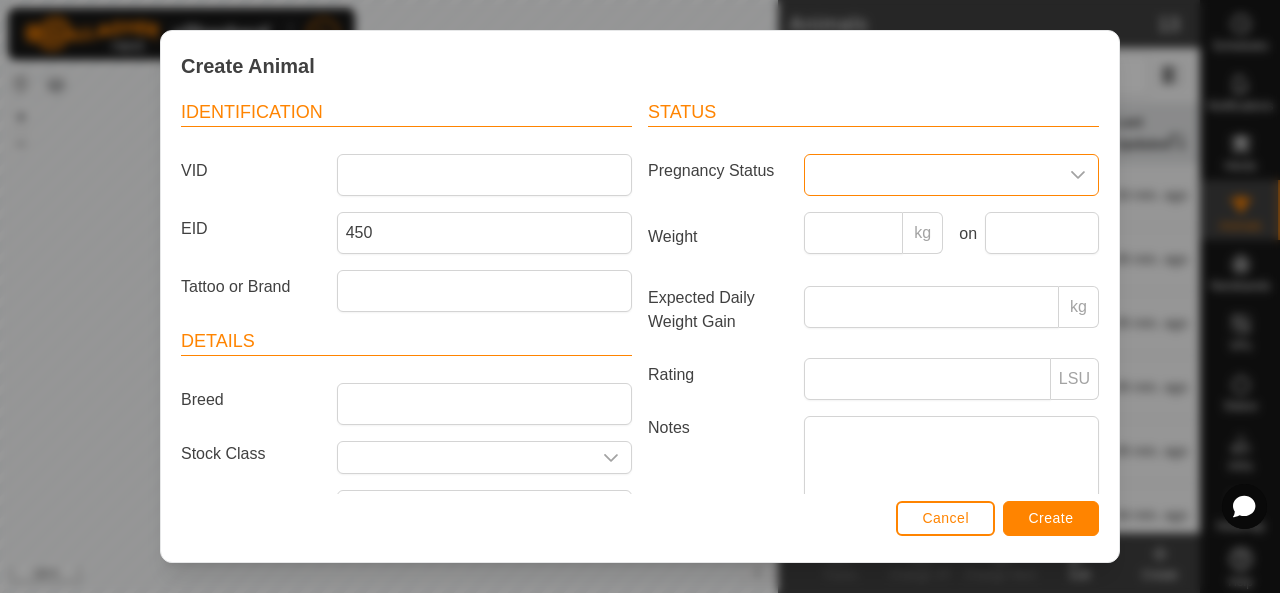 scroll, scrollTop: 88, scrollLeft: 0, axis: vertical 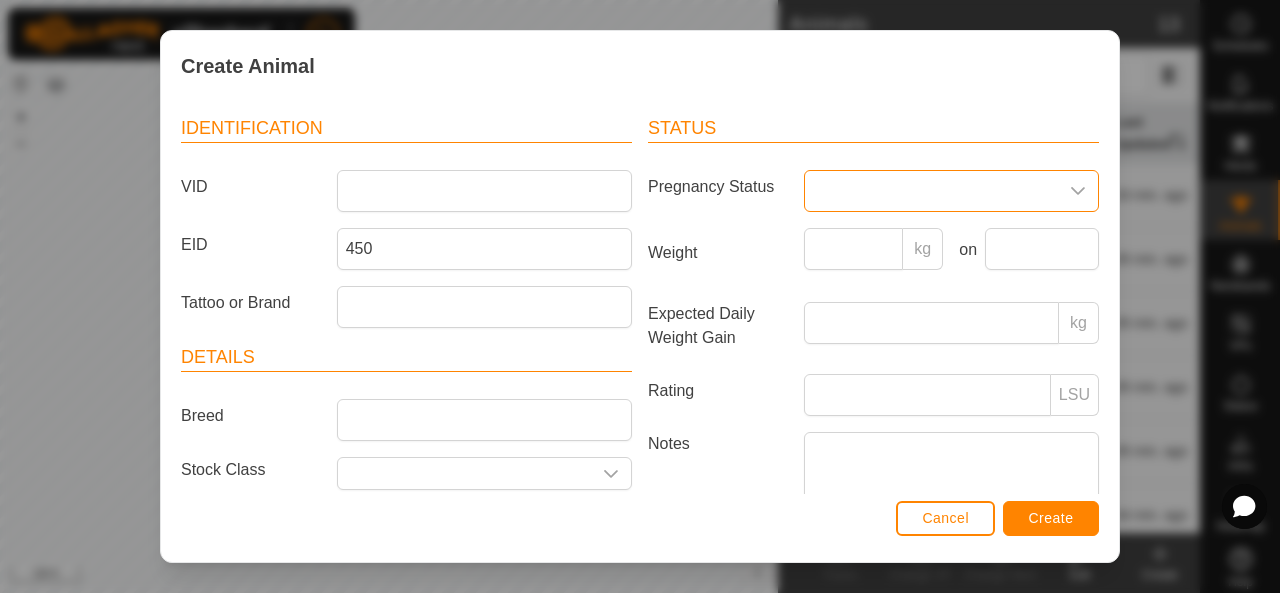 click at bounding box center [931, 191] 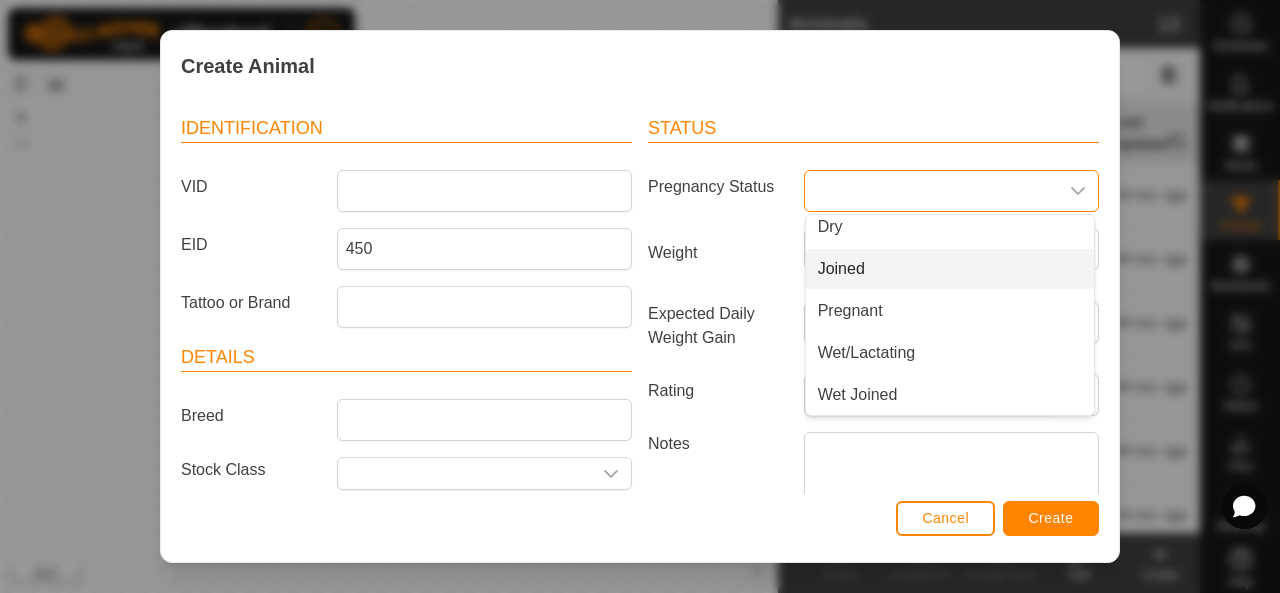 scroll, scrollTop: 0, scrollLeft: 0, axis: both 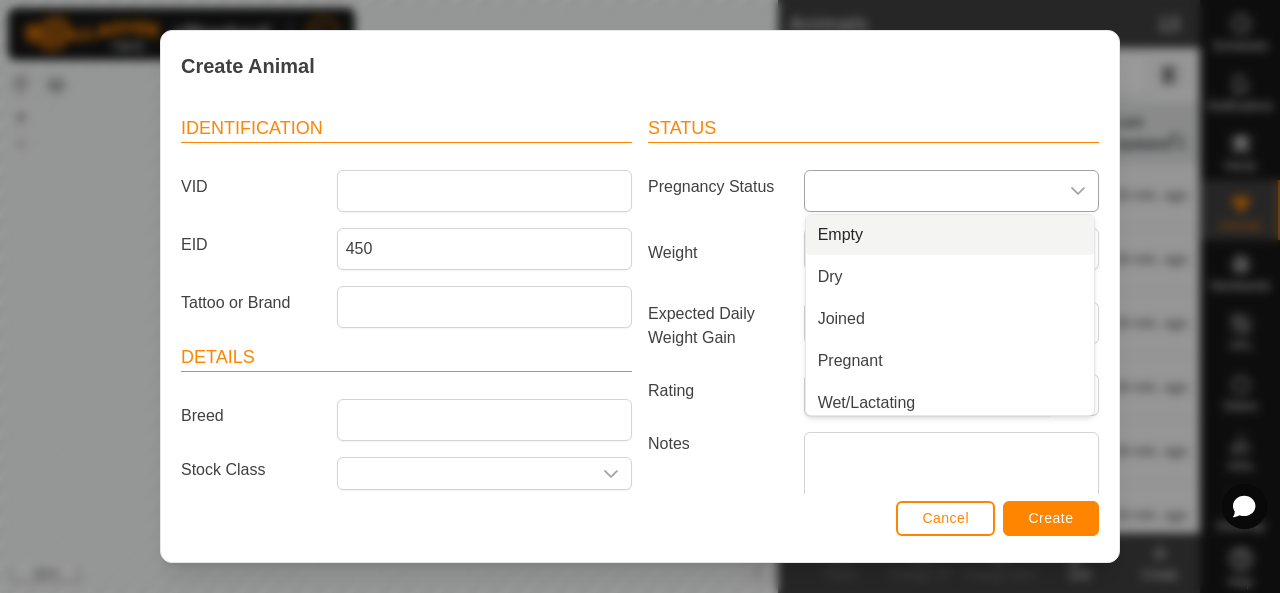 click on "Empty" at bounding box center (950, 235) 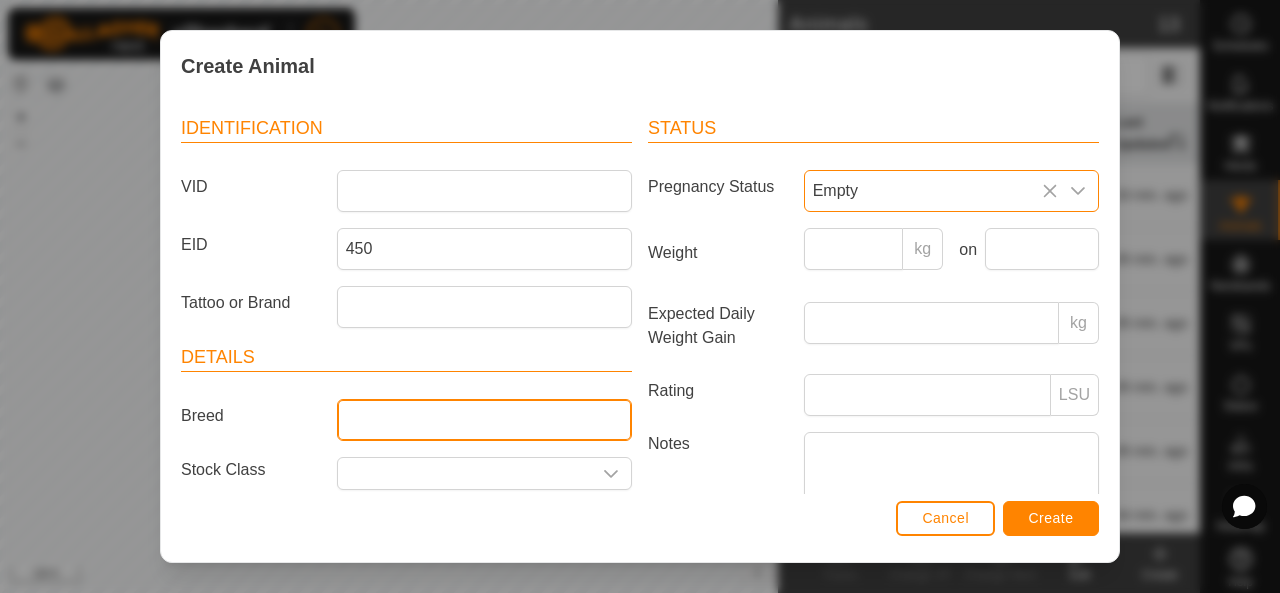 click on "Breed" at bounding box center [484, 420] 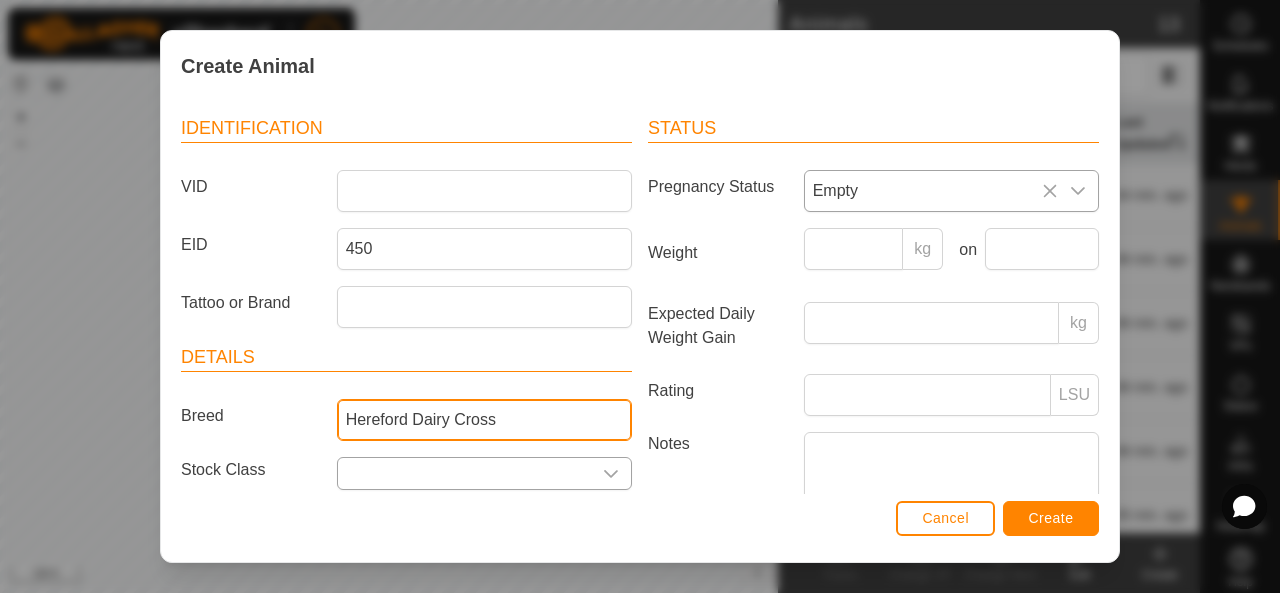 type on "Hereford Dairy Cross" 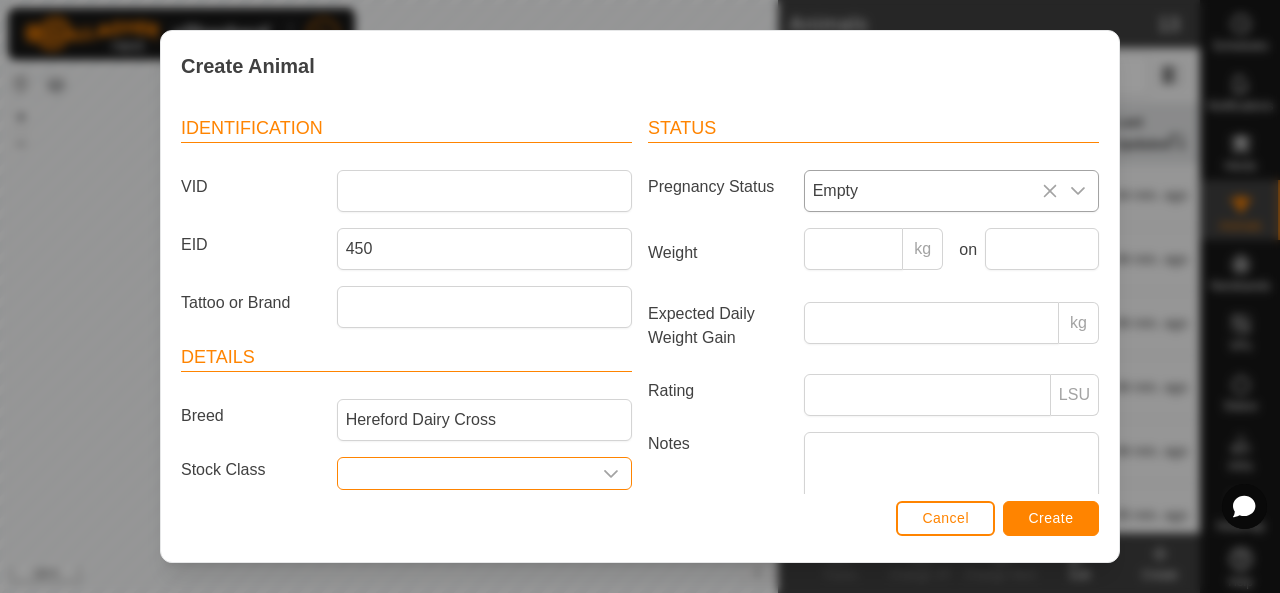 click at bounding box center (464, 473) 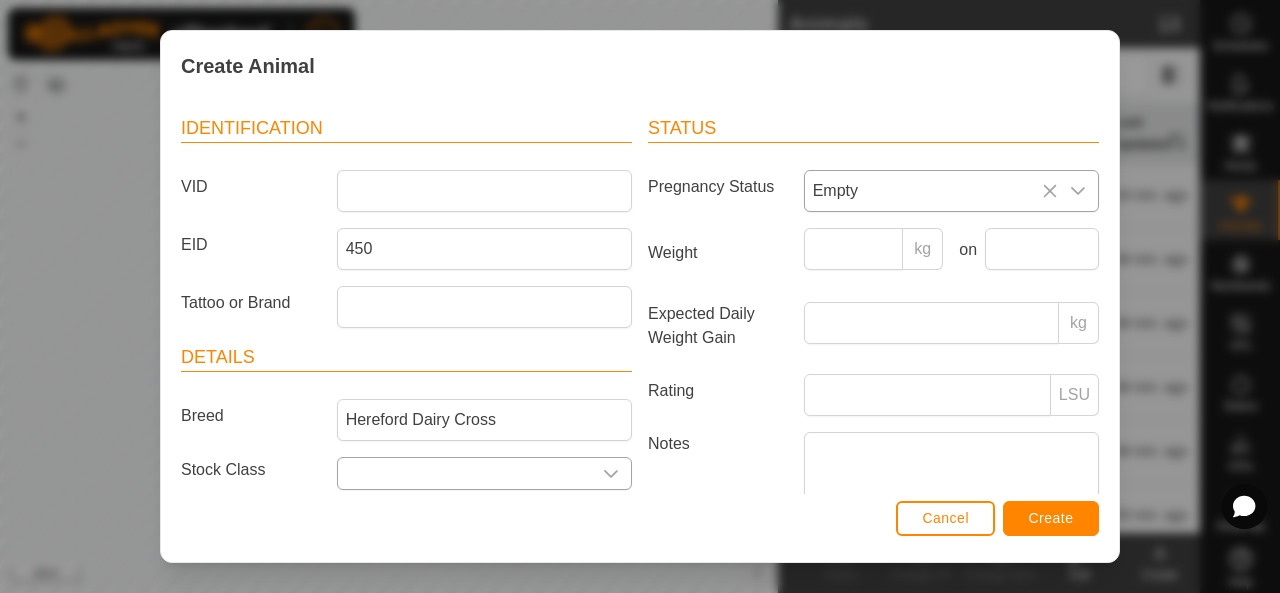 click at bounding box center (611, 473) 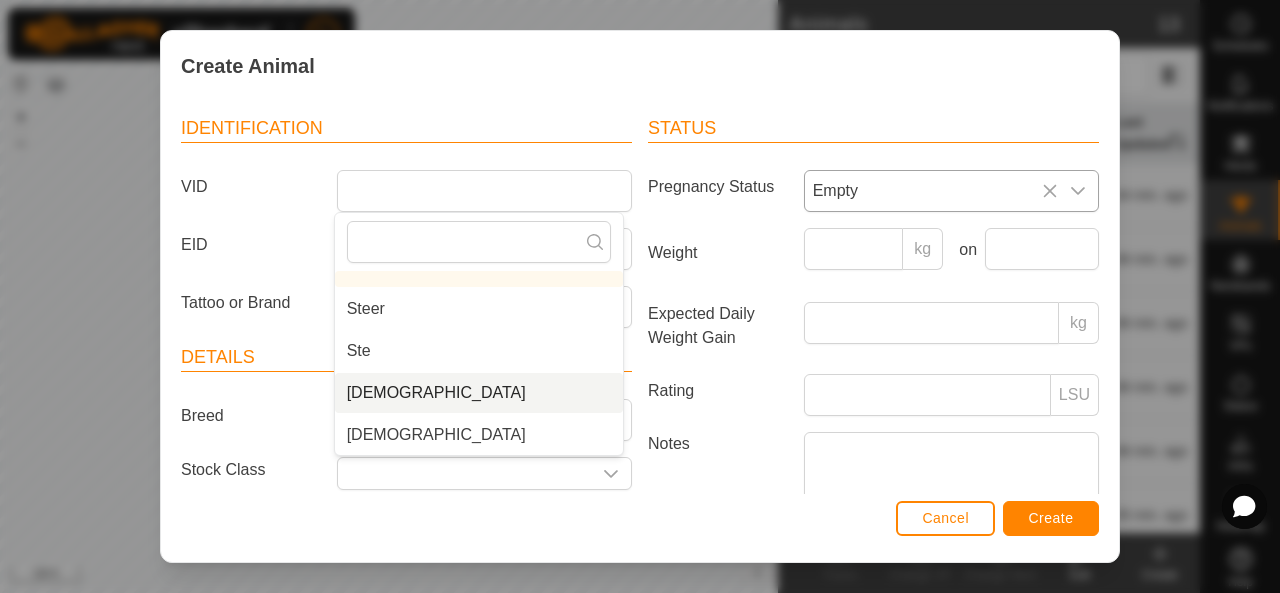 click on "[DEMOGRAPHIC_DATA]" at bounding box center [479, 393] 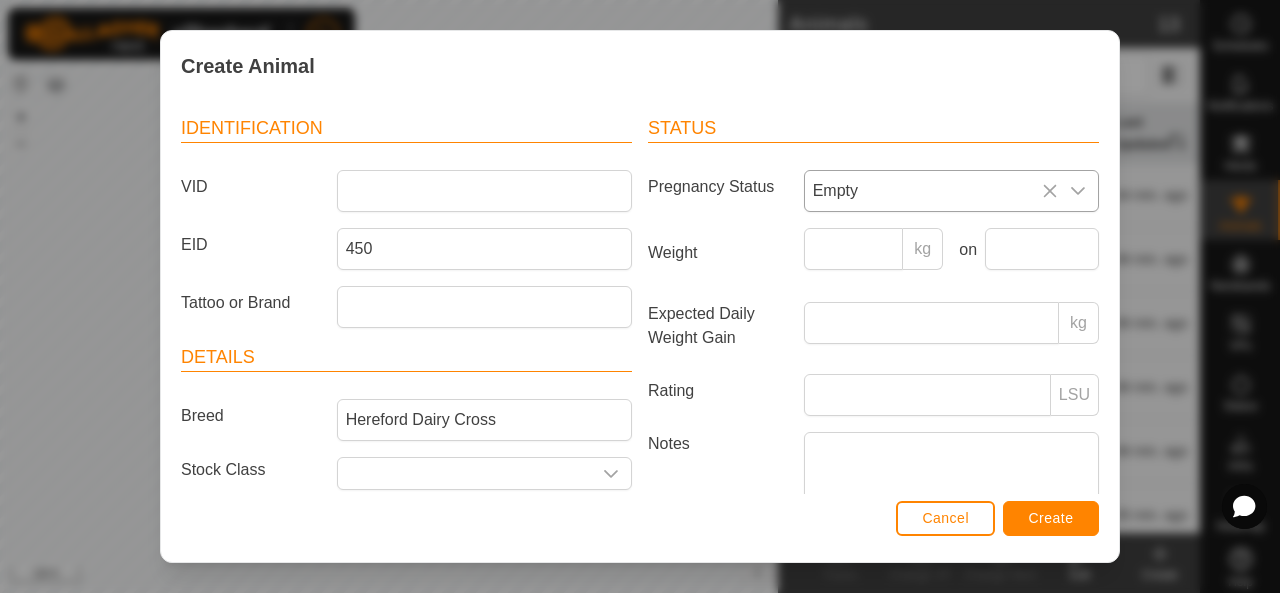 type on "[DEMOGRAPHIC_DATA]" 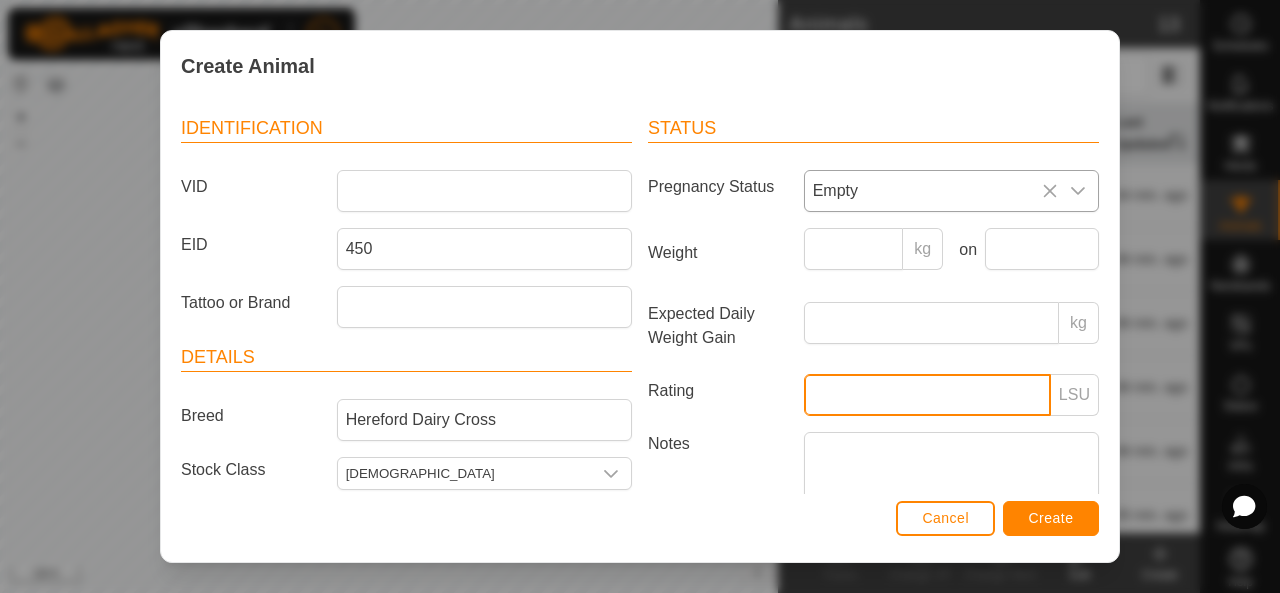 click on "Rating" at bounding box center (927, 395) 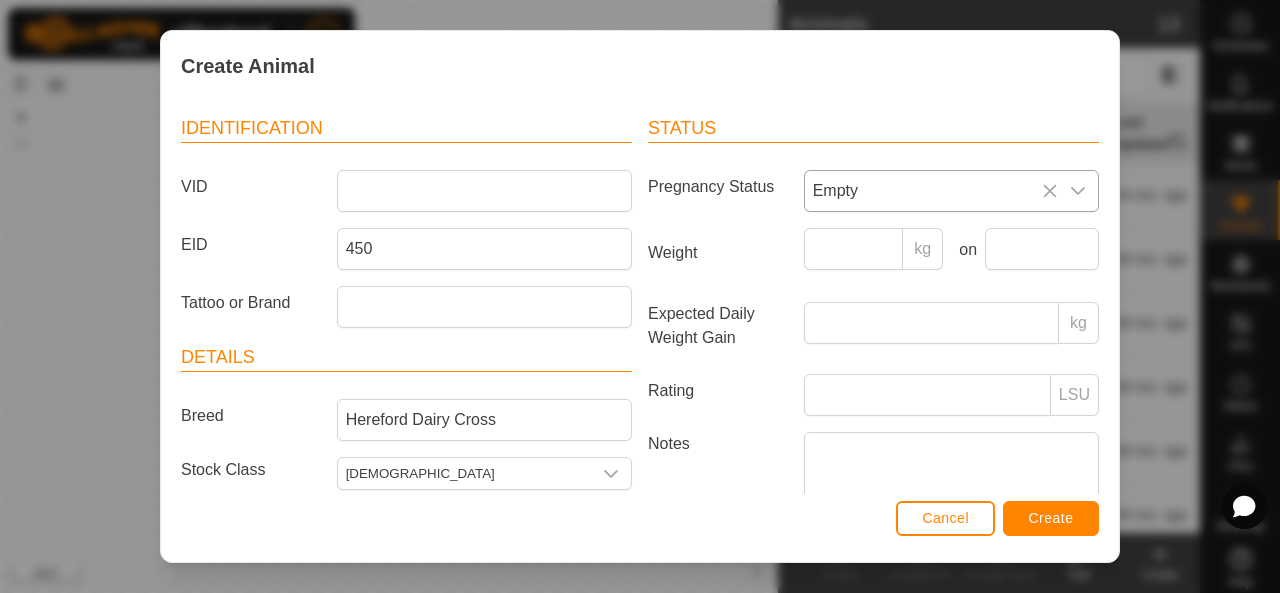 drag, startPoint x: 788, startPoint y: 389, endPoint x: 742, endPoint y: 397, distance: 46.69047 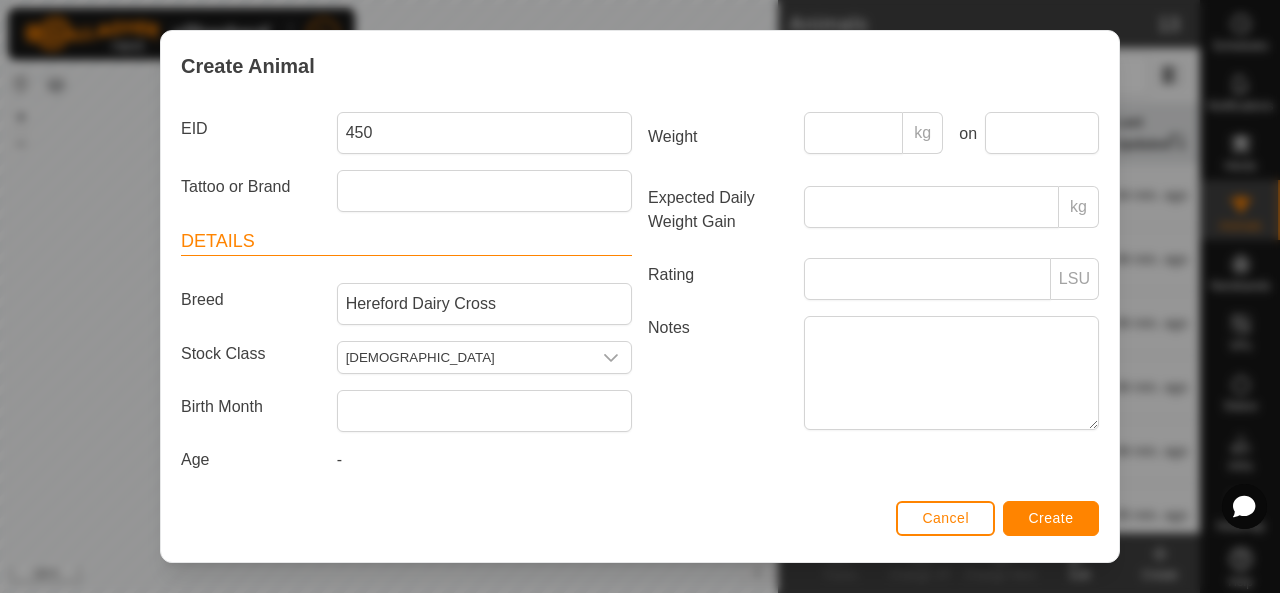 scroll, scrollTop: 207, scrollLeft: 0, axis: vertical 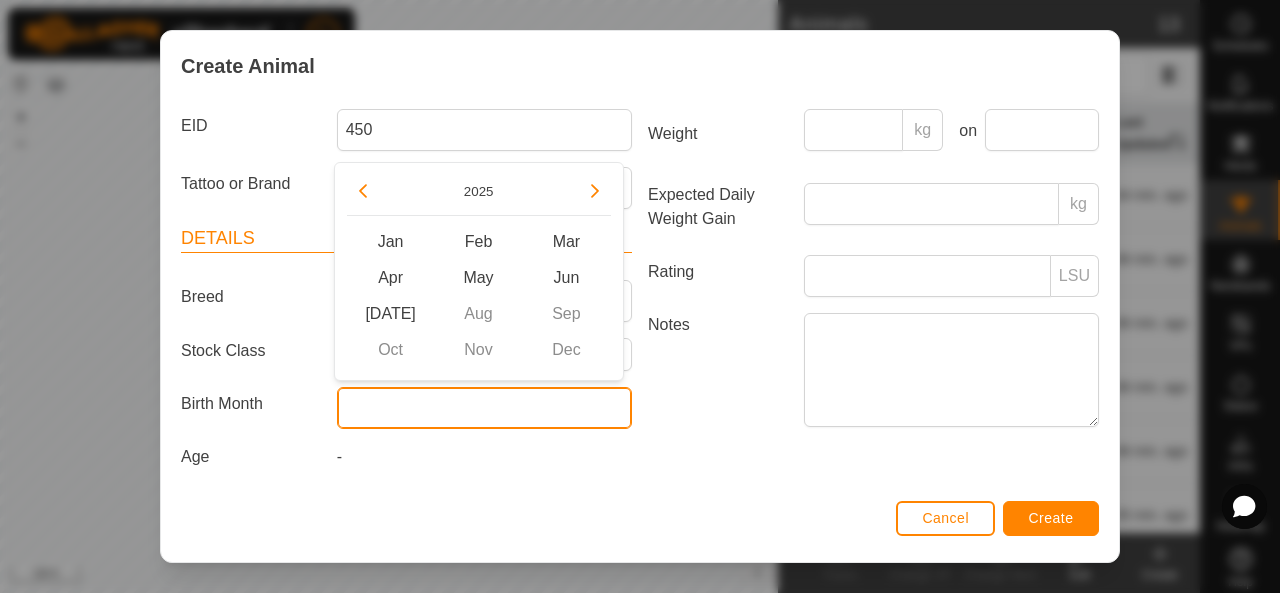 click at bounding box center (484, 408) 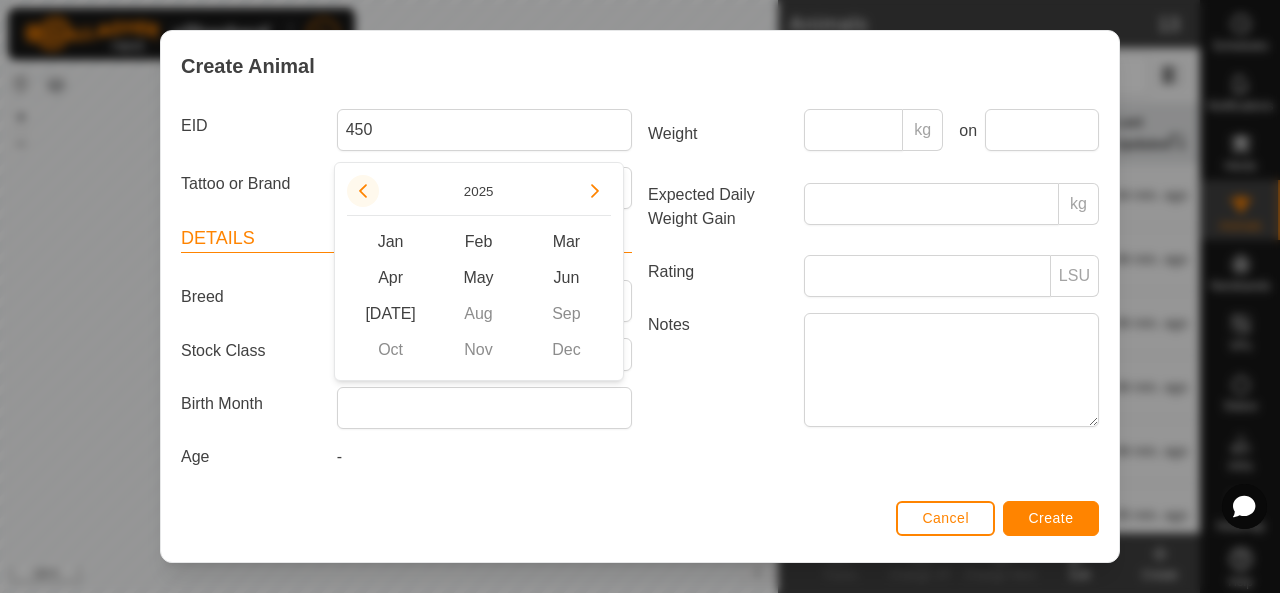 click at bounding box center [363, 191] 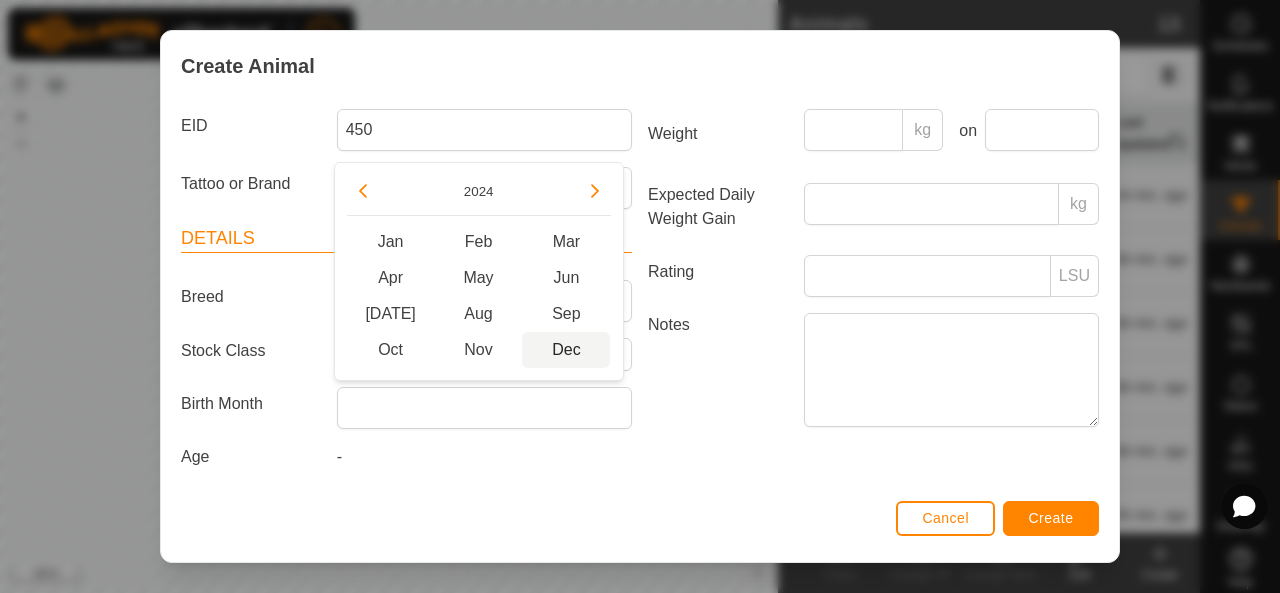 click on "Dec" at bounding box center (566, 350) 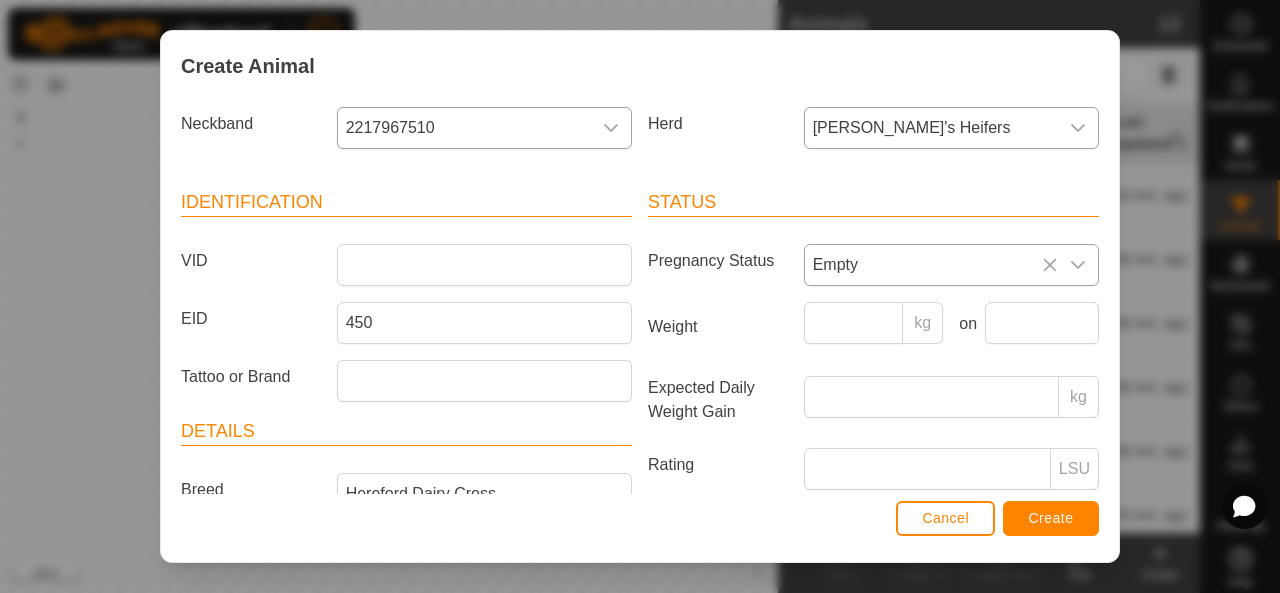 scroll, scrollTop: 0, scrollLeft: 0, axis: both 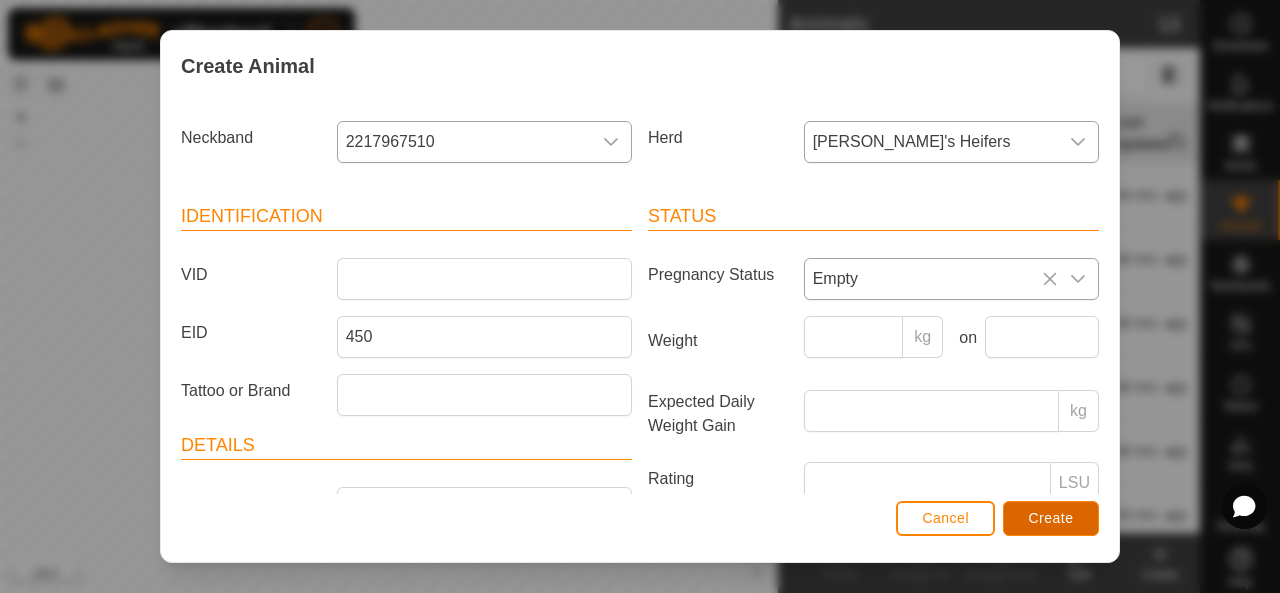 click on "Create" at bounding box center (1051, 518) 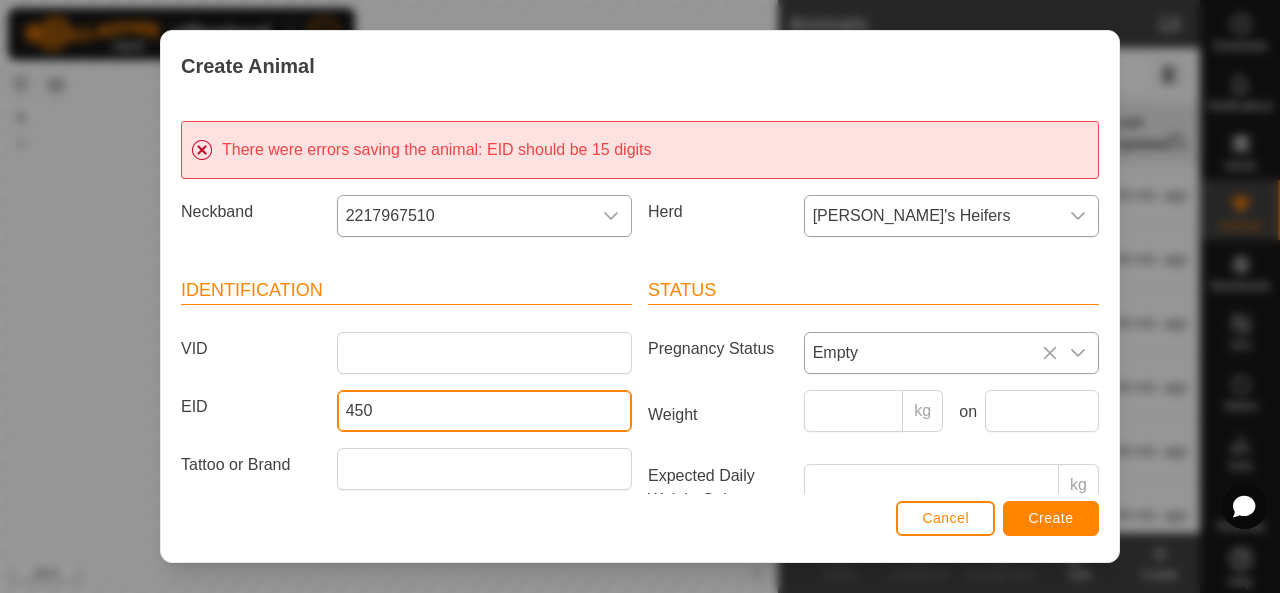 click on "450" at bounding box center (484, 411) 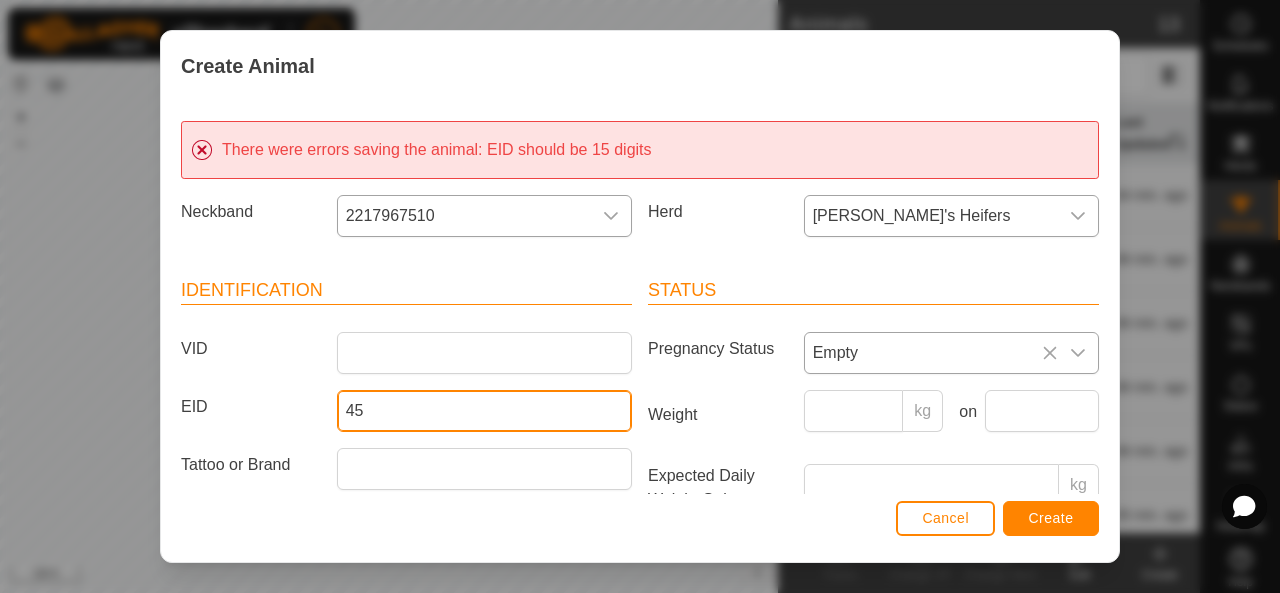 type on "4" 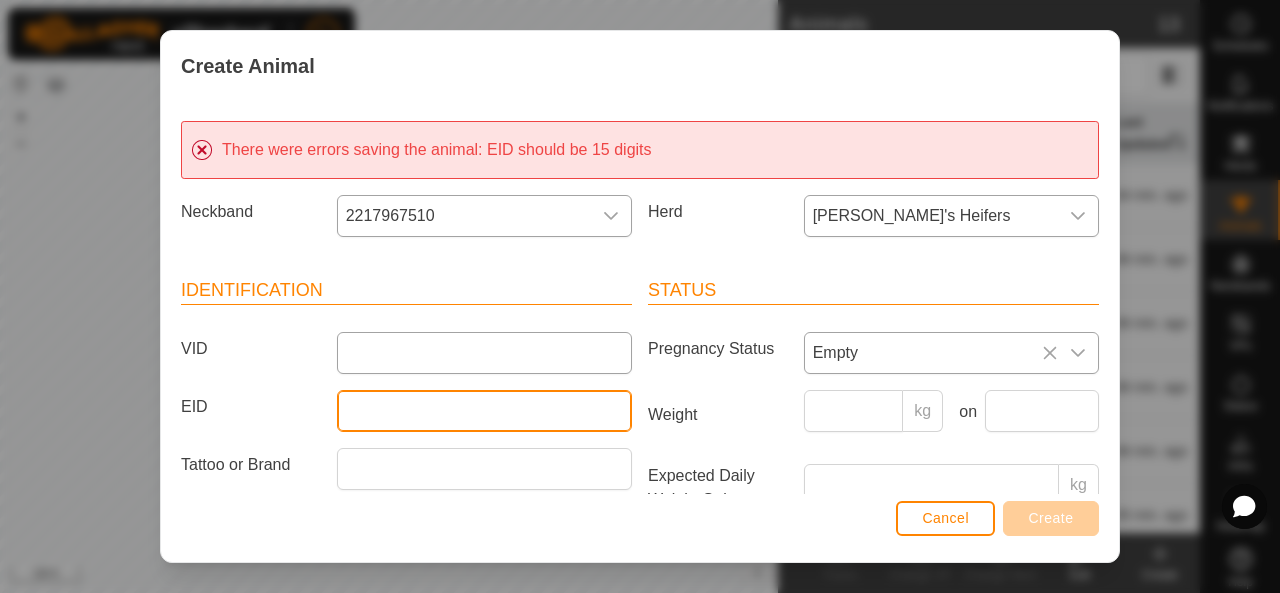 type 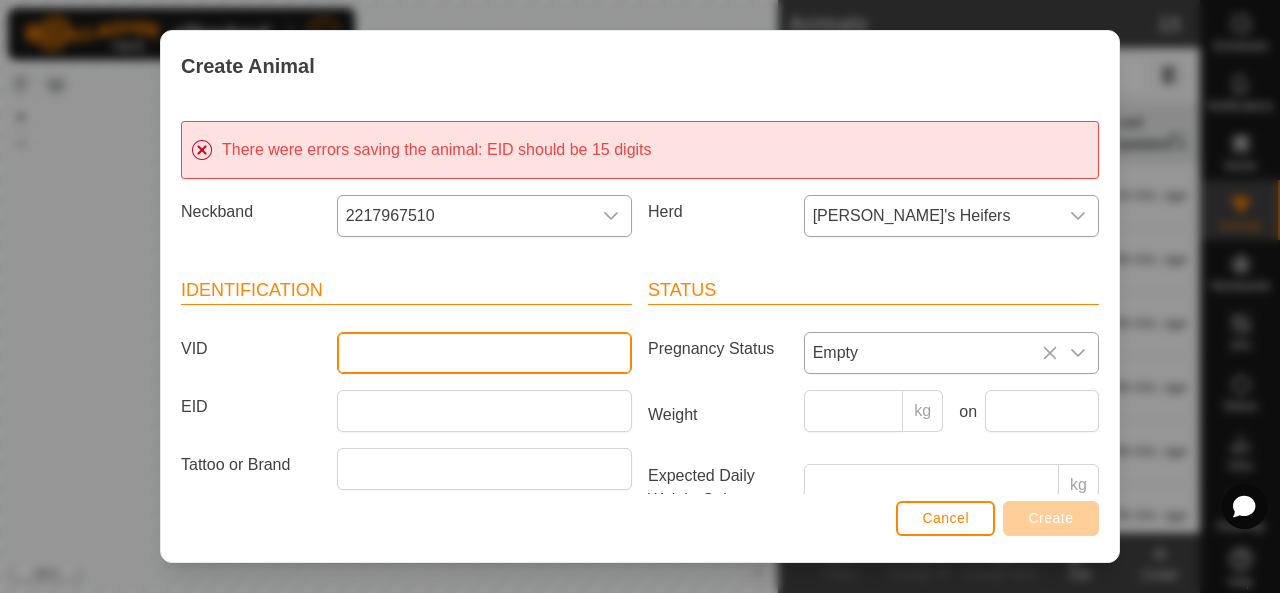 click on "VID" at bounding box center [484, 353] 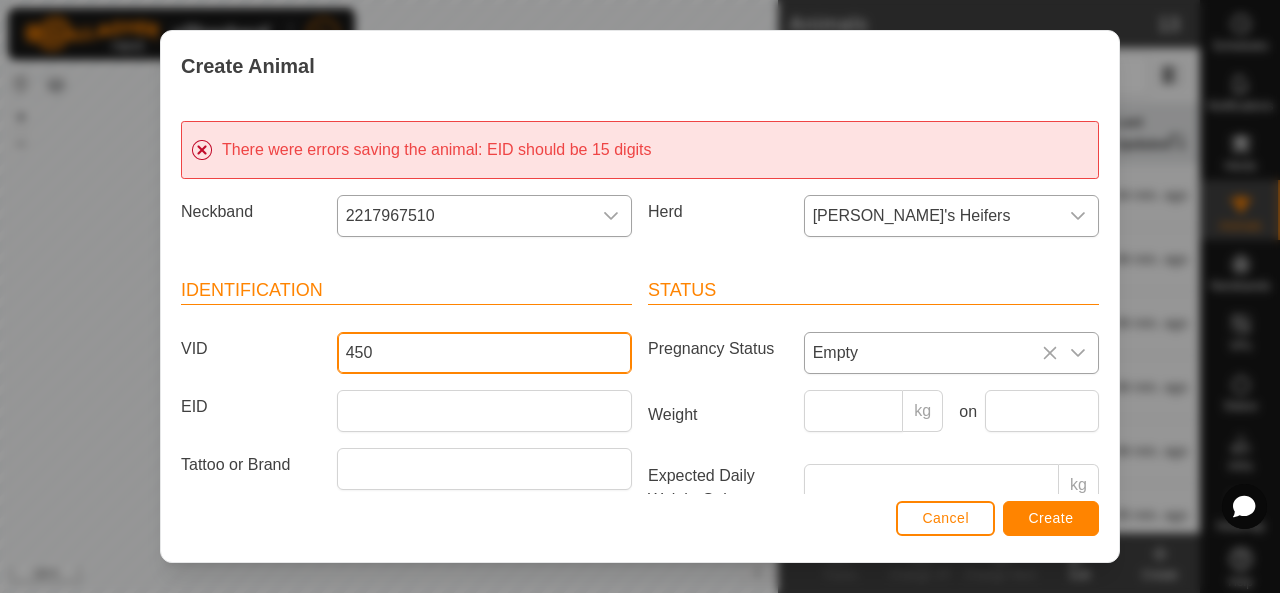 type on "450" 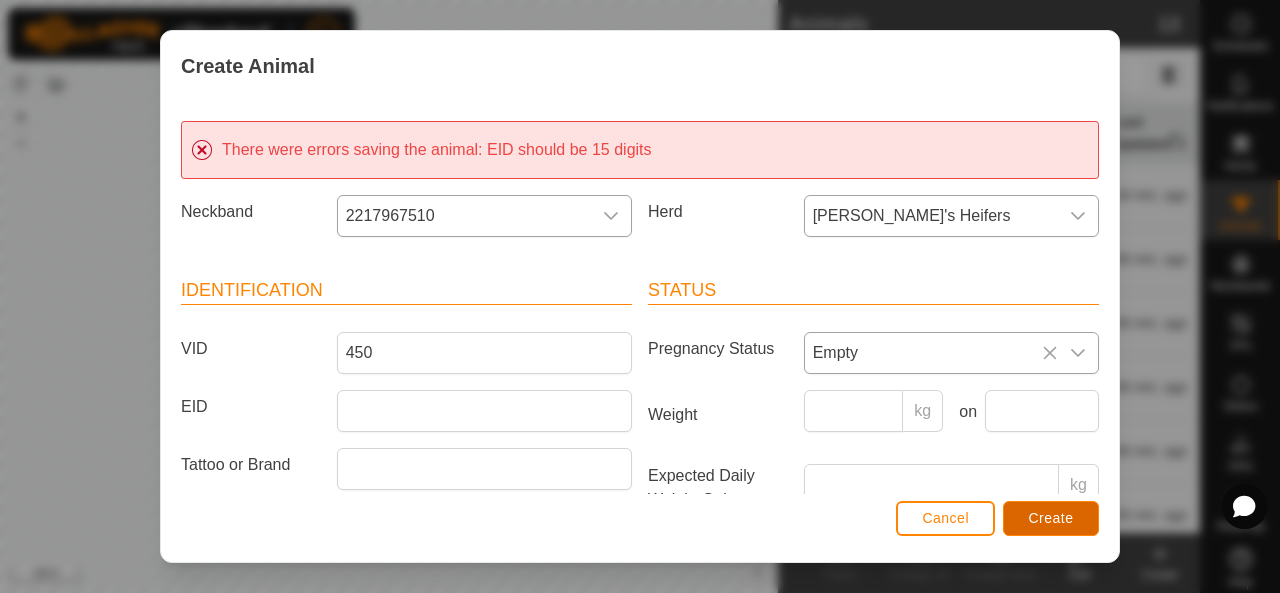 click on "Create" at bounding box center [1051, 518] 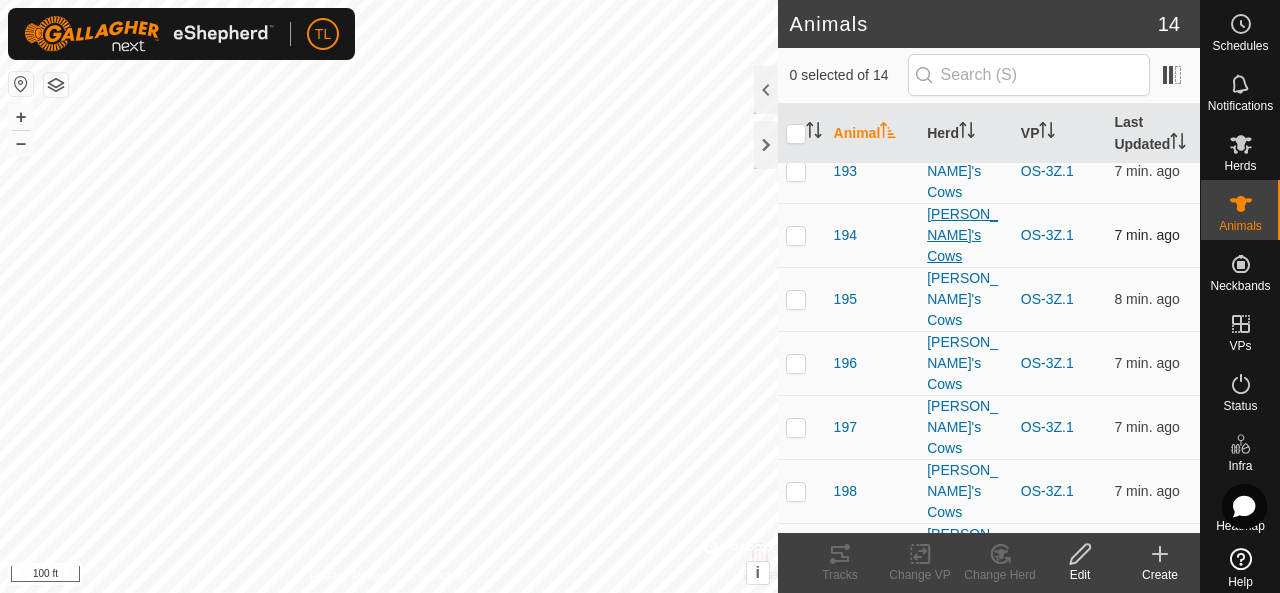 scroll, scrollTop: 247, scrollLeft: 0, axis: vertical 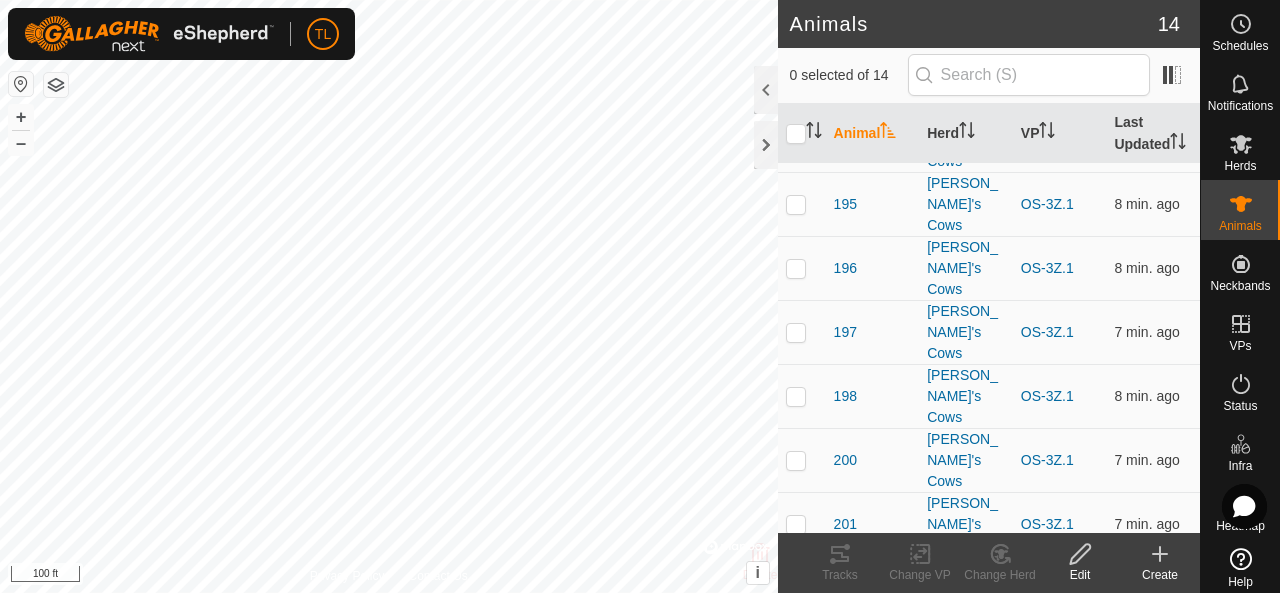 click 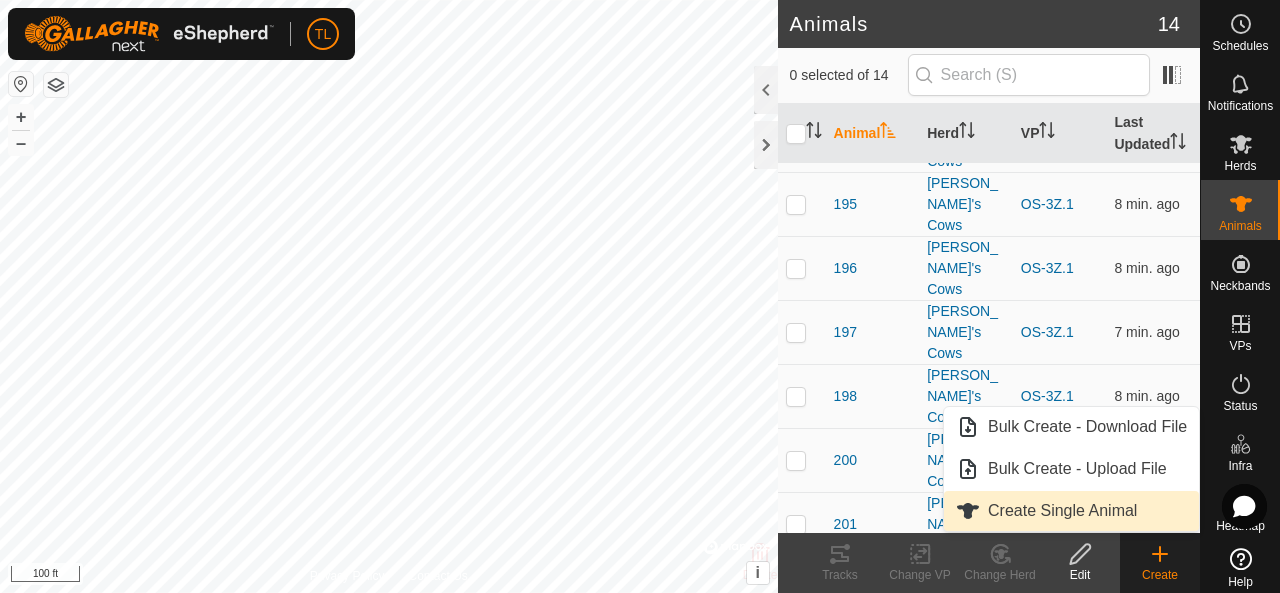 click on "Create Single Animal" at bounding box center [1071, 511] 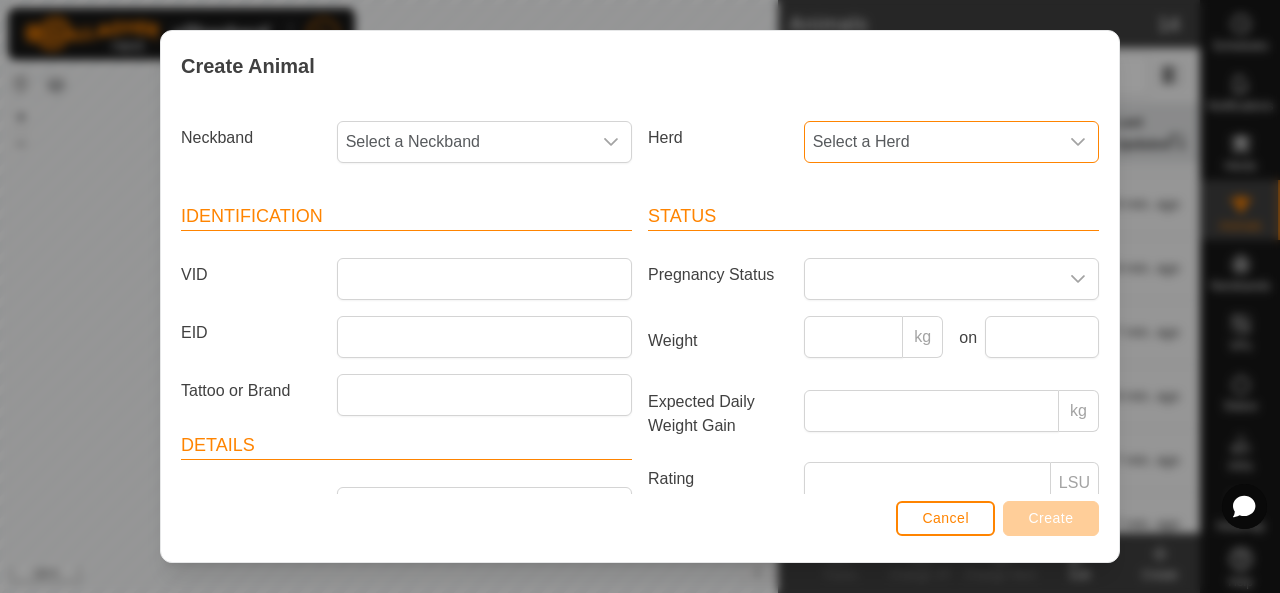 click on "Select a Herd" at bounding box center (931, 142) 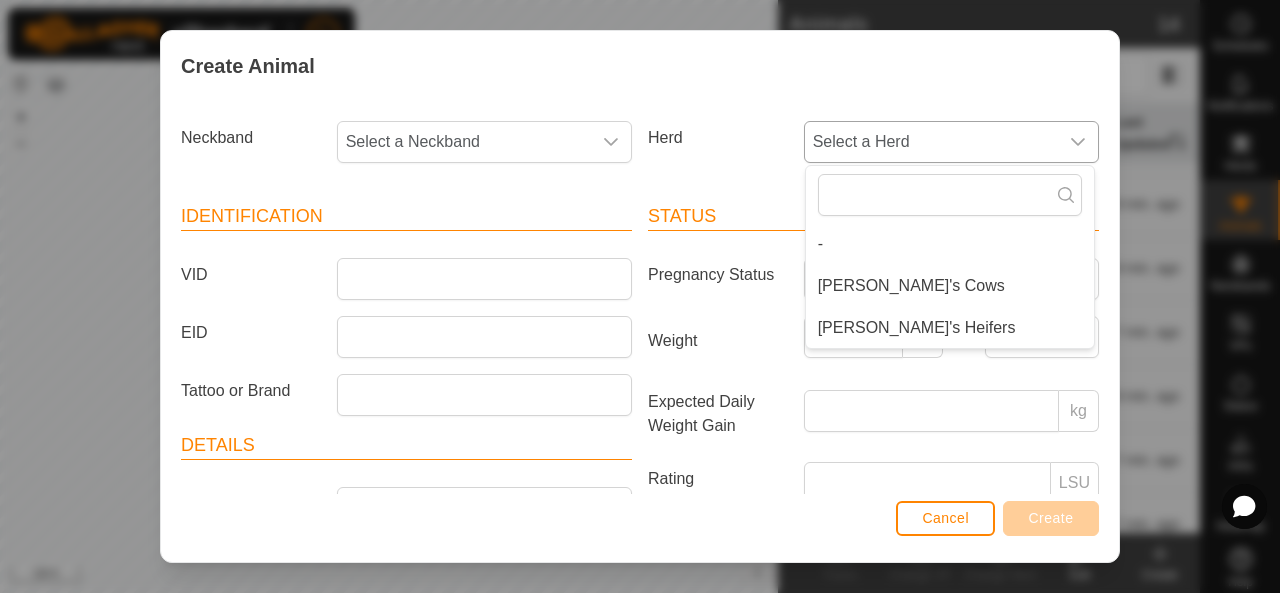 click on "[PERSON_NAME]'s Heifers" at bounding box center [950, 328] 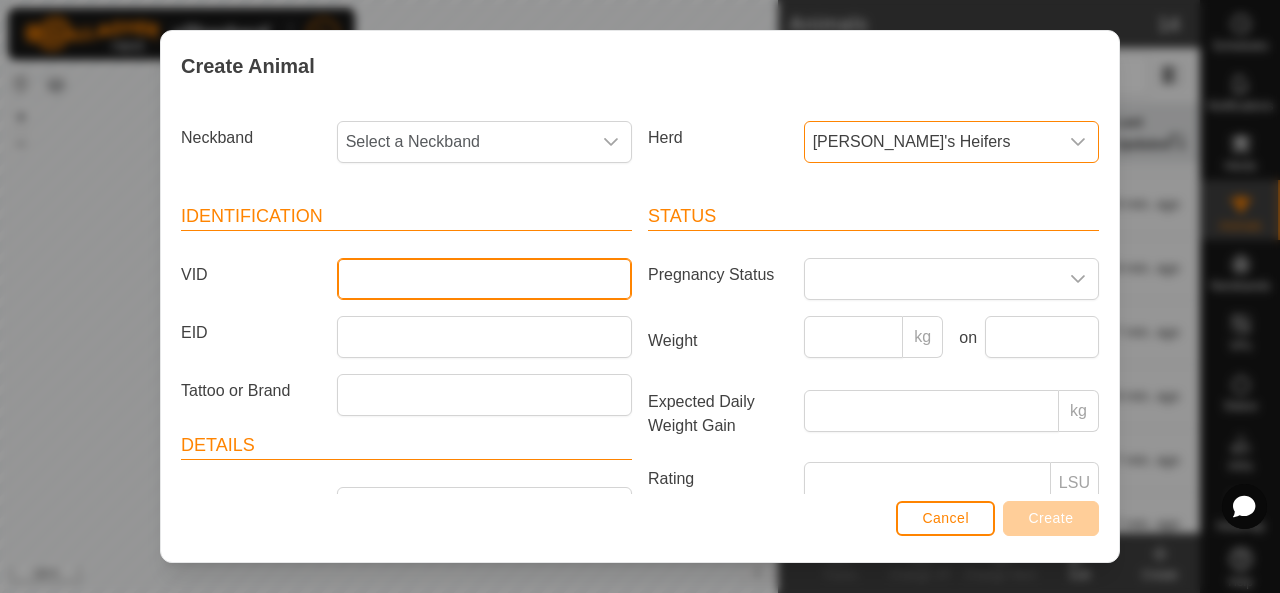 click on "VID" at bounding box center [484, 279] 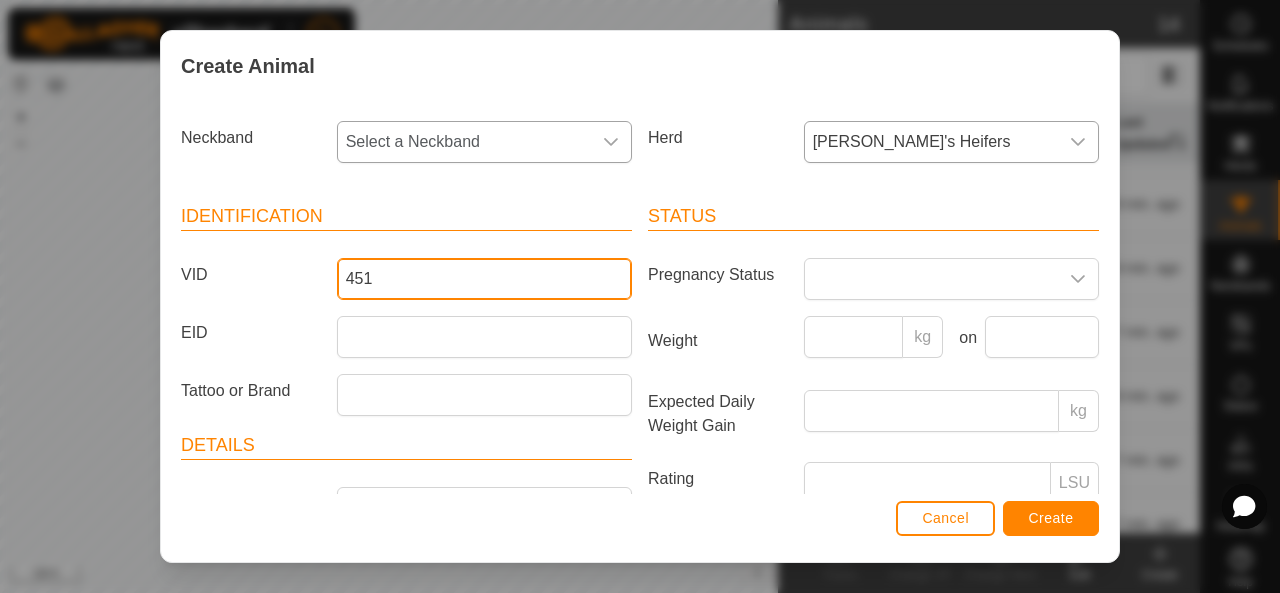 type on "451" 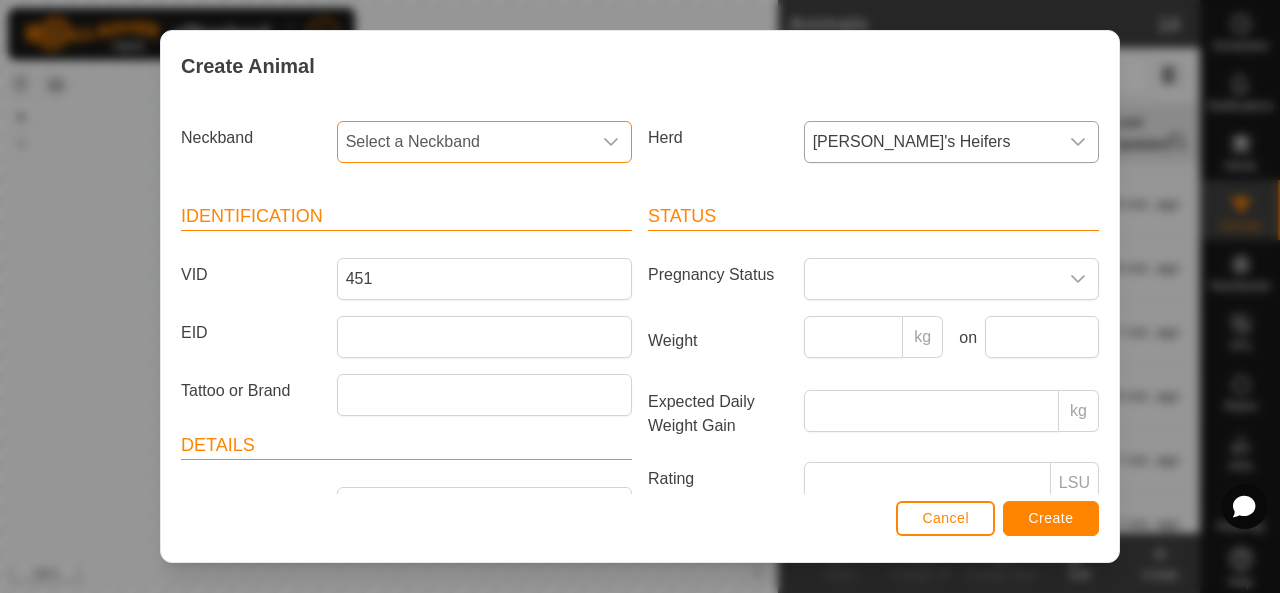 click on "Select a Neckband" at bounding box center [464, 142] 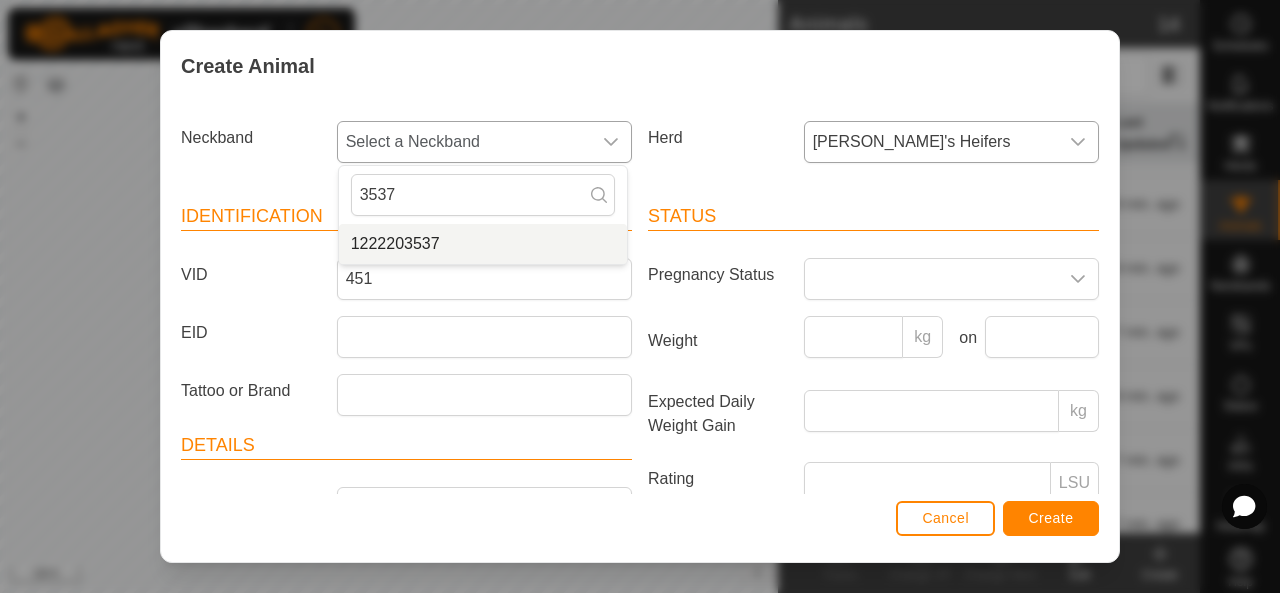 type on "3537" 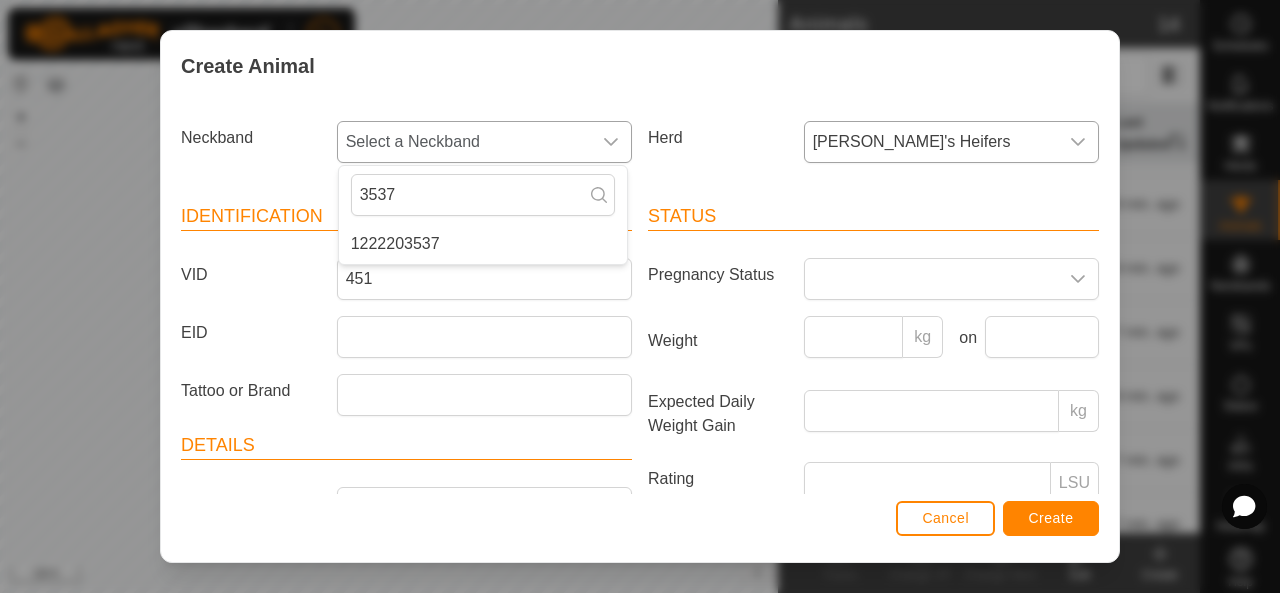 click on "1222203537" at bounding box center [483, 244] 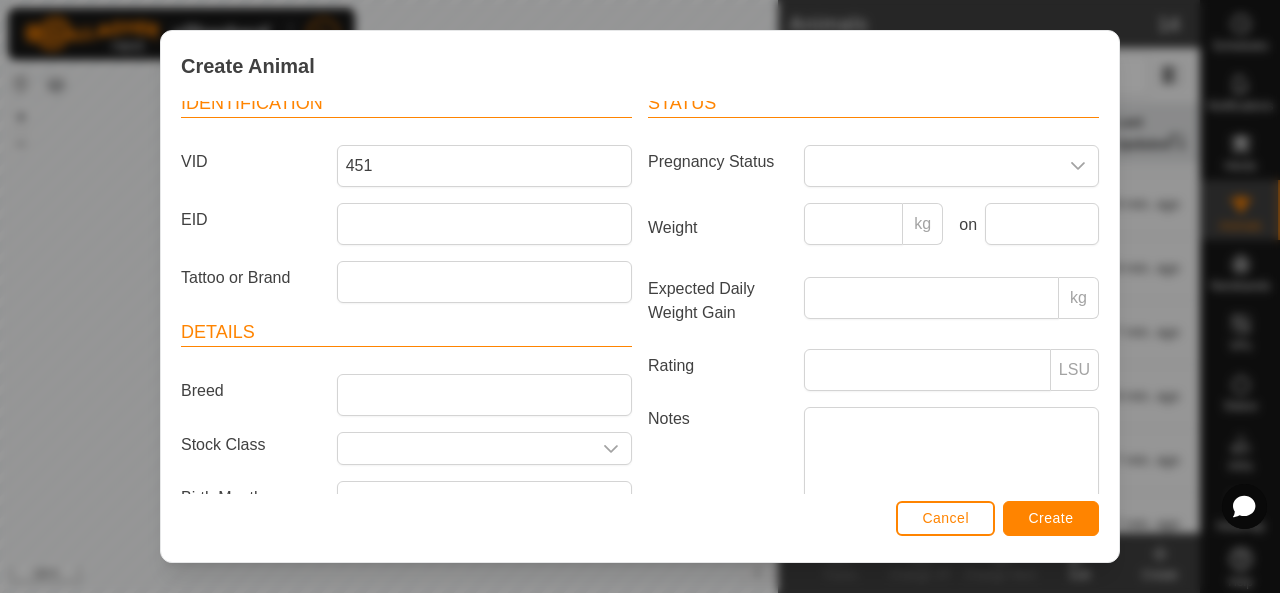 scroll, scrollTop: 154, scrollLeft: 0, axis: vertical 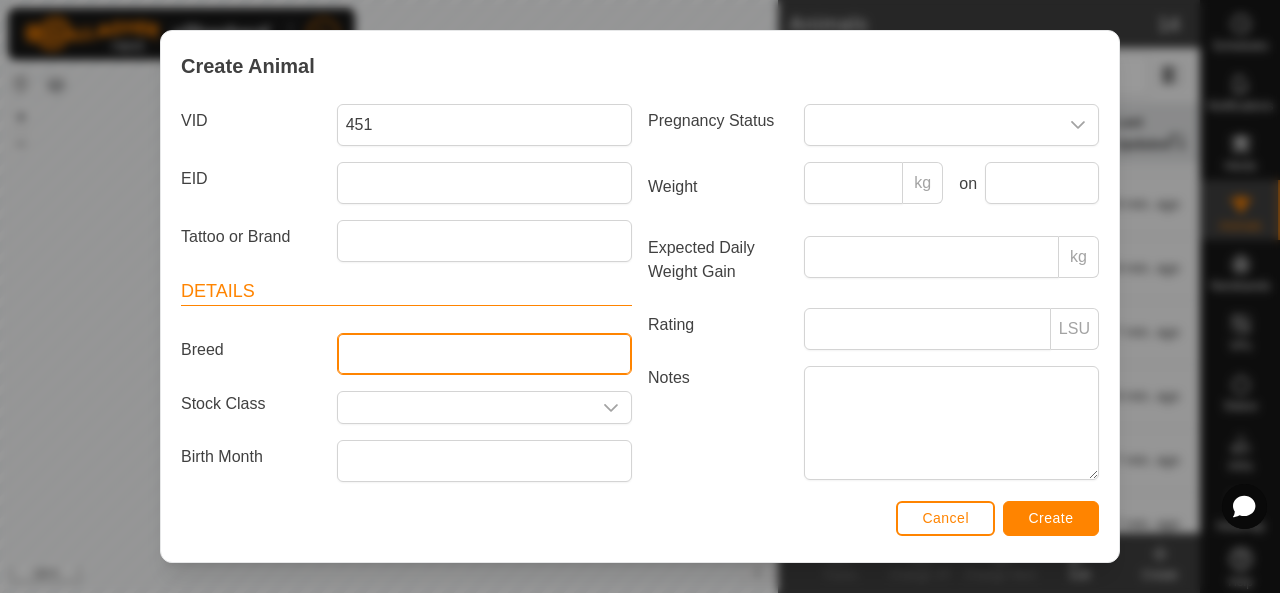 click on "Breed" at bounding box center [484, 354] 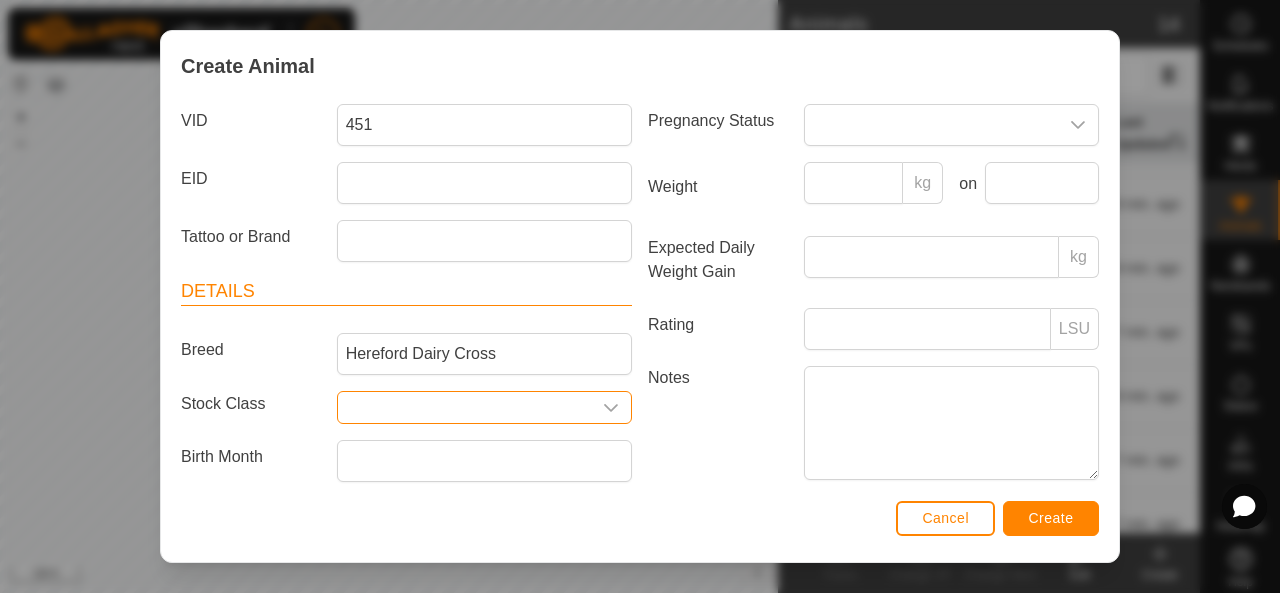 click at bounding box center (464, 407) 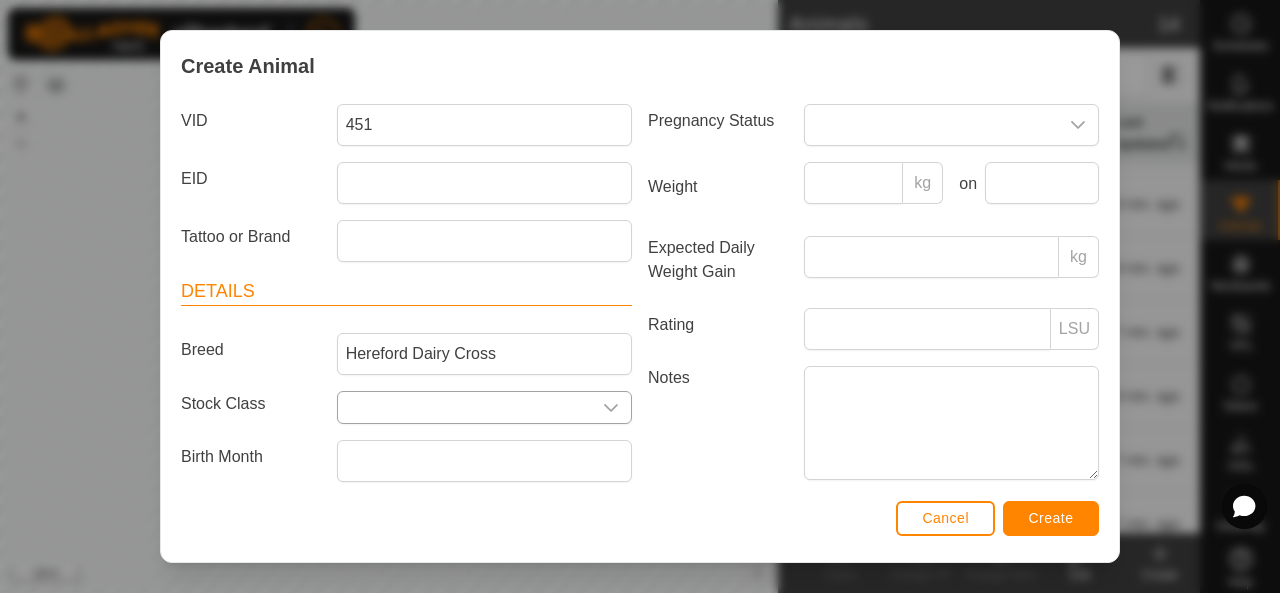 click at bounding box center [611, 407] 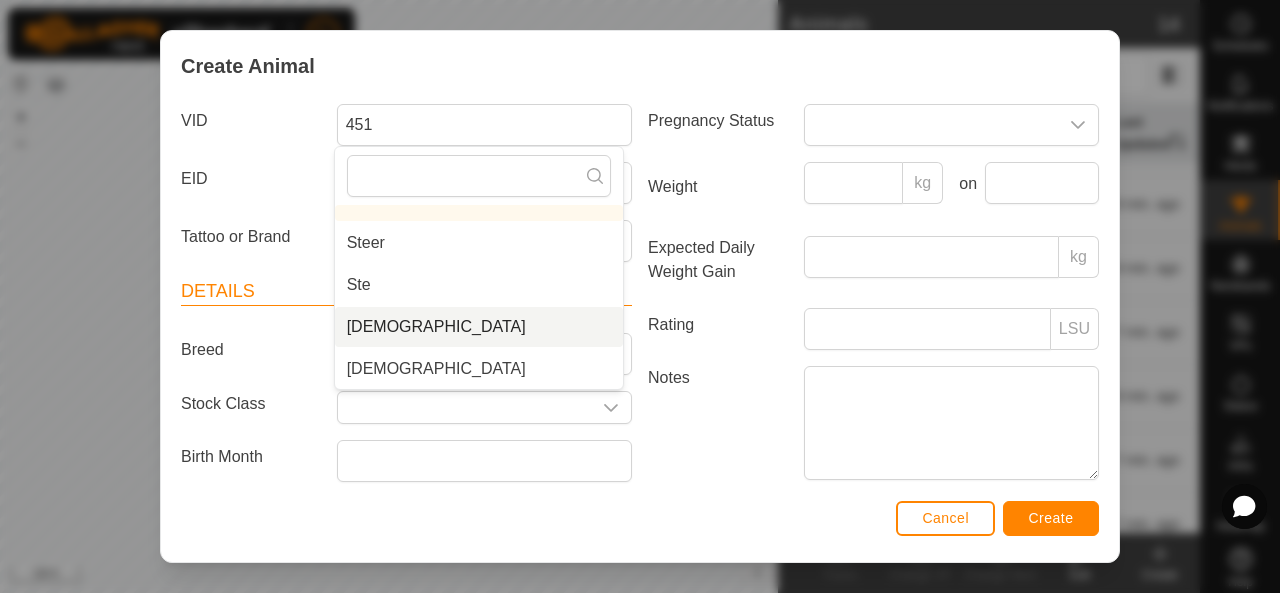 click on "[DEMOGRAPHIC_DATA]" at bounding box center [479, 327] 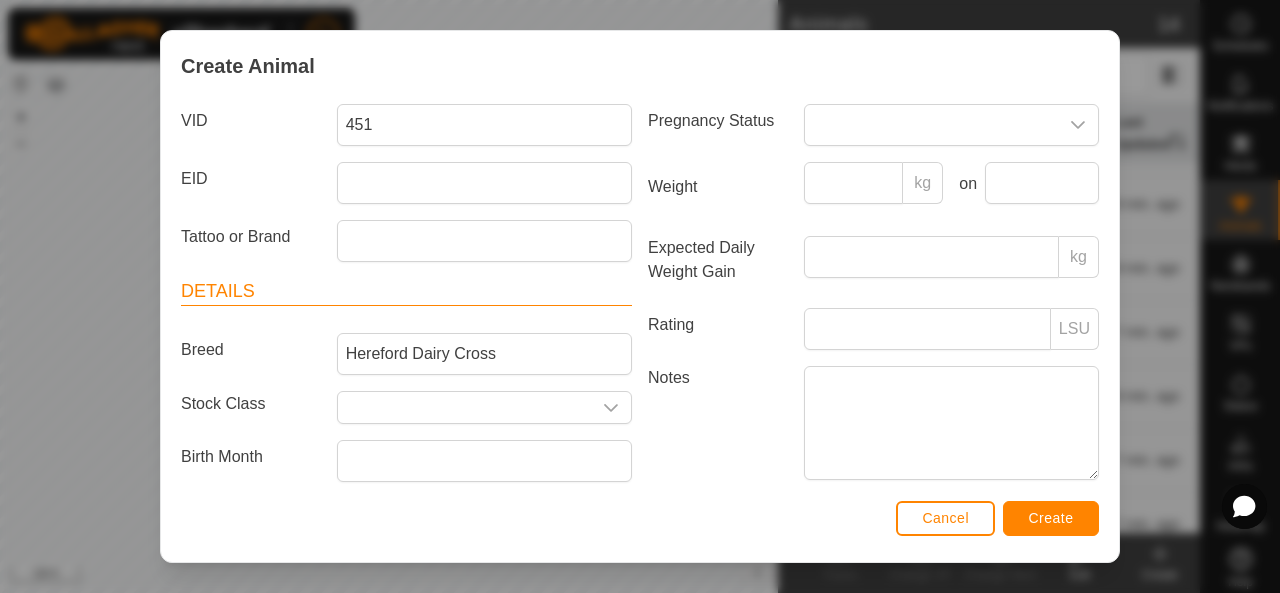 type on "[DEMOGRAPHIC_DATA]" 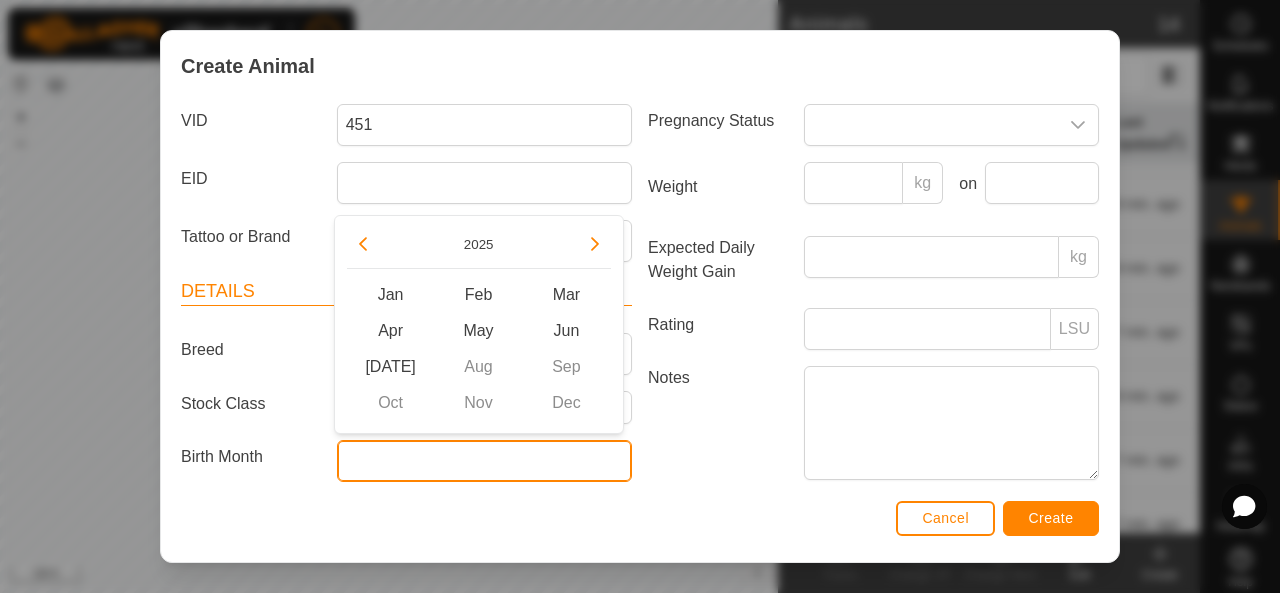 click at bounding box center (484, 461) 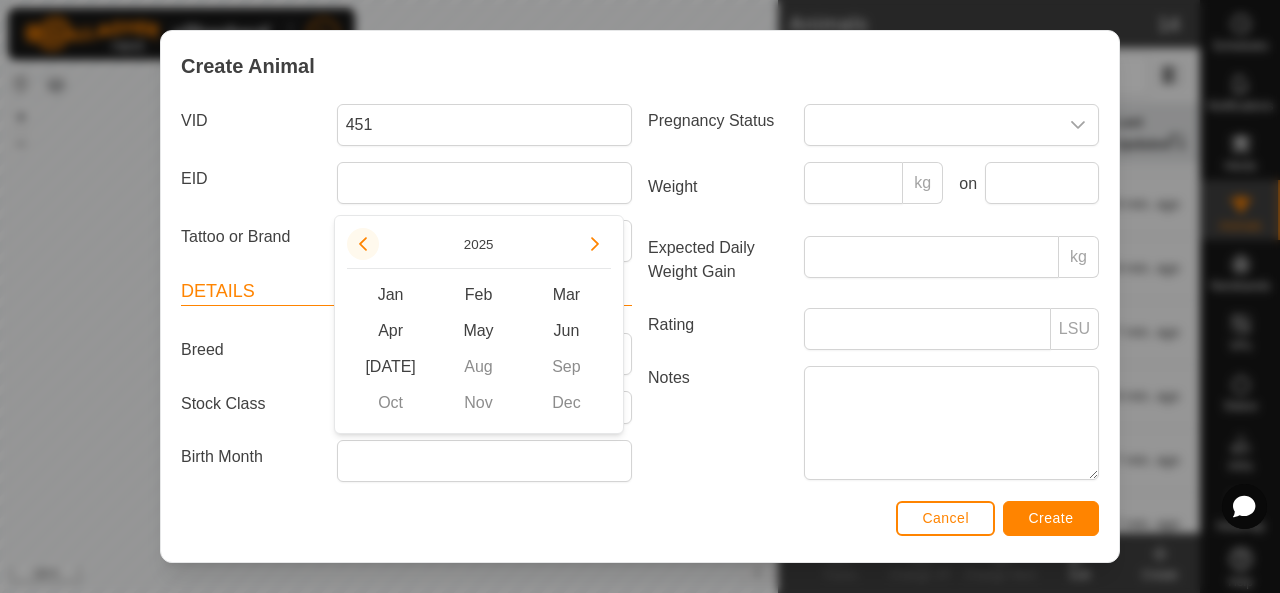 click at bounding box center (363, 244) 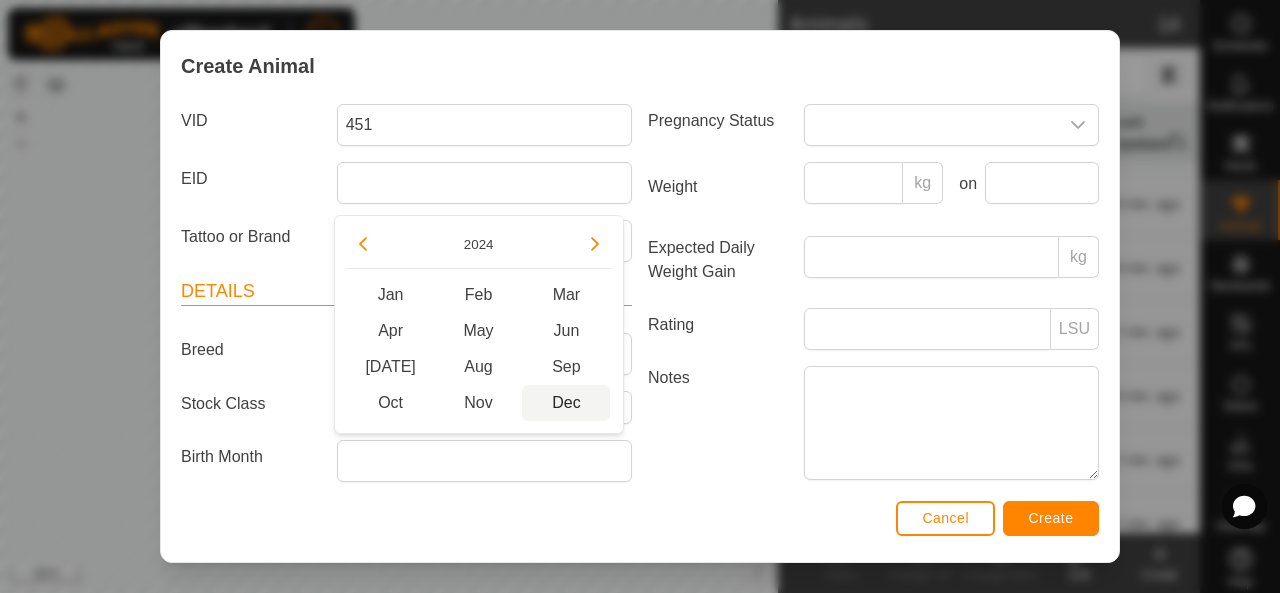 click on "Dec" at bounding box center (566, 403) 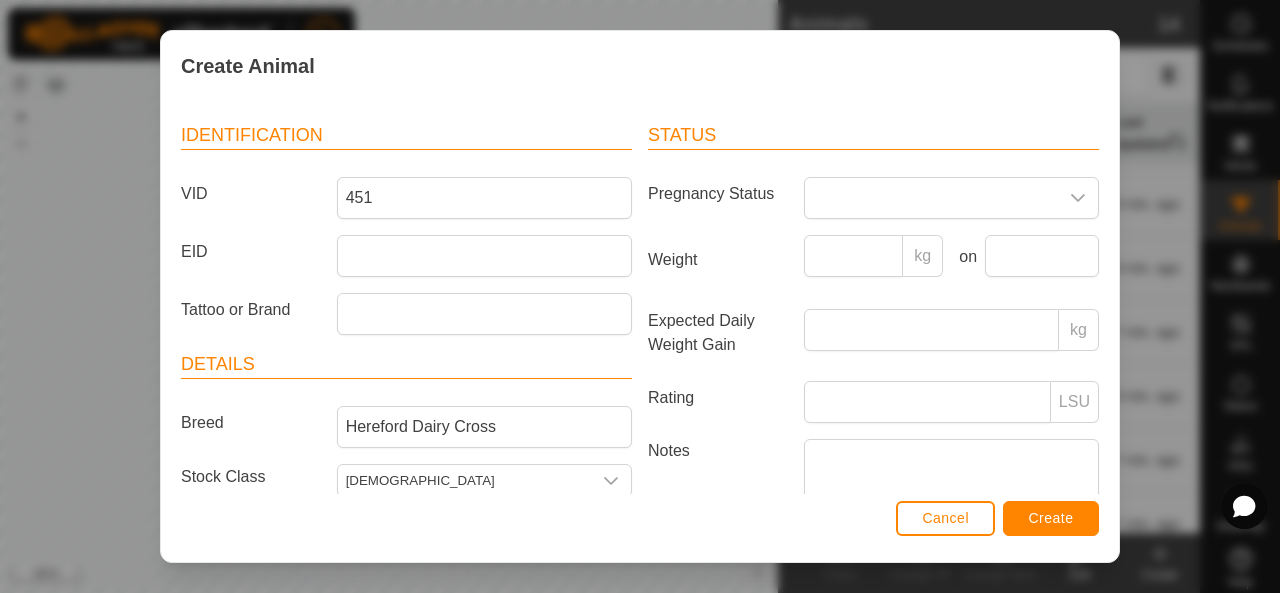 scroll, scrollTop: 80, scrollLeft: 0, axis: vertical 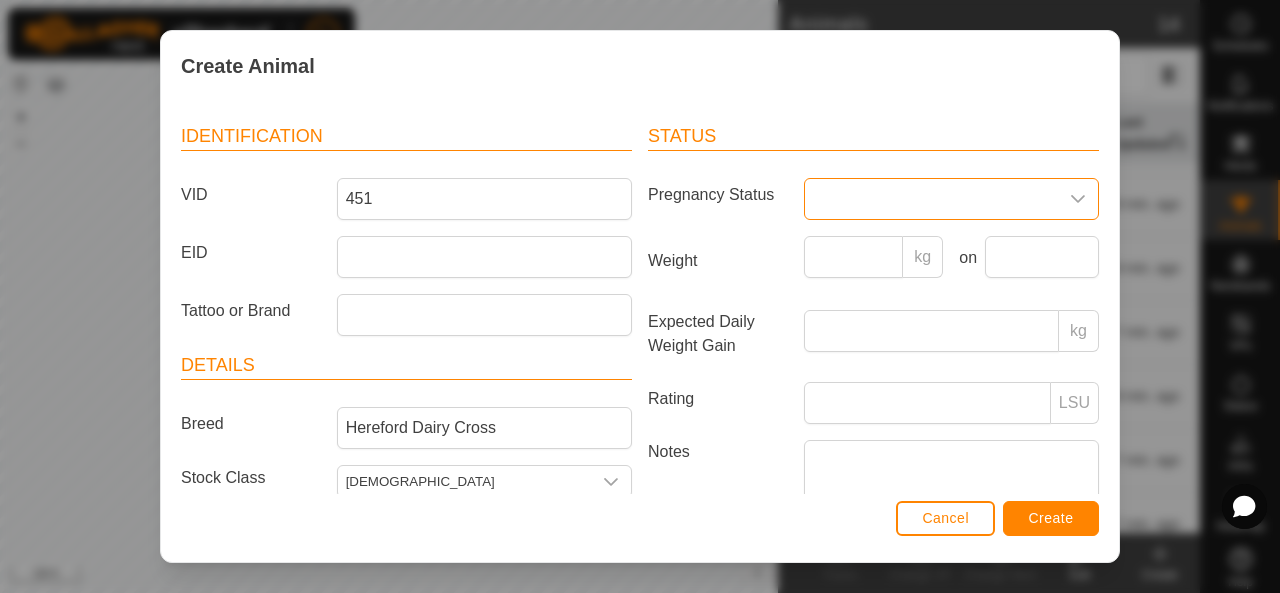 click at bounding box center (931, 199) 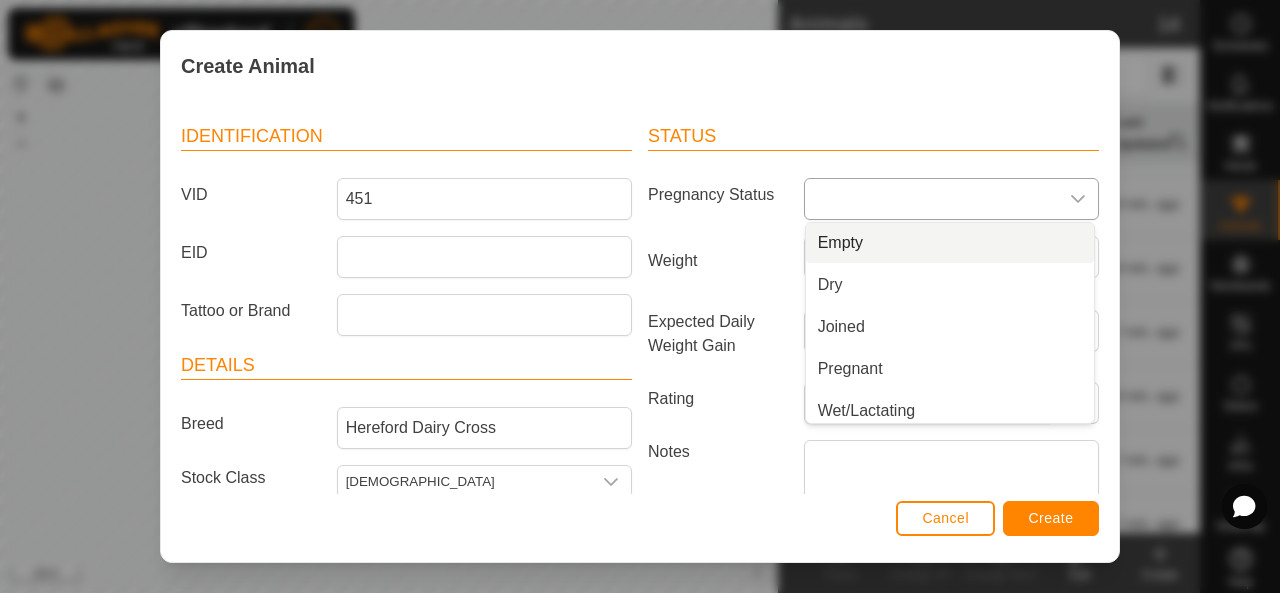 click on "Empty" at bounding box center (950, 243) 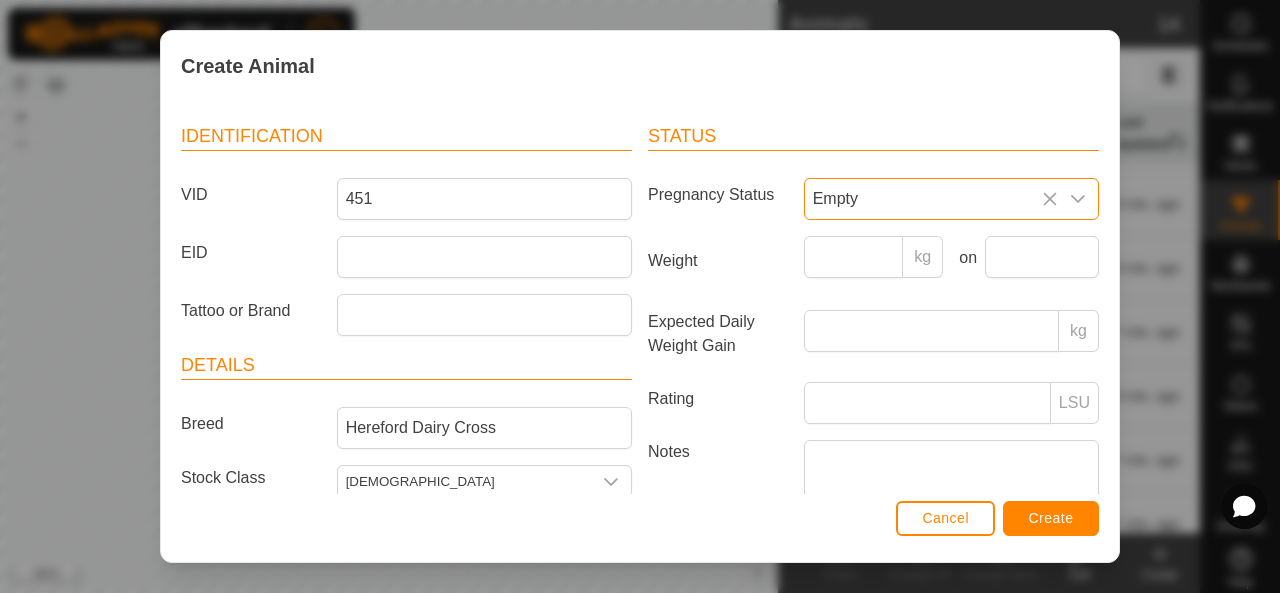 scroll, scrollTop: 0, scrollLeft: 0, axis: both 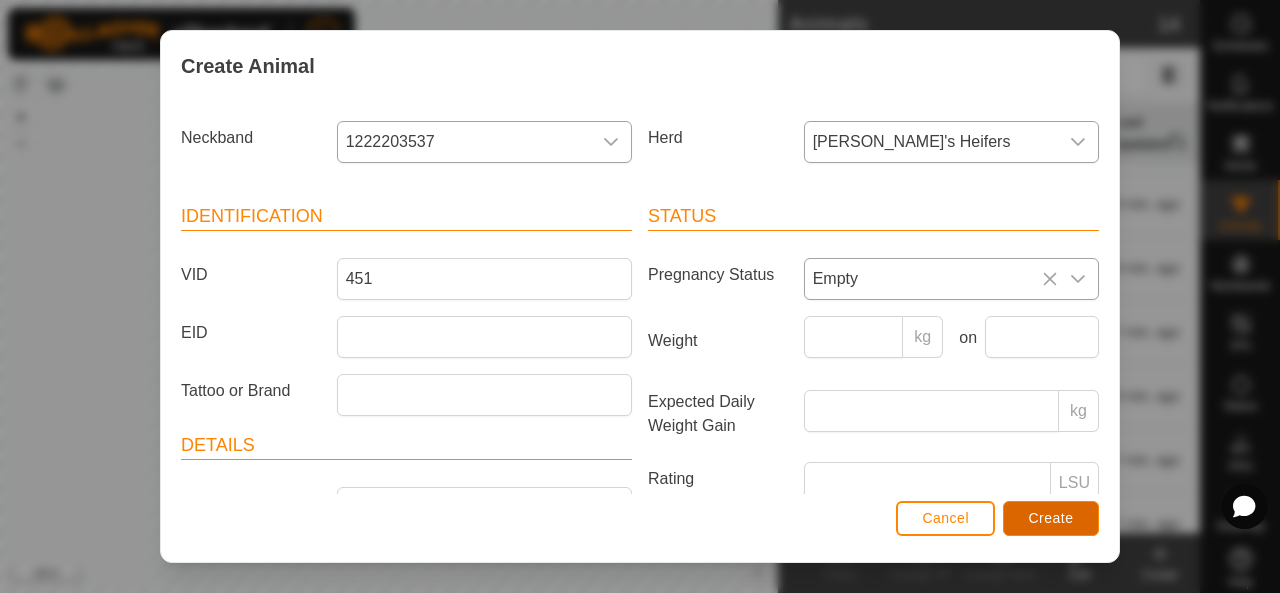 click on "Create" at bounding box center [1051, 518] 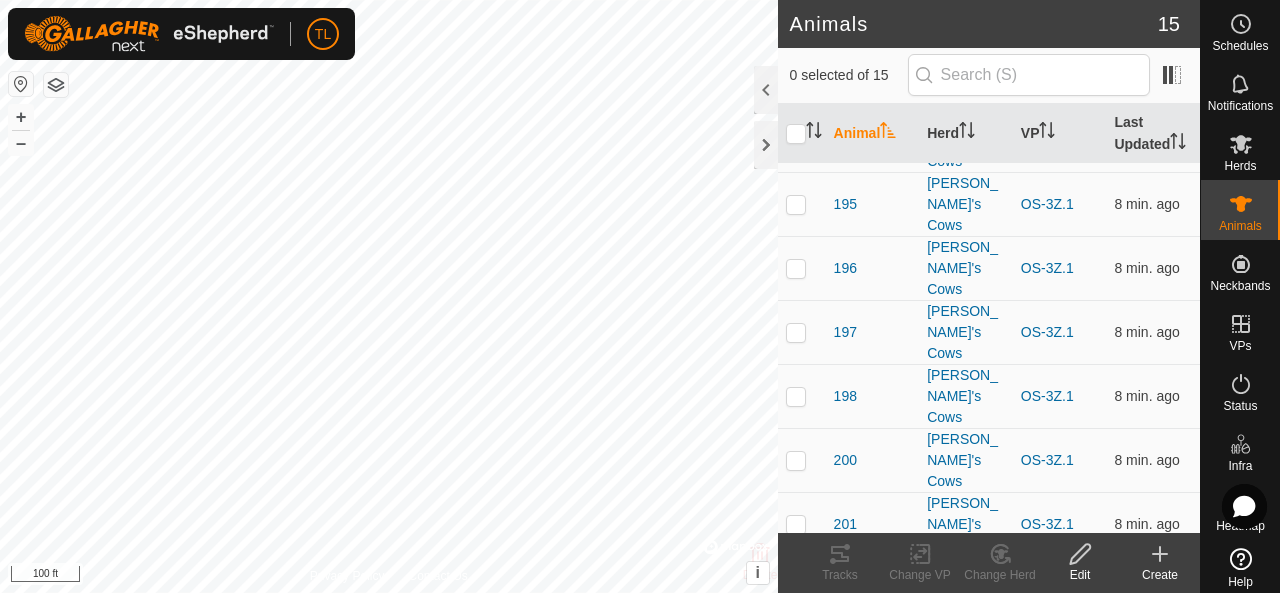 click 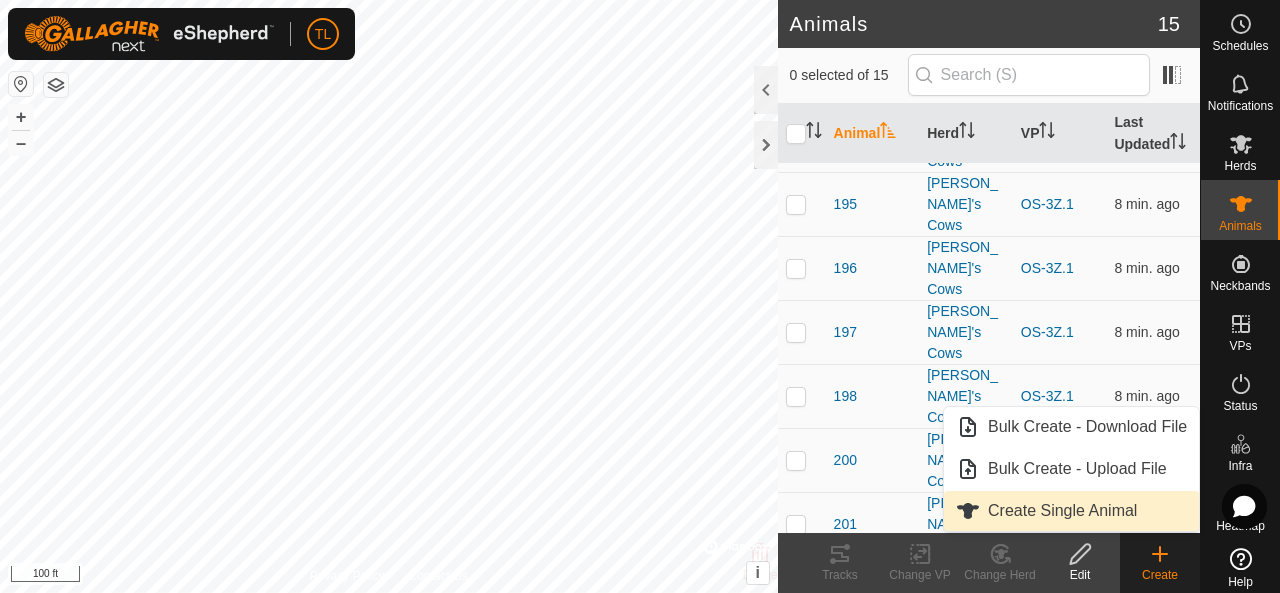 click on "Create Single Animal" at bounding box center (1071, 511) 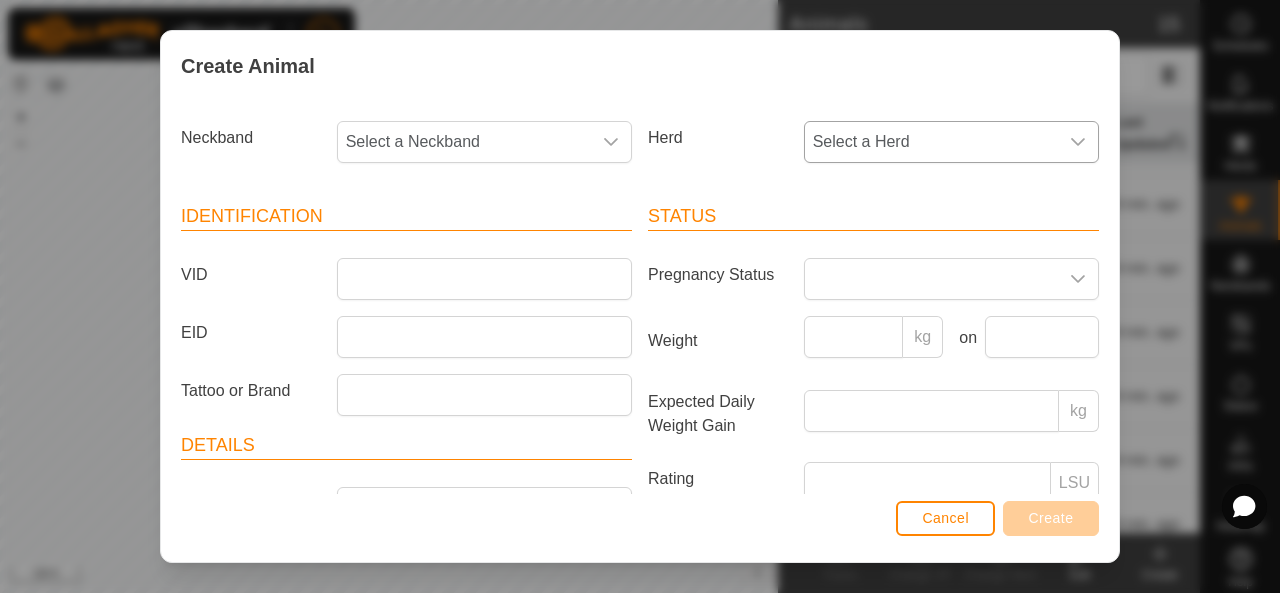 click on "Select a Herd" at bounding box center [931, 142] 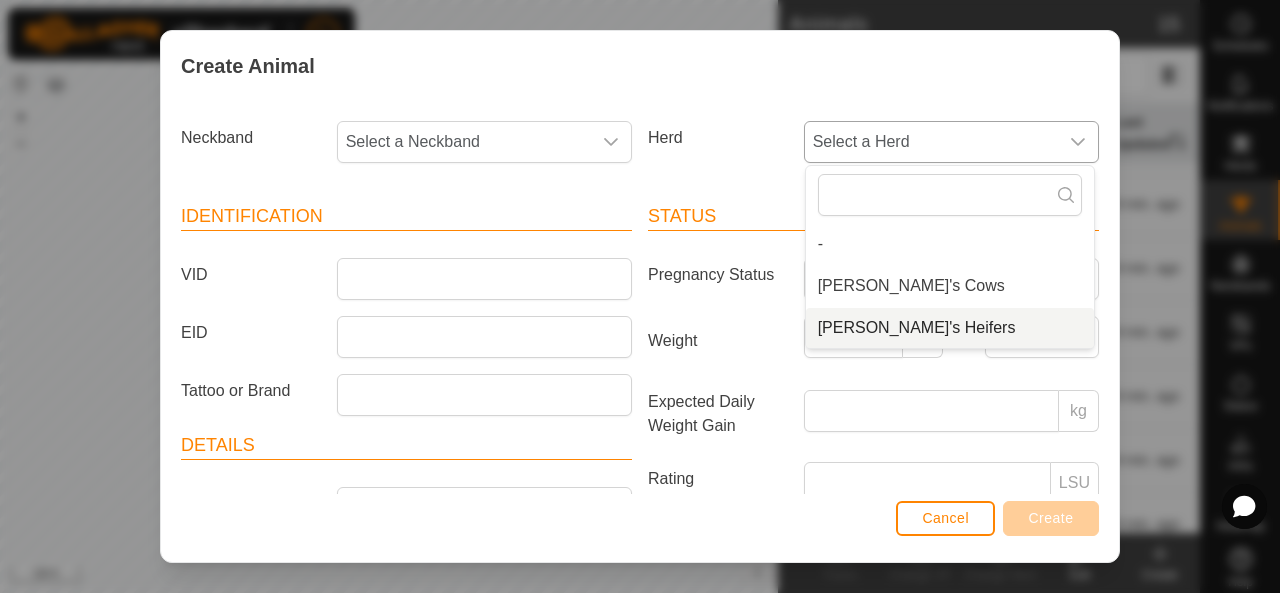 click on "[PERSON_NAME]'s Heifers" at bounding box center (950, 328) 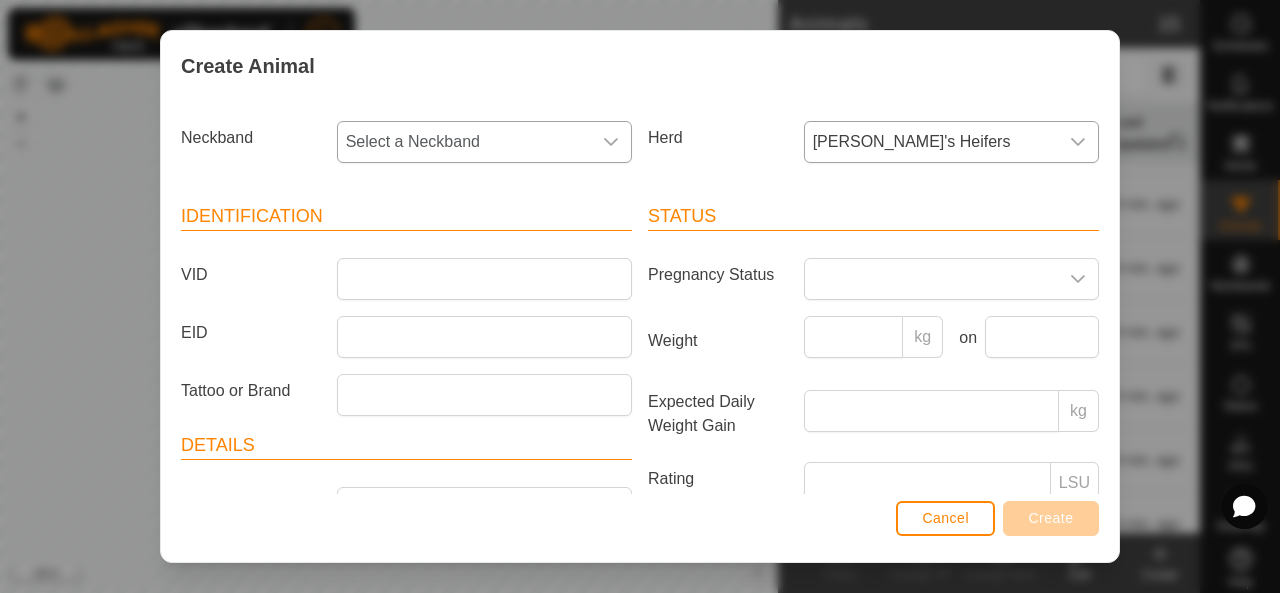 click at bounding box center (611, 142) 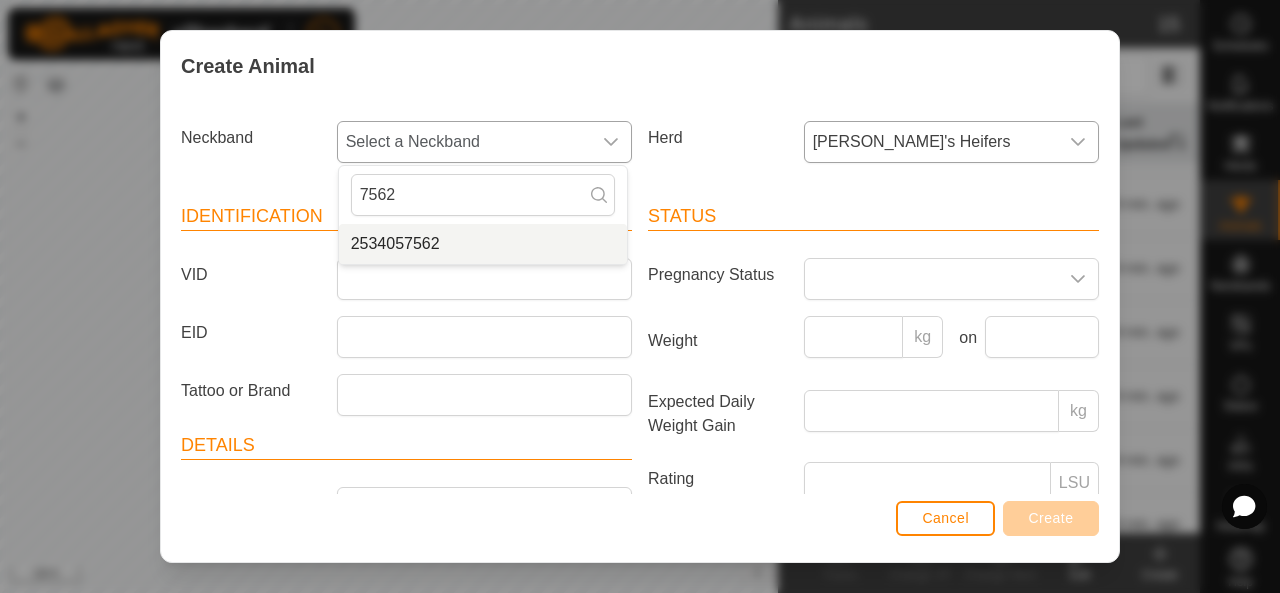 type on "7562" 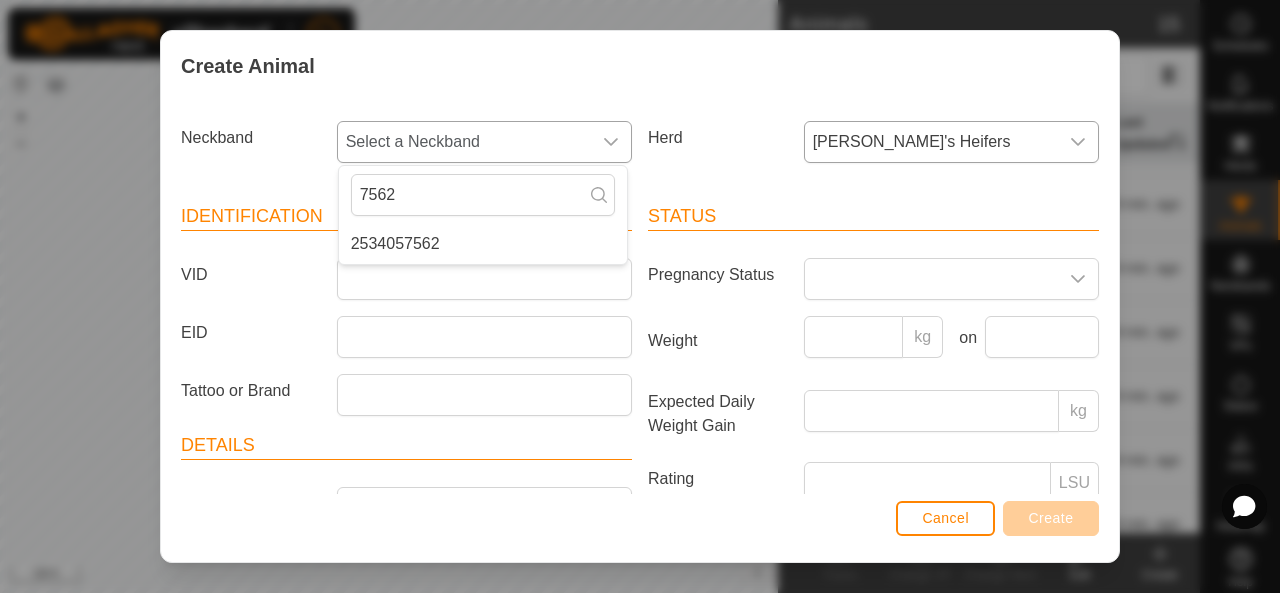 click on "2534057562" at bounding box center [483, 244] 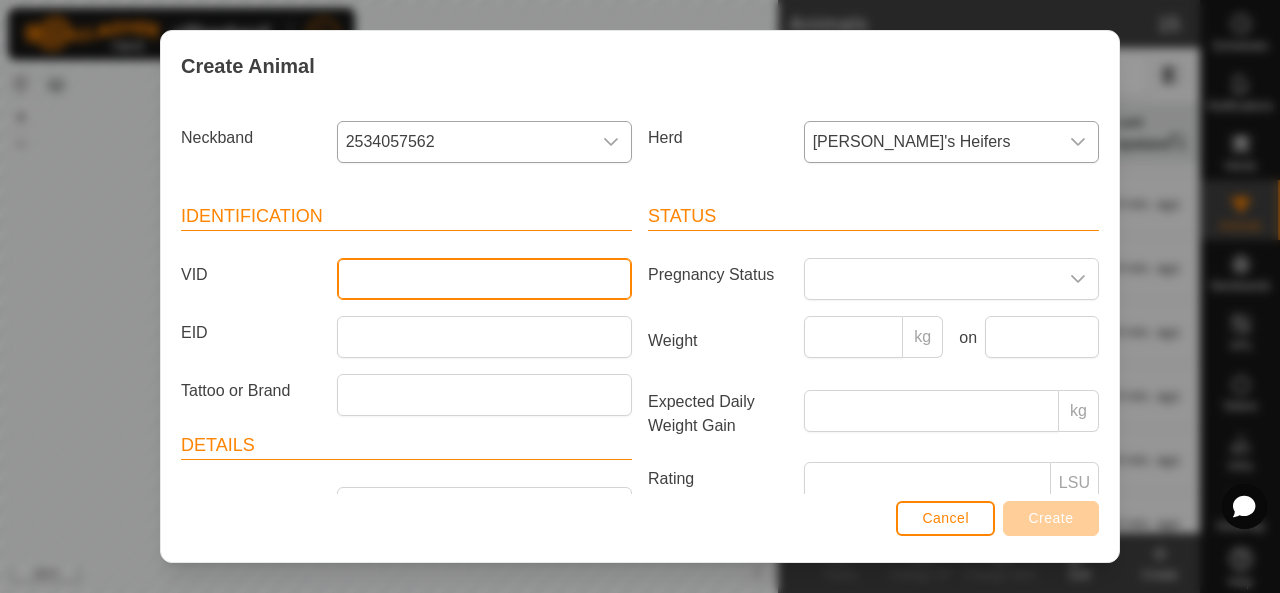 click on "VID" at bounding box center [484, 279] 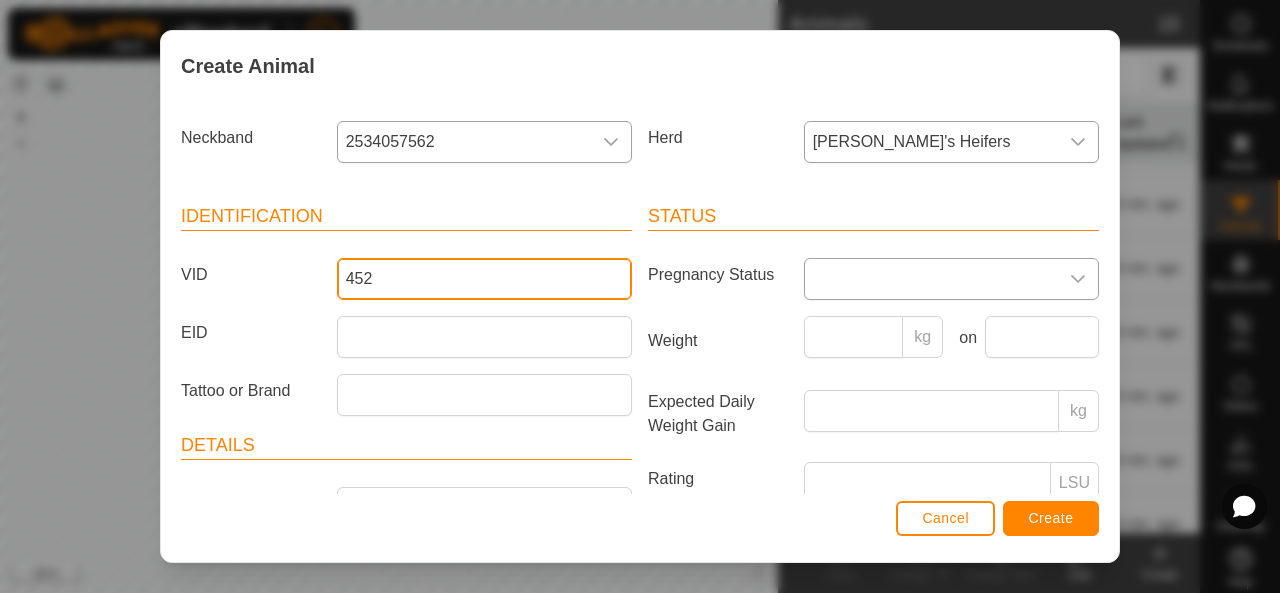 type on "452" 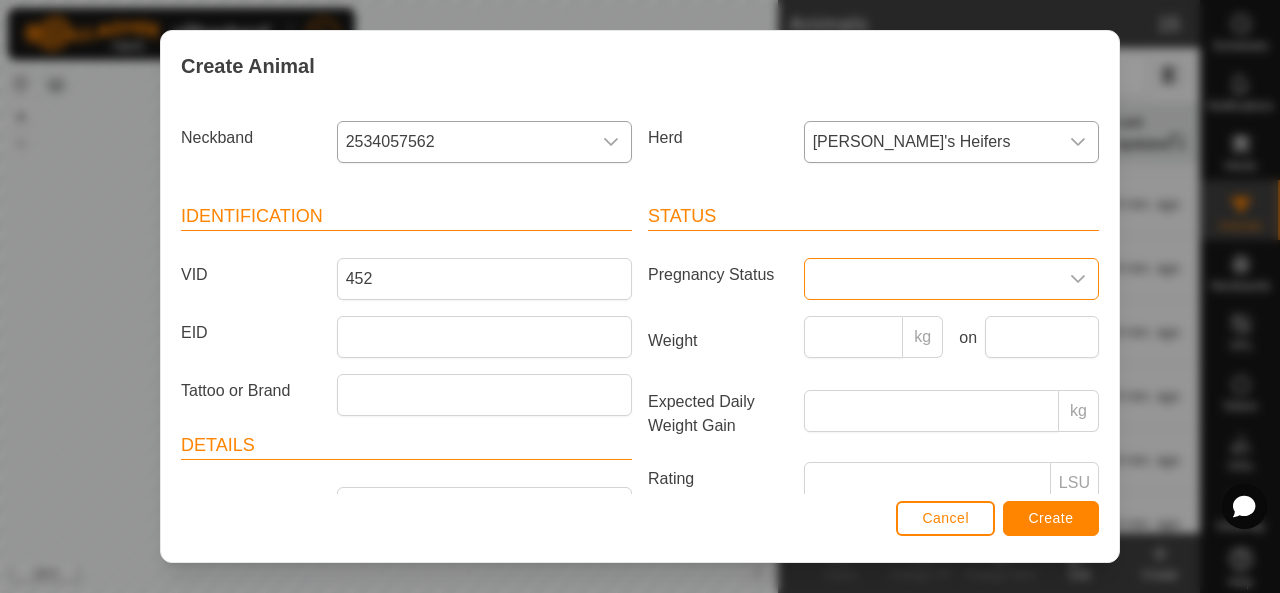 click at bounding box center [931, 279] 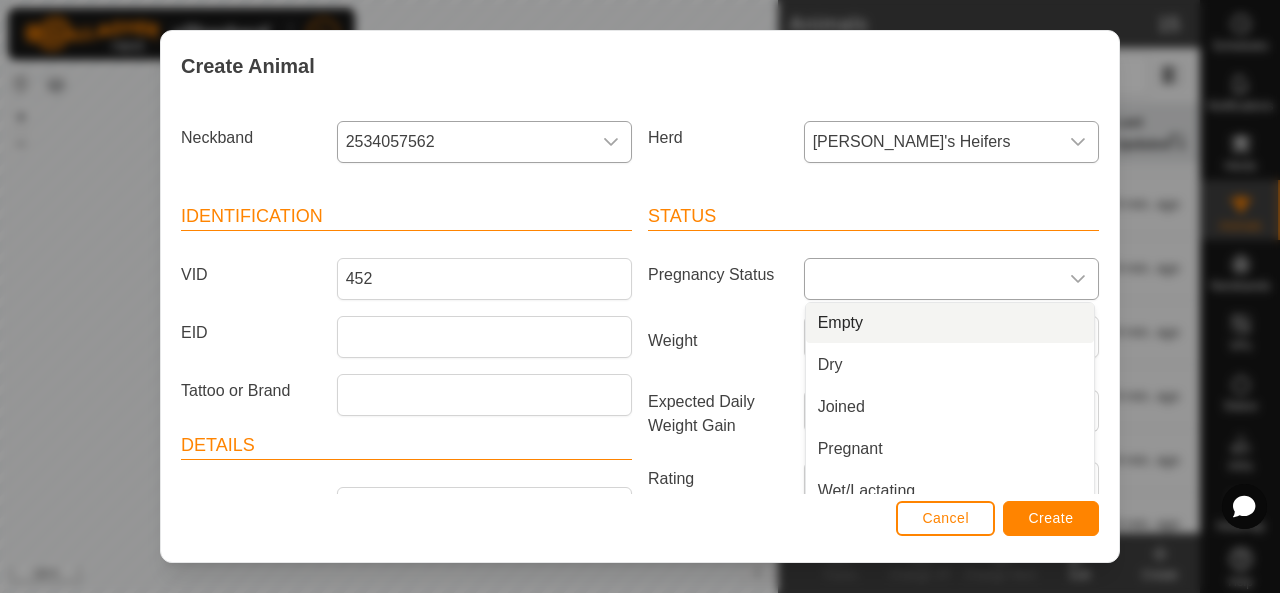click on "Empty" at bounding box center [950, 323] 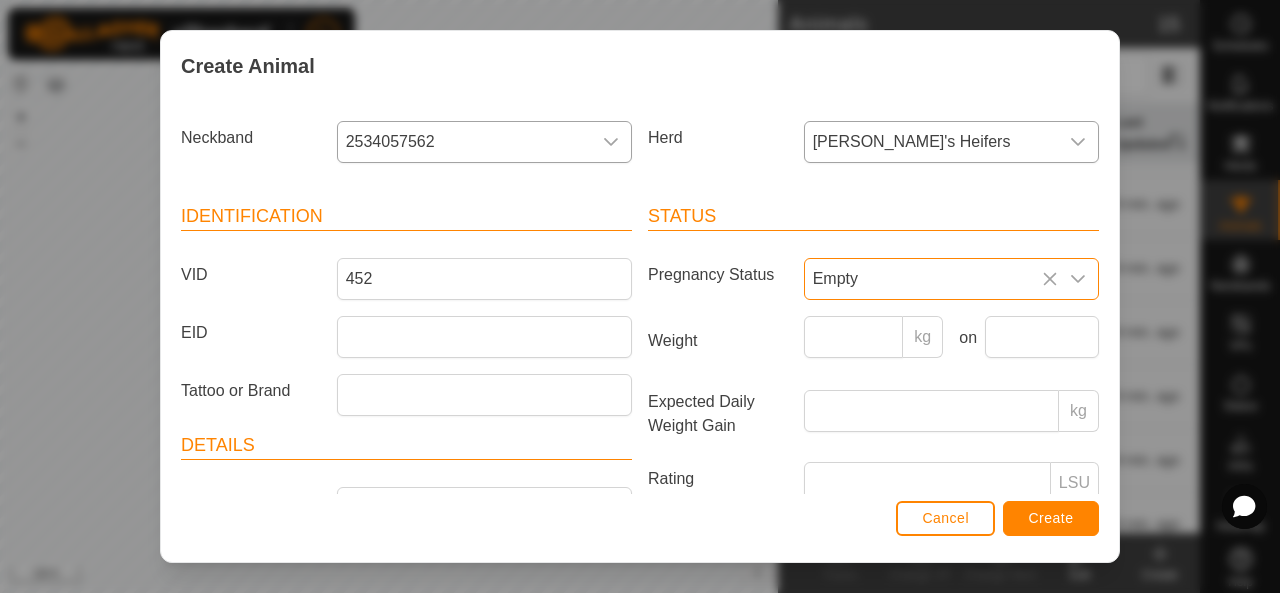 scroll, scrollTop: 136, scrollLeft: 0, axis: vertical 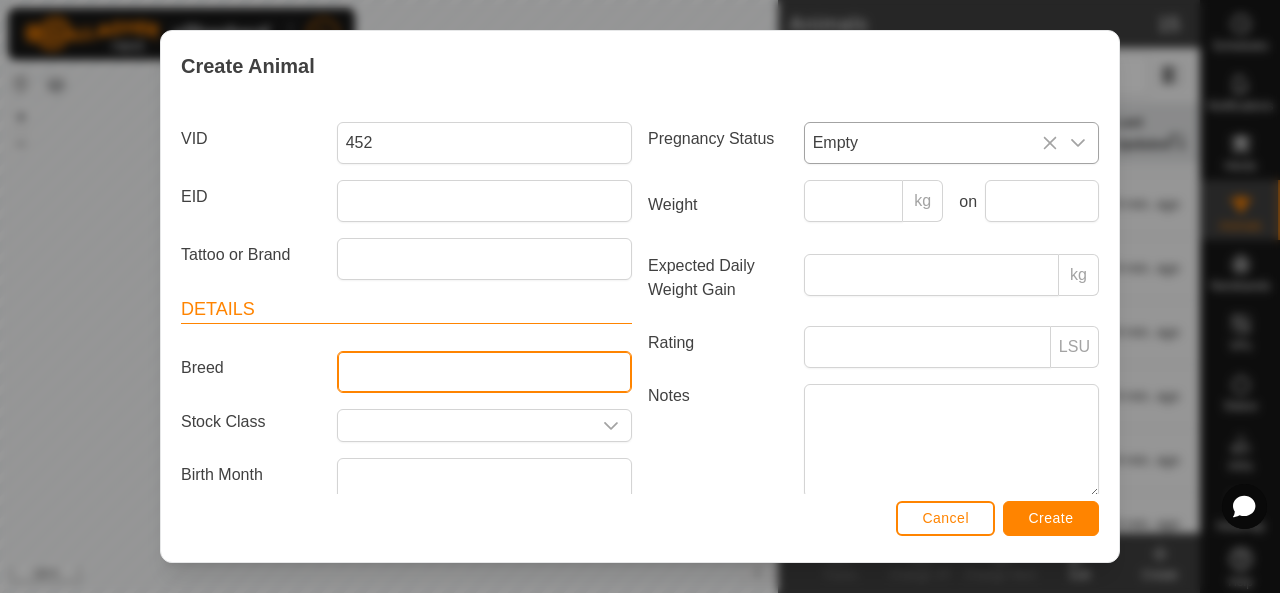 click on "Breed" at bounding box center (484, 372) 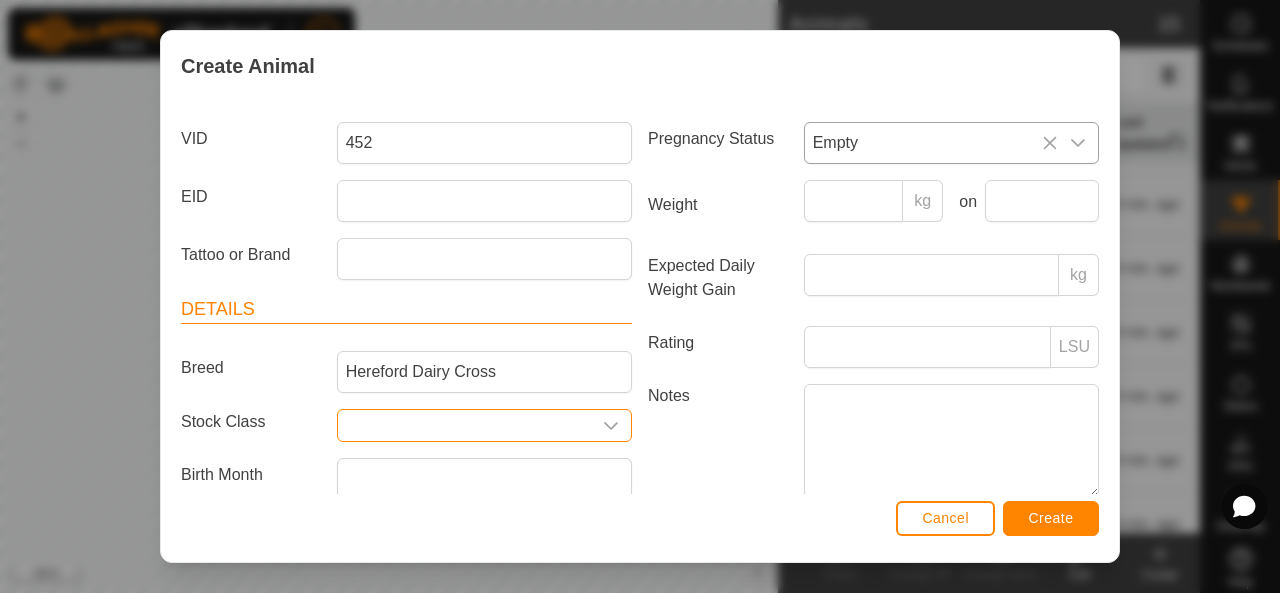 click at bounding box center [464, 425] 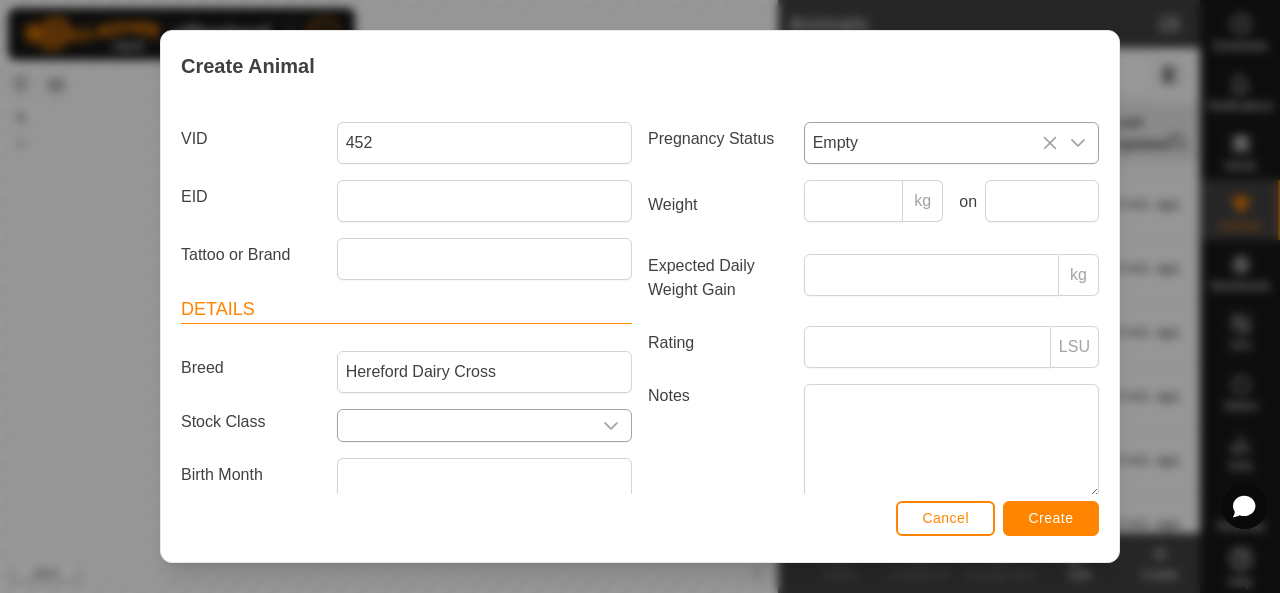 click 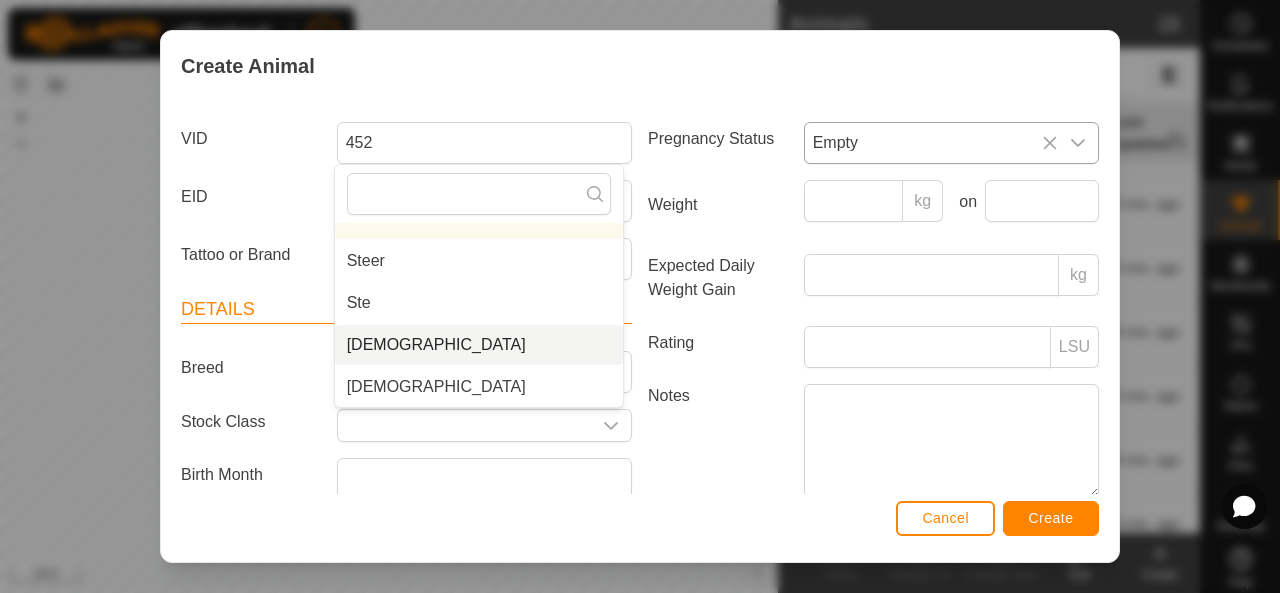 click on "[DEMOGRAPHIC_DATA]" at bounding box center (479, 345) 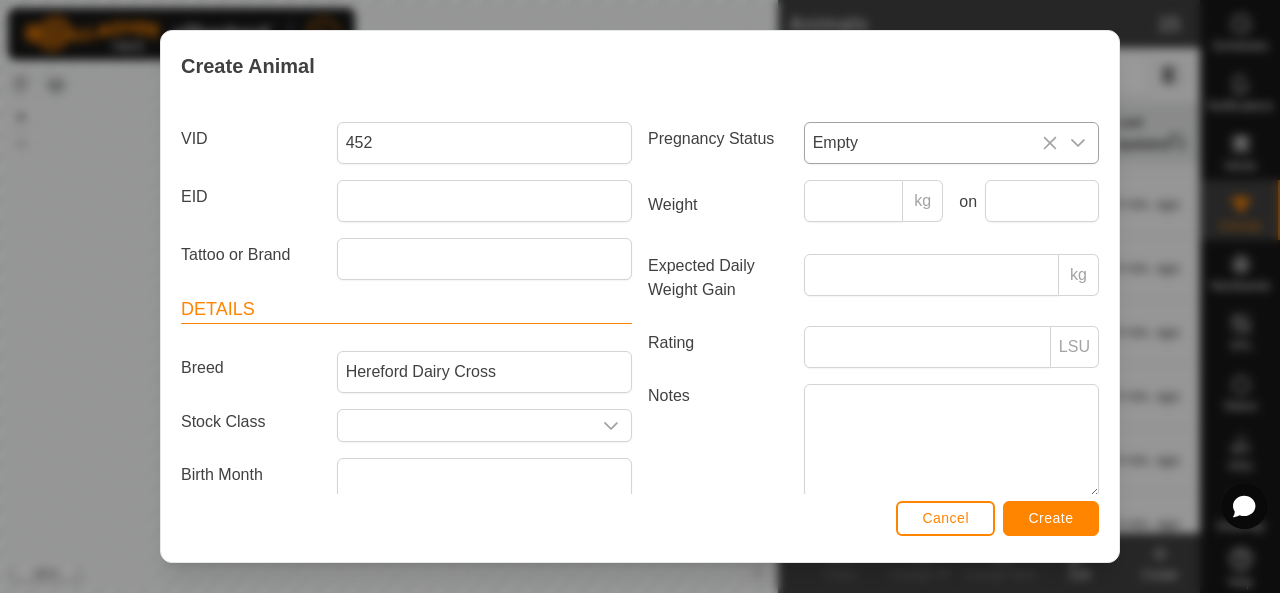 type on "[DEMOGRAPHIC_DATA]" 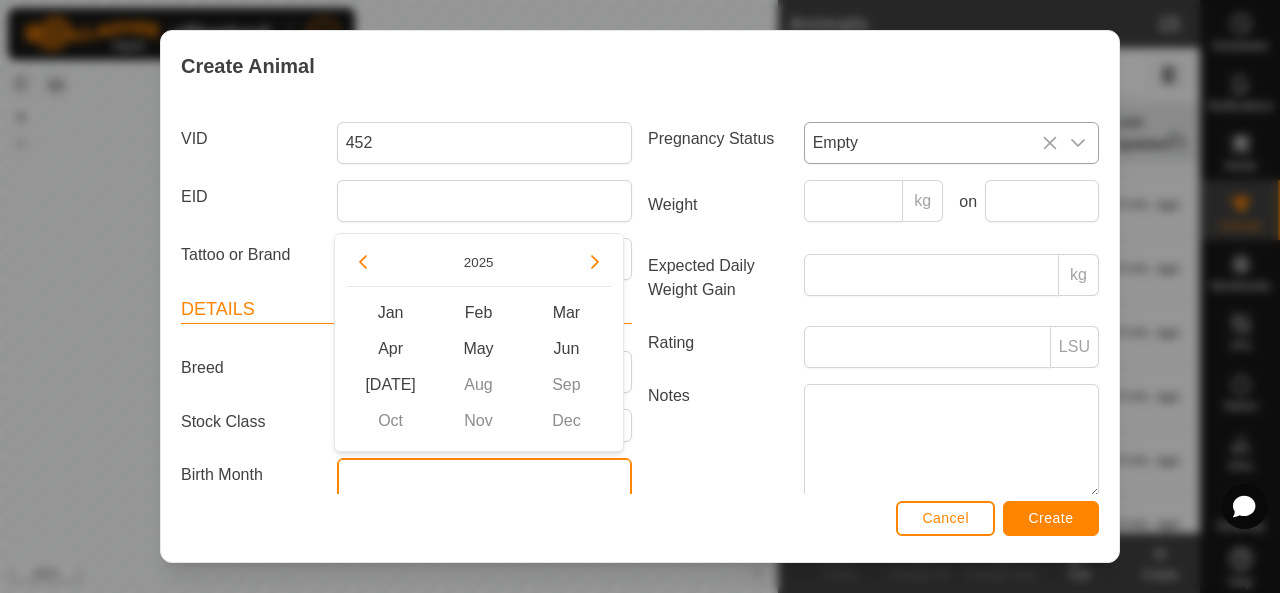 click at bounding box center (484, 479) 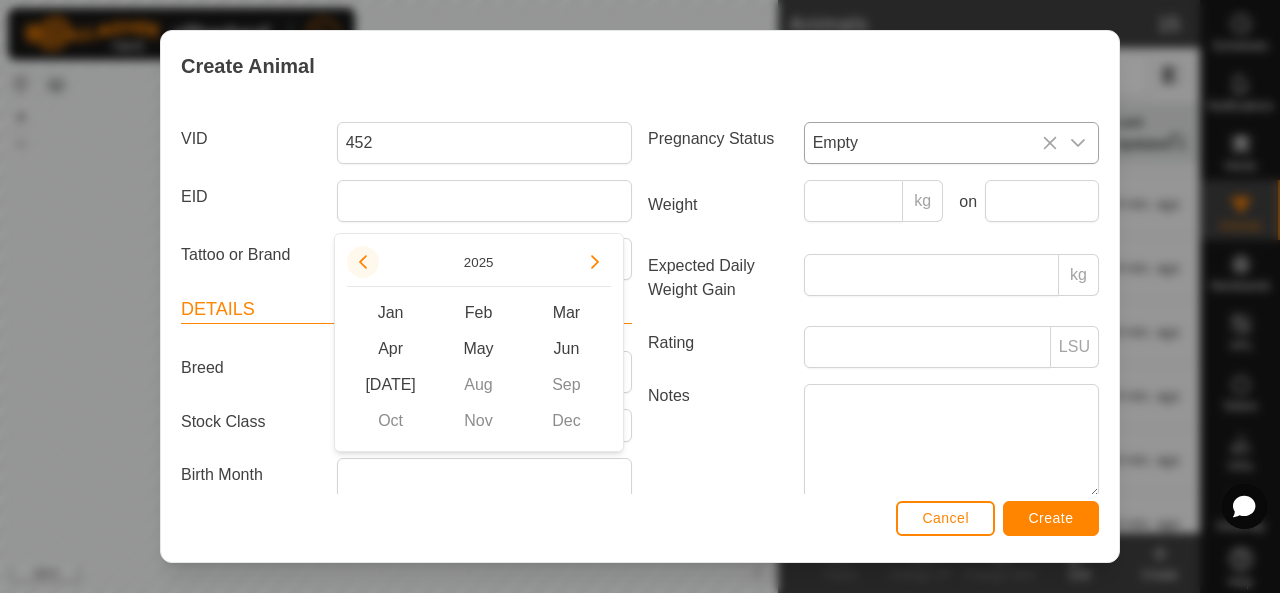 click at bounding box center [363, 262] 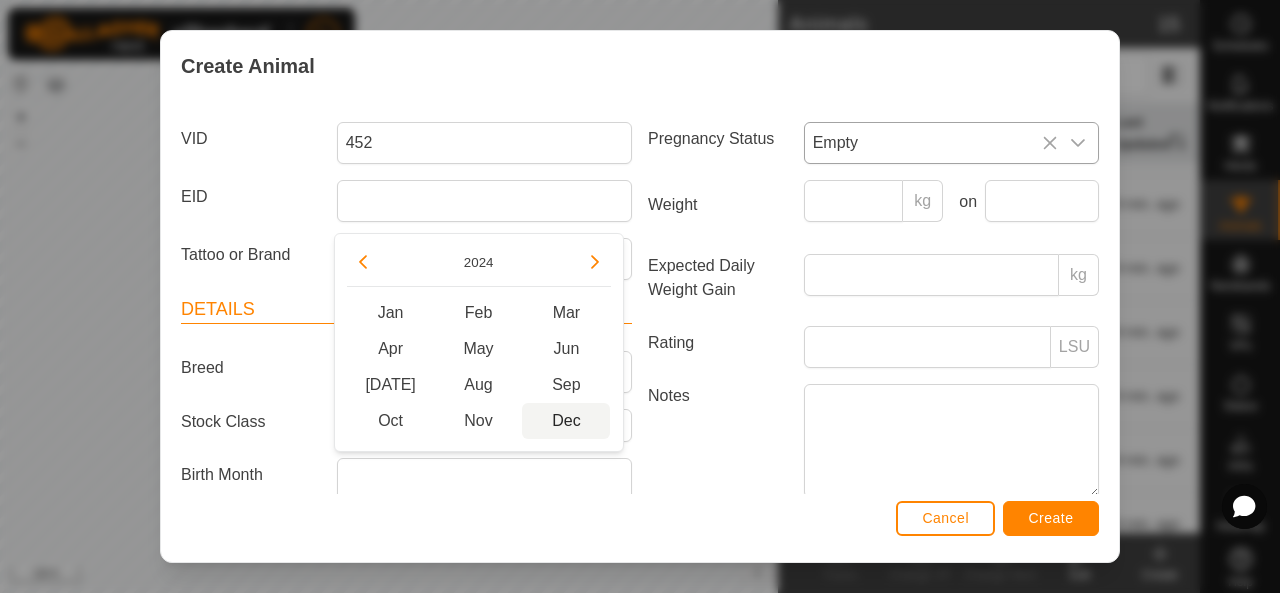click on "Dec" at bounding box center [566, 421] 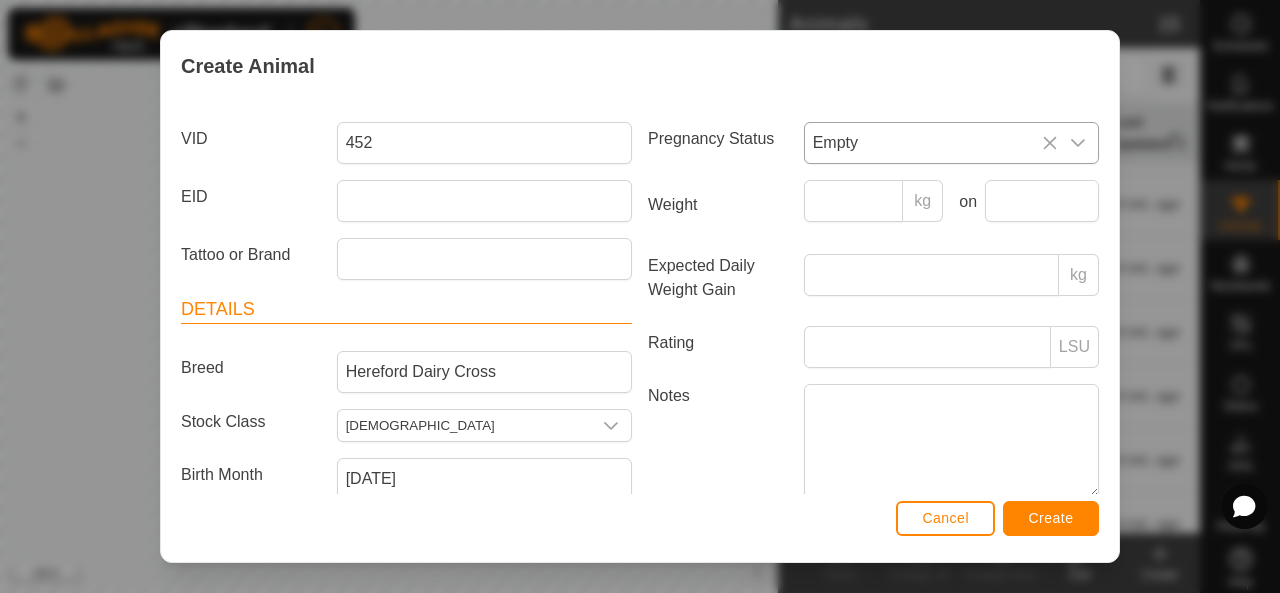 click on "Notes" at bounding box center [718, 440] 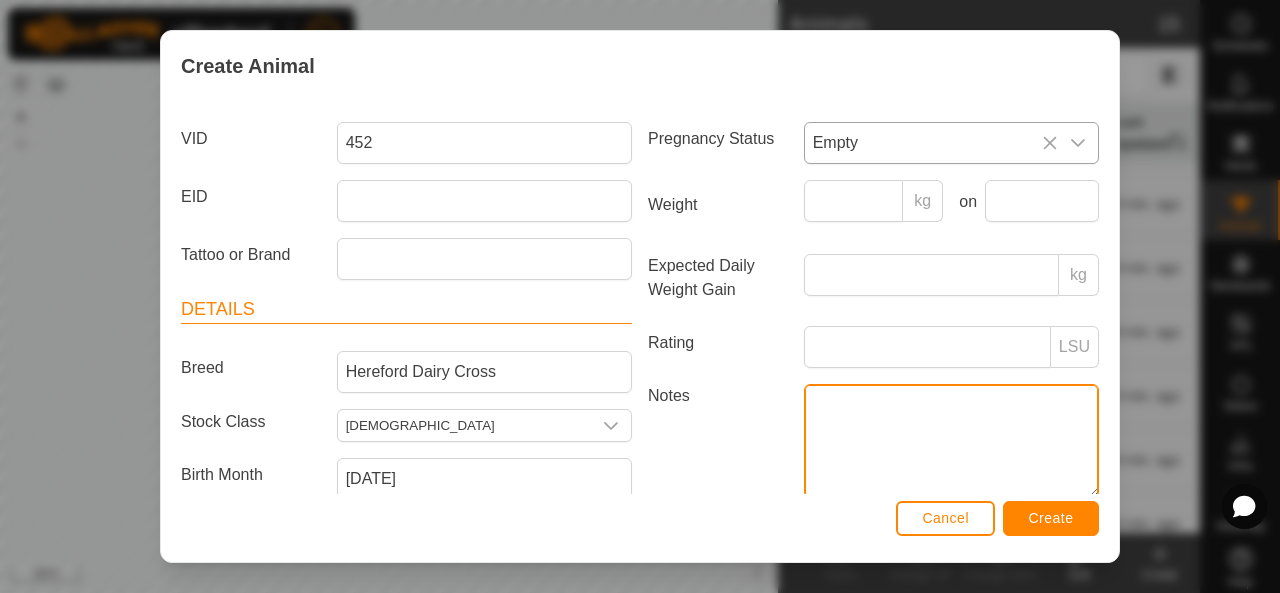 click on "Notes" at bounding box center [951, 441] 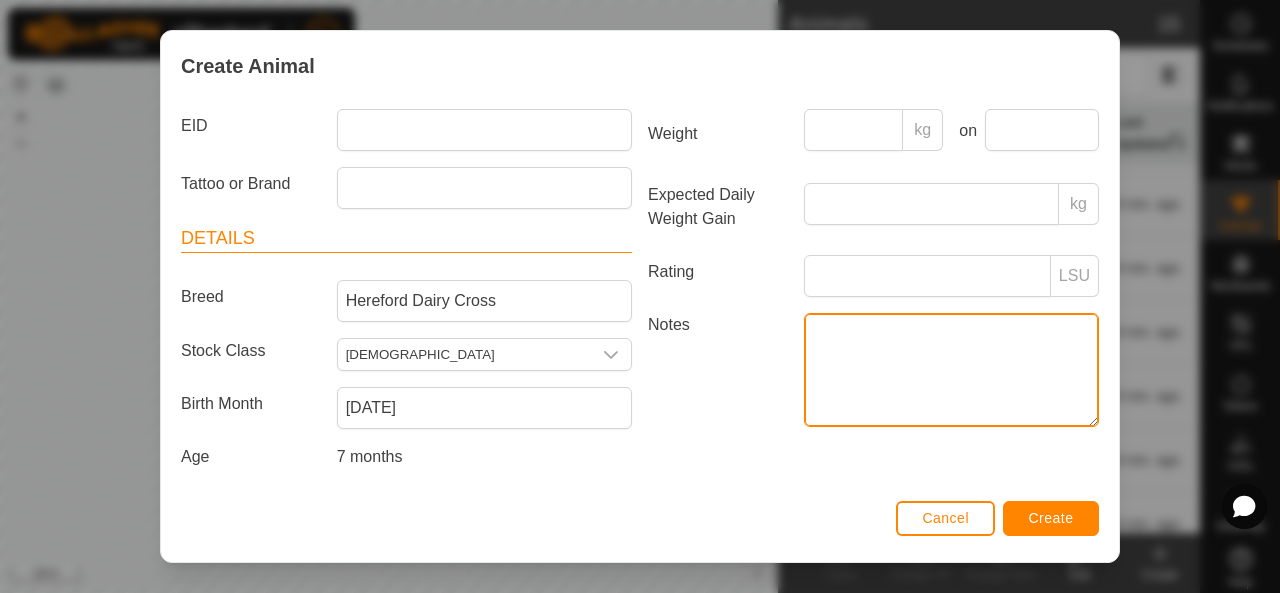 scroll, scrollTop: 0, scrollLeft: 0, axis: both 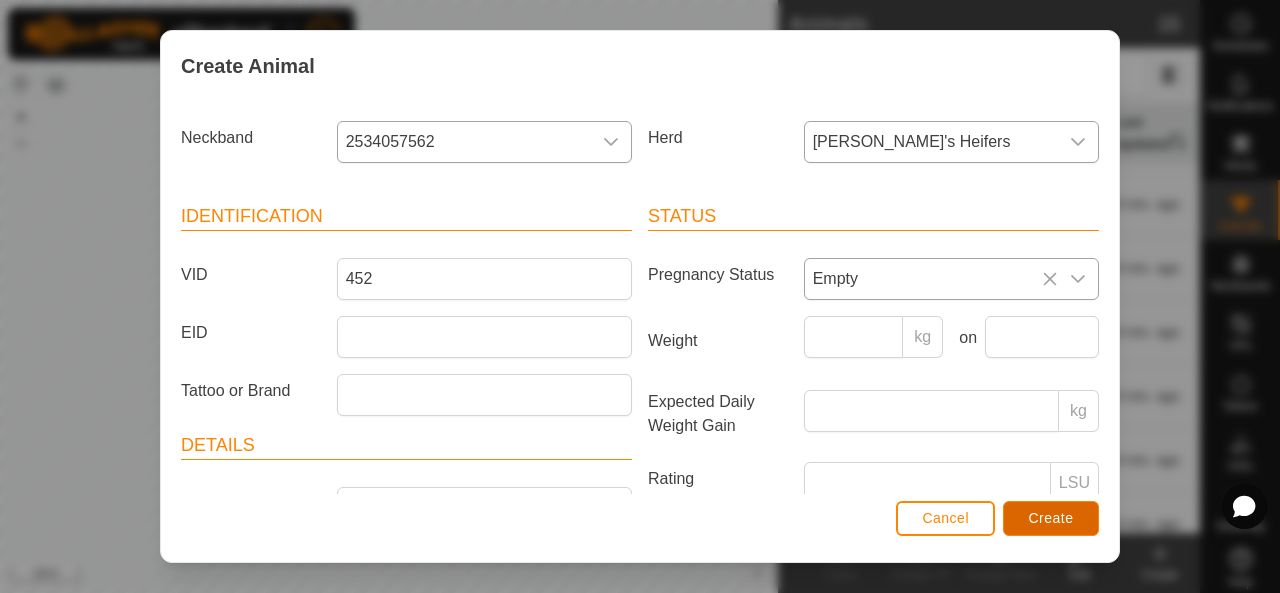 click on "Create" at bounding box center (1051, 518) 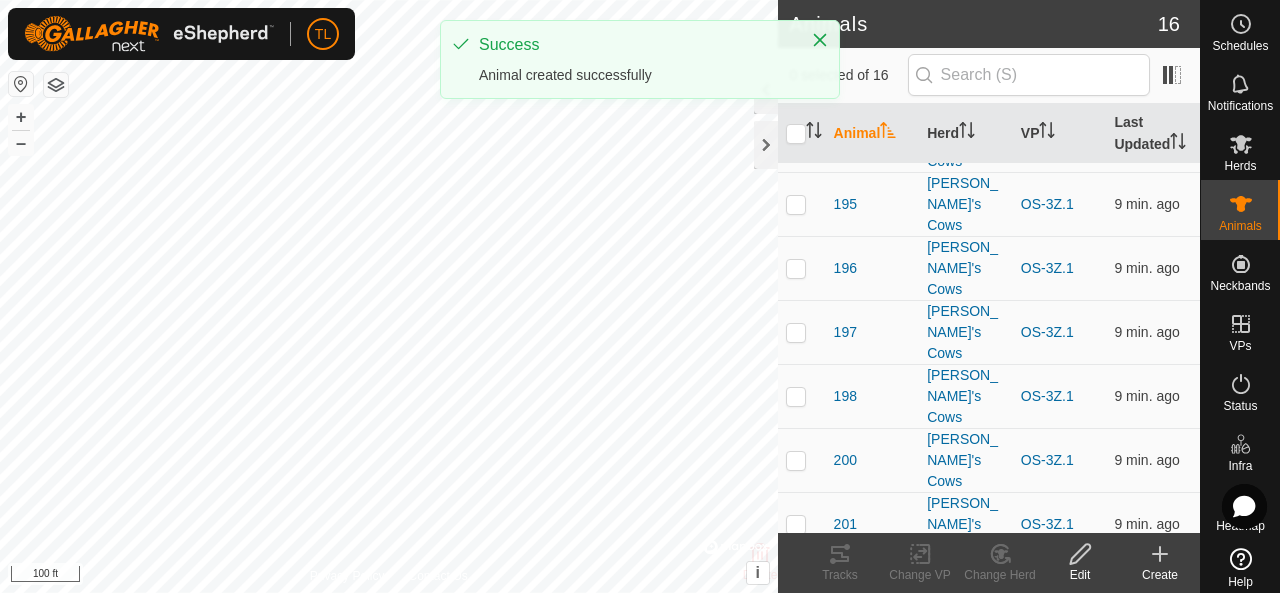 click on "Create" 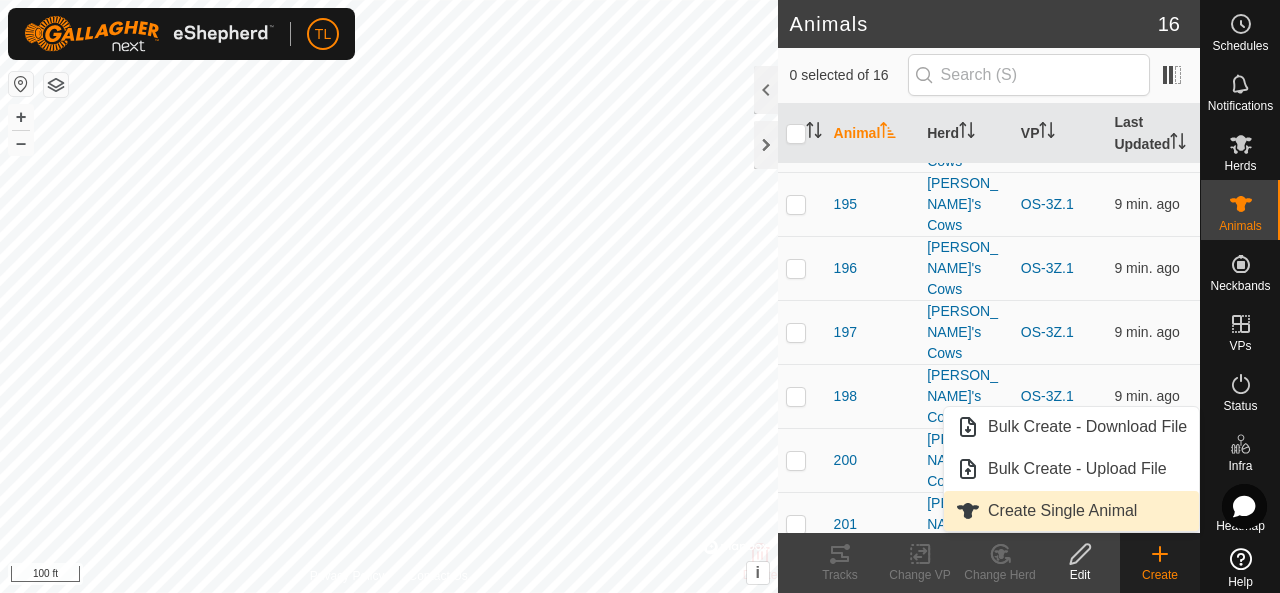 click on "Create Single Animal" at bounding box center (1071, 511) 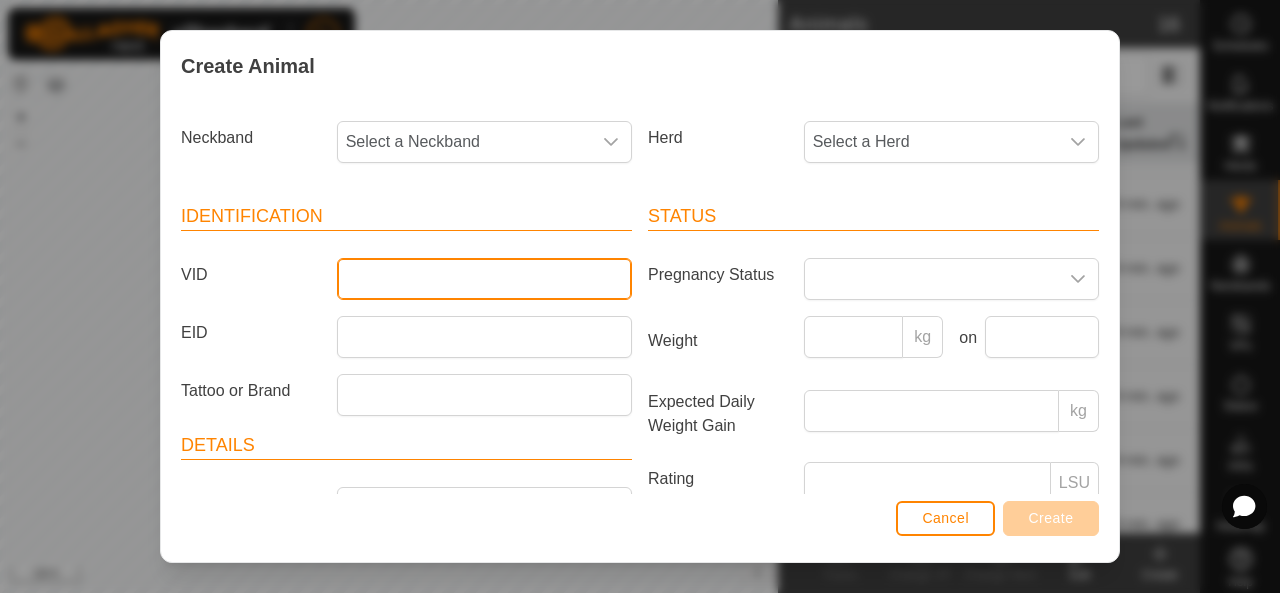click on "VID" at bounding box center [484, 279] 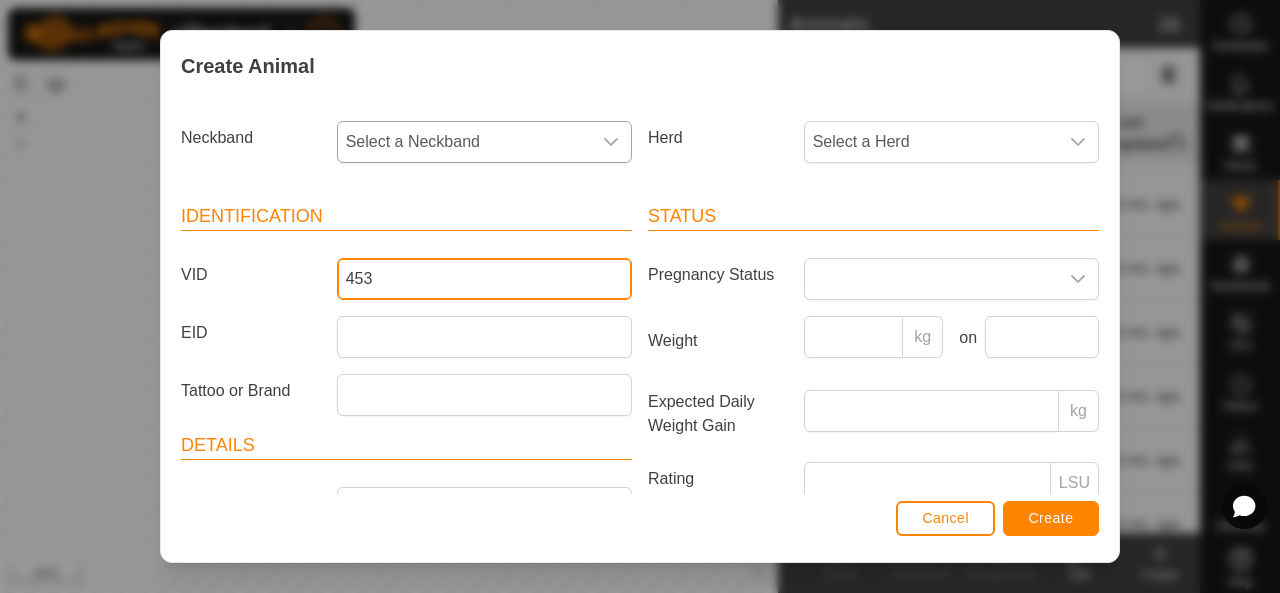 type on "453" 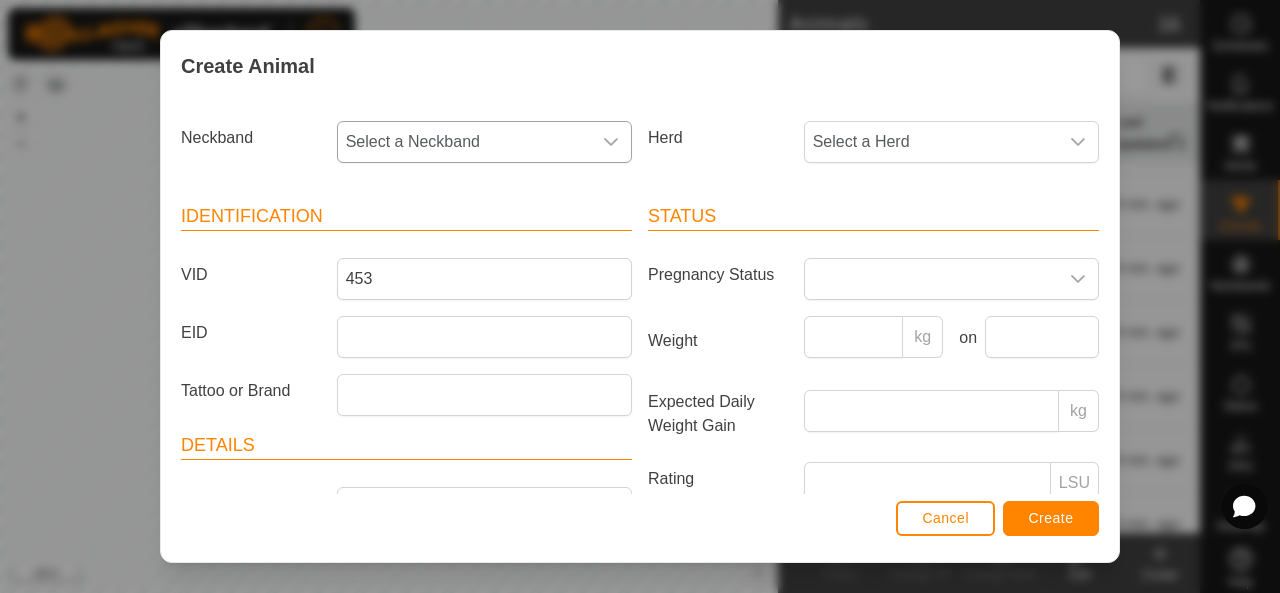 click on "Select a Neckband" at bounding box center (464, 142) 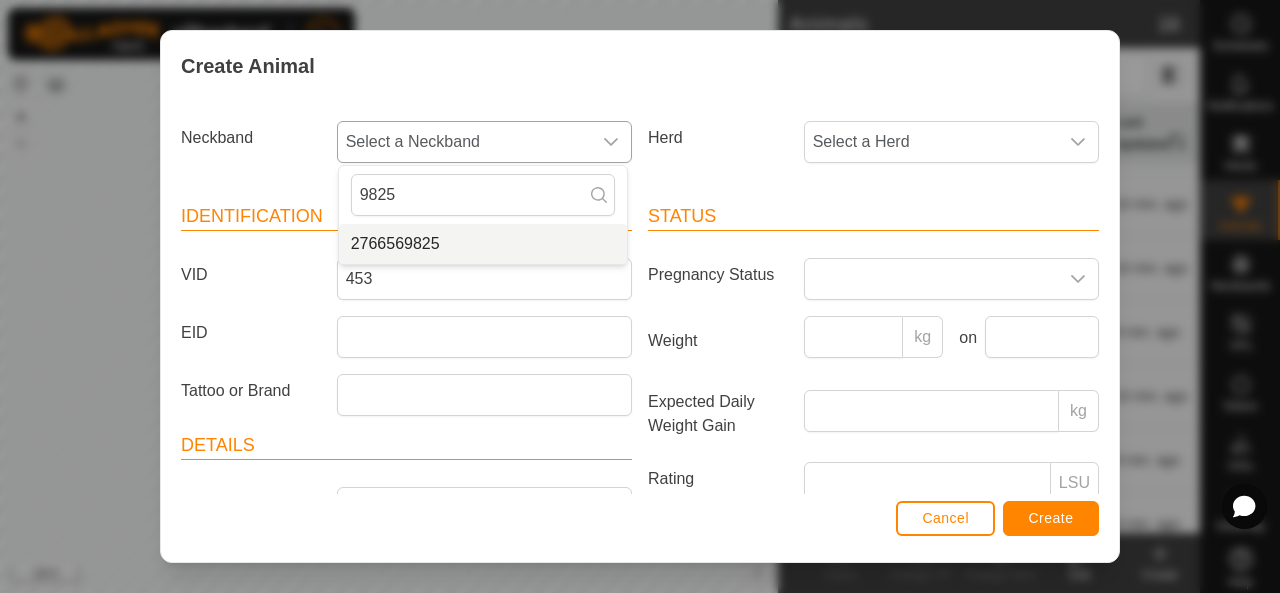 type on "9825" 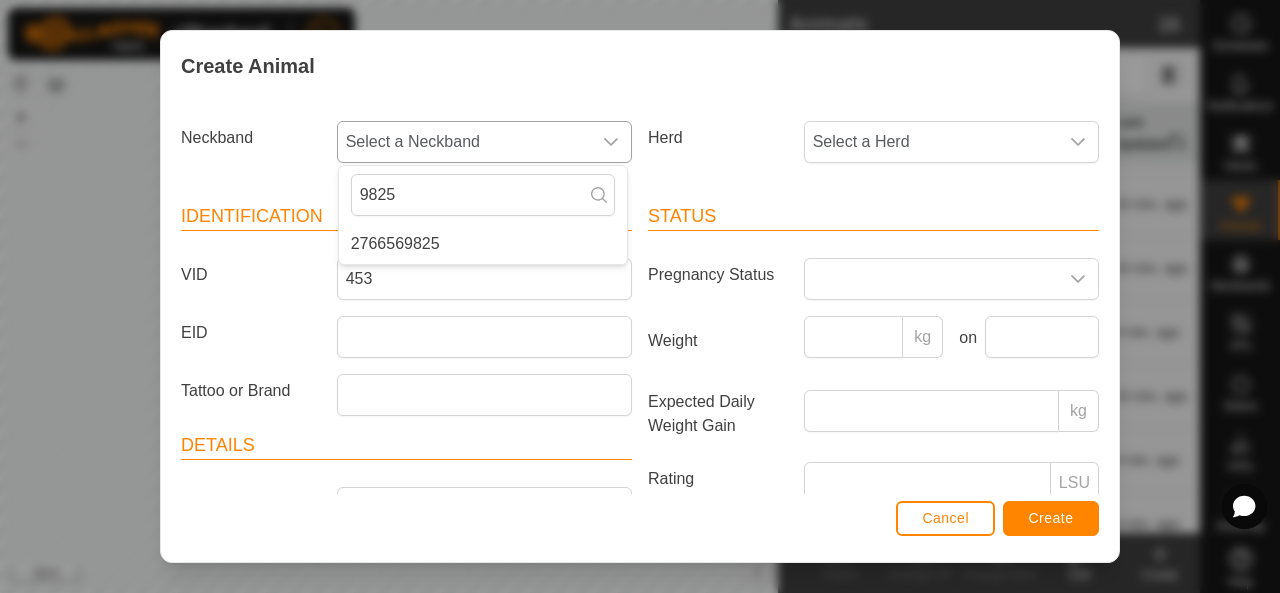 click on "2766569825" at bounding box center (483, 244) 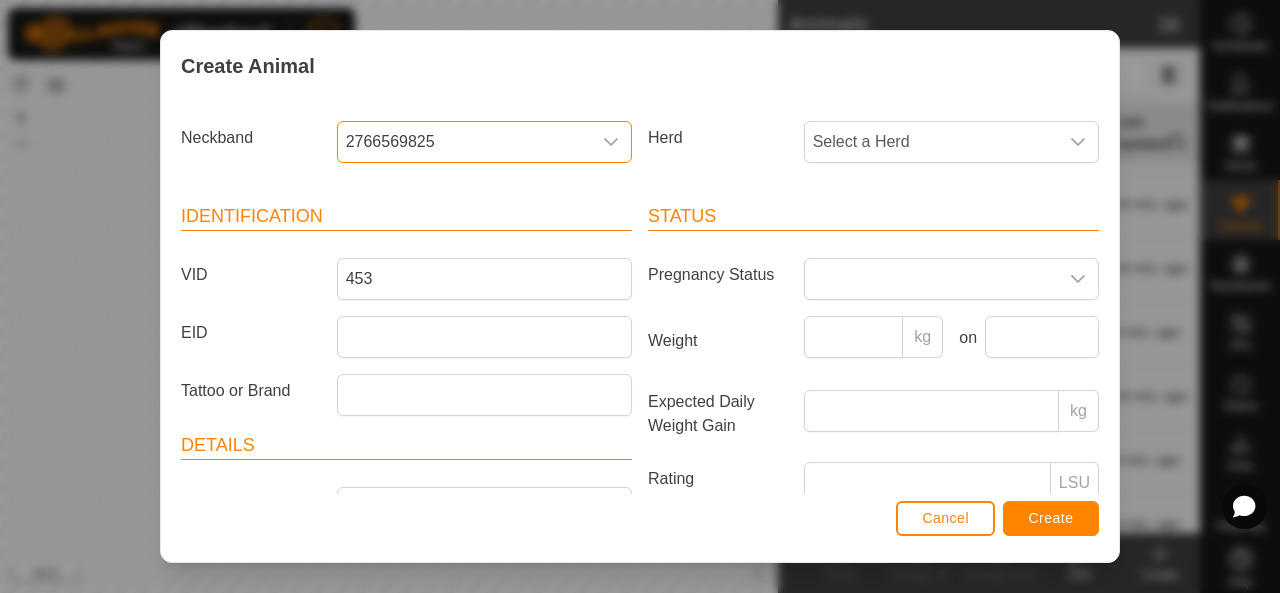 scroll, scrollTop: 14, scrollLeft: 0, axis: vertical 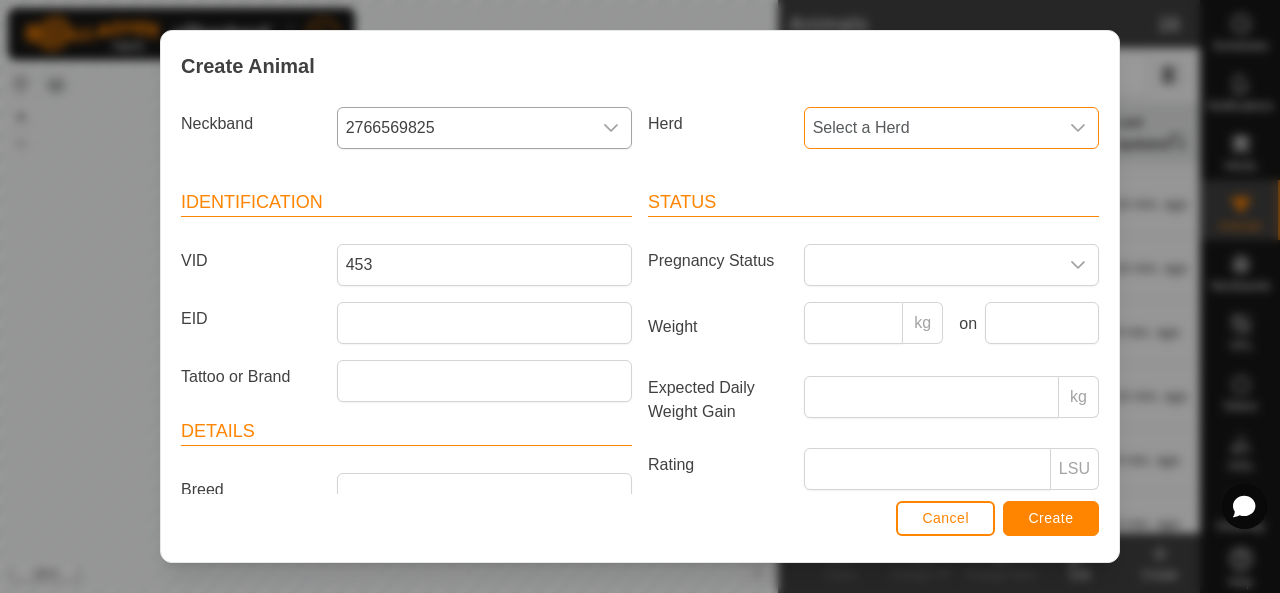 click on "Select a Herd" at bounding box center (931, 128) 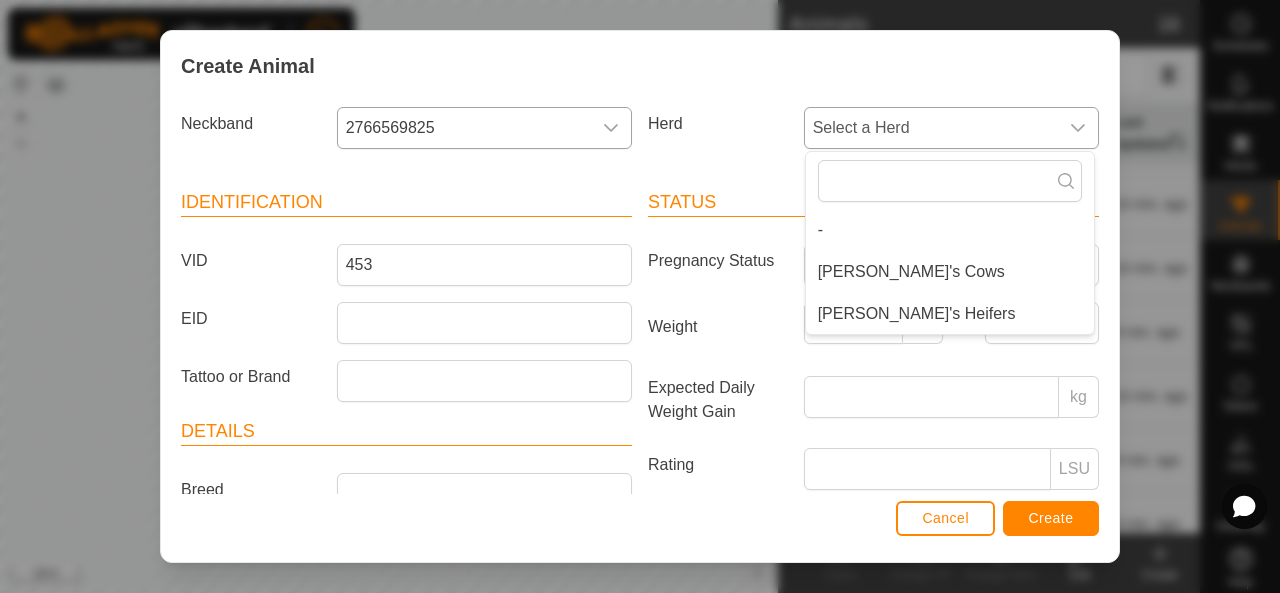 click on "[PERSON_NAME]'s Heifers" at bounding box center [950, 314] 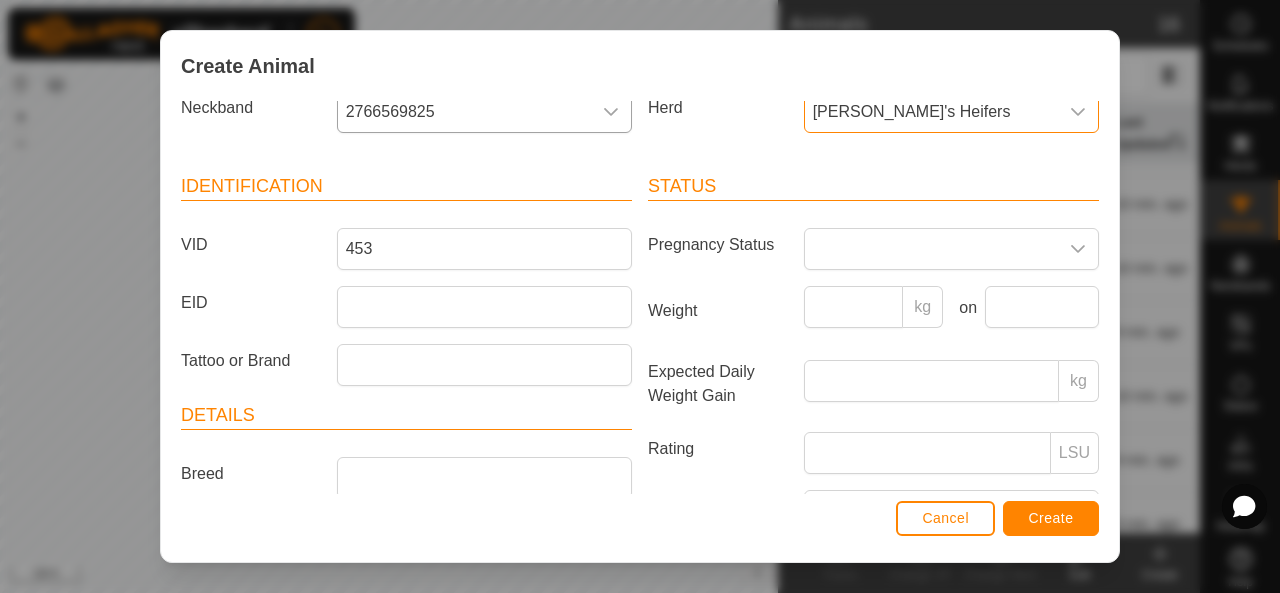 scroll, scrollTop: 40, scrollLeft: 0, axis: vertical 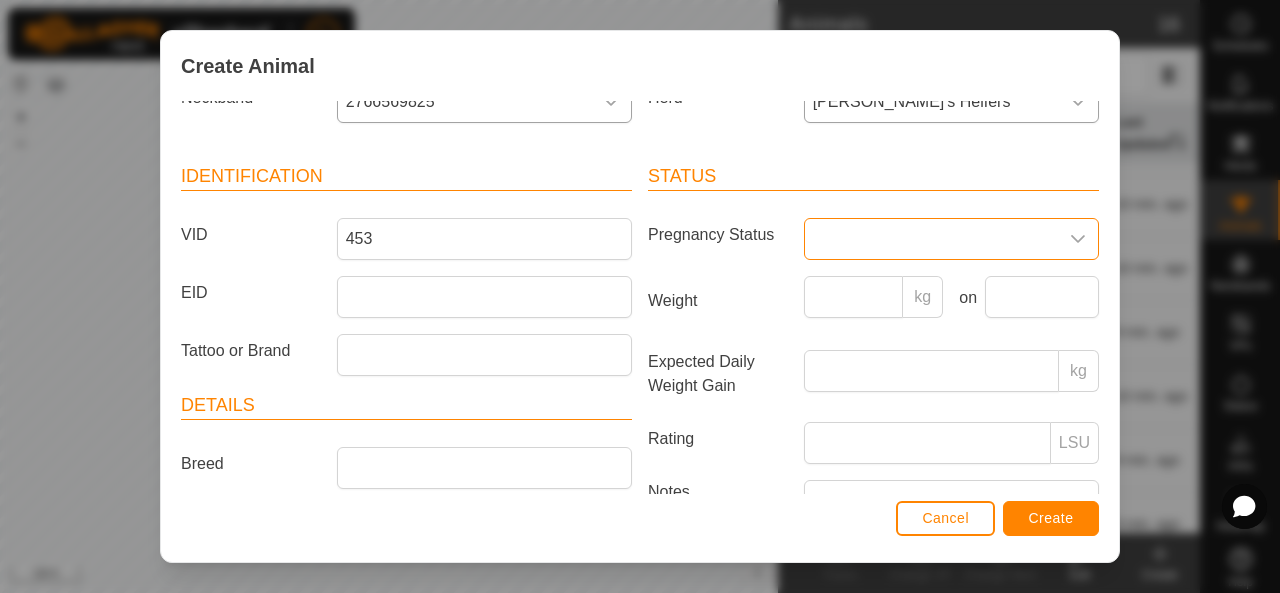 click at bounding box center [931, 239] 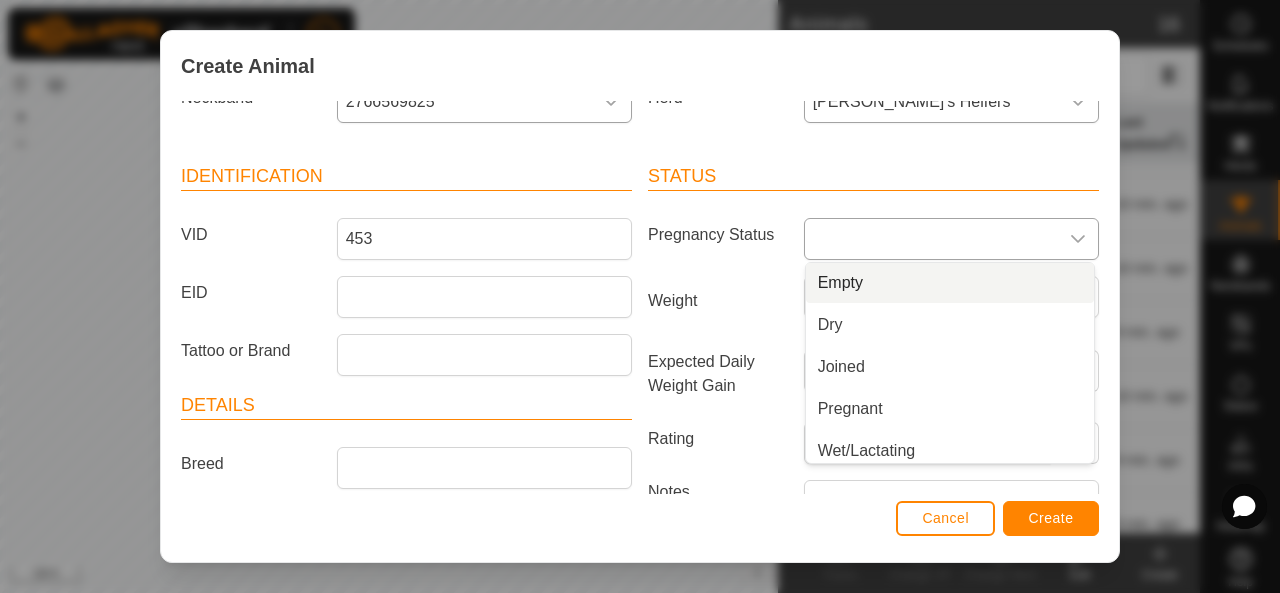 click on "Empty" at bounding box center (950, 283) 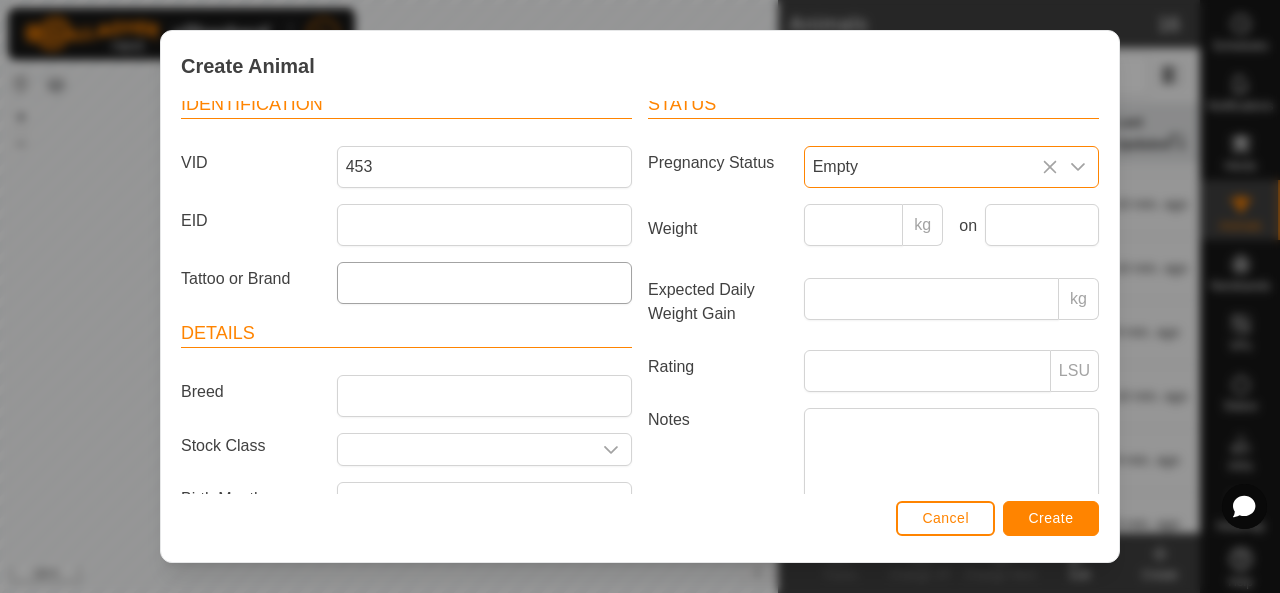 scroll, scrollTop: 118, scrollLeft: 0, axis: vertical 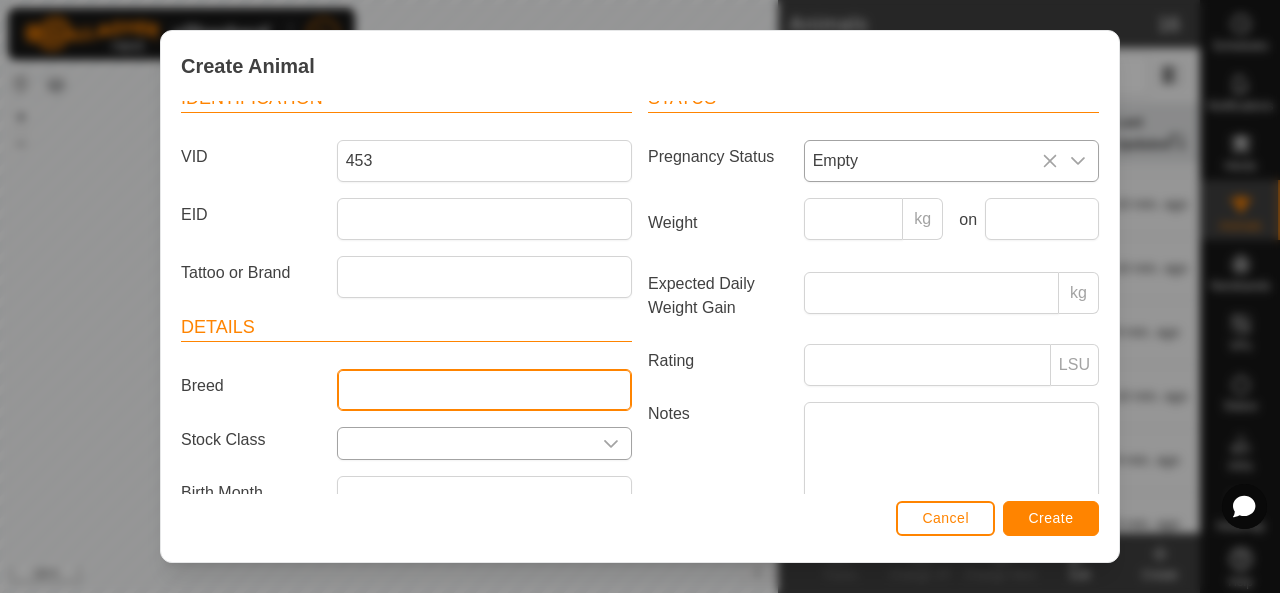 drag, startPoint x: 553, startPoint y: 370, endPoint x: 534, endPoint y: 431, distance: 63.89053 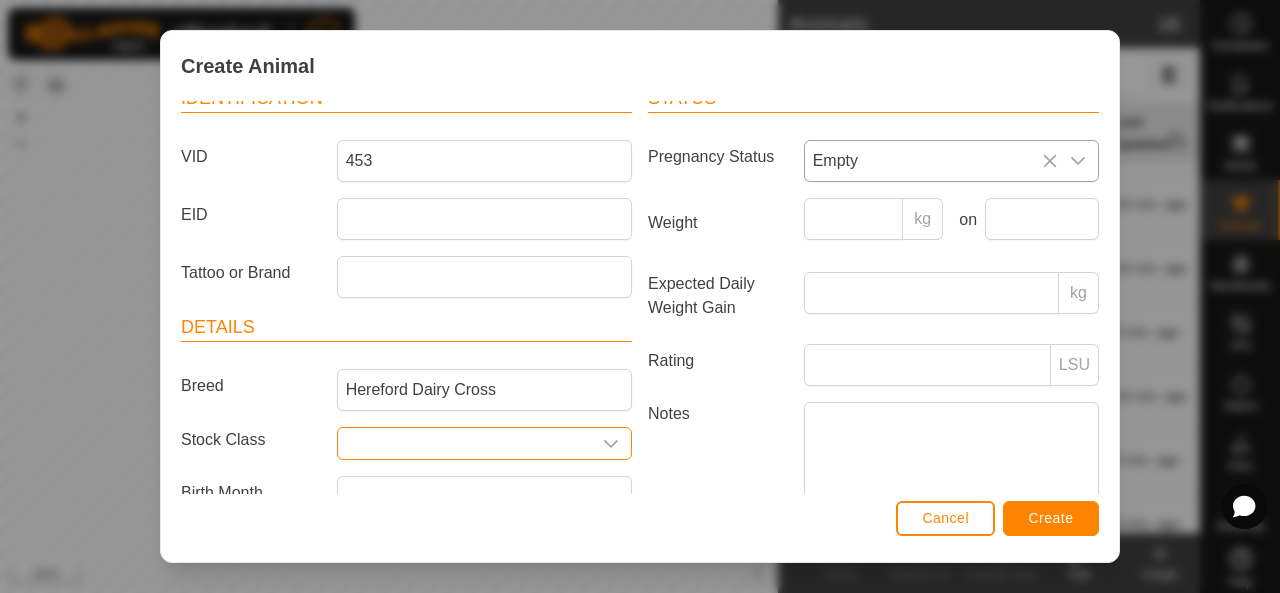 click at bounding box center (464, 443) 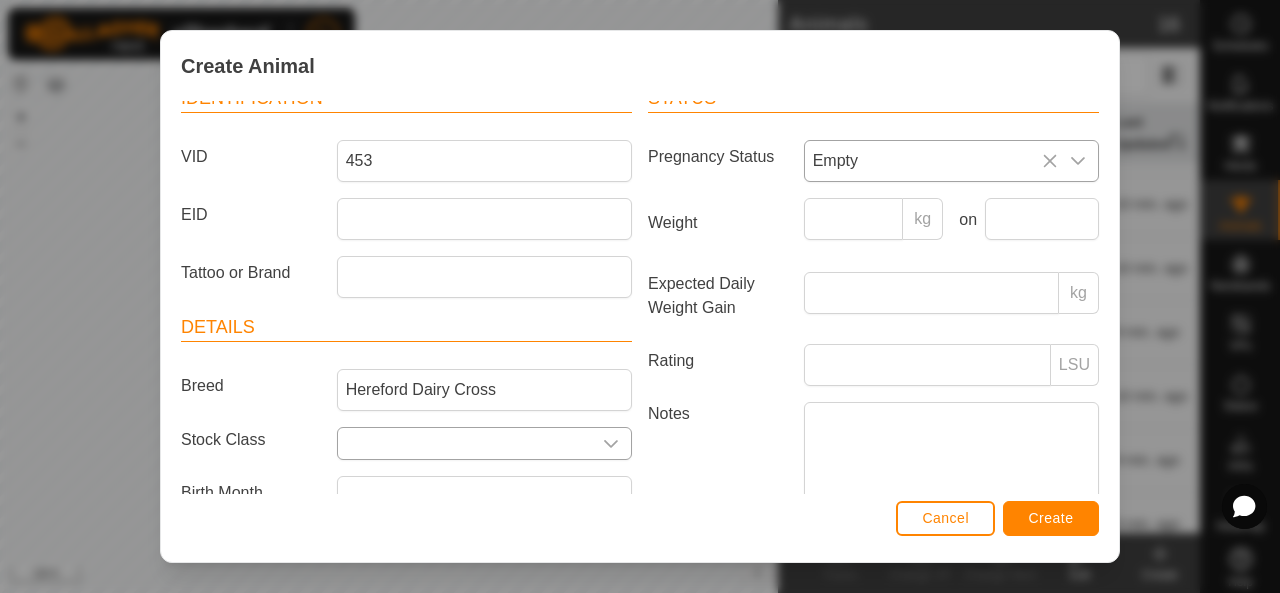 click 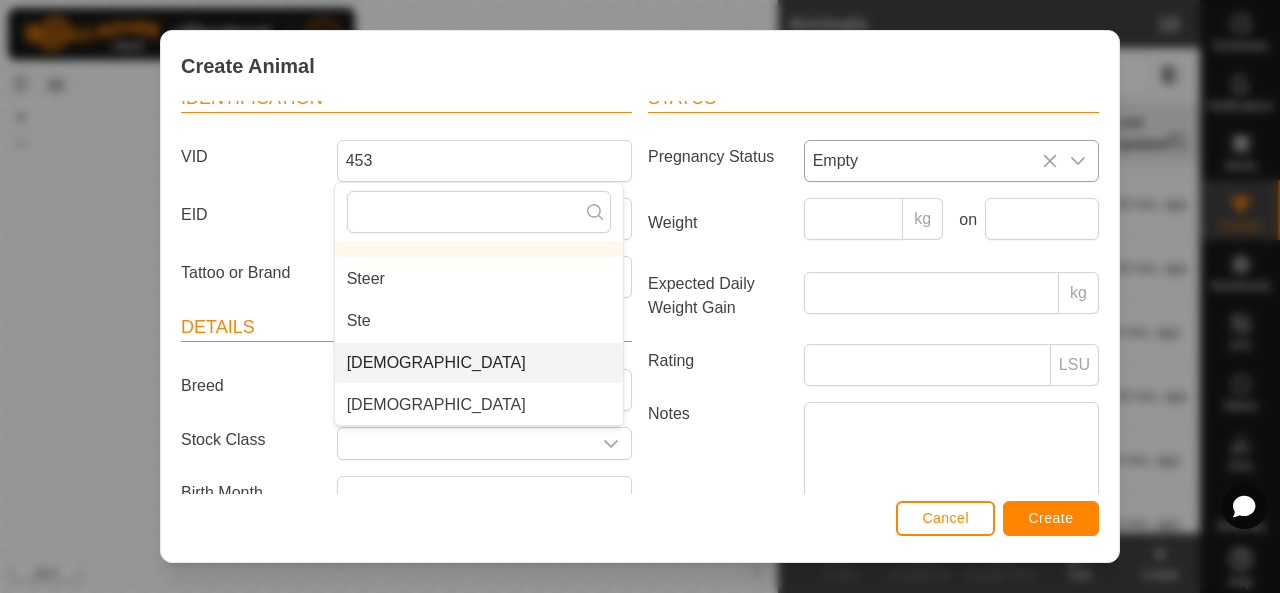 click on "[DEMOGRAPHIC_DATA]" at bounding box center (479, 363) 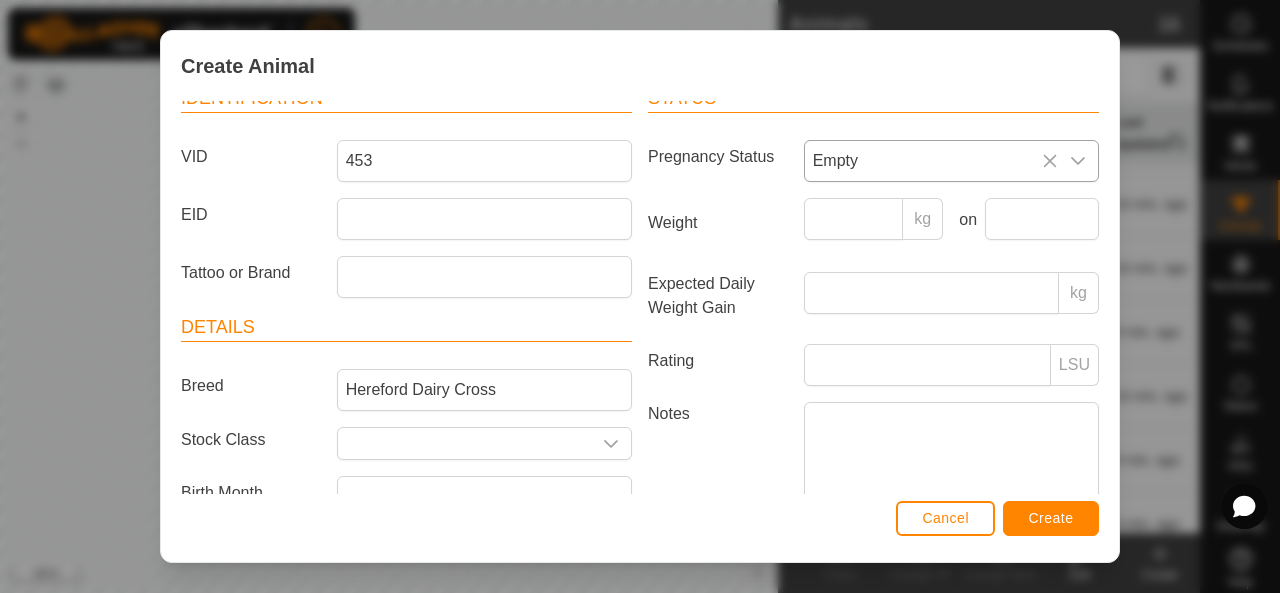type on "[DEMOGRAPHIC_DATA]" 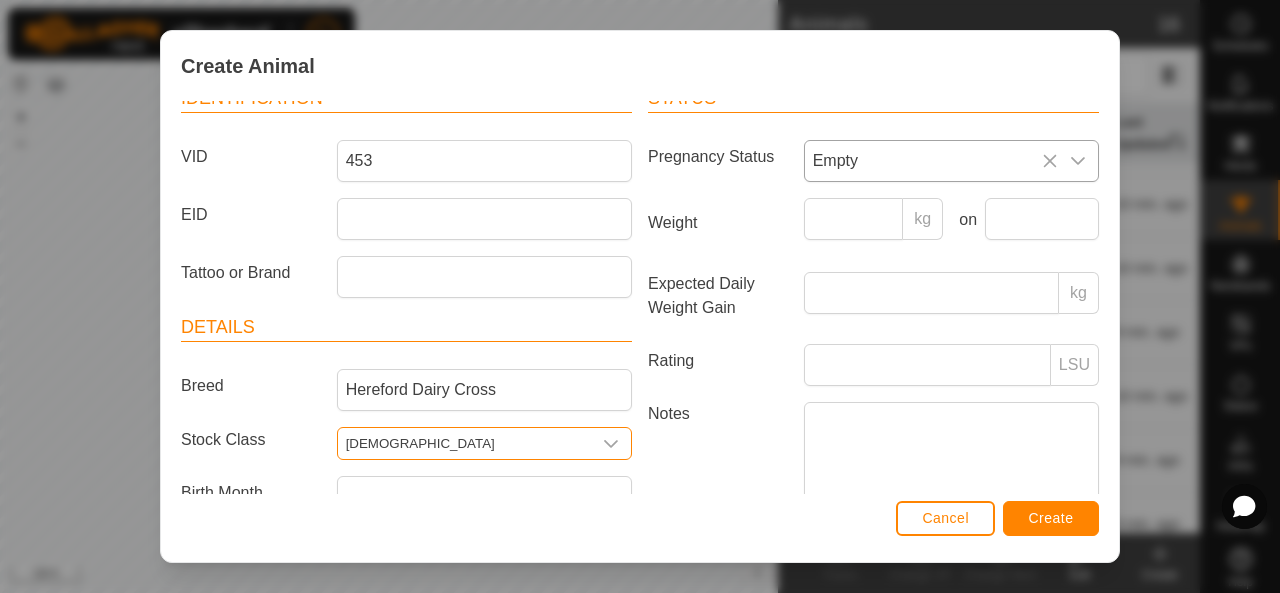 scroll, scrollTop: 172, scrollLeft: 0, axis: vertical 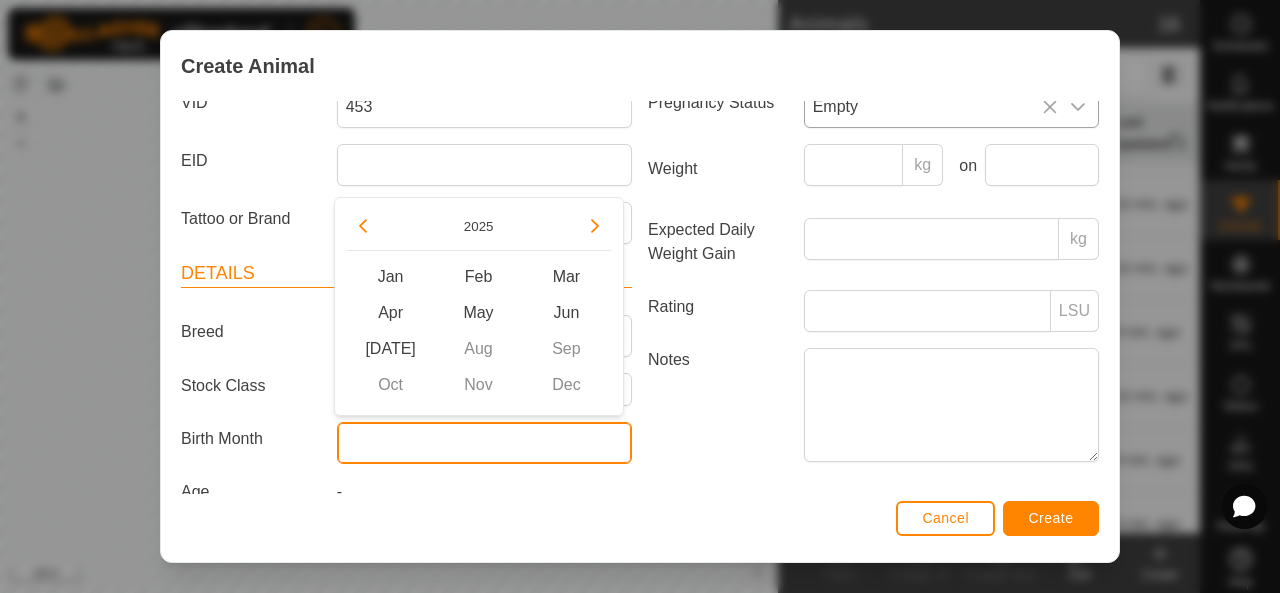 click at bounding box center (484, 443) 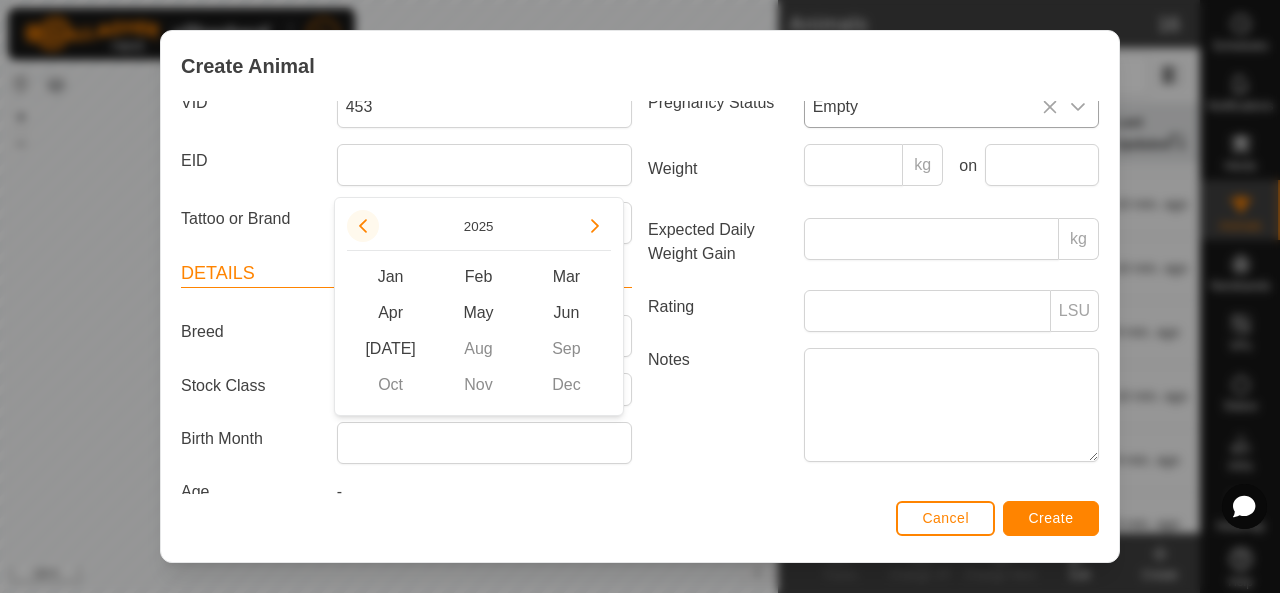 click at bounding box center (363, 226) 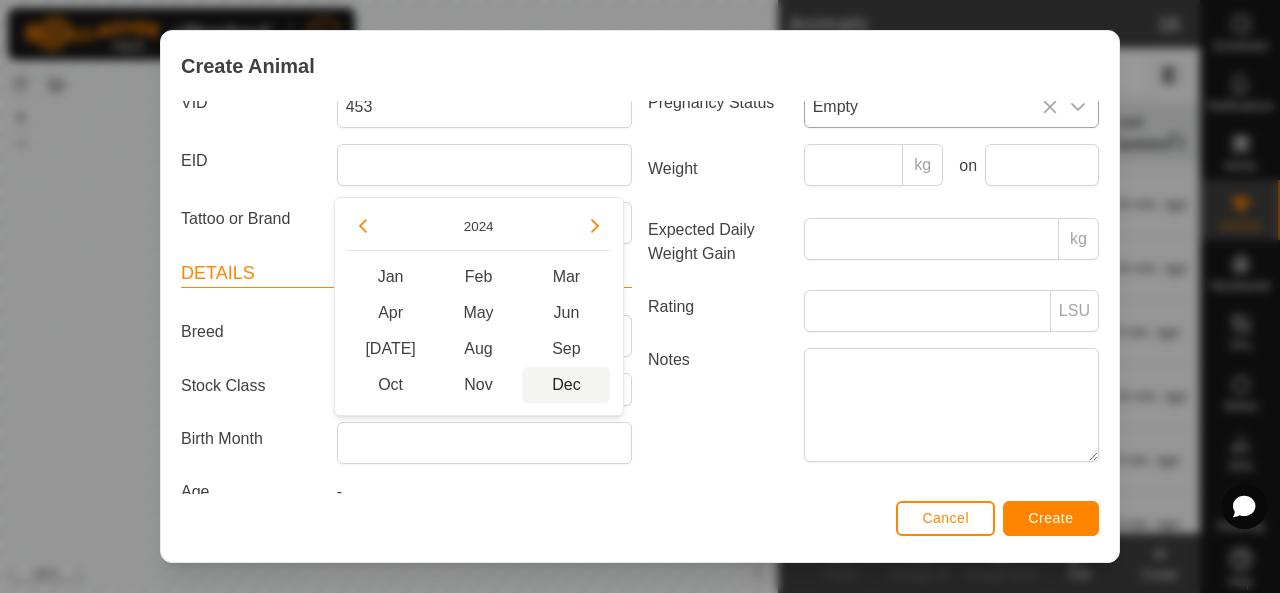 click on "Dec" at bounding box center [566, 385] 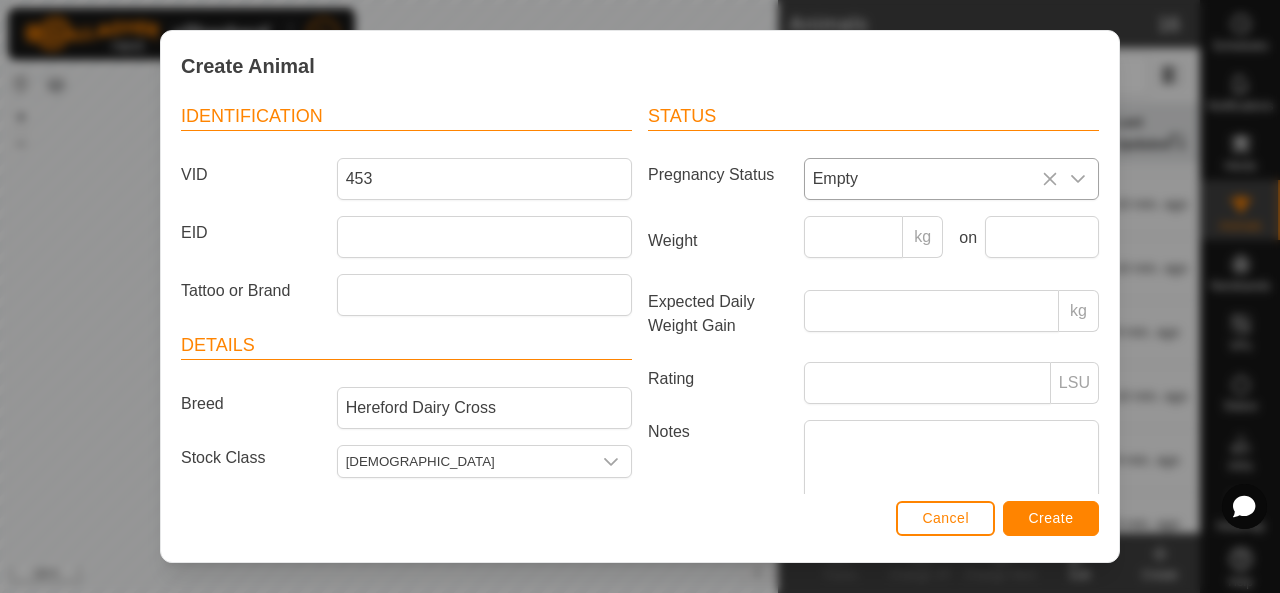 scroll, scrollTop: 99, scrollLeft: 0, axis: vertical 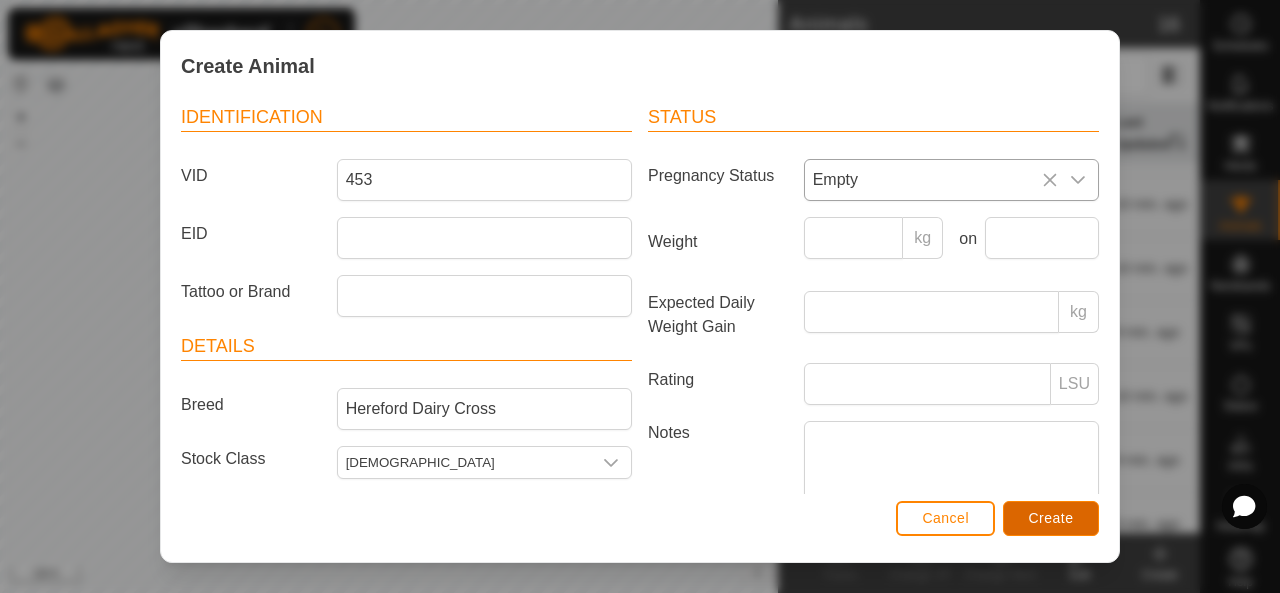 click on "Create" at bounding box center [1051, 518] 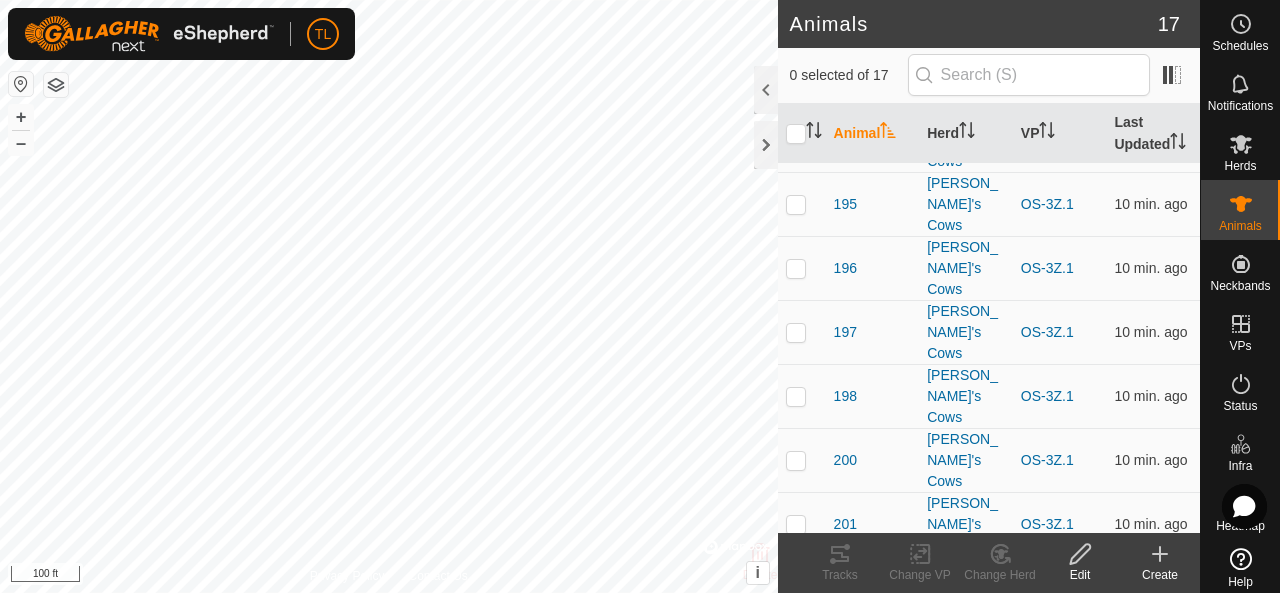 click 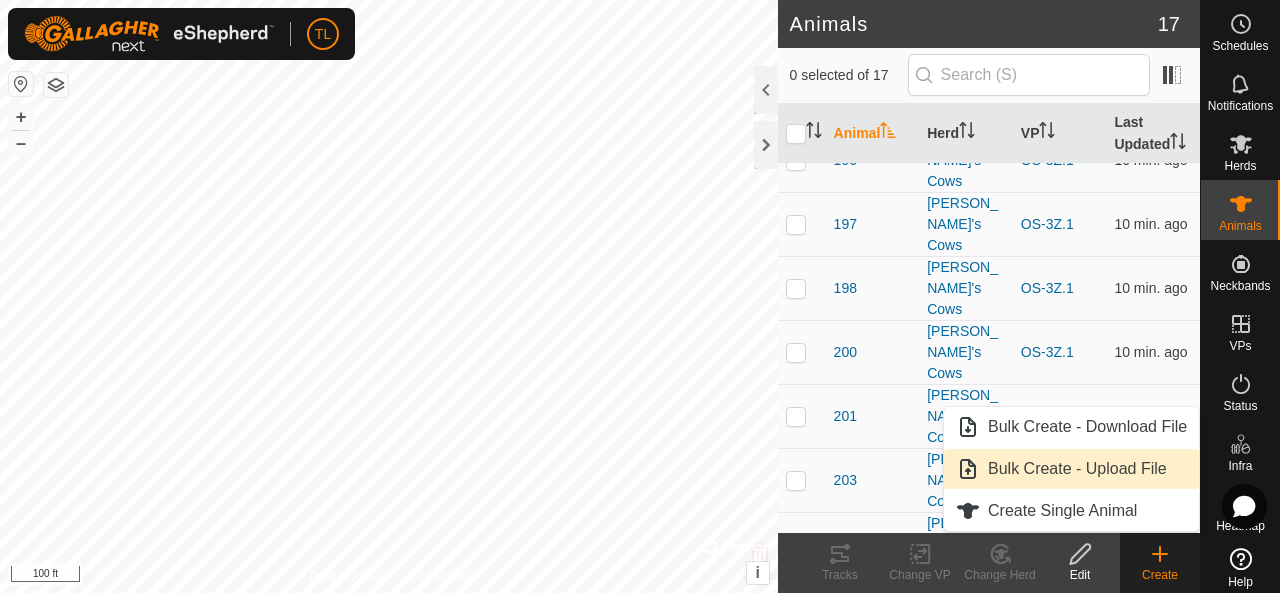 scroll, scrollTop: 375, scrollLeft: 0, axis: vertical 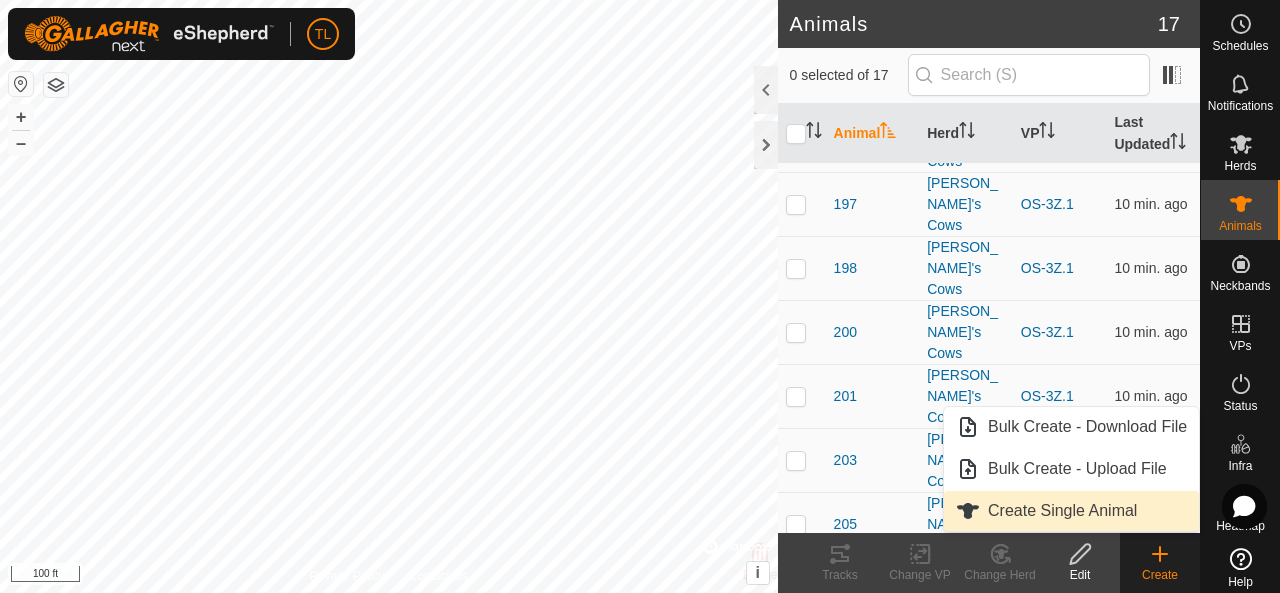 click on "Create Single Animal" at bounding box center (1071, 511) 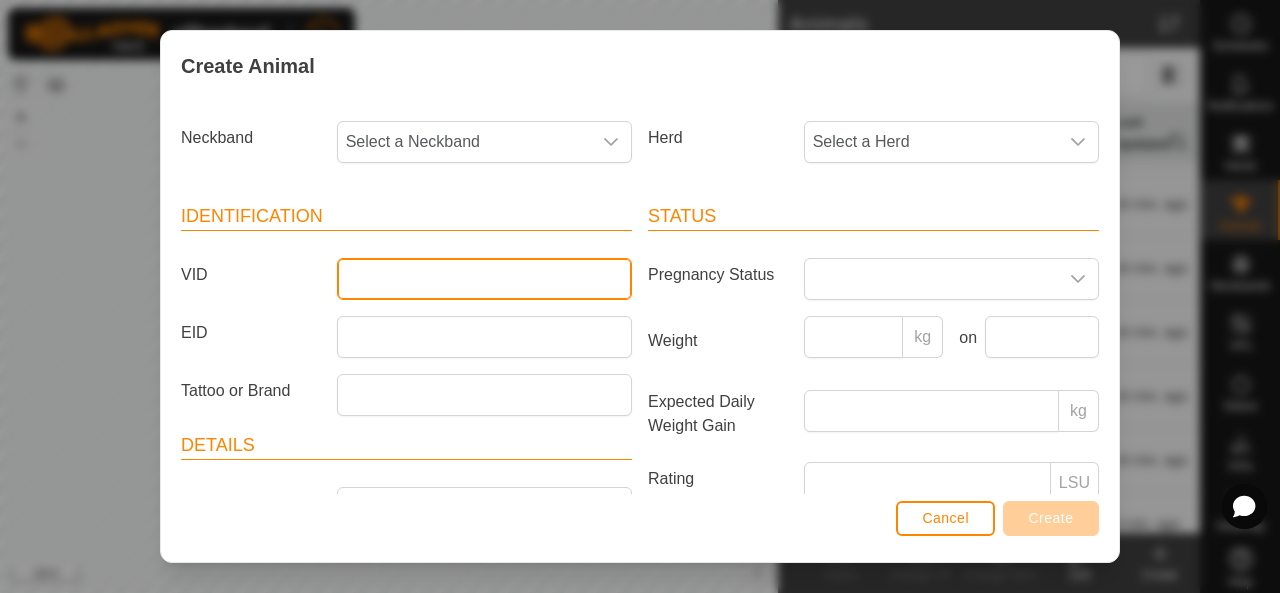 click on "VID" at bounding box center (484, 279) 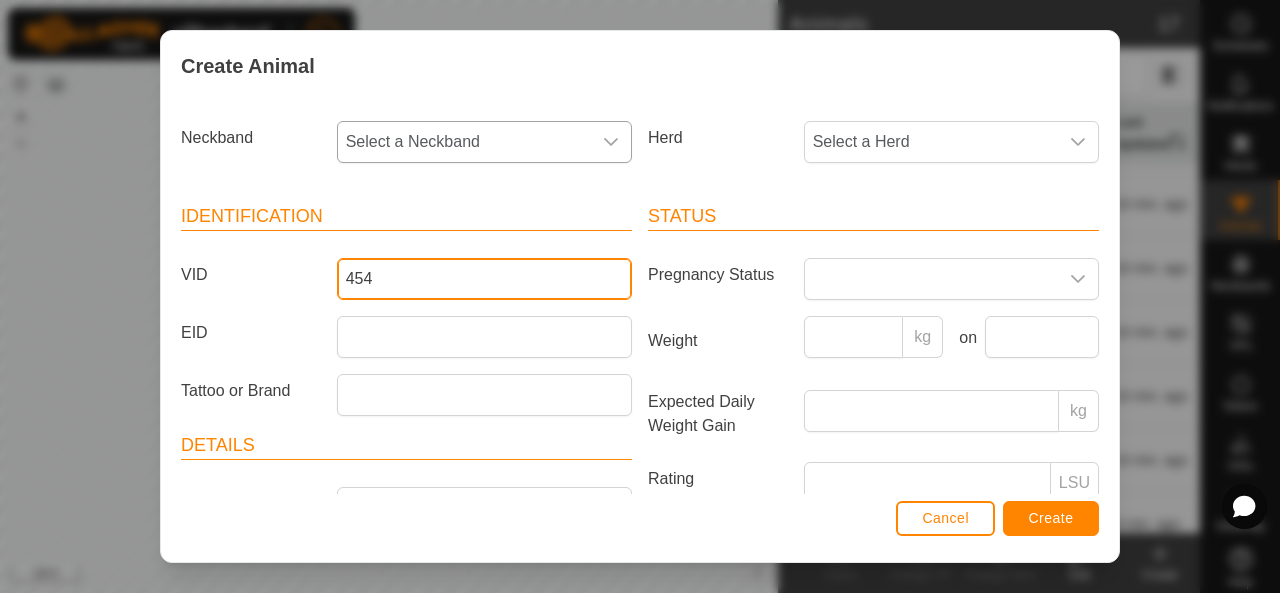 type on "454" 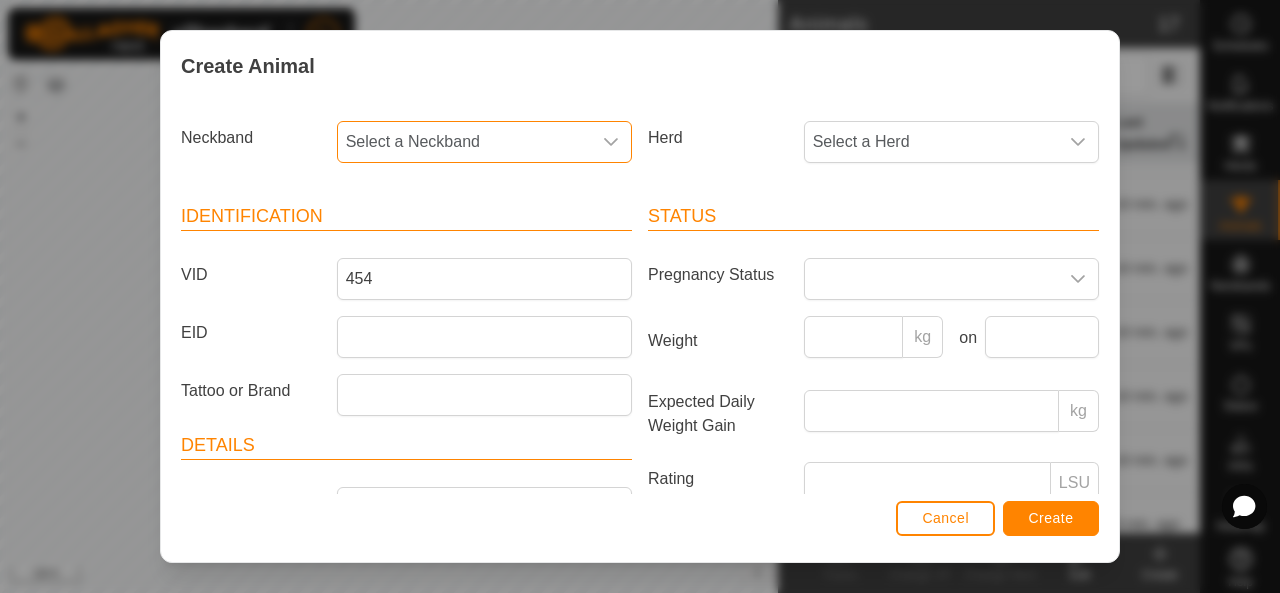 click on "Select a Neckband" at bounding box center (464, 142) 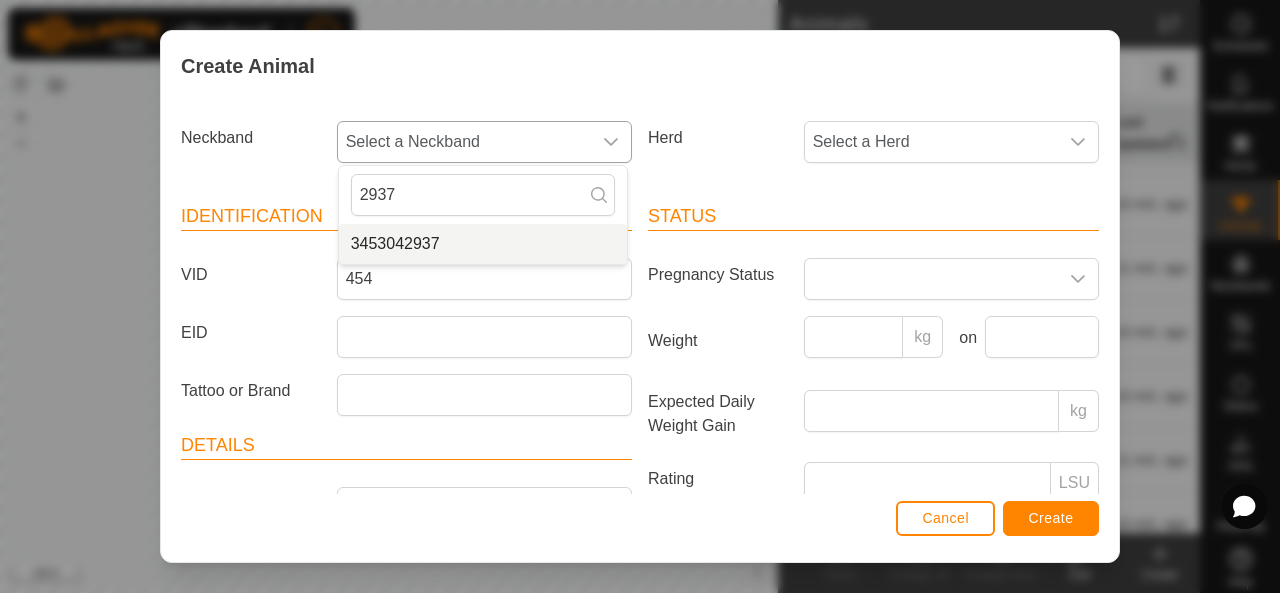 type on "2937" 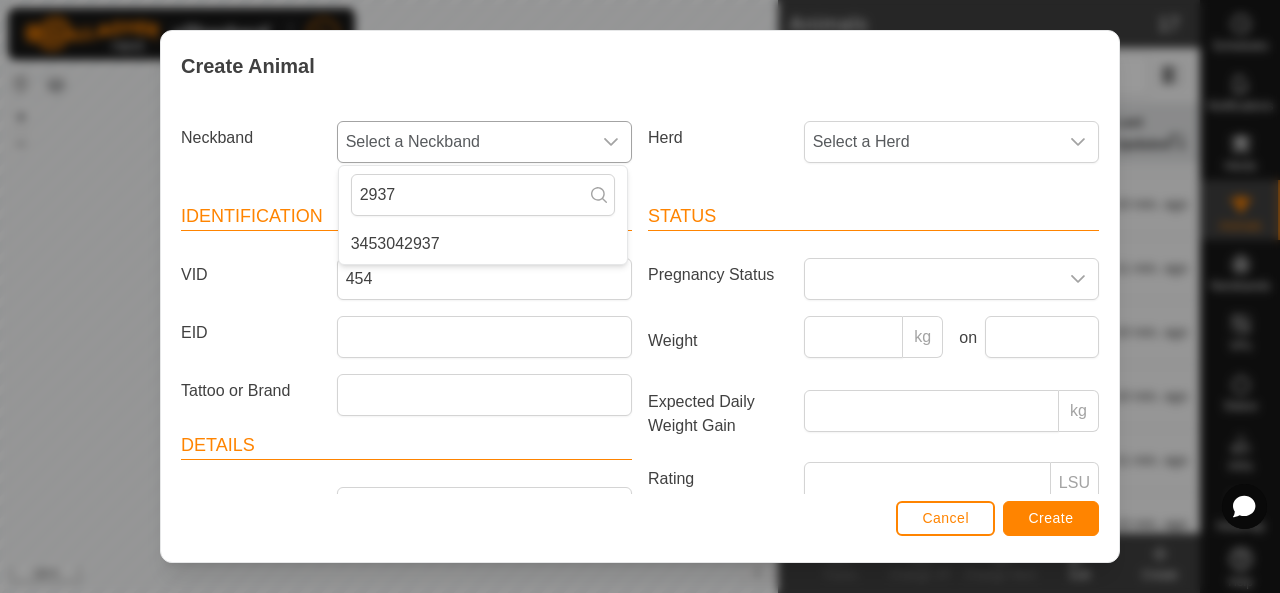 click on "3453042937" at bounding box center [483, 244] 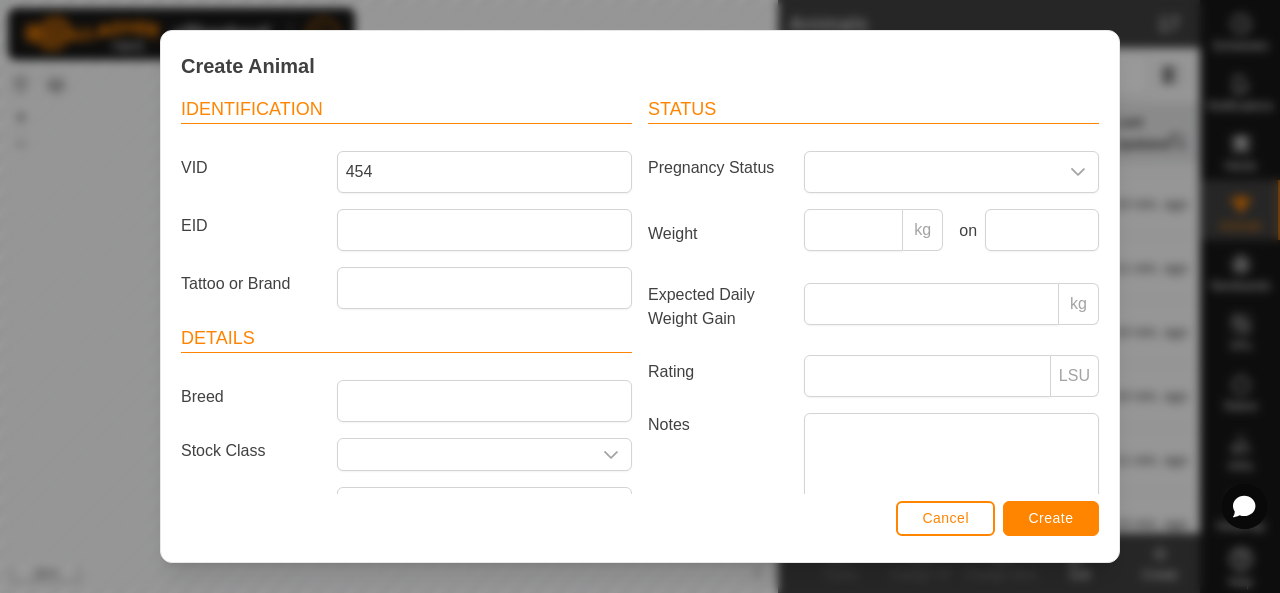 scroll, scrollTop: 132, scrollLeft: 0, axis: vertical 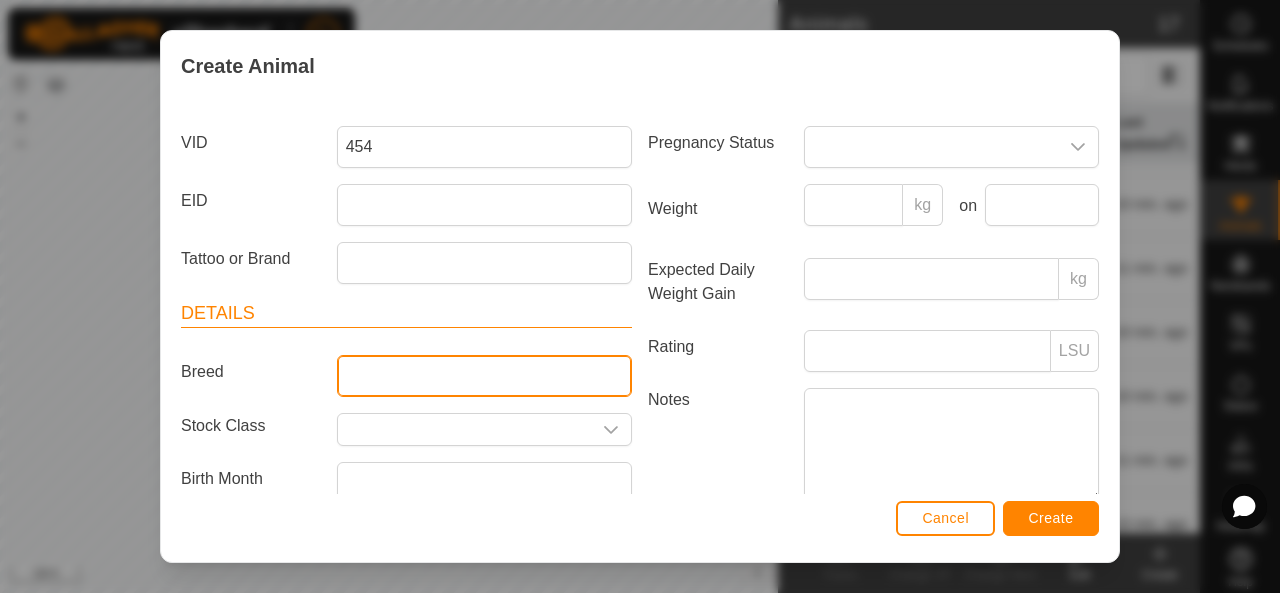 click on "Breed" at bounding box center [484, 376] 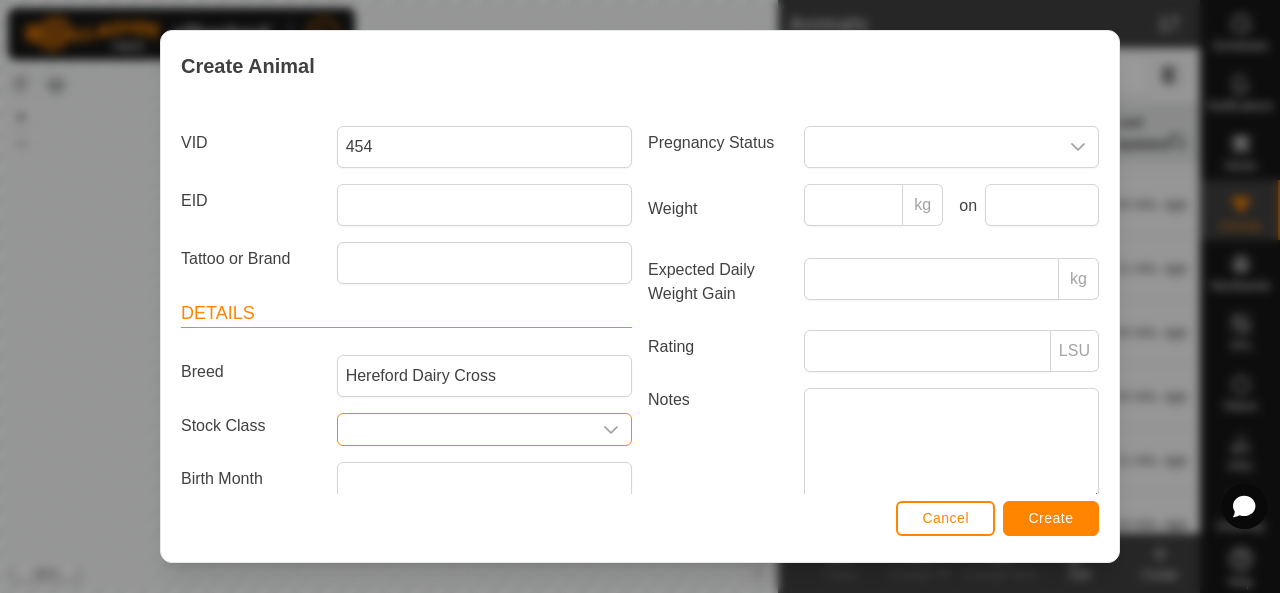 click at bounding box center [464, 429] 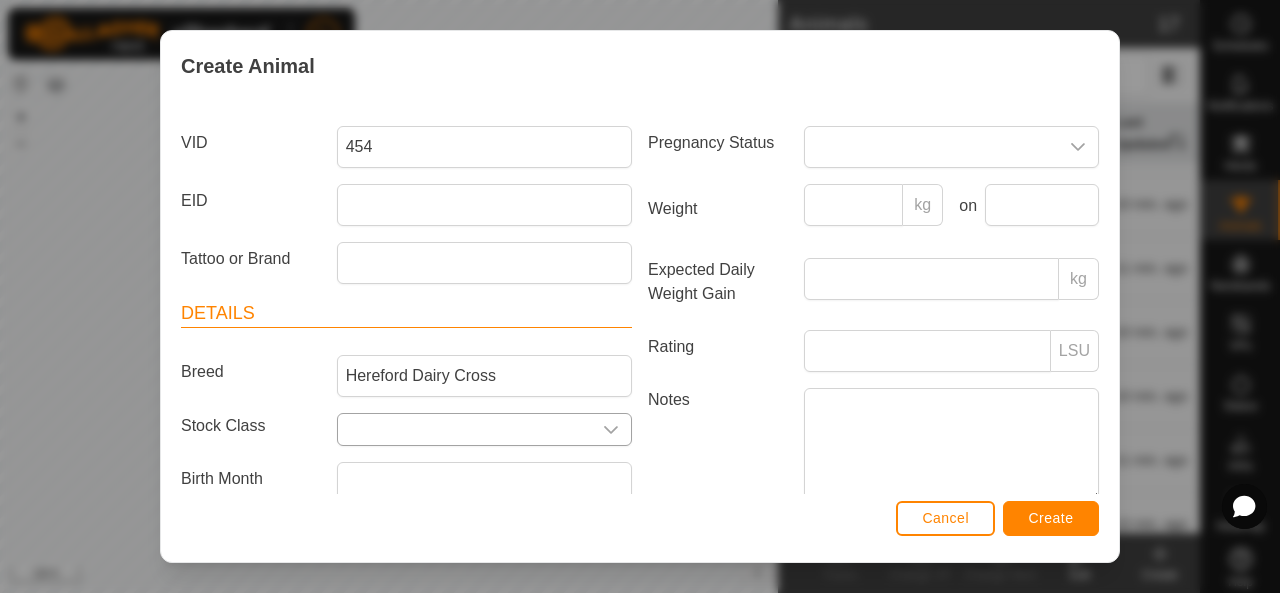 click 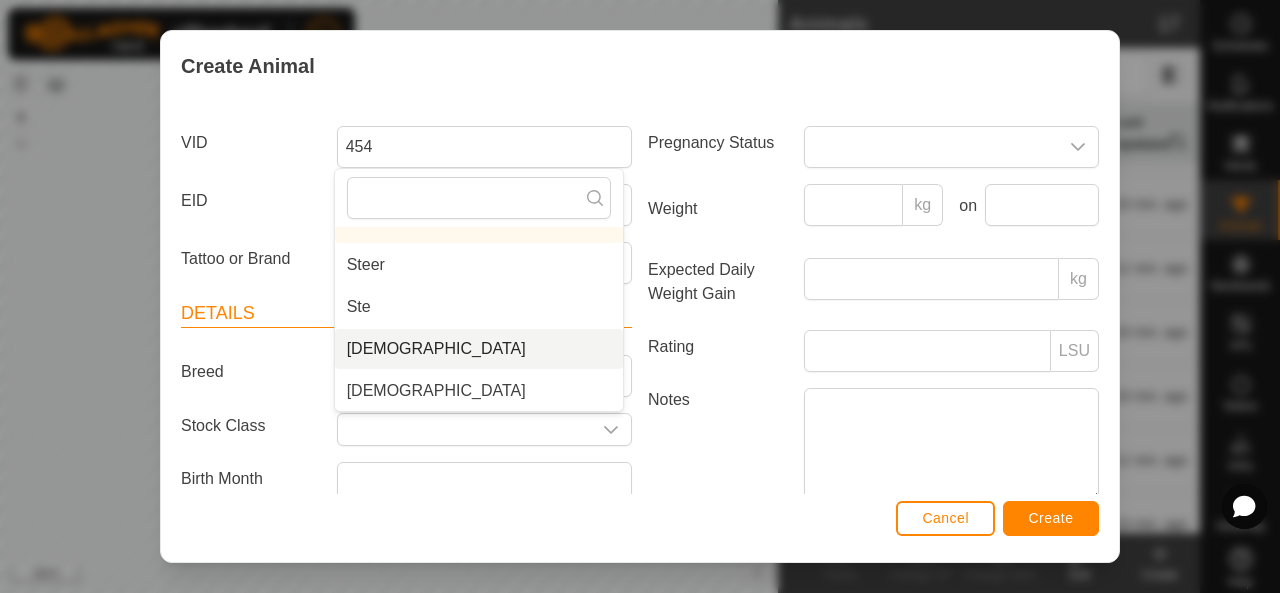 click on "[DEMOGRAPHIC_DATA]" at bounding box center [479, 349] 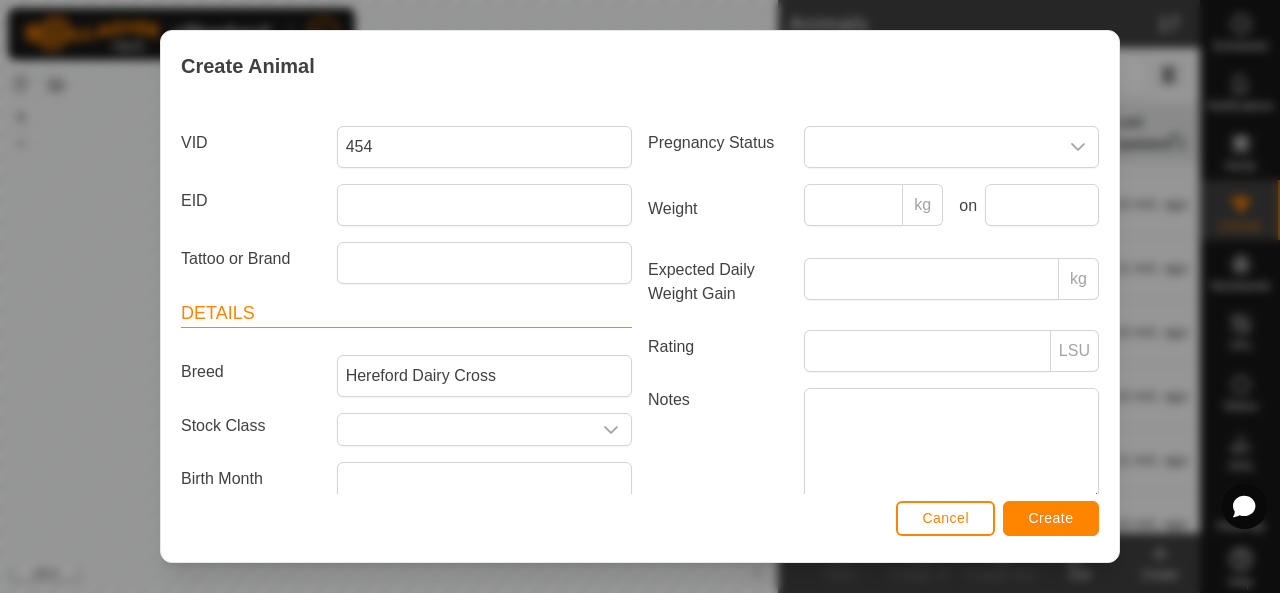 type on "[DEMOGRAPHIC_DATA]" 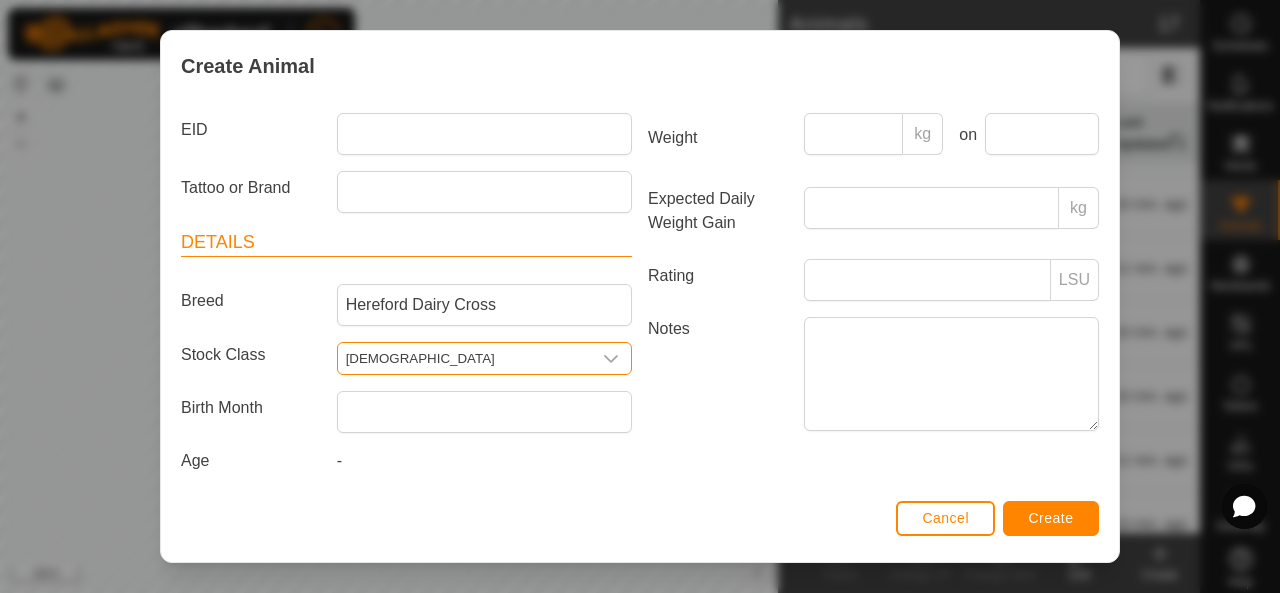 scroll, scrollTop: 206, scrollLeft: 0, axis: vertical 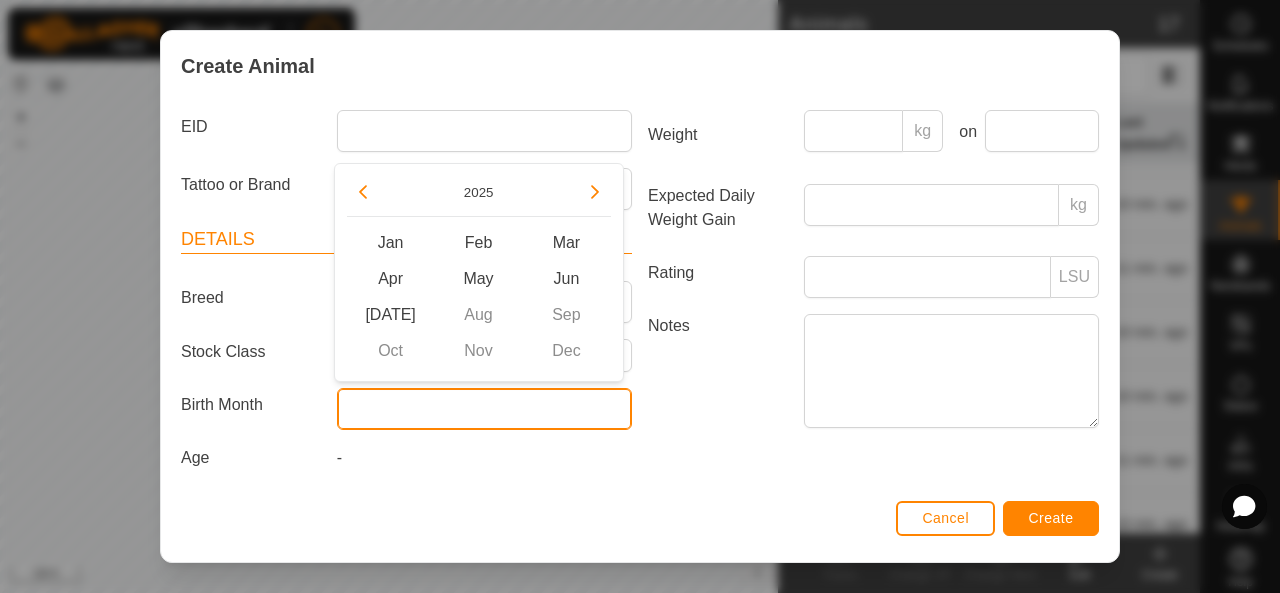 click at bounding box center [484, 409] 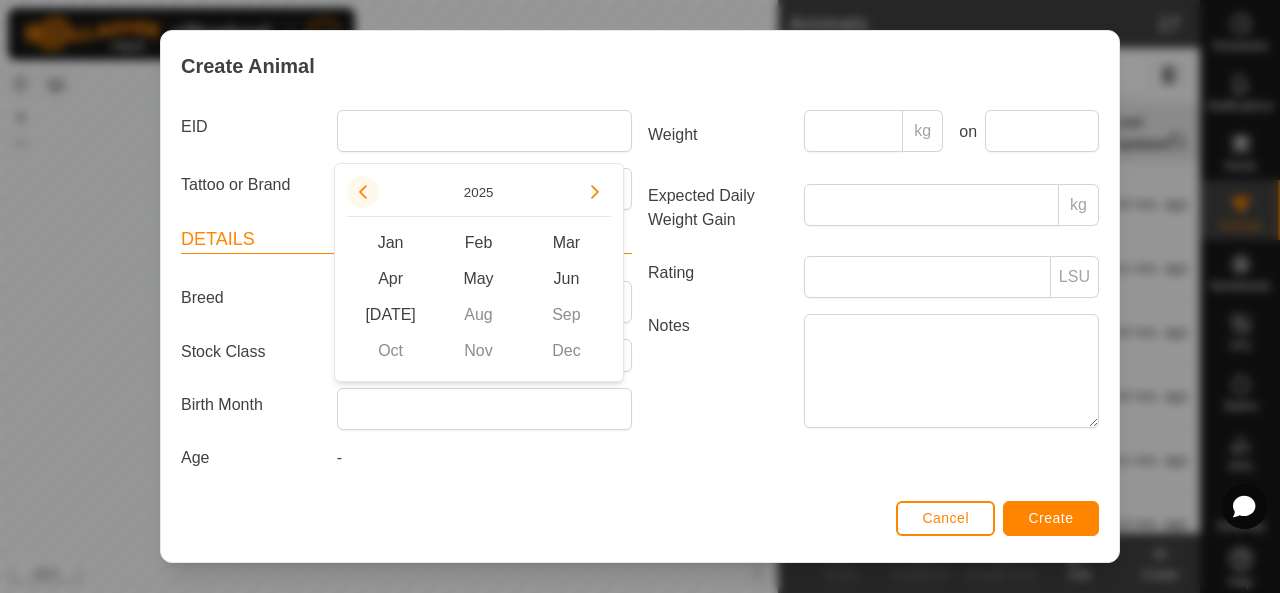 click at bounding box center [363, 192] 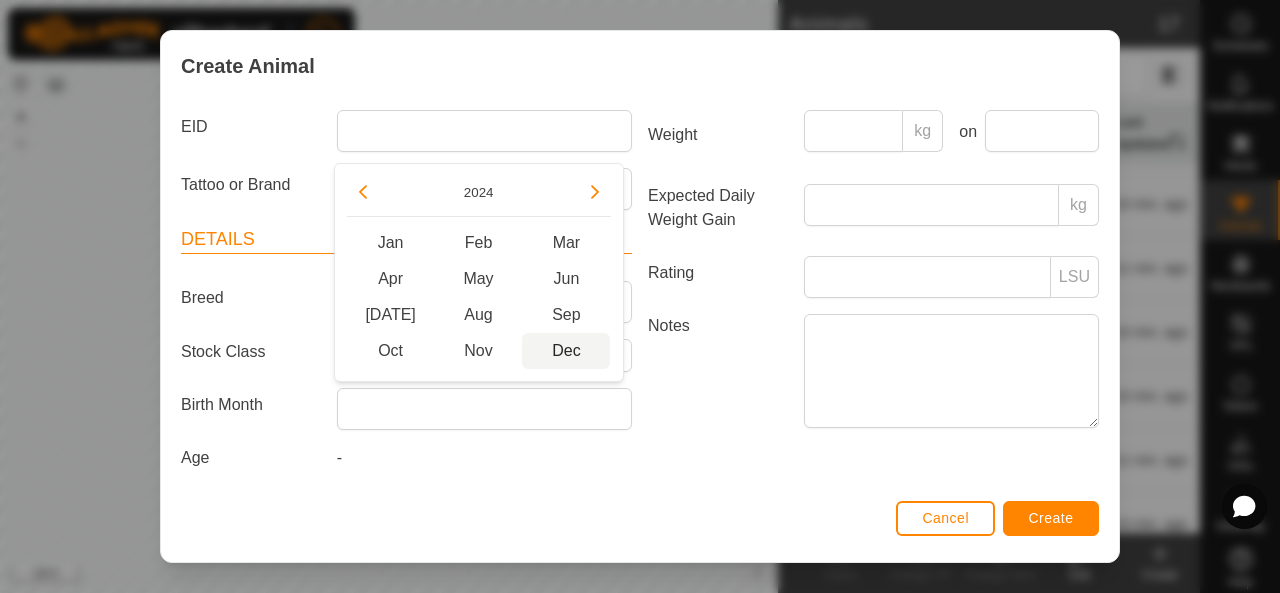 click on "Dec" at bounding box center [566, 351] 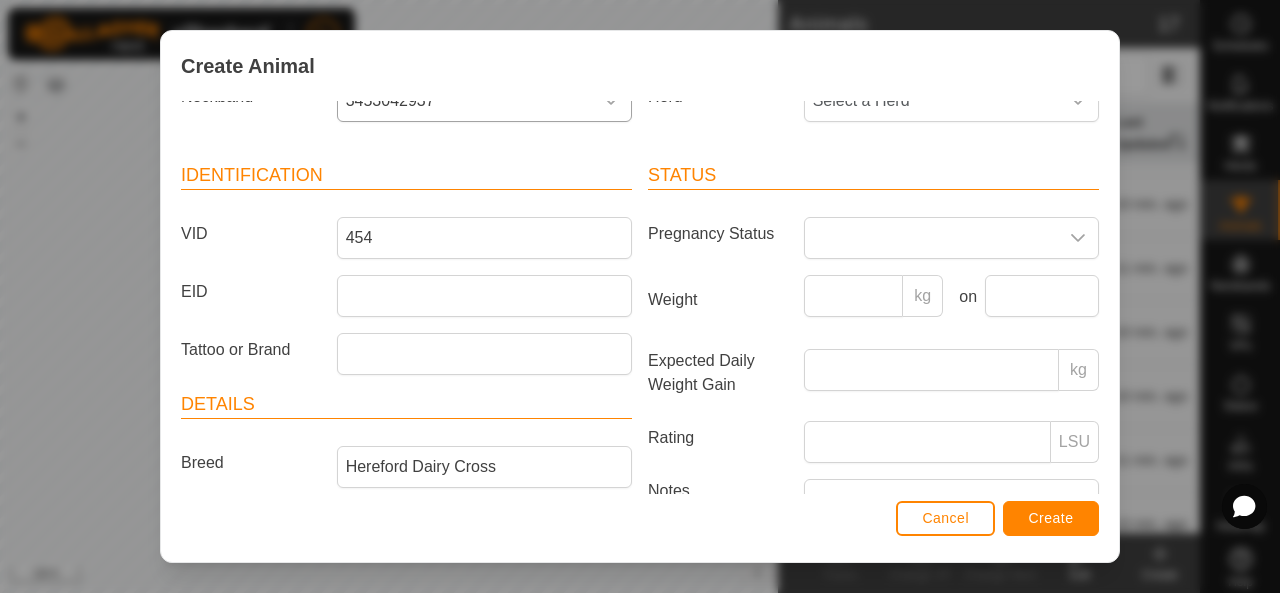 scroll, scrollTop: 40, scrollLeft: 0, axis: vertical 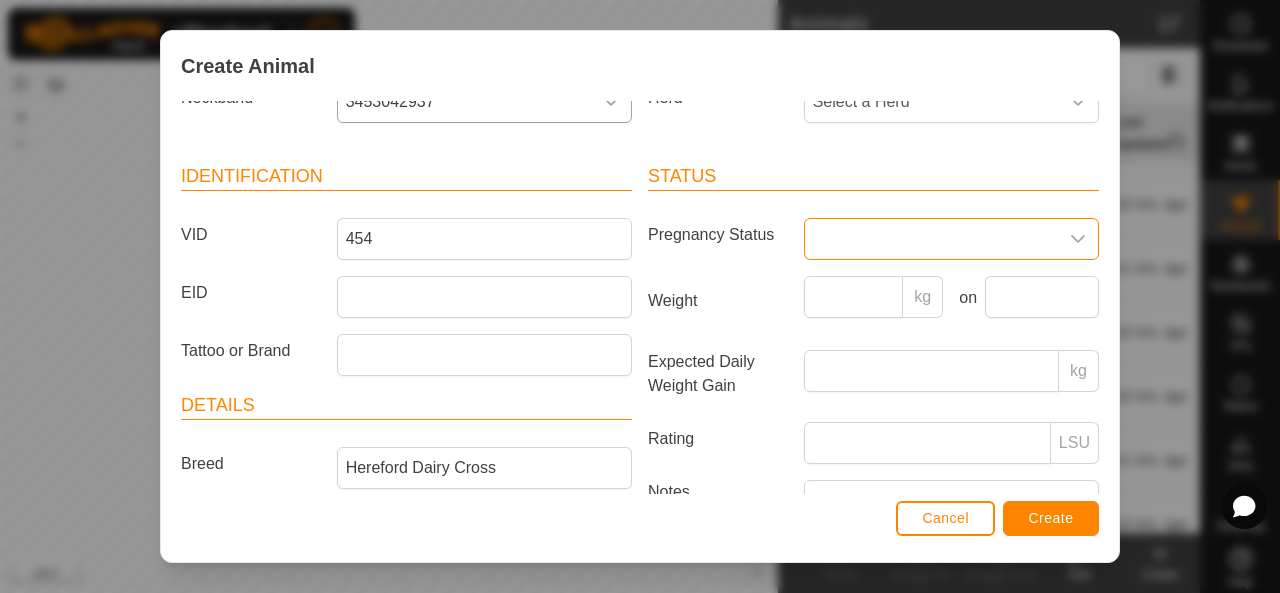 click at bounding box center (931, 239) 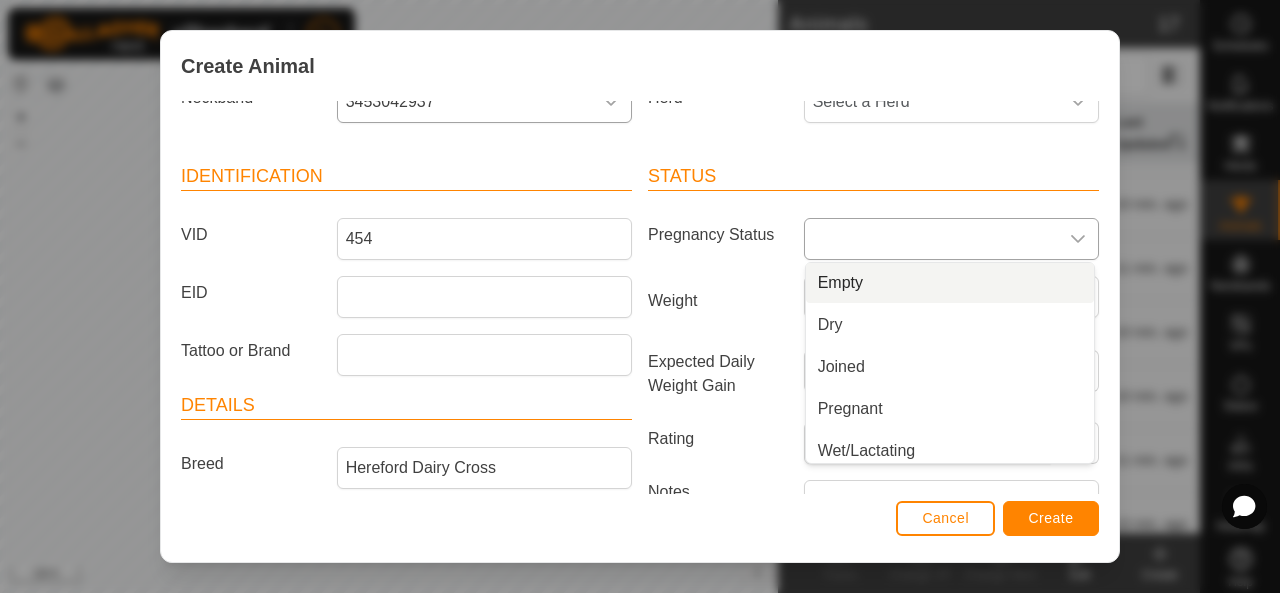 click on "Empty" at bounding box center (950, 283) 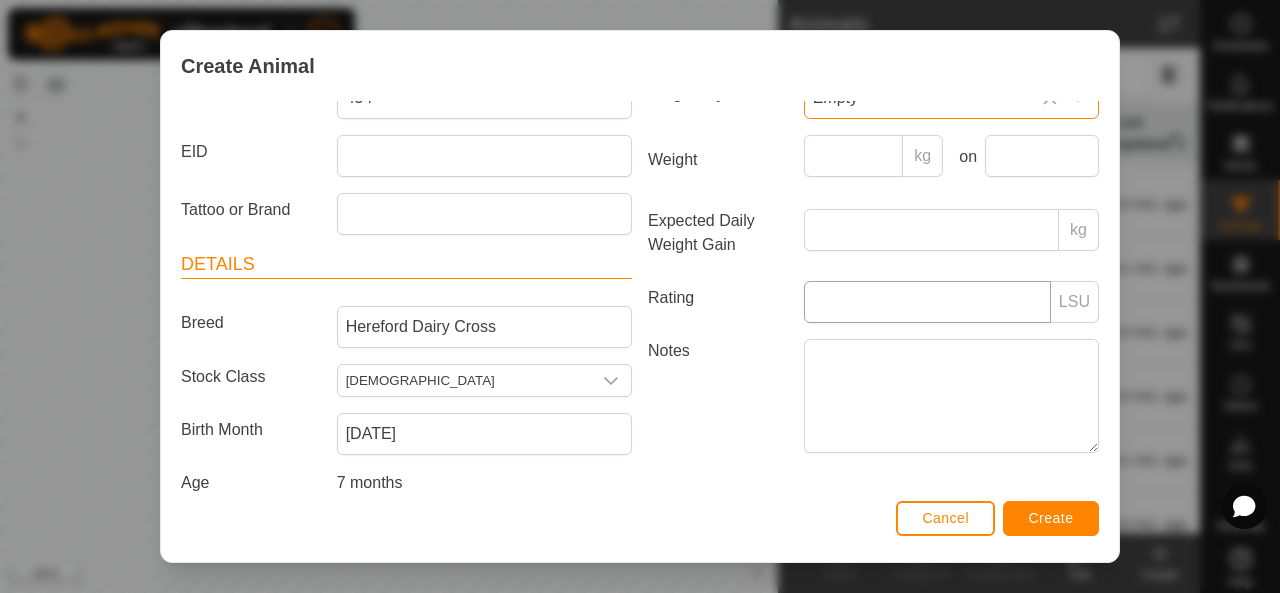 scroll, scrollTop: 0, scrollLeft: 0, axis: both 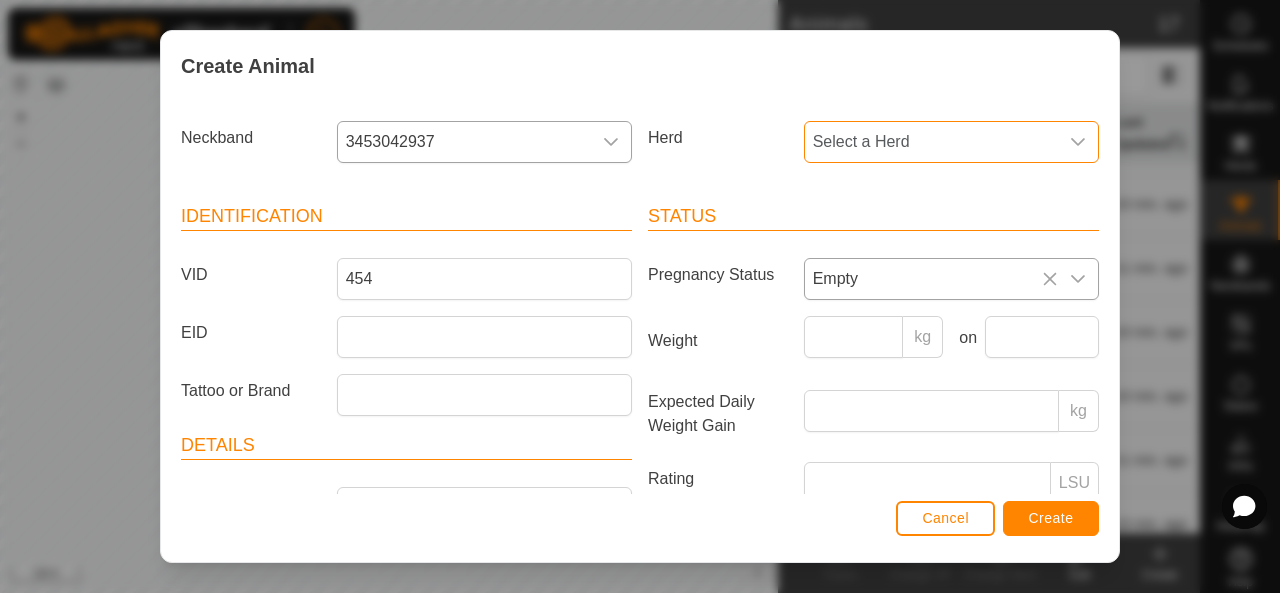 click on "Select a Herd" at bounding box center [931, 142] 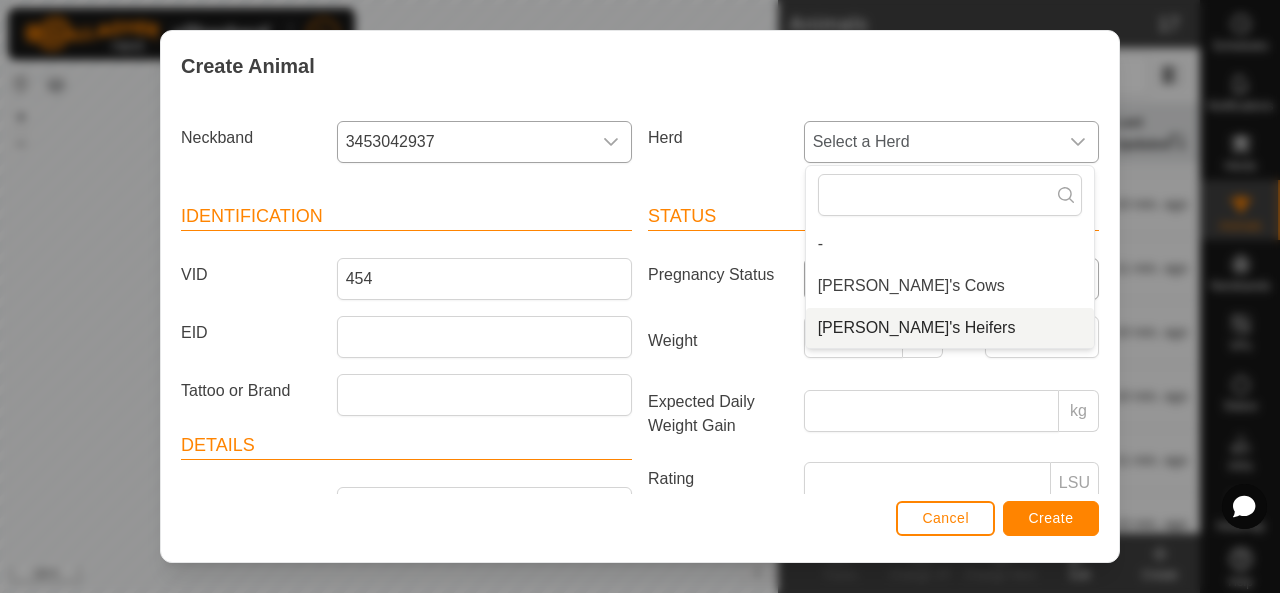 click on "[PERSON_NAME]'s Heifers" at bounding box center [950, 328] 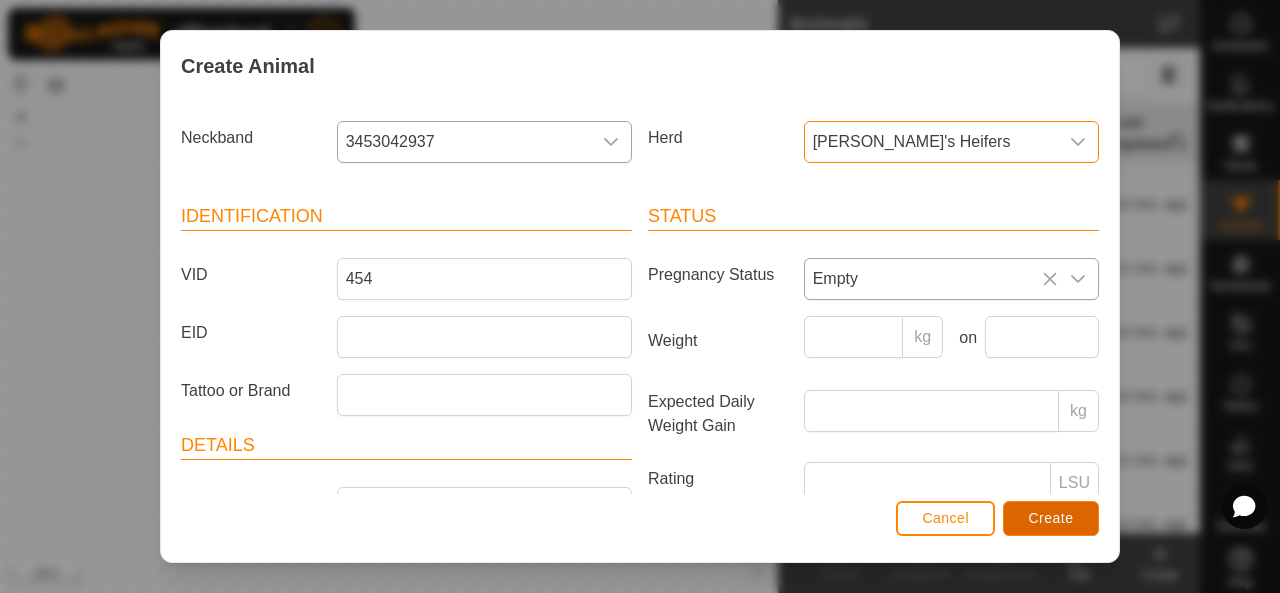 click on "Create" at bounding box center (1051, 518) 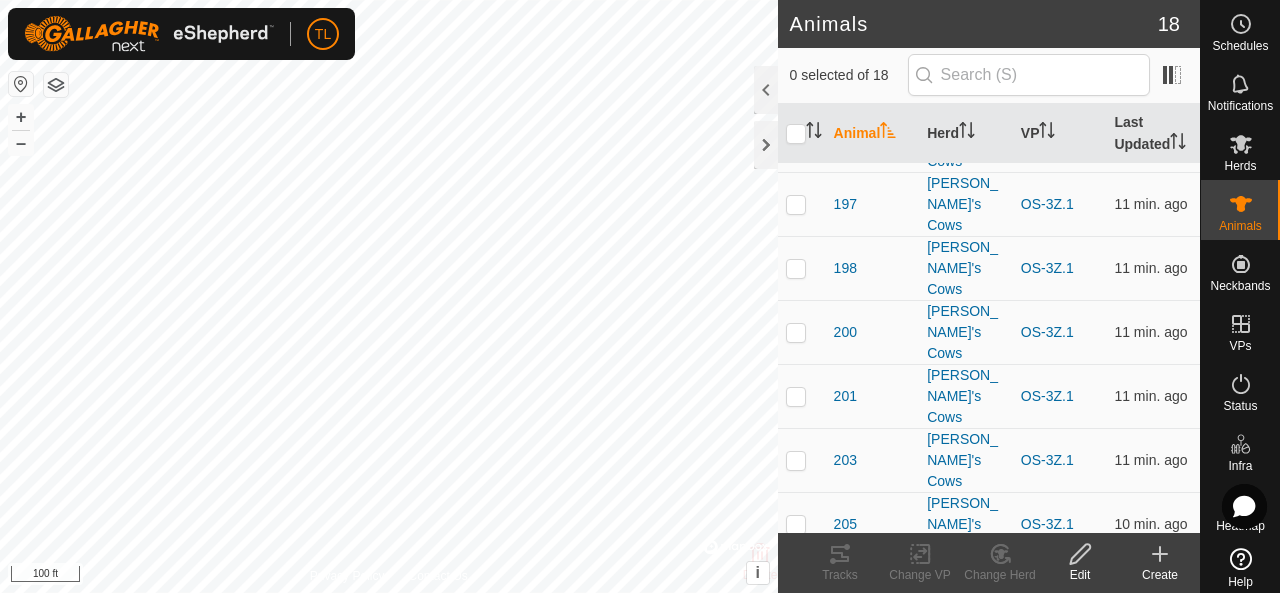 click 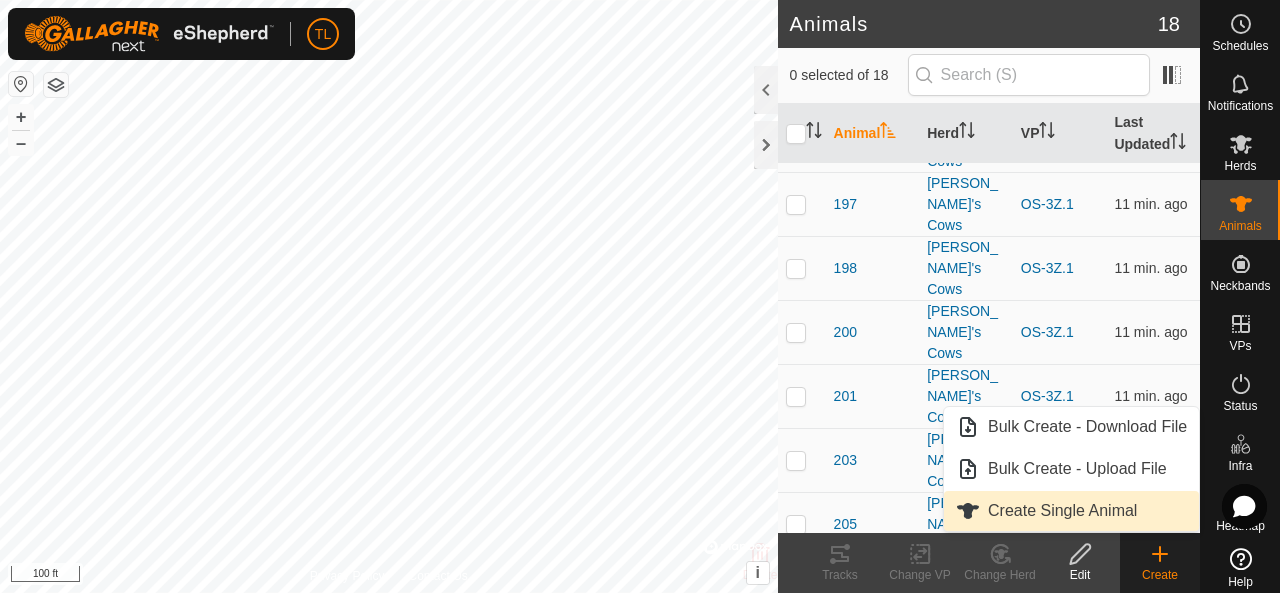 click on "Create Single Animal" at bounding box center (1071, 511) 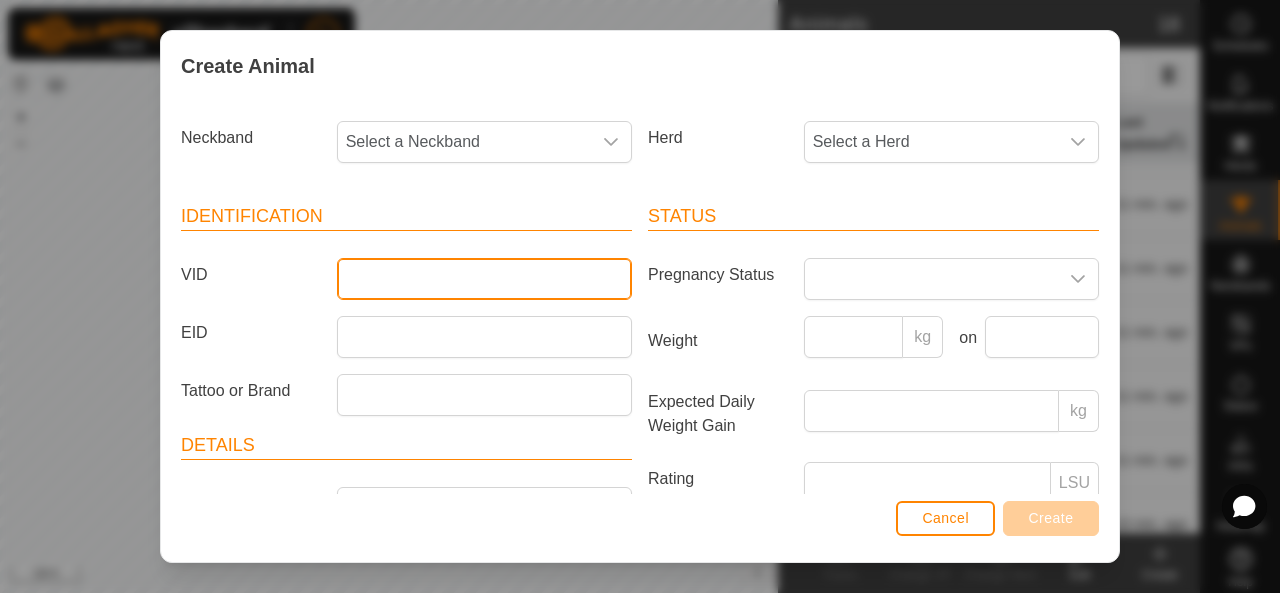 click on "VID" at bounding box center [484, 279] 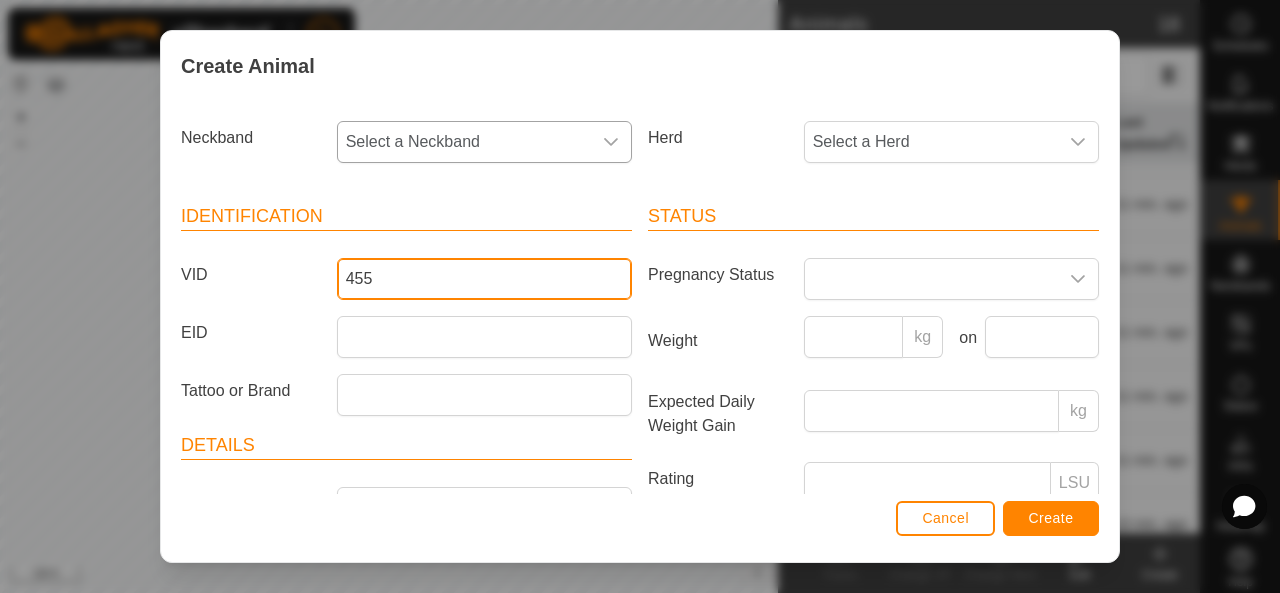 type on "455" 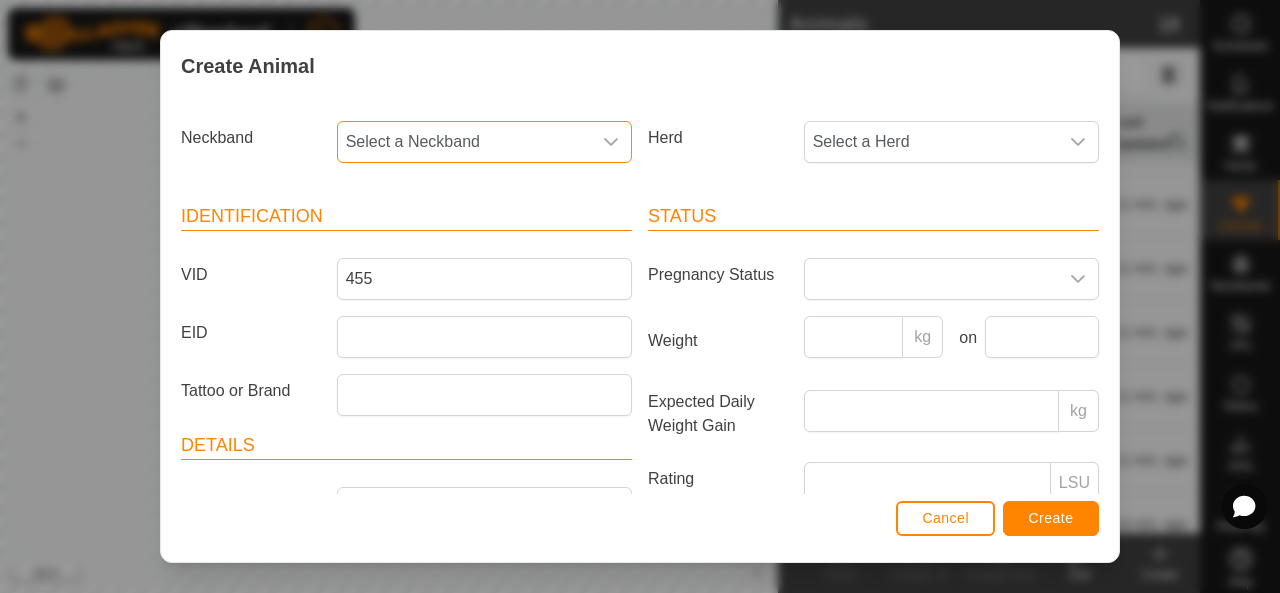 click on "Select a Neckband" at bounding box center (464, 142) 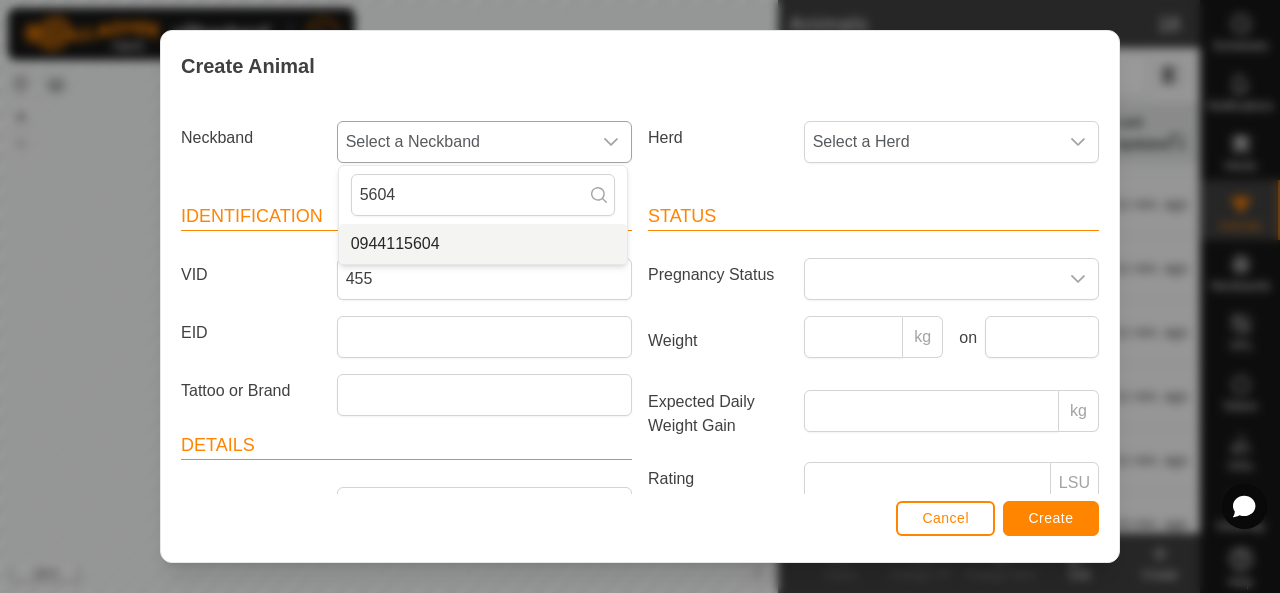 type on "5604" 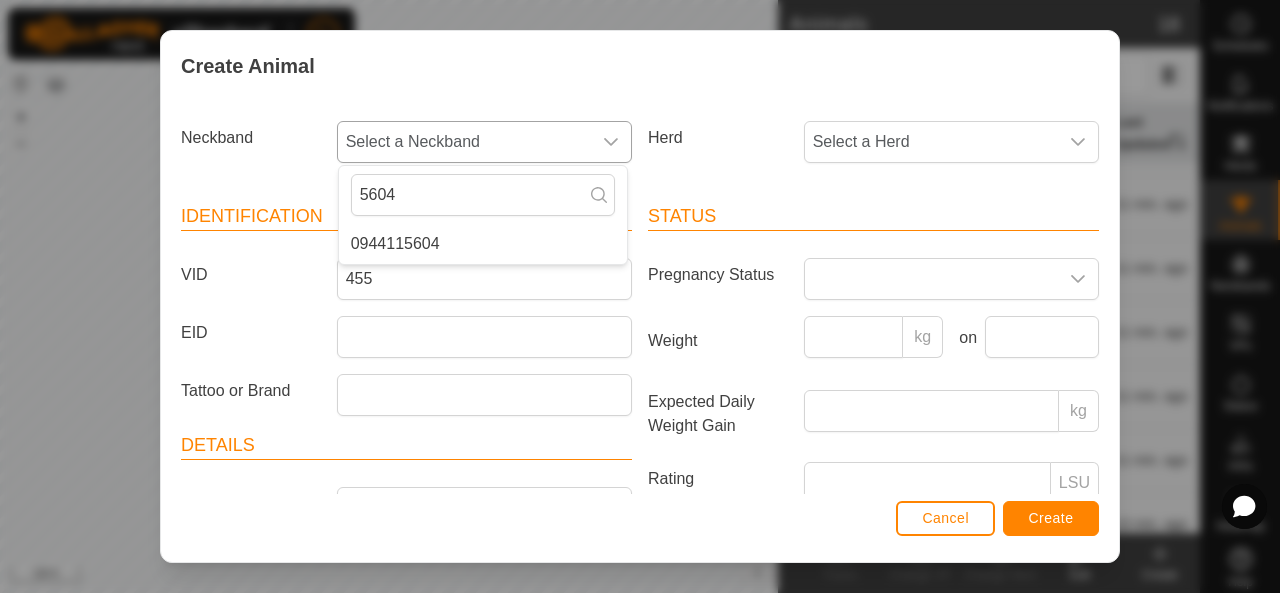 click on "0944115604" at bounding box center [483, 244] 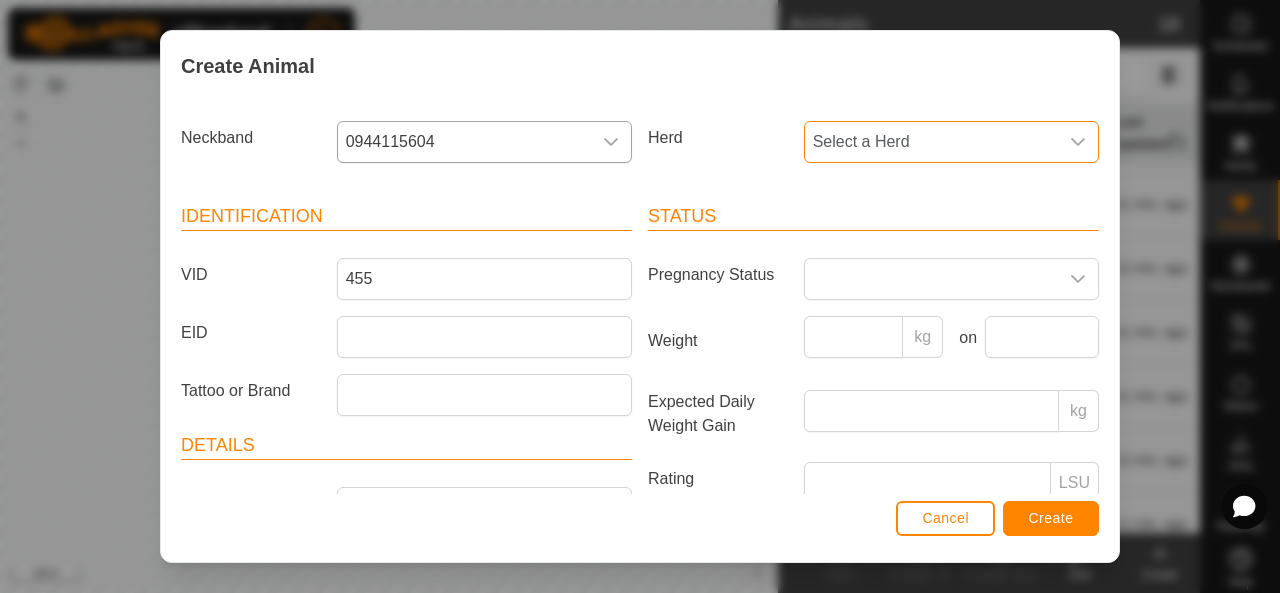click on "Select a Herd" at bounding box center [931, 142] 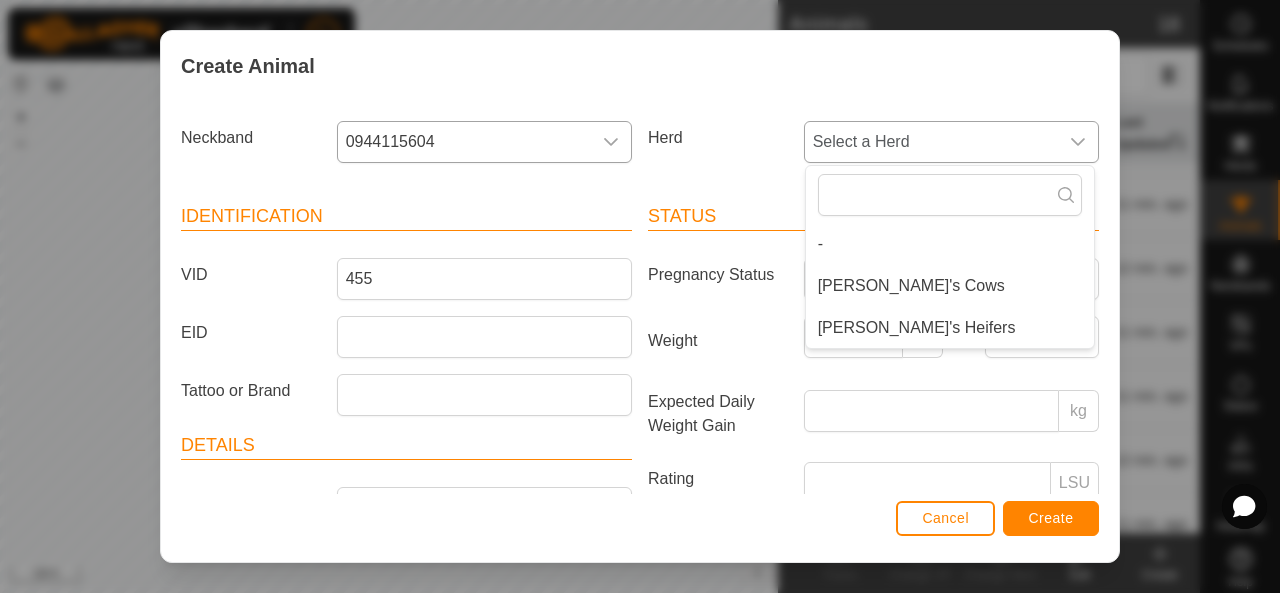 click on "[PERSON_NAME]'s Heifers" at bounding box center [950, 328] 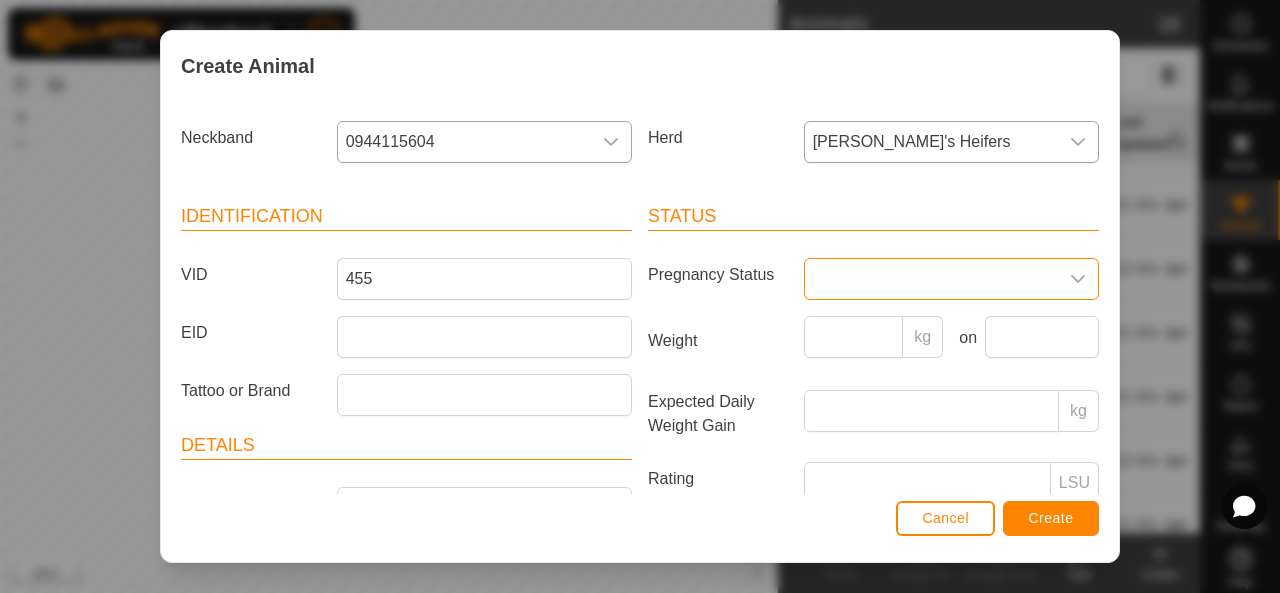 click at bounding box center [931, 279] 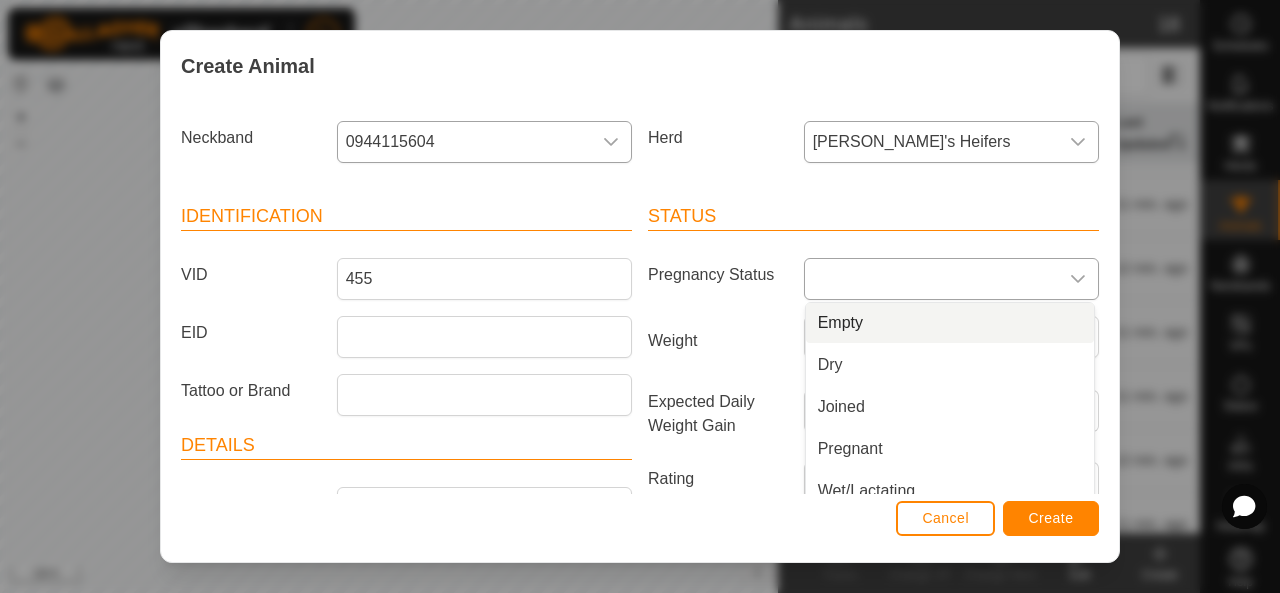 click on "Empty" at bounding box center (950, 323) 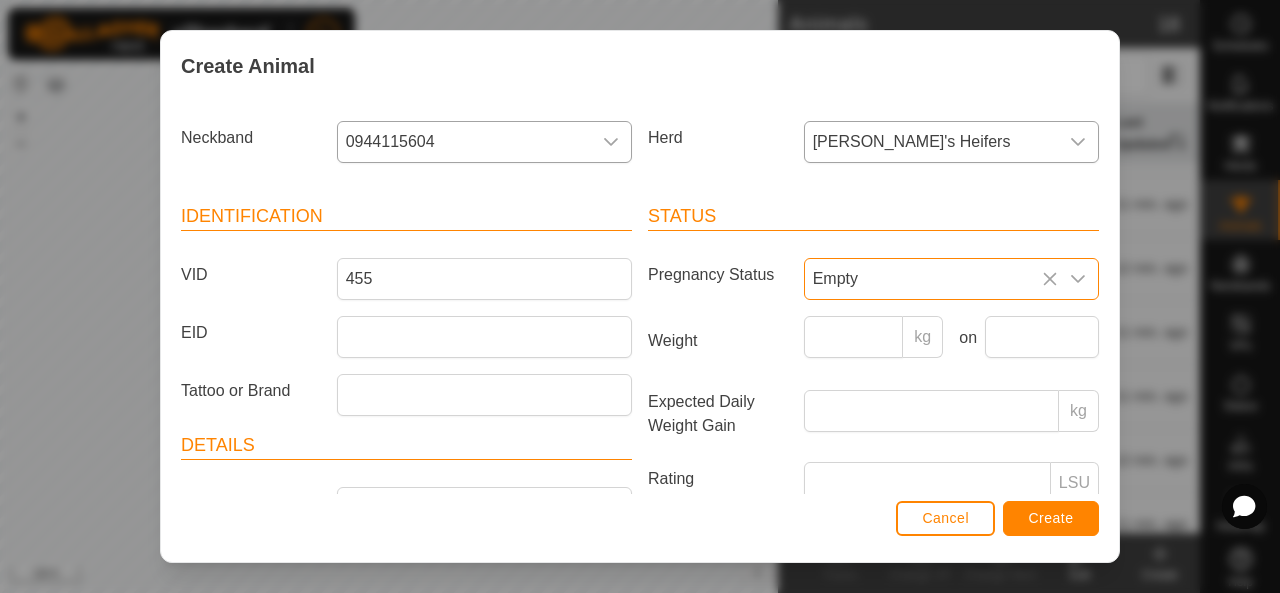 scroll, scrollTop: 192, scrollLeft: 0, axis: vertical 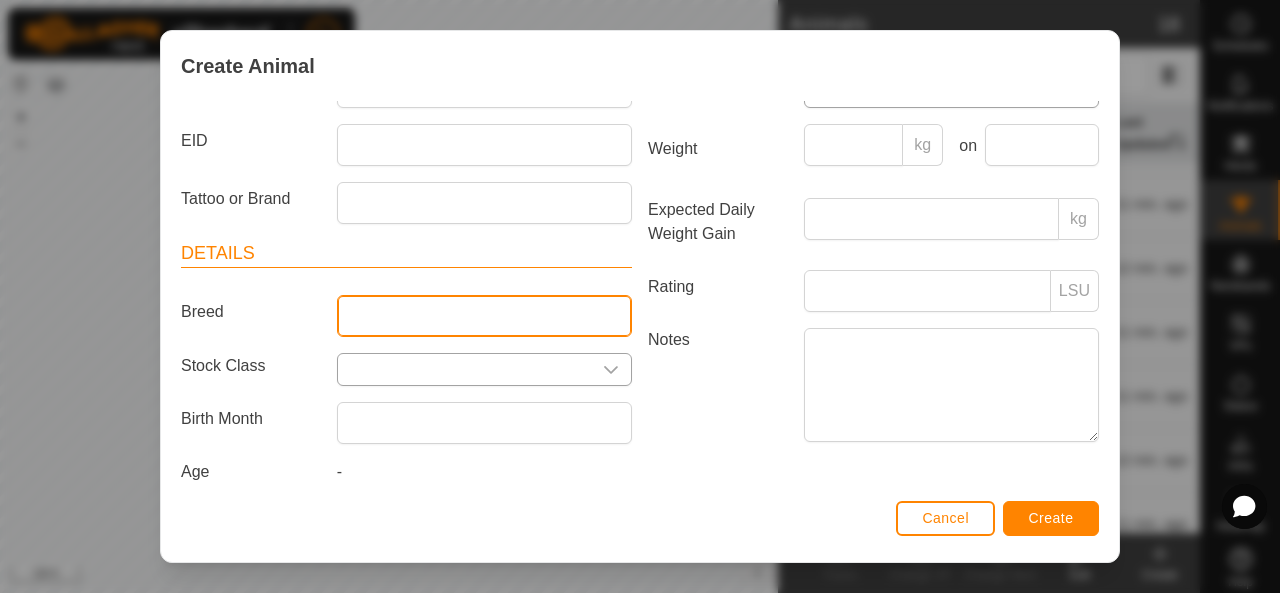 drag, startPoint x: 574, startPoint y: 319, endPoint x: 558, endPoint y: 365, distance: 48.703182 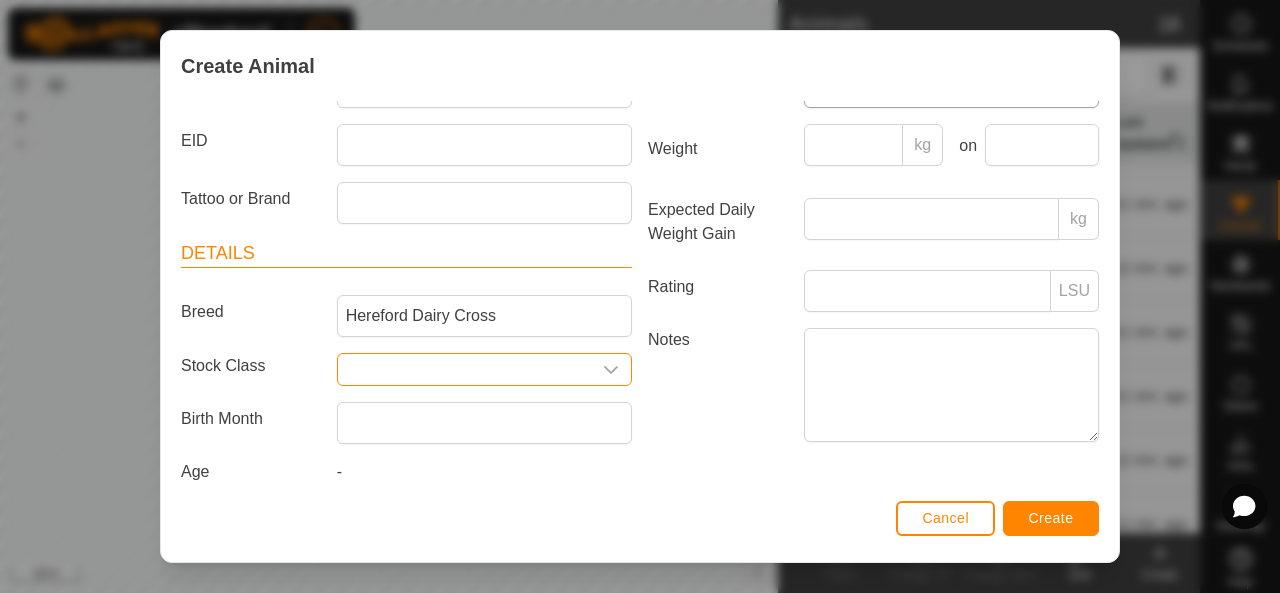 click at bounding box center (464, 369) 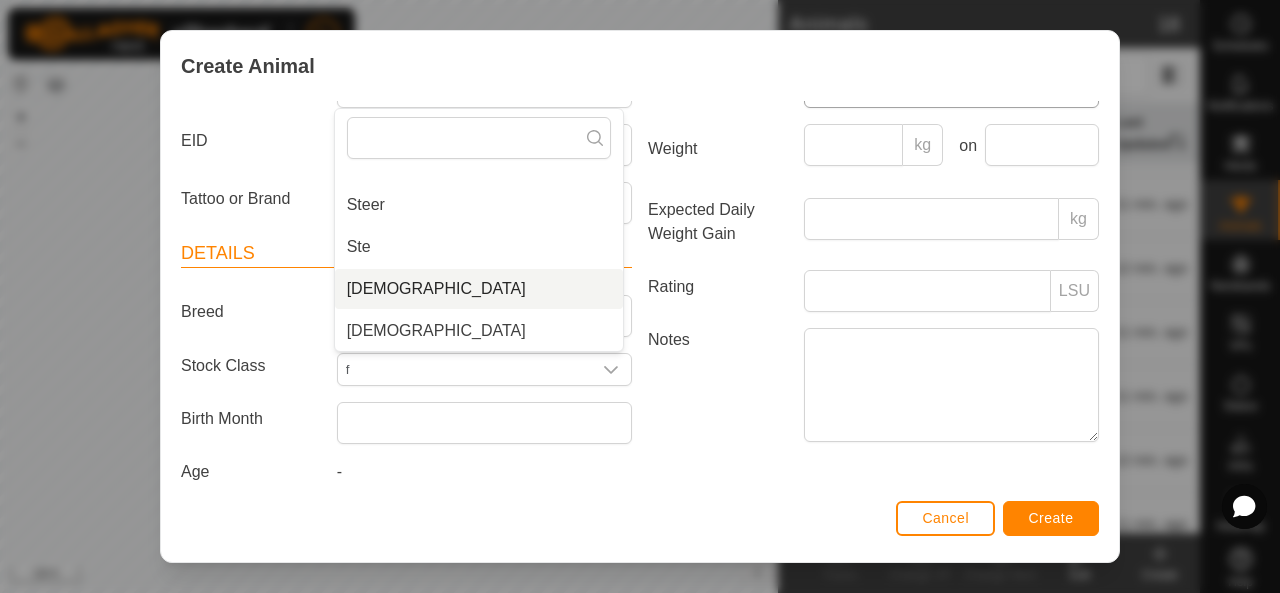 click on "[DEMOGRAPHIC_DATA]" at bounding box center [479, 289] 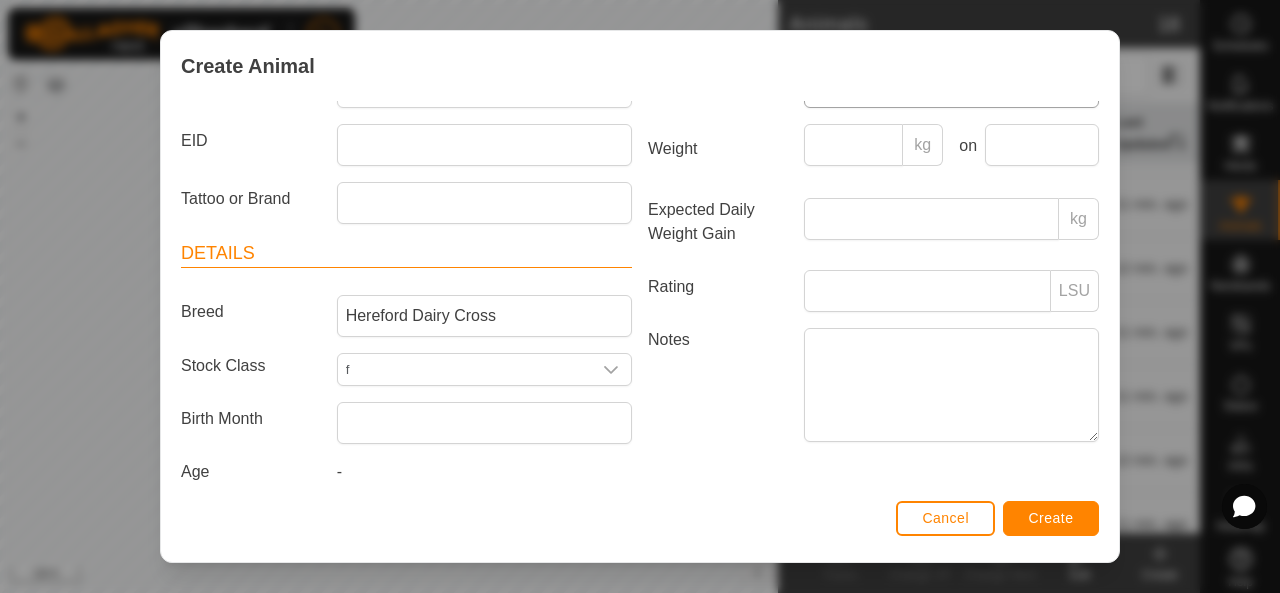 type on "[DEMOGRAPHIC_DATA]" 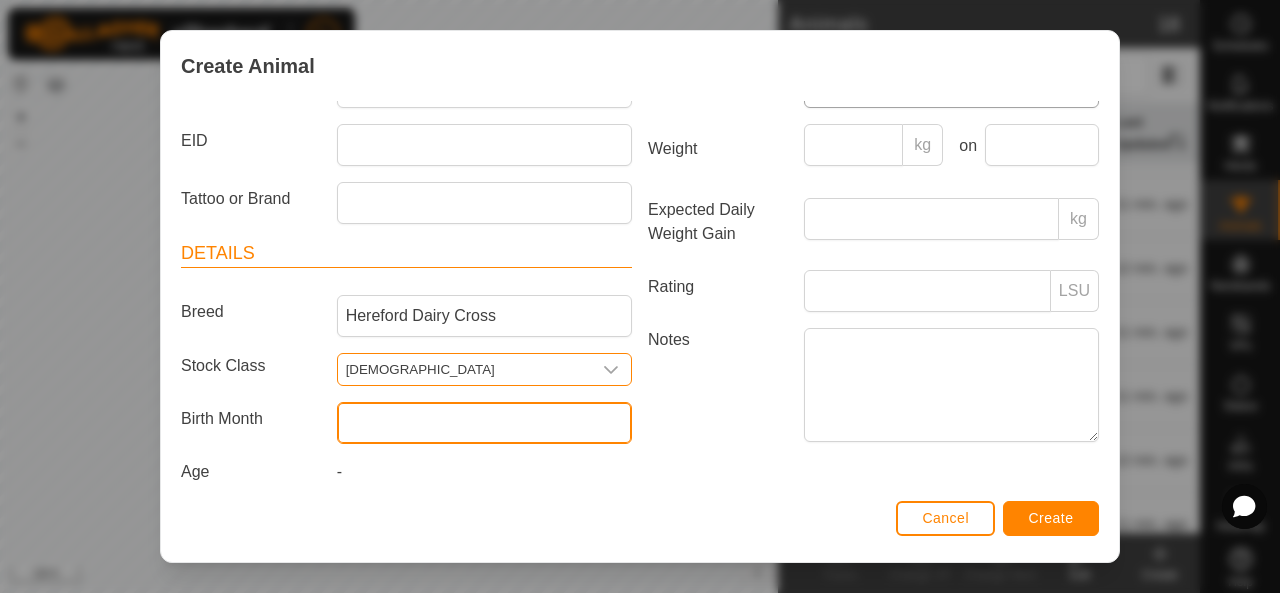 click at bounding box center [484, 423] 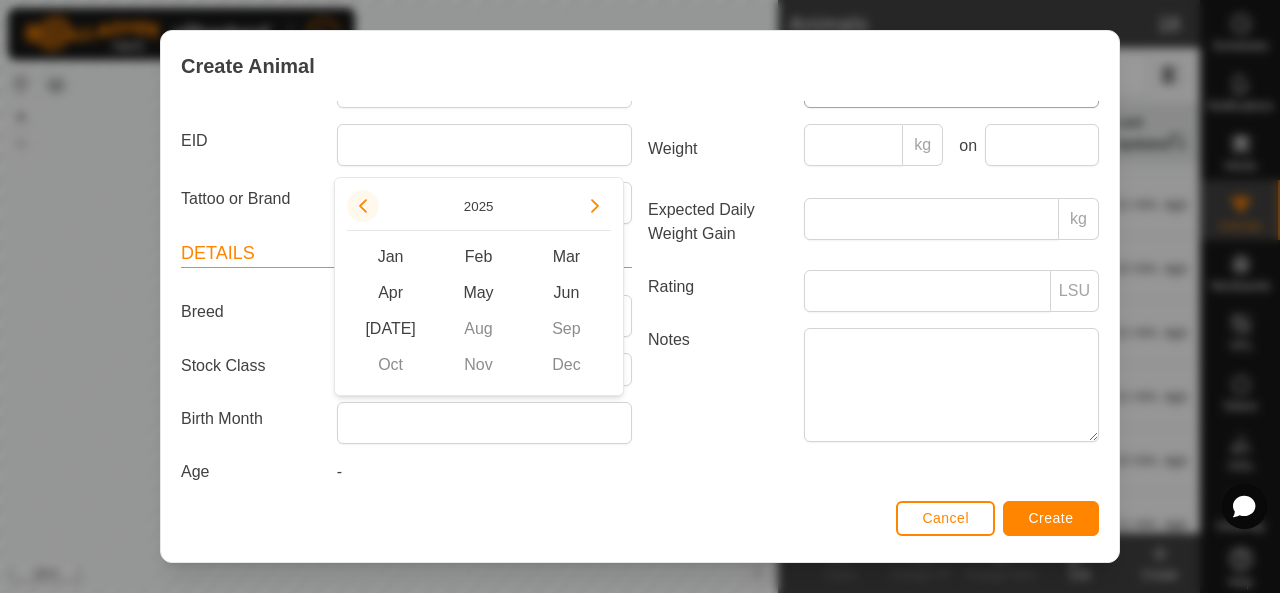 click at bounding box center (363, 206) 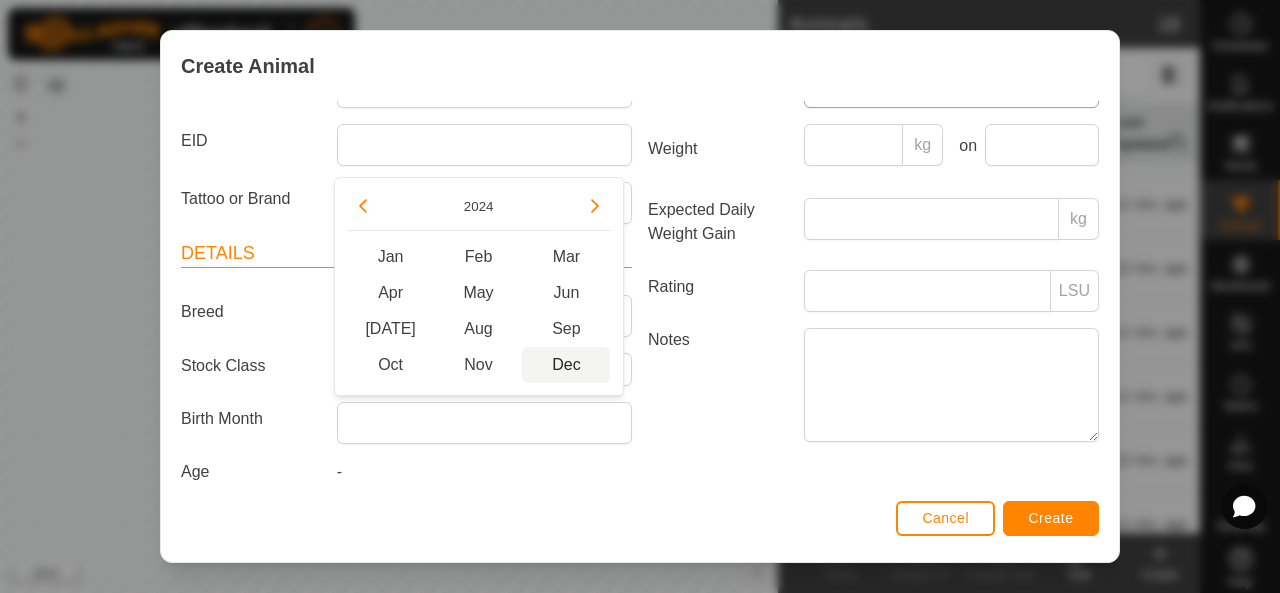 click on "Dec" at bounding box center (566, 365) 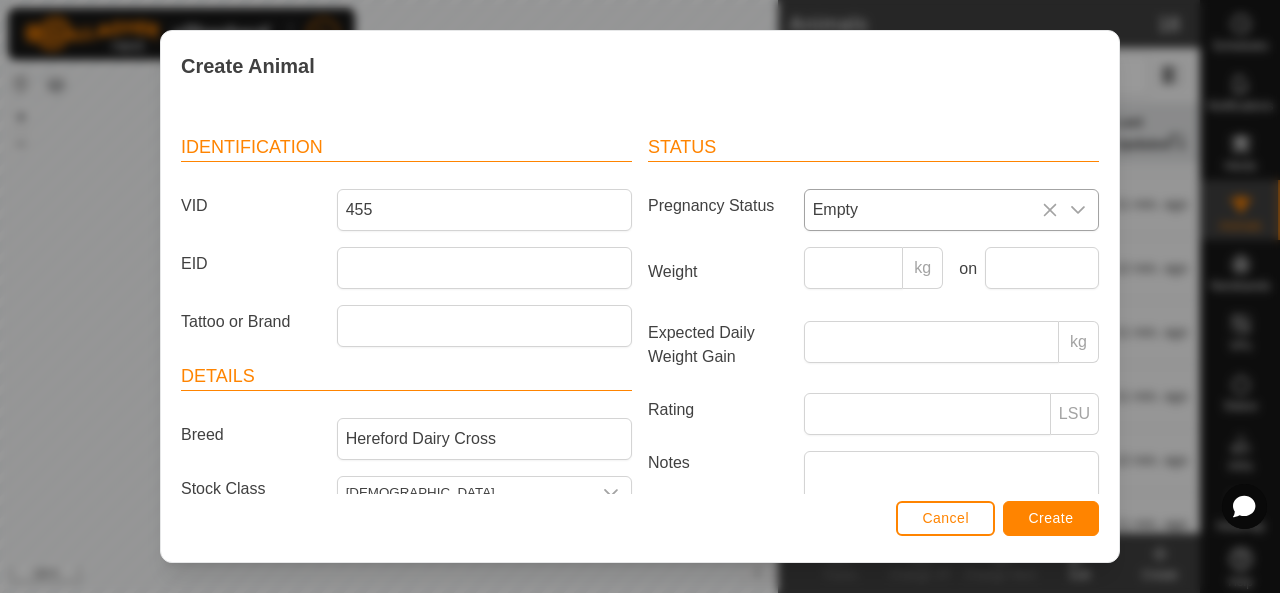 scroll, scrollTop: 66, scrollLeft: 0, axis: vertical 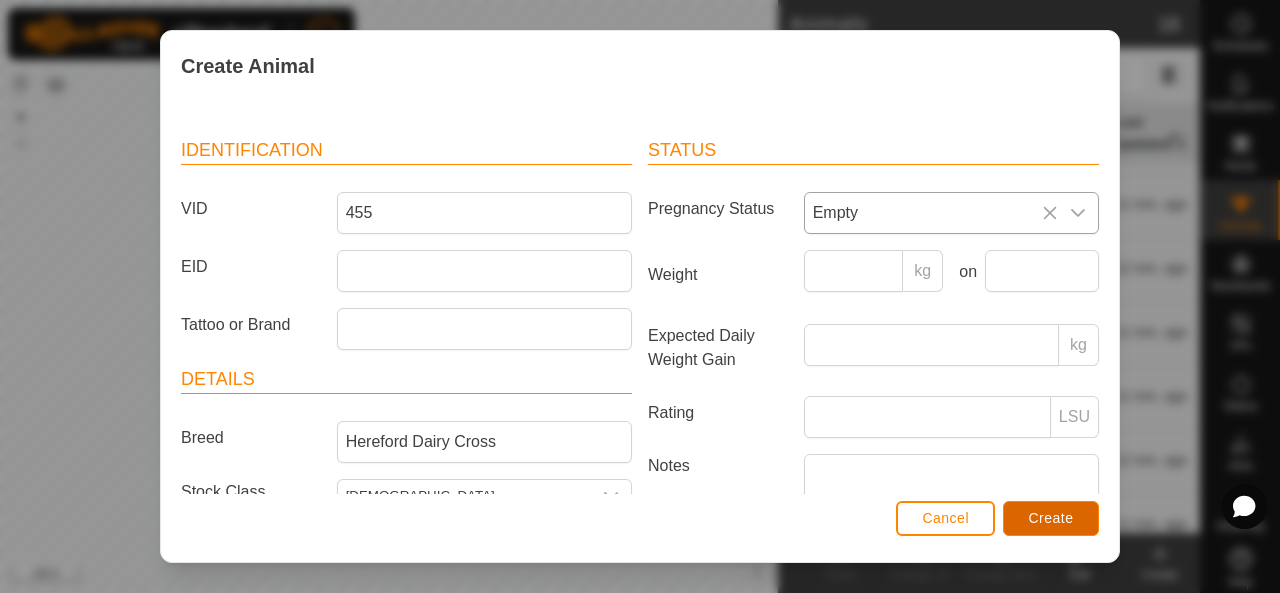 click on "Create" at bounding box center [1051, 518] 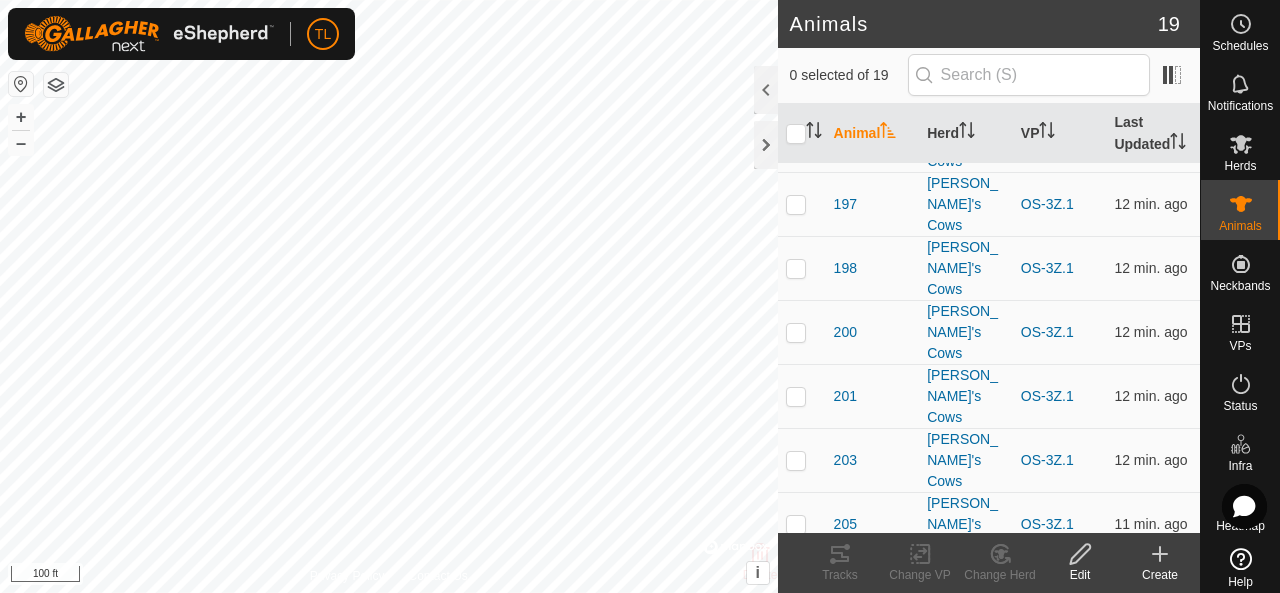 click 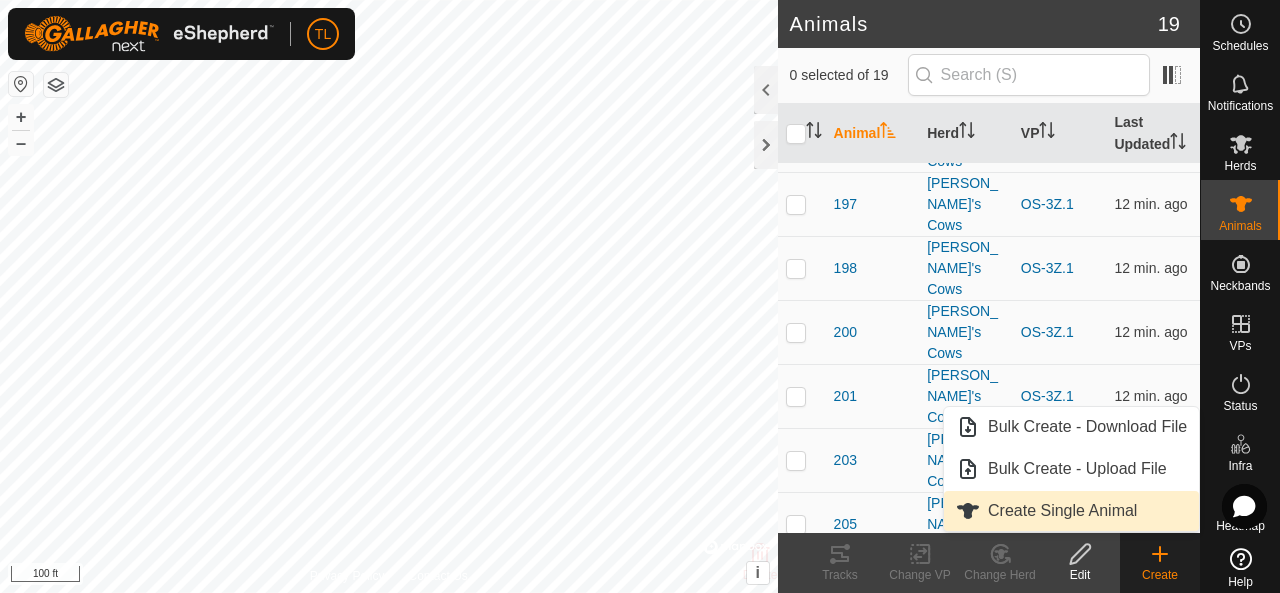 click on "Create Single Animal" at bounding box center (1071, 511) 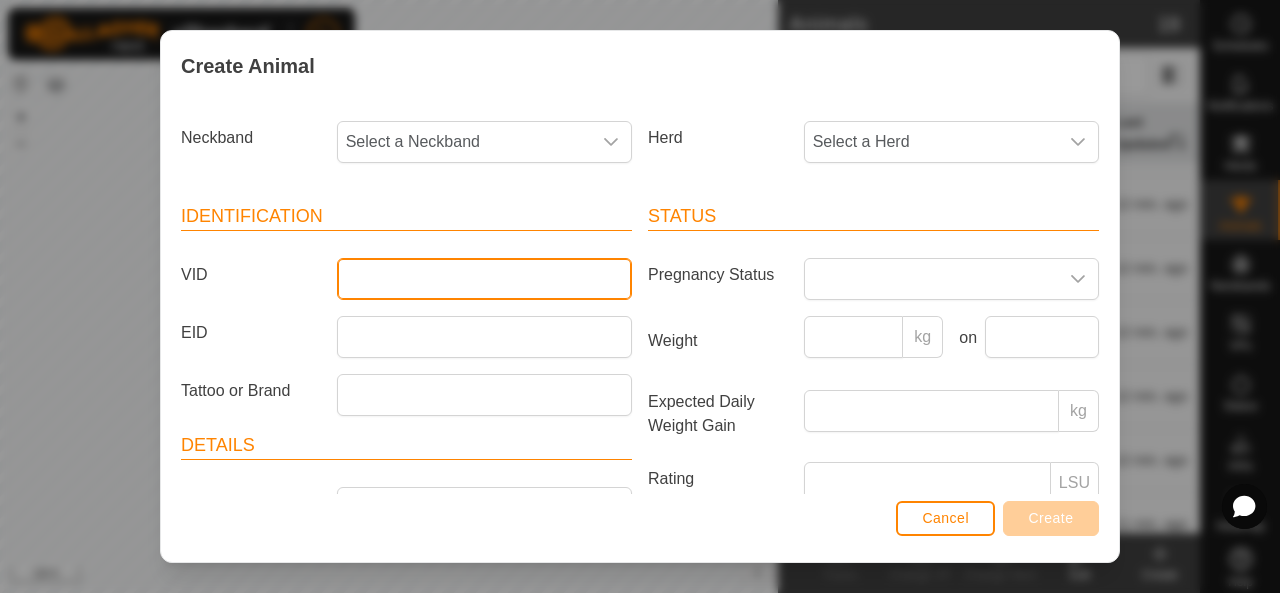 click on "VID" at bounding box center [484, 279] 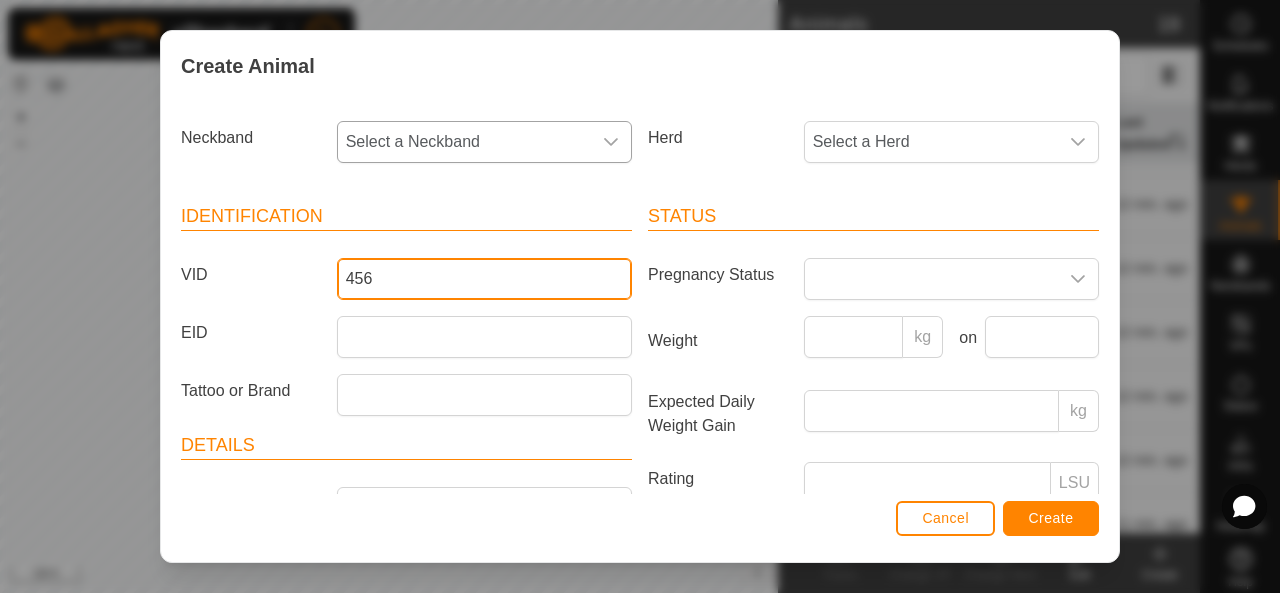 type on "456" 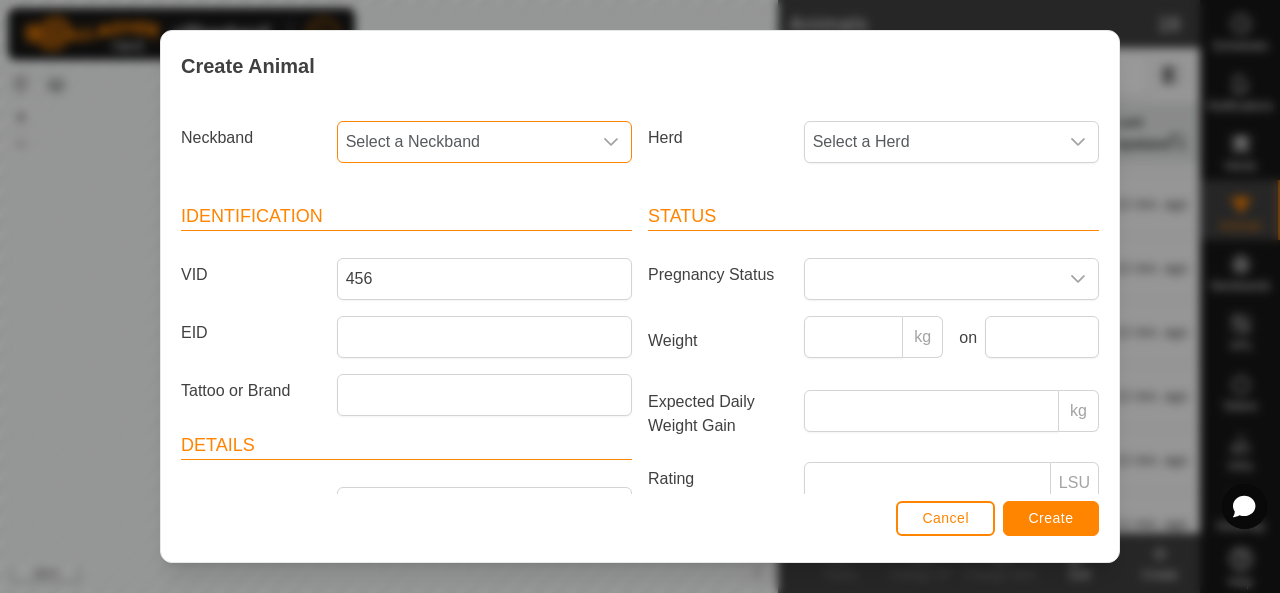 click on "Select a Neckband" at bounding box center (464, 142) 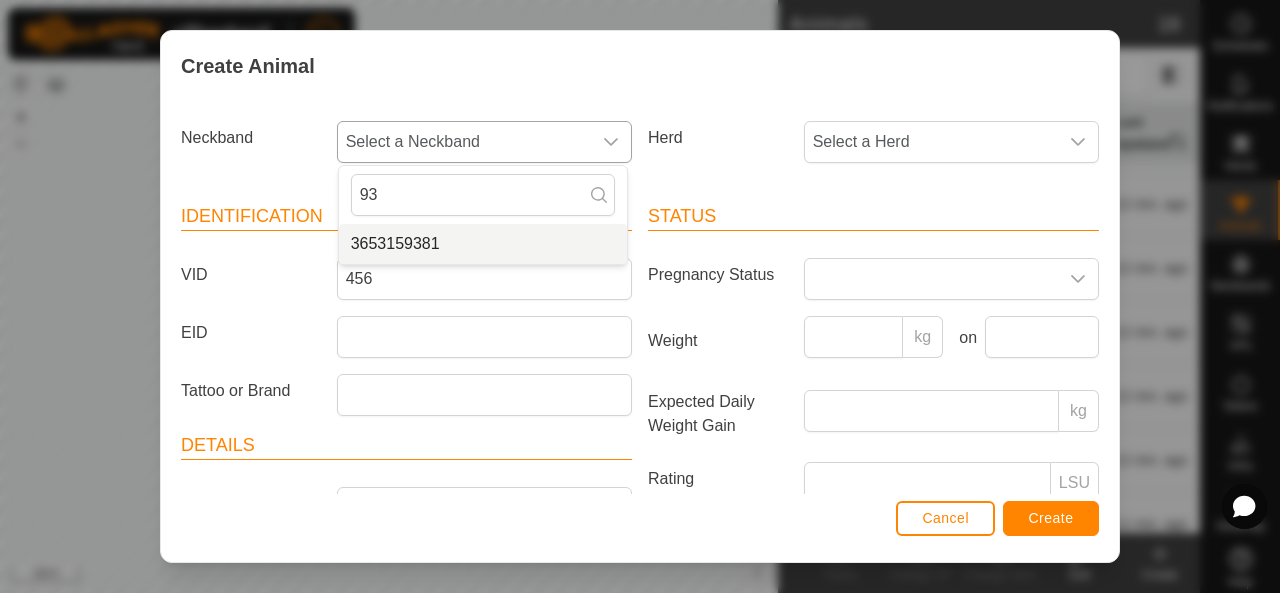 type on "93" 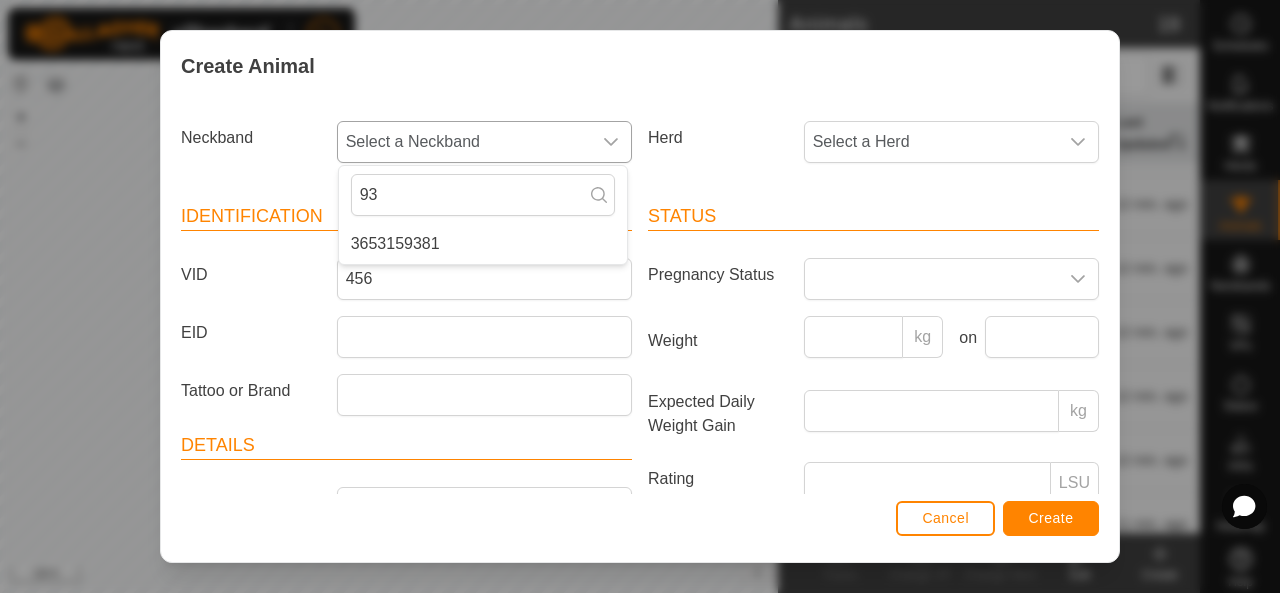 click on "3653159381" at bounding box center [483, 244] 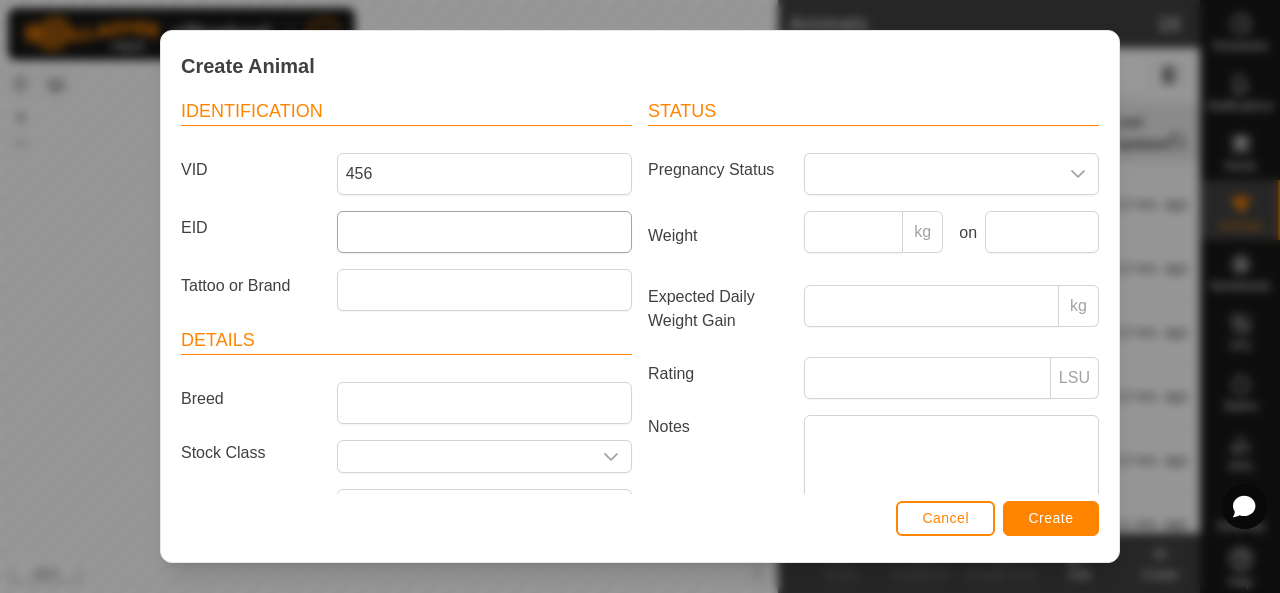 scroll, scrollTop: 106, scrollLeft: 0, axis: vertical 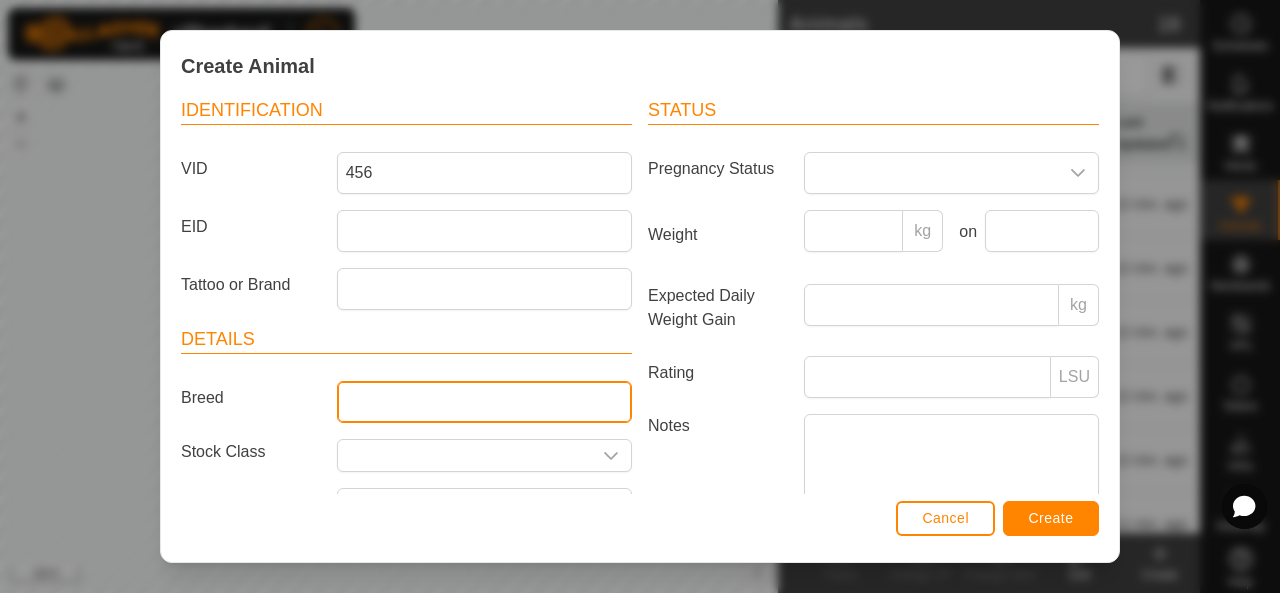 click on "Breed" at bounding box center [484, 402] 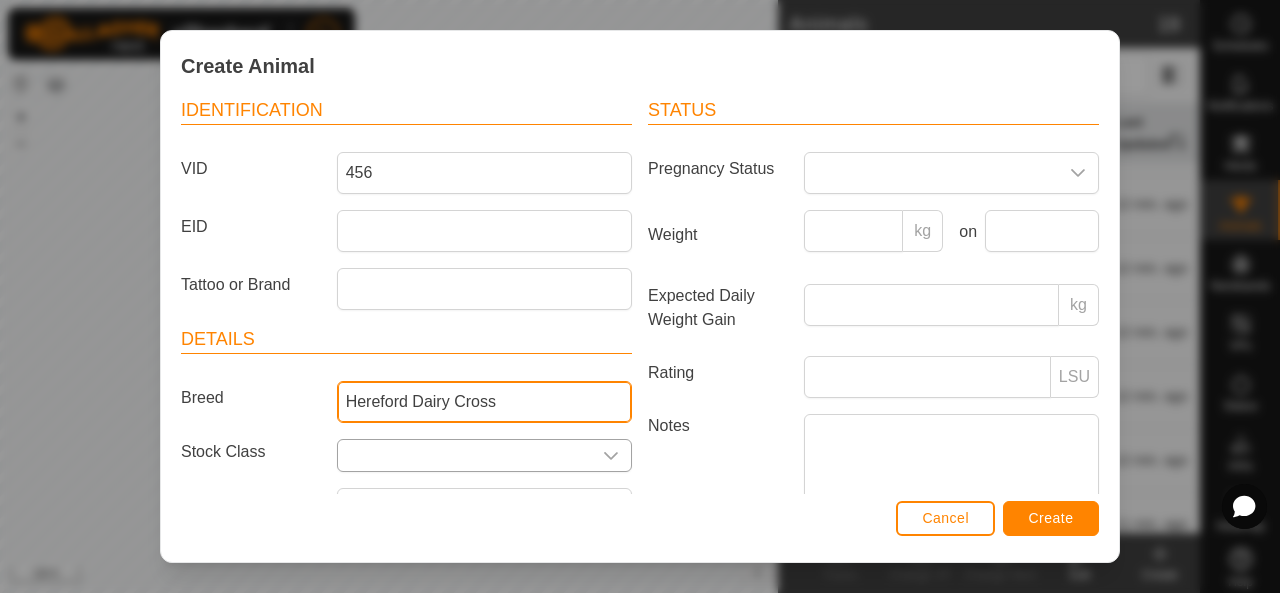 scroll, scrollTop: 183, scrollLeft: 0, axis: vertical 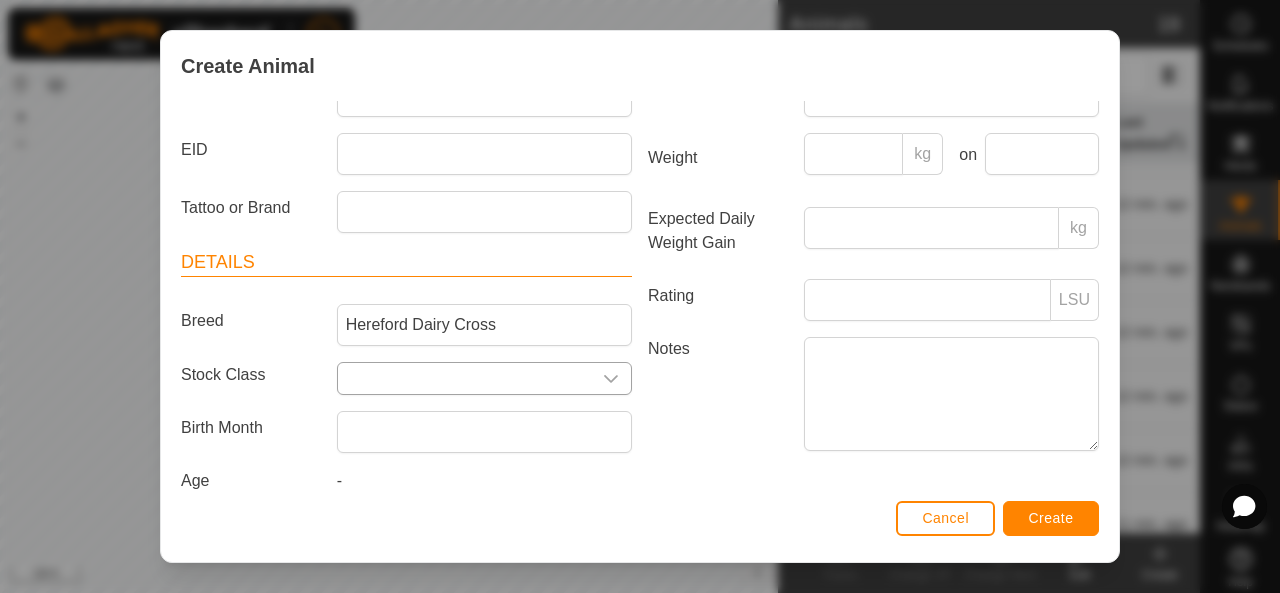 click 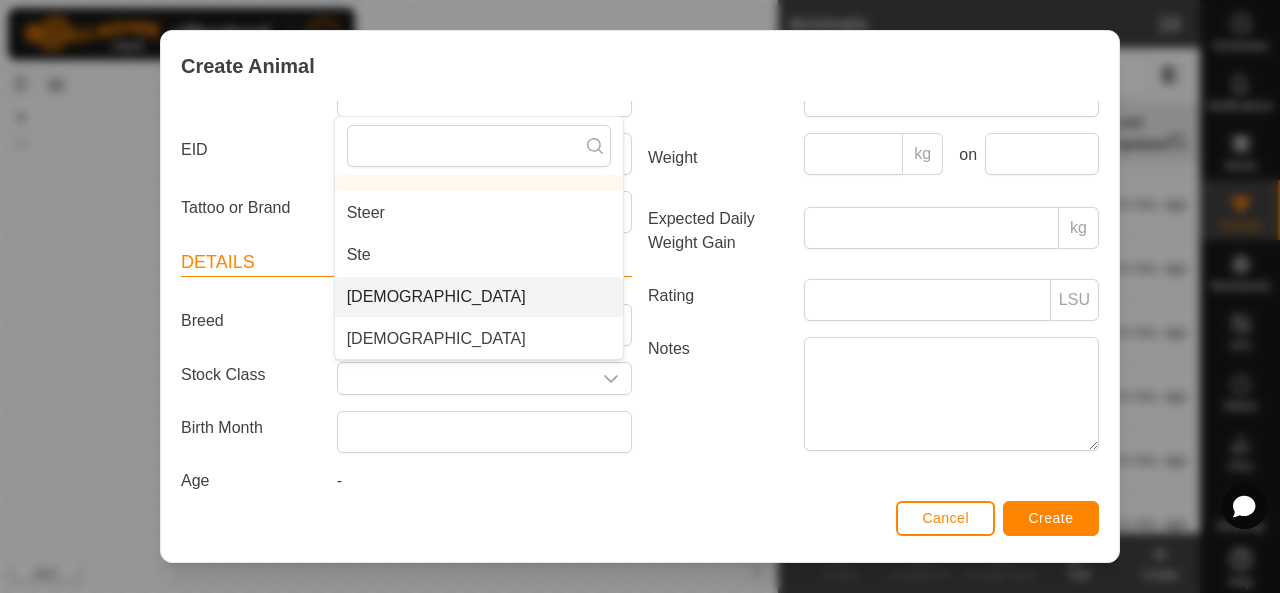 click on "[DEMOGRAPHIC_DATA]" at bounding box center [479, 297] 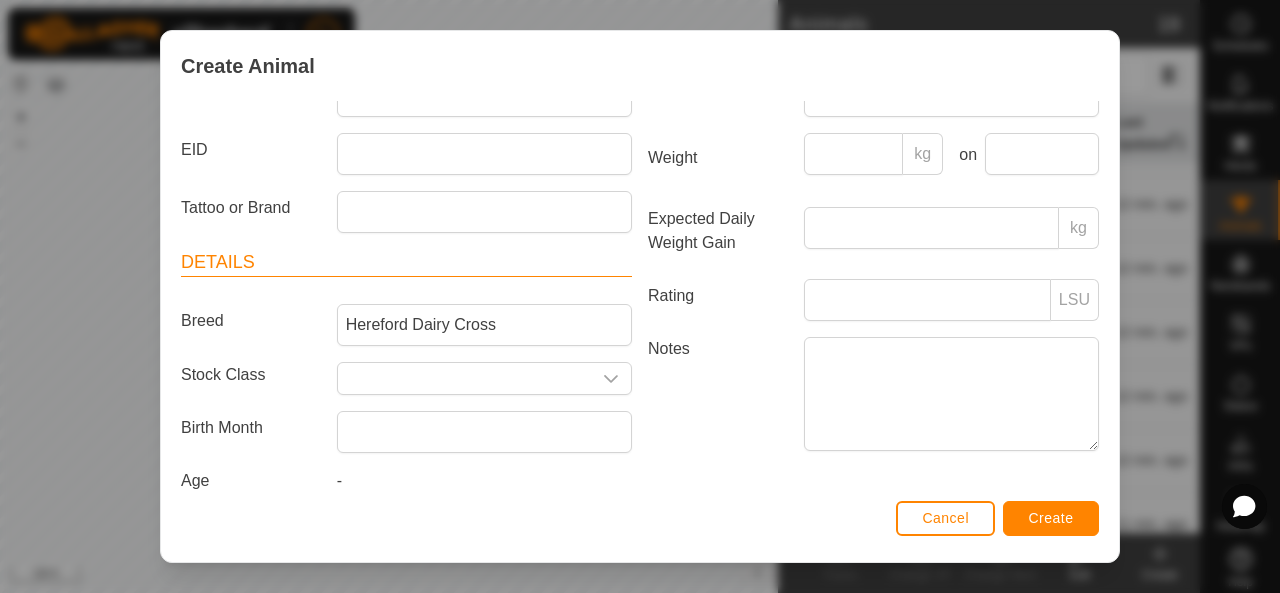 type on "[DEMOGRAPHIC_DATA]" 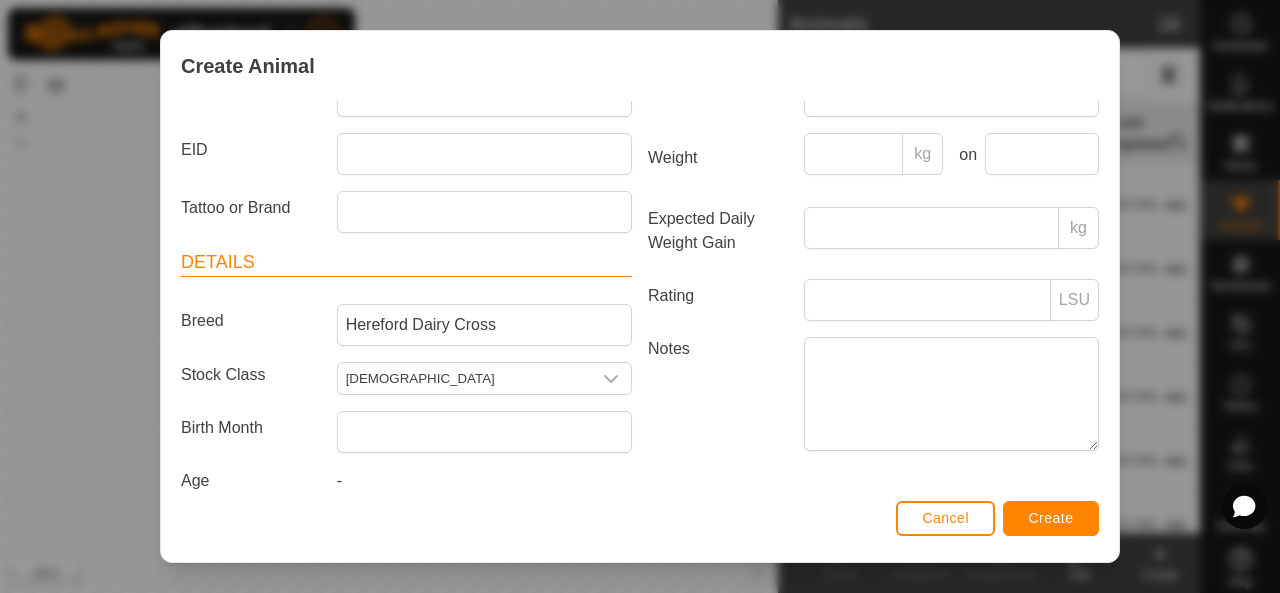 click on "Details Breed Hereford Dairy Cross Stock Class [DEMOGRAPHIC_DATA] Birth Month Age -" at bounding box center [406, 375] 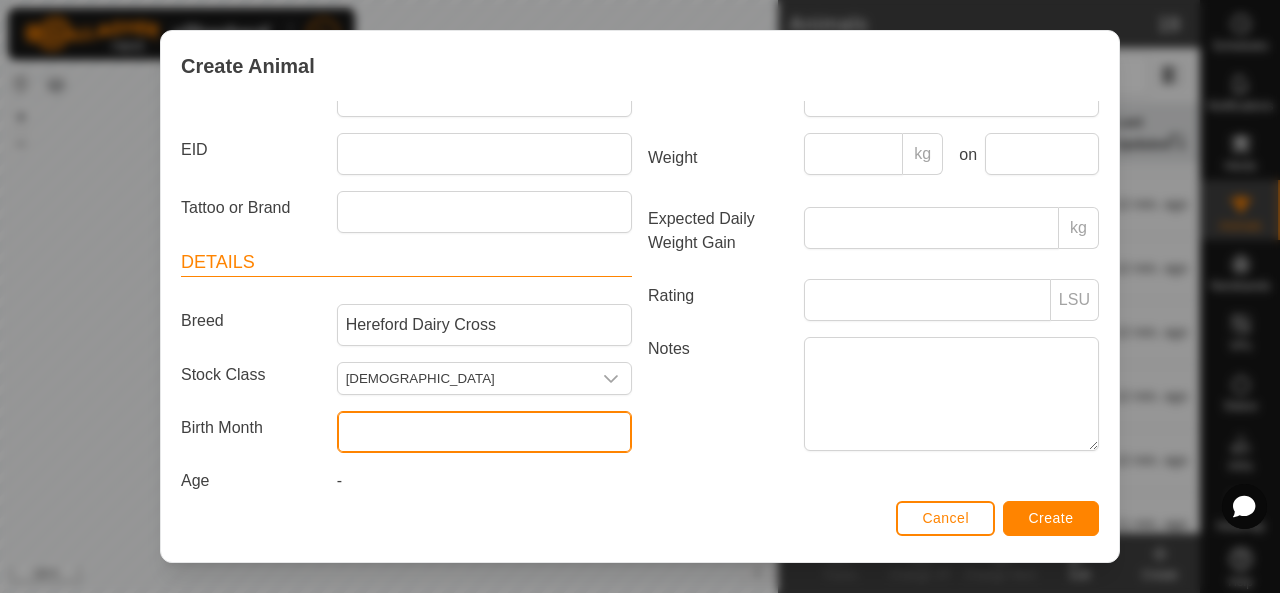 click at bounding box center (484, 432) 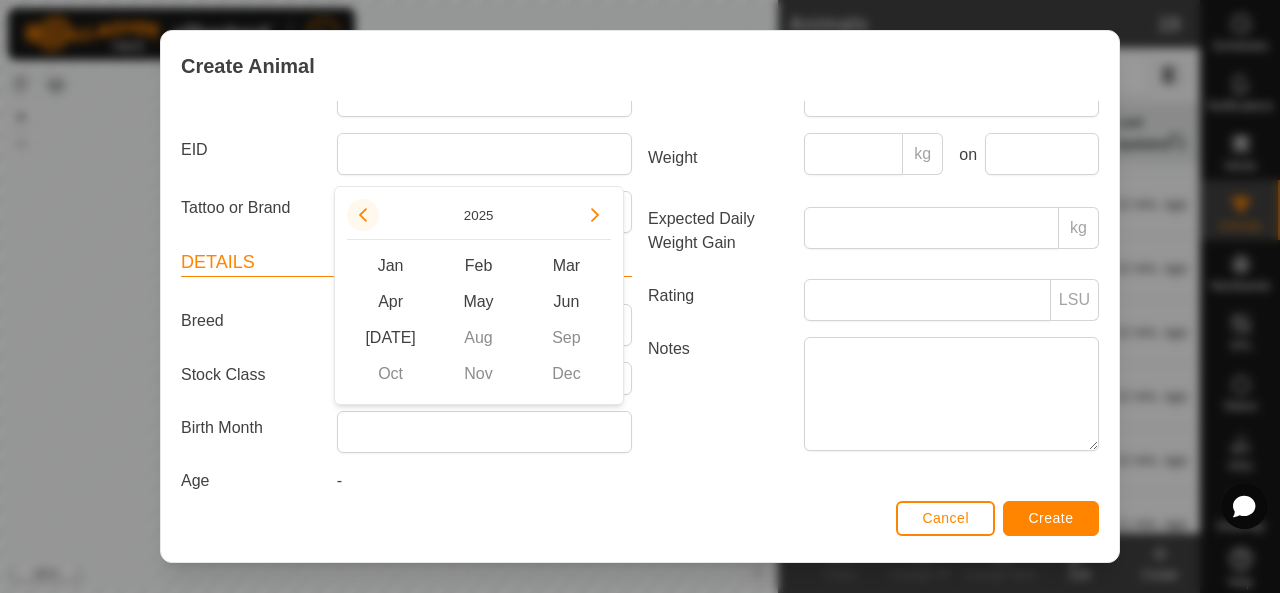 click at bounding box center [363, 215] 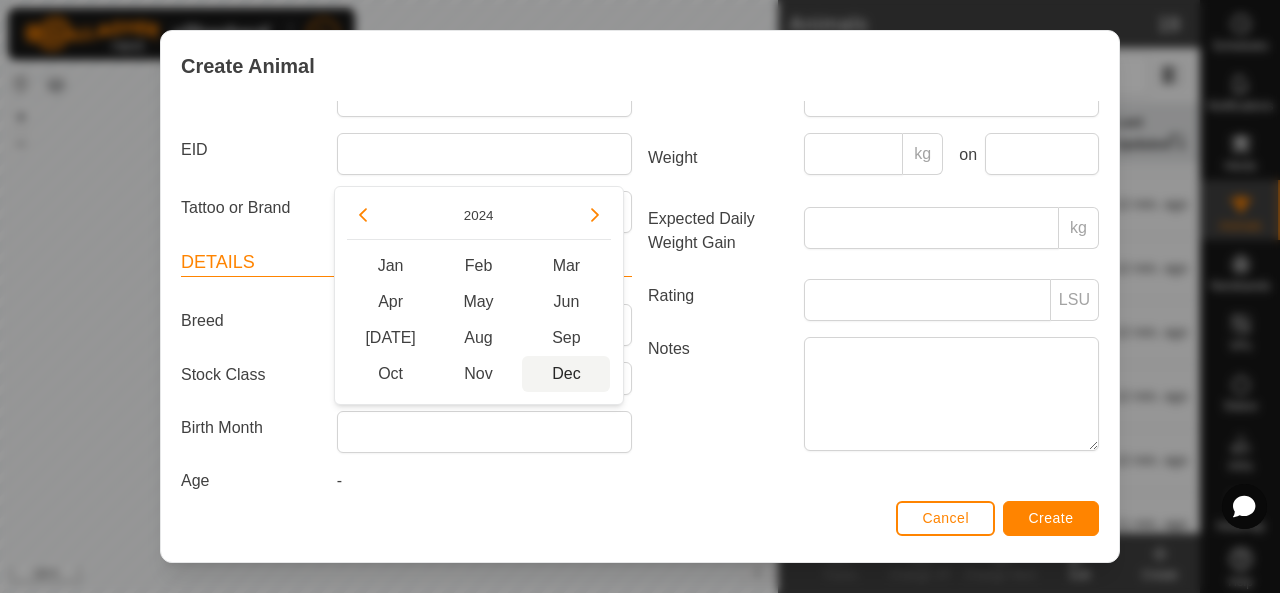 click on "Dec" at bounding box center (566, 374) 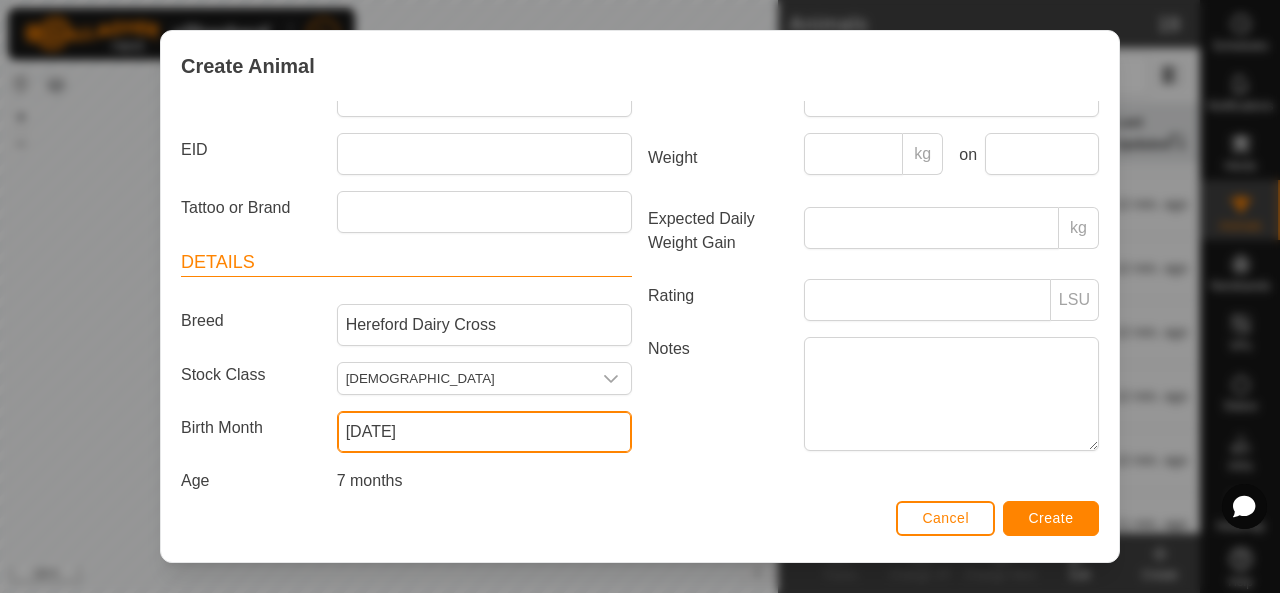 scroll, scrollTop: 0, scrollLeft: 0, axis: both 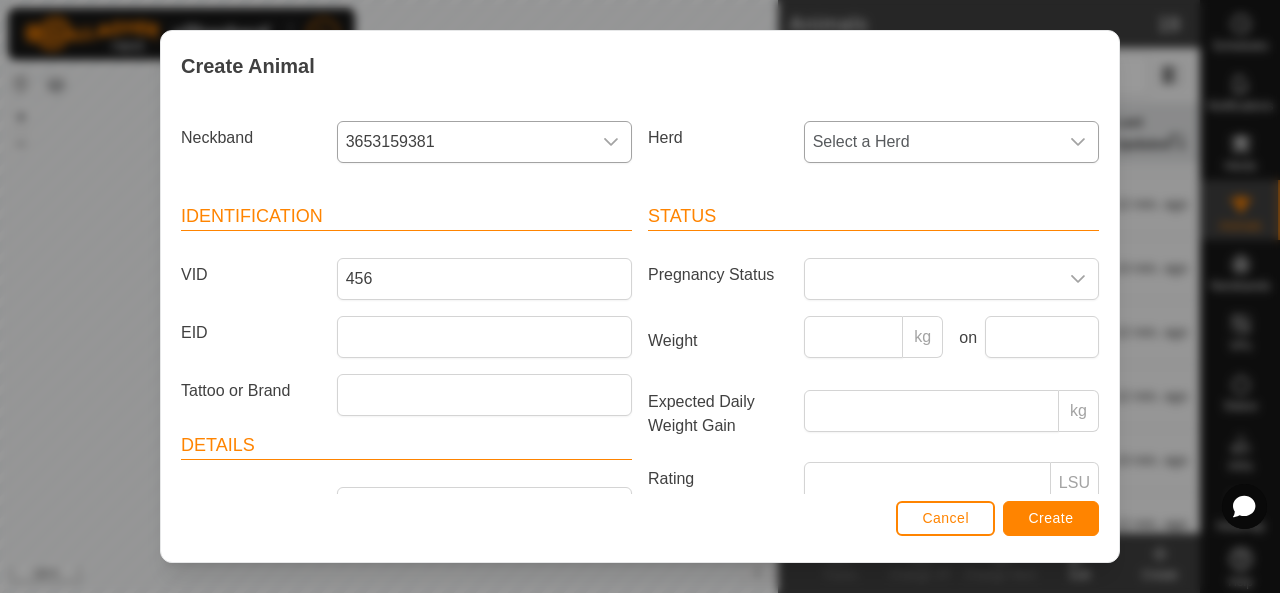 click on "Select a Herd" at bounding box center [931, 142] 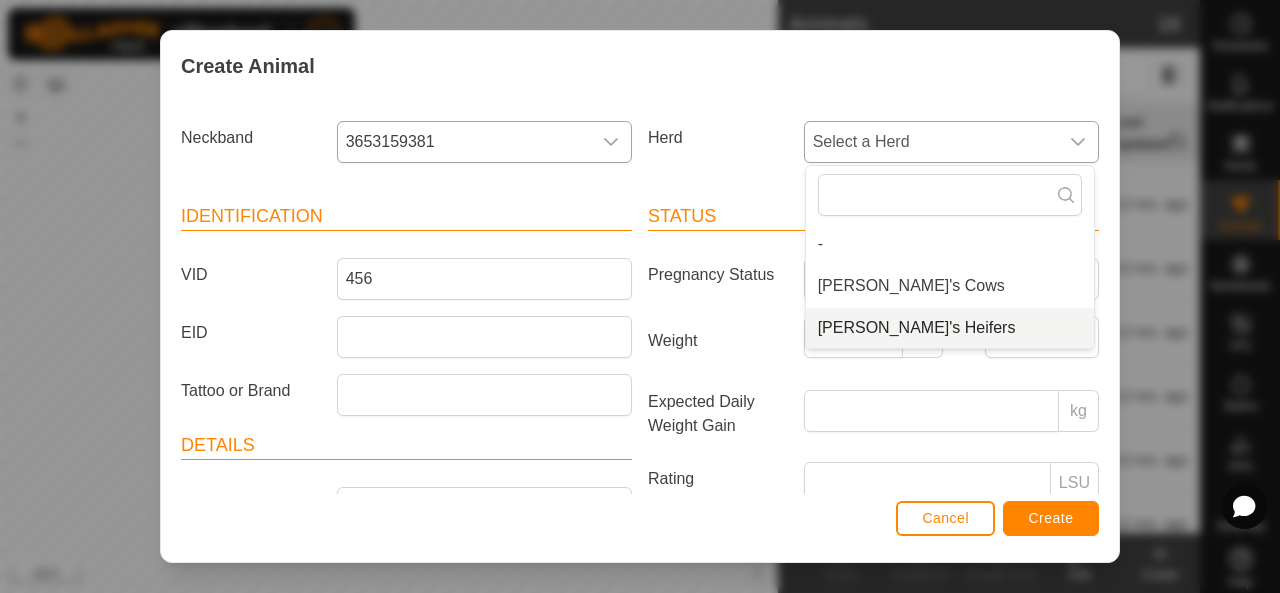 click on "[PERSON_NAME]'s Heifers" at bounding box center [950, 328] 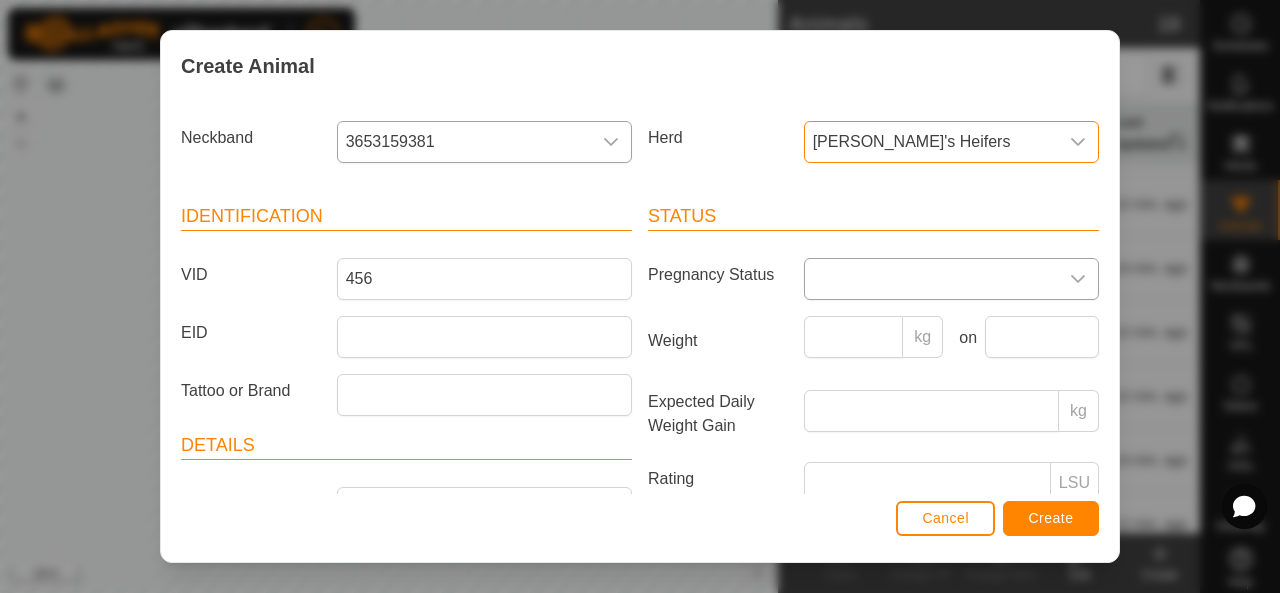 click at bounding box center [931, 279] 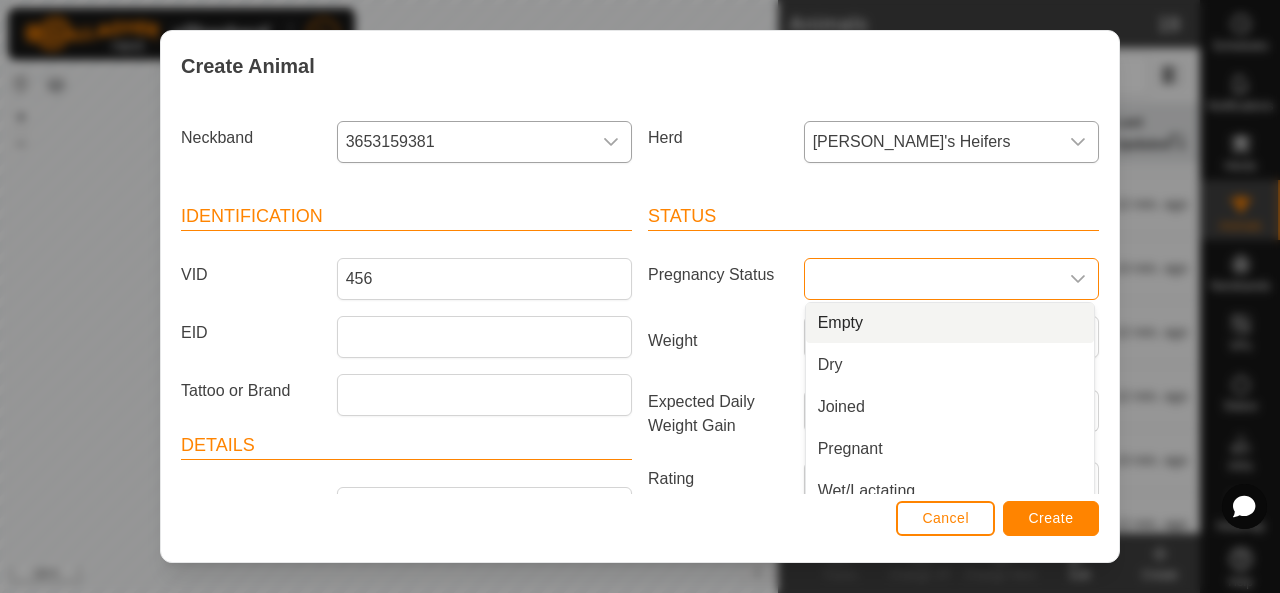 click on "Empty" at bounding box center (950, 323) 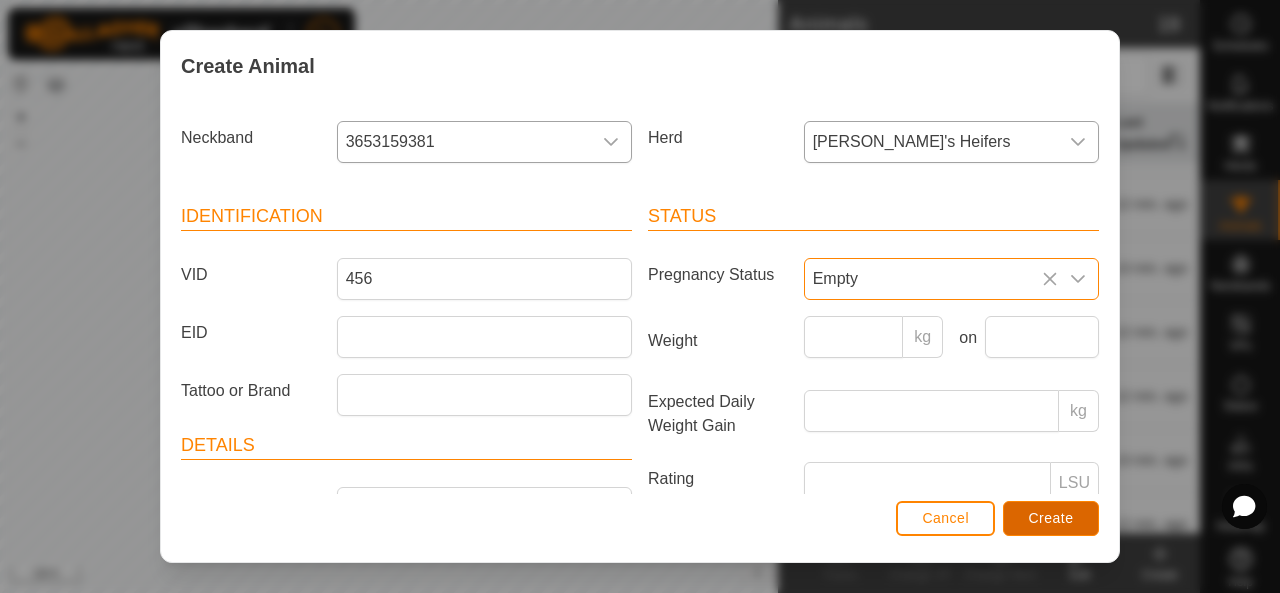 click on "Create" at bounding box center [1051, 518] 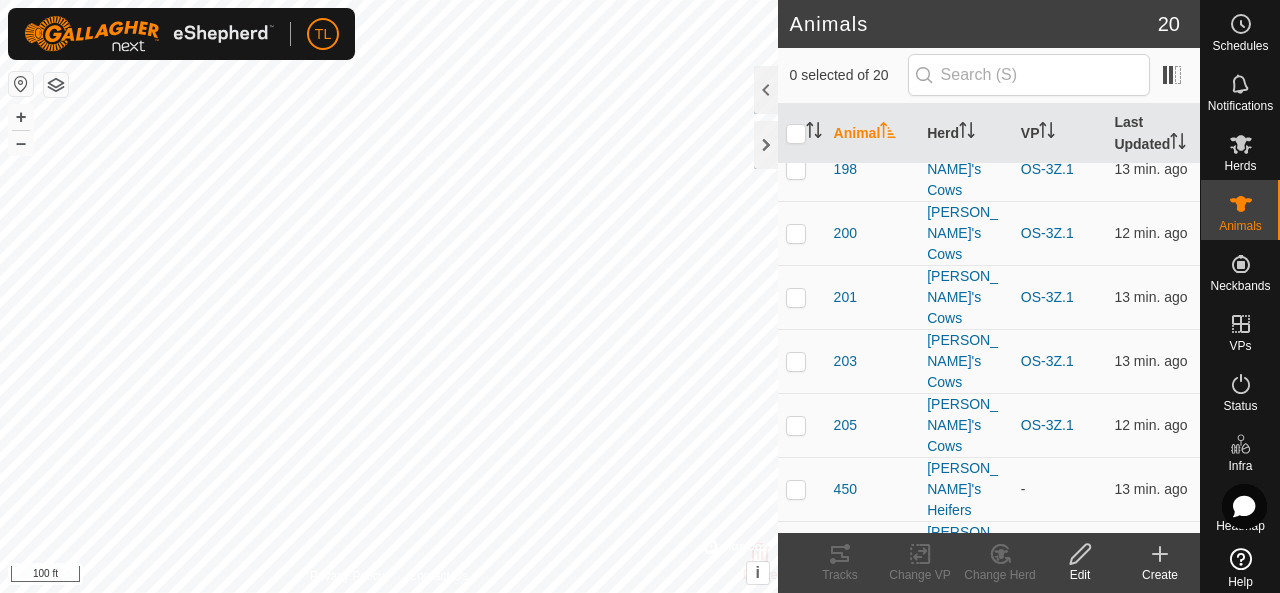 scroll, scrollTop: 503, scrollLeft: 0, axis: vertical 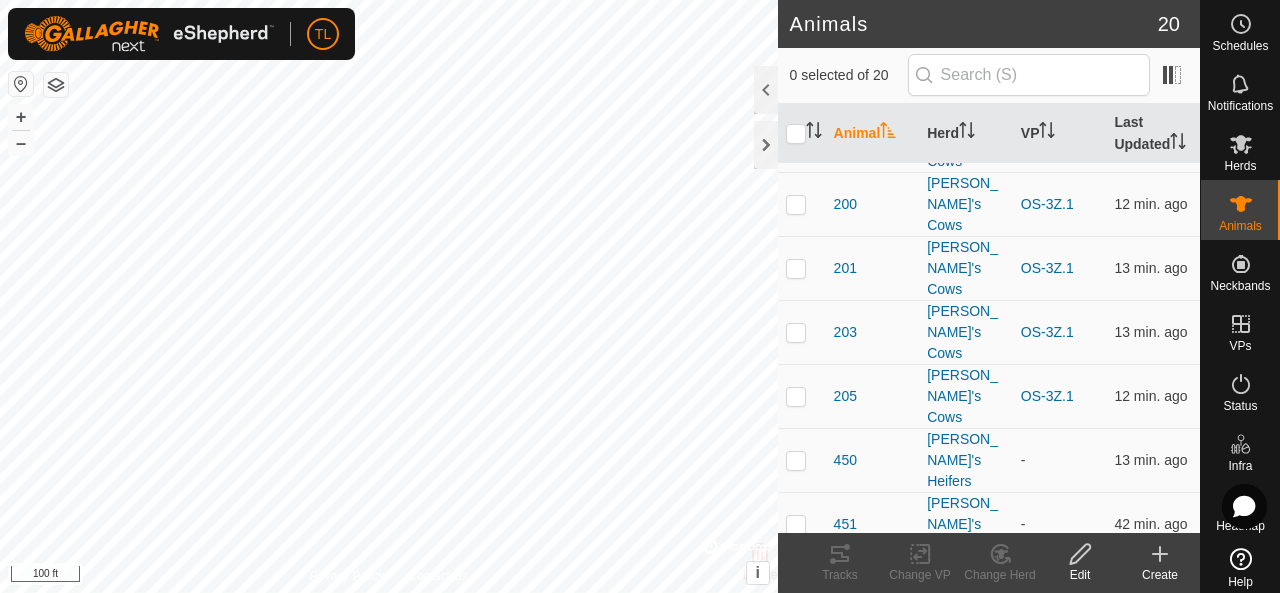 click on "Create" 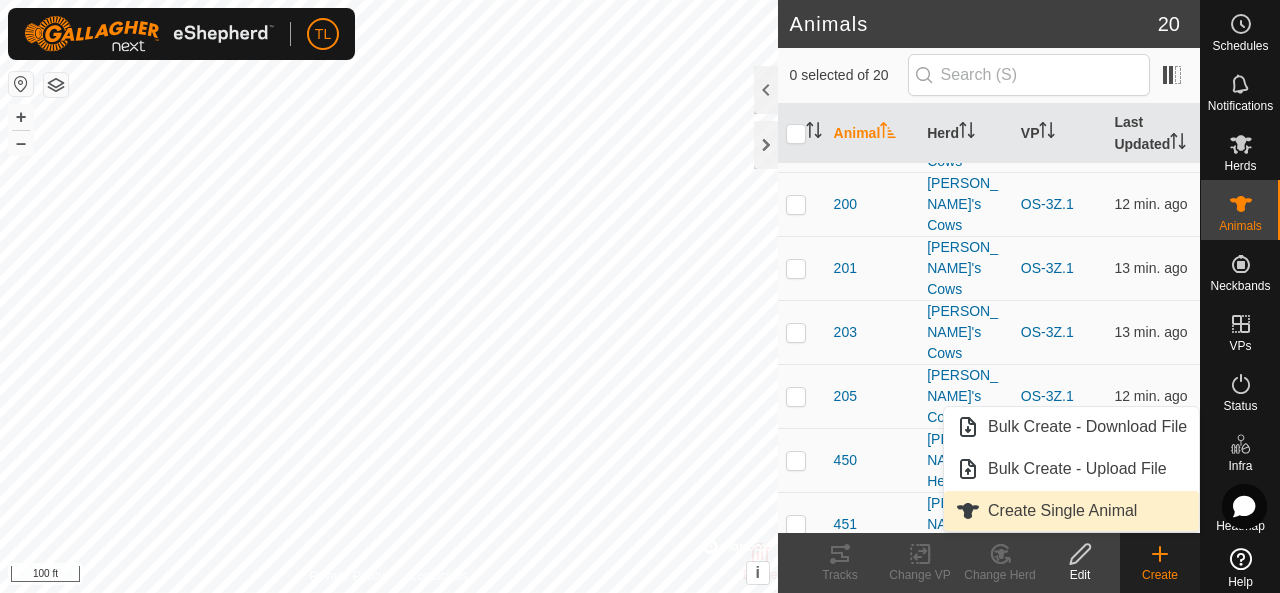 click on "Create Single Animal" at bounding box center (1071, 511) 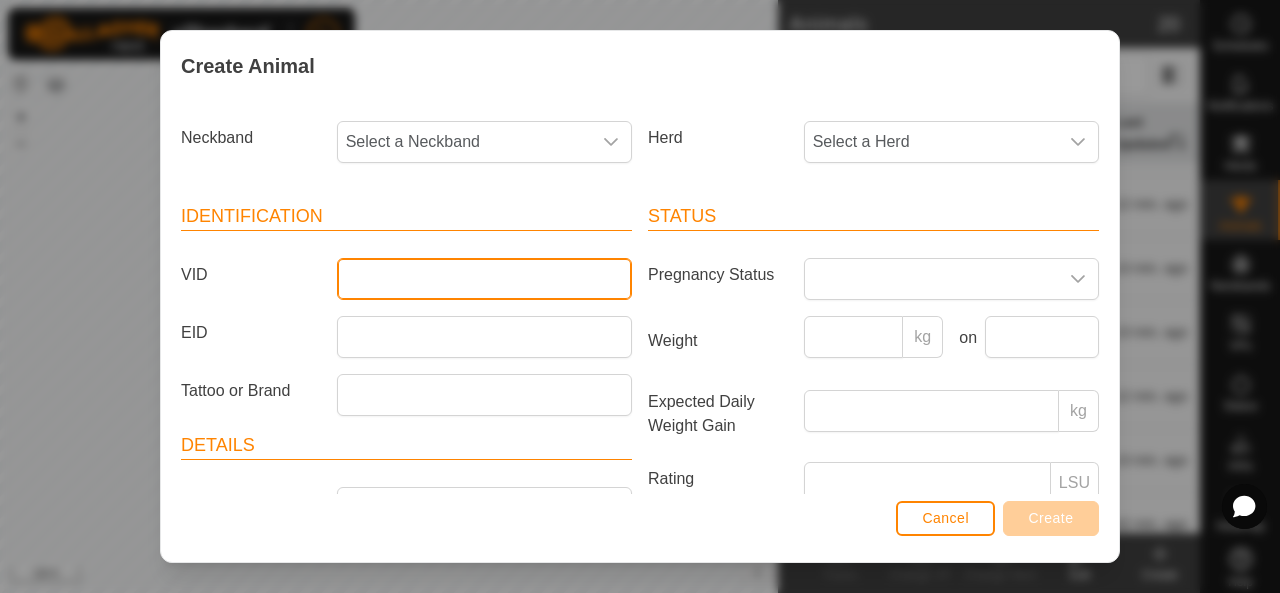 click on "VID" at bounding box center (484, 279) 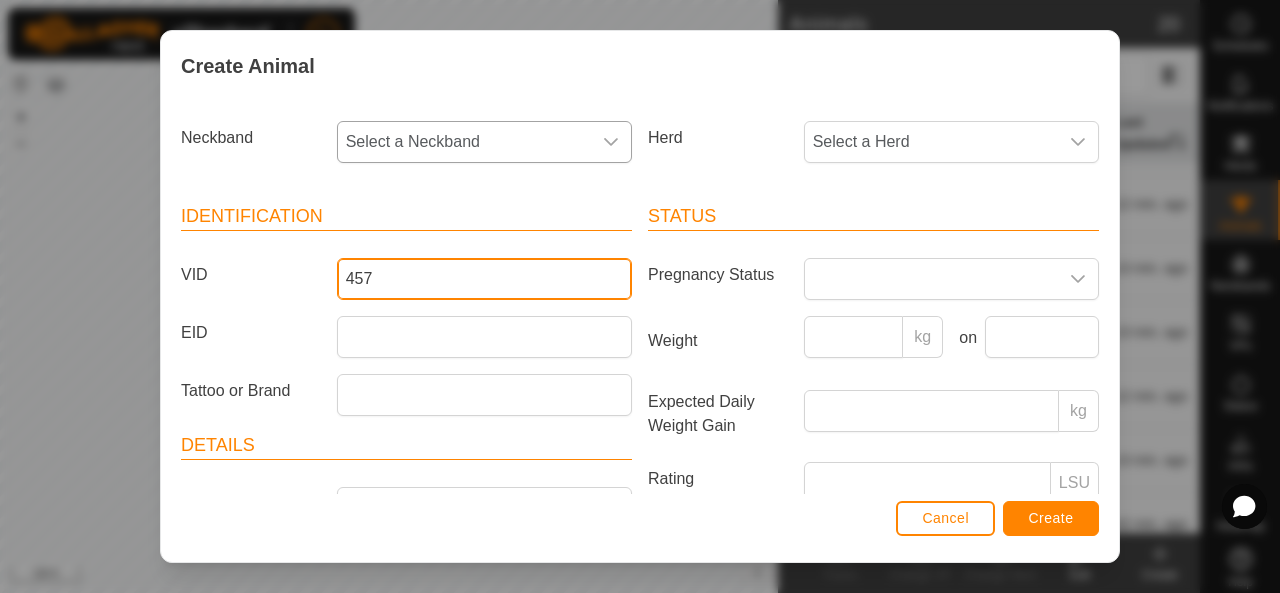 type on "457" 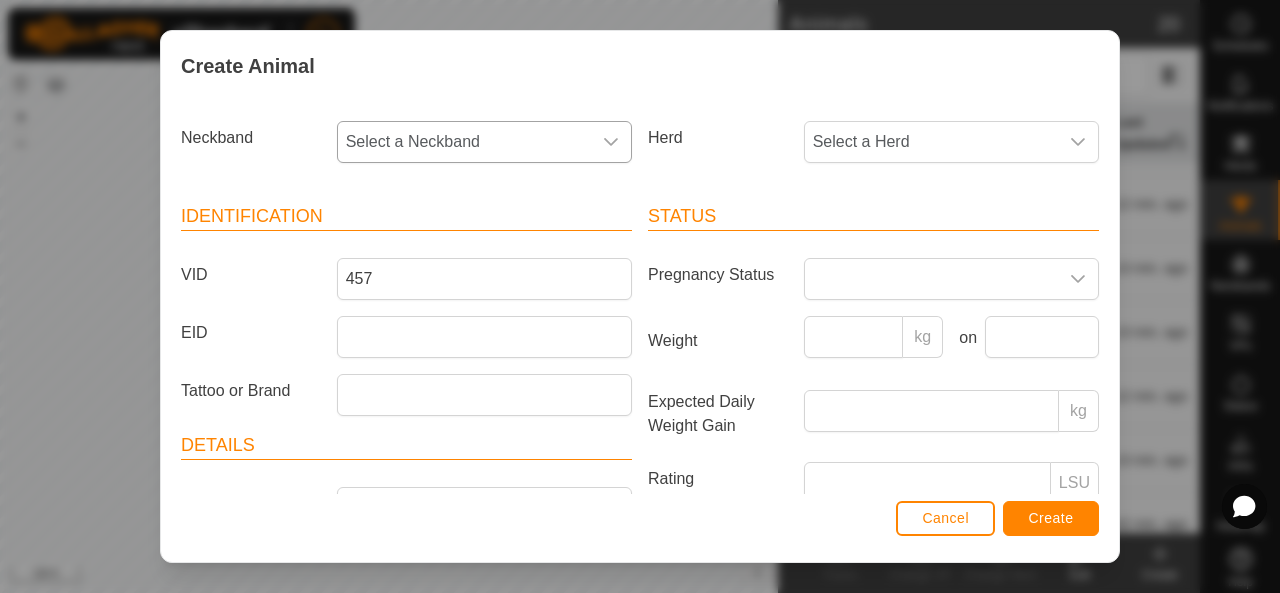 click on "Select a Neckband" at bounding box center [464, 142] 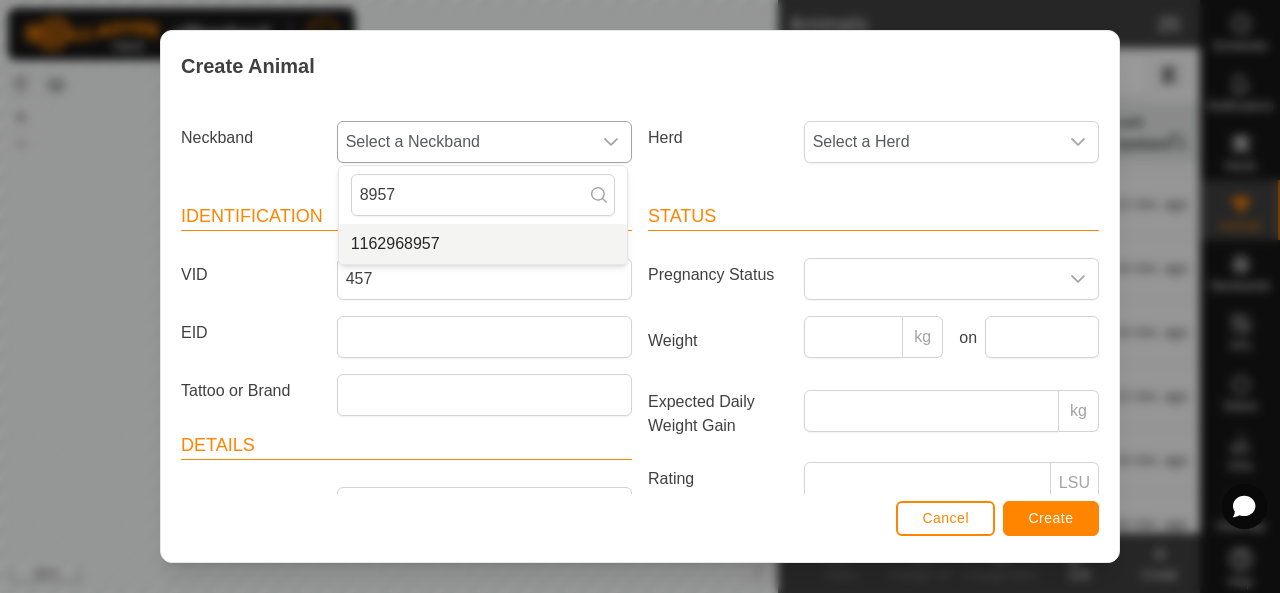 type on "8957" 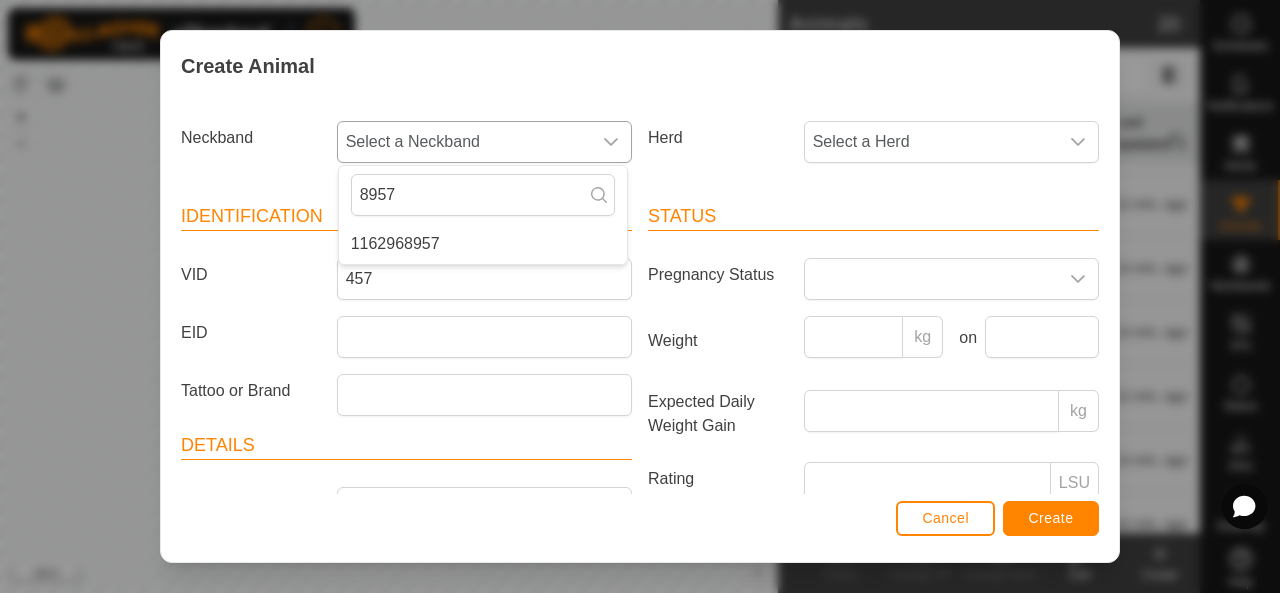 click on "1162968957" at bounding box center (483, 244) 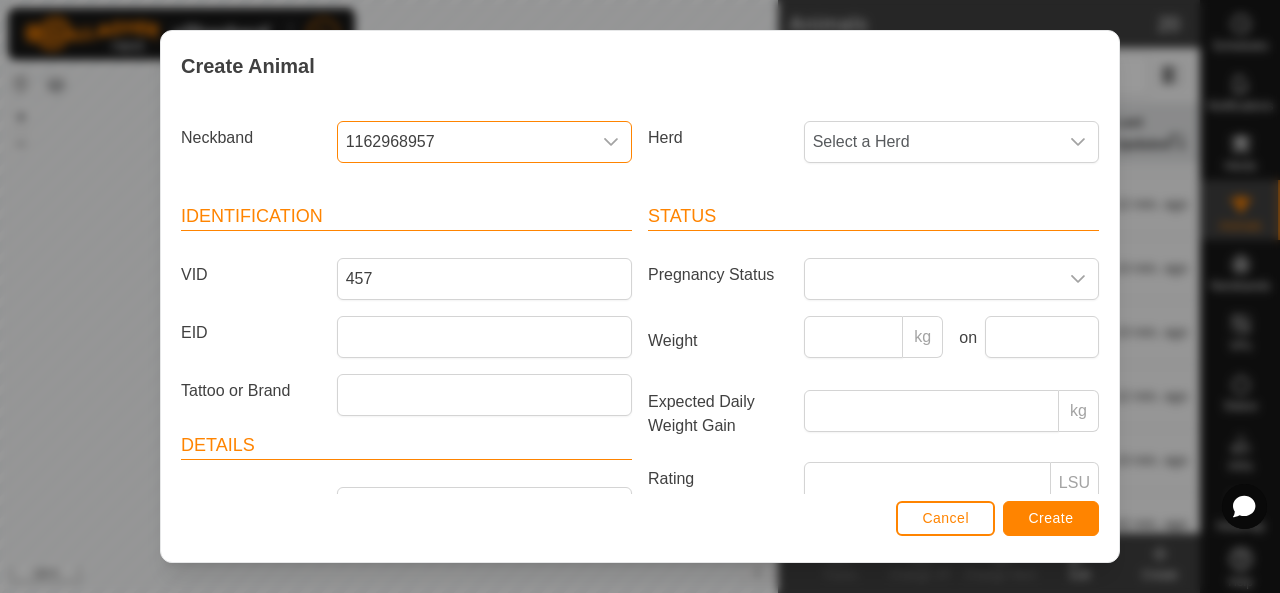 scroll, scrollTop: 106, scrollLeft: 0, axis: vertical 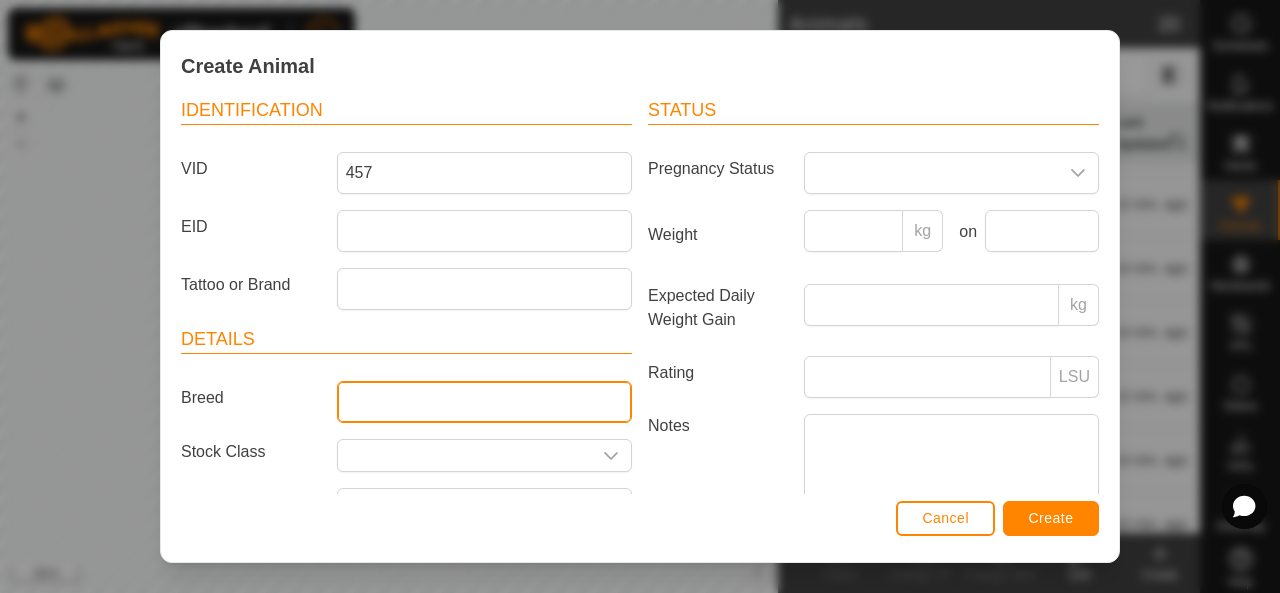 click on "Breed" at bounding box center [484, 402] 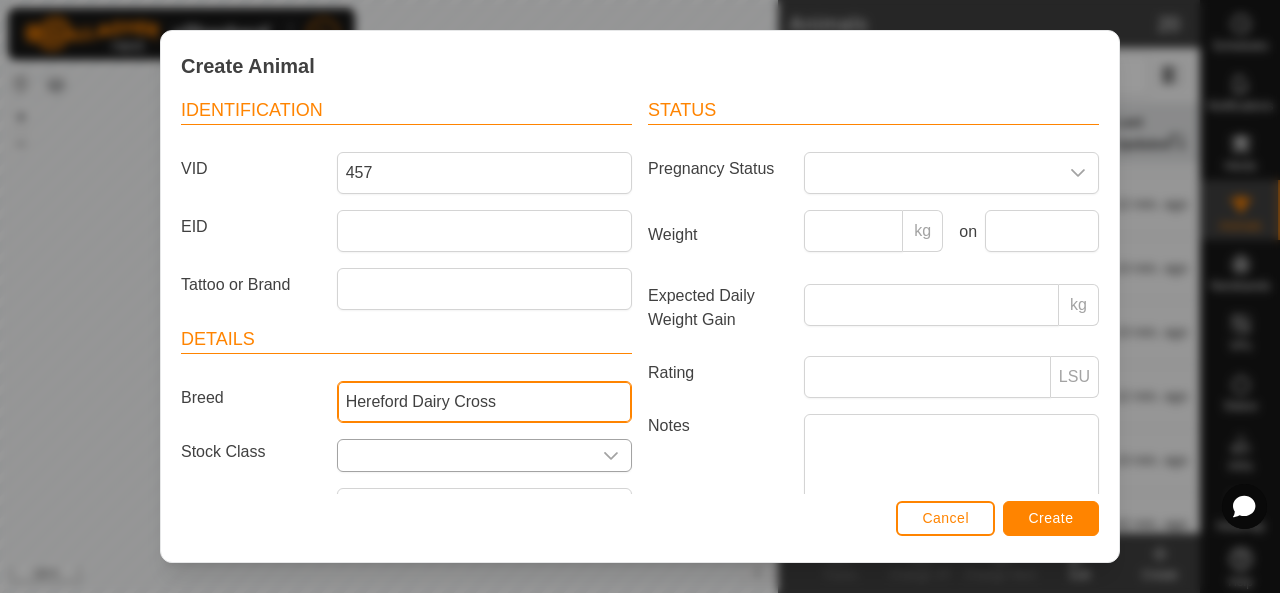 scroll, scrollTop: 152, scrollLeft: 0, axis: vertical 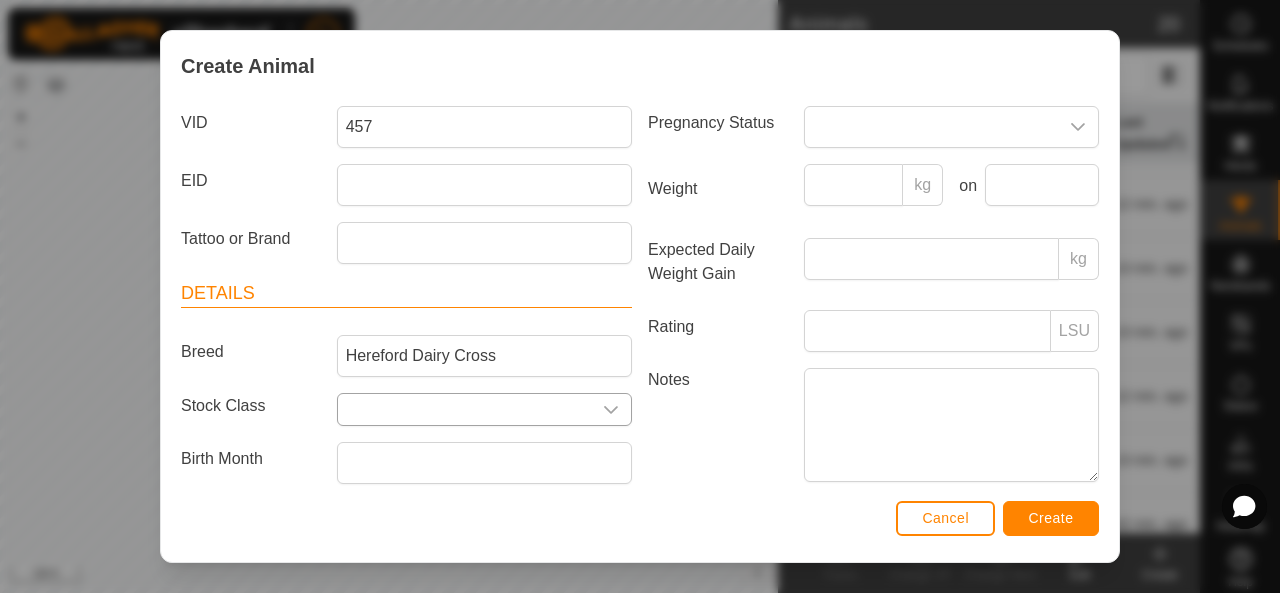 click 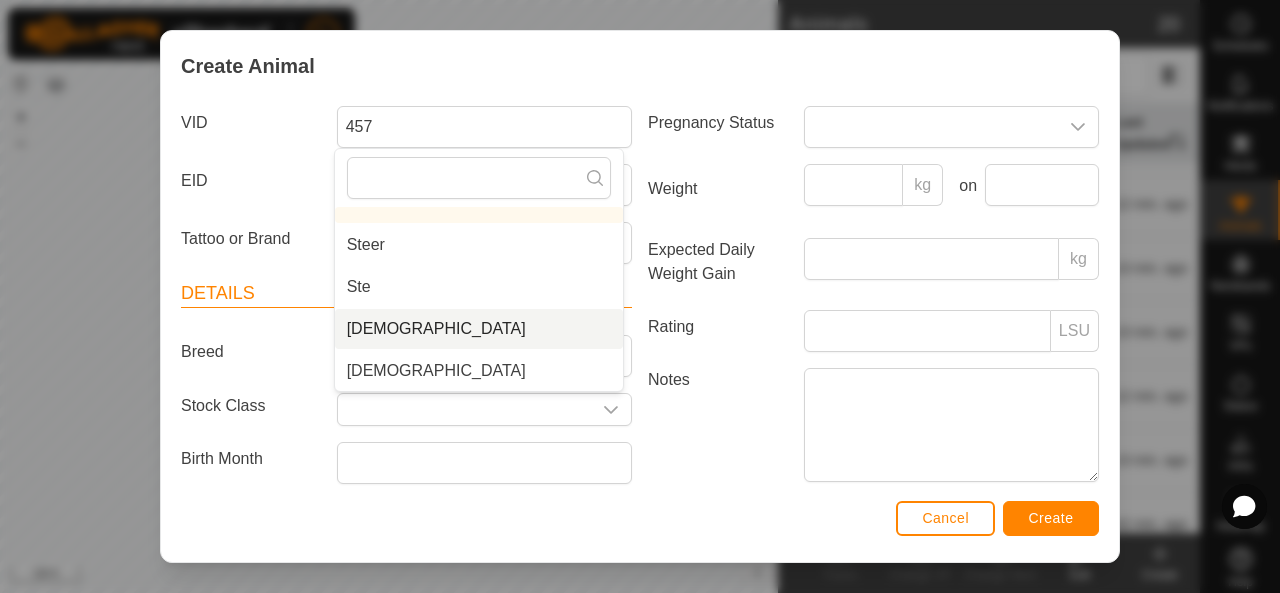 click on "[DEMOGRAPHIC_DATA]" at bounding box center [479, 329] 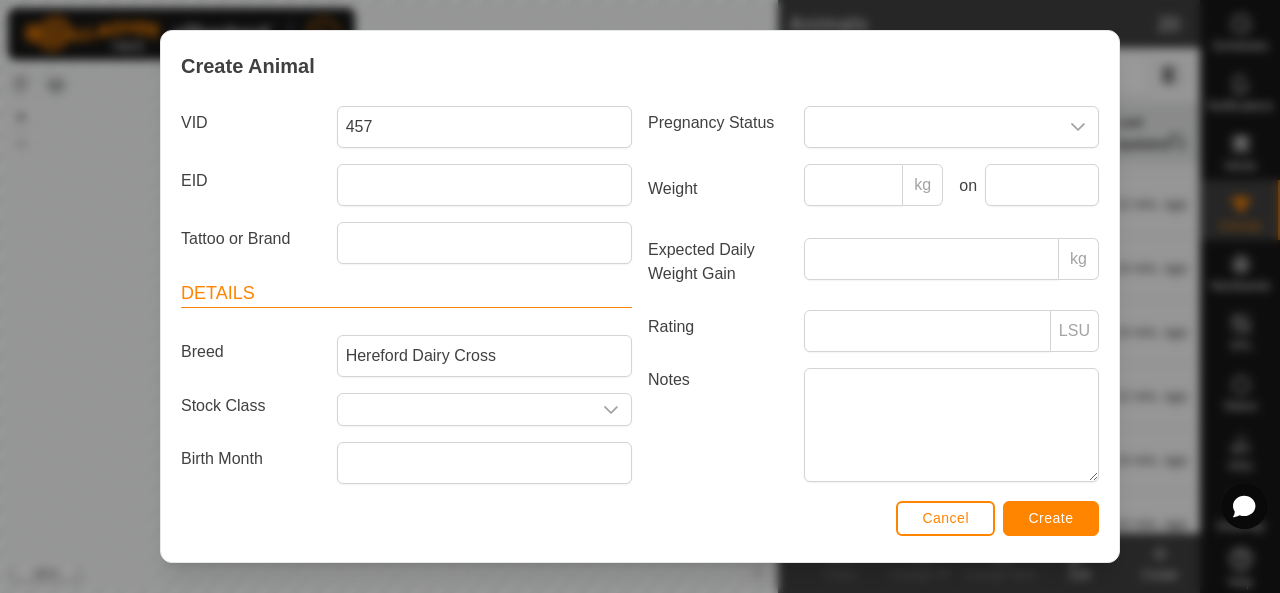 type on "[DEMOGRAPHIC_DATA]" 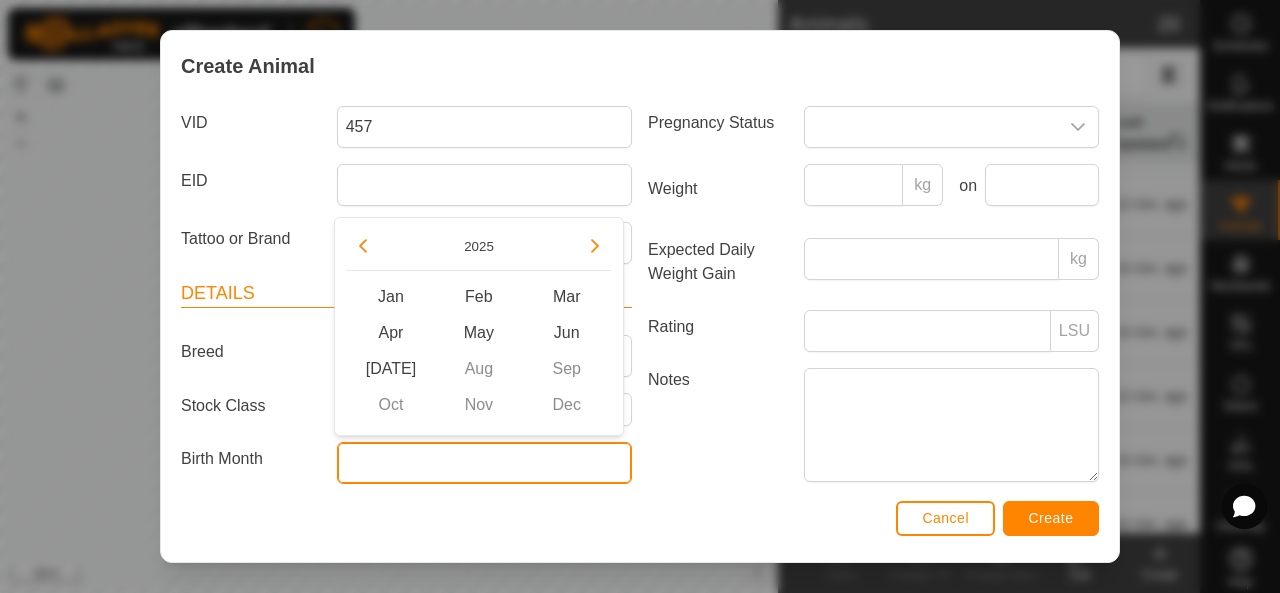 click at bounding box center [484, 463] 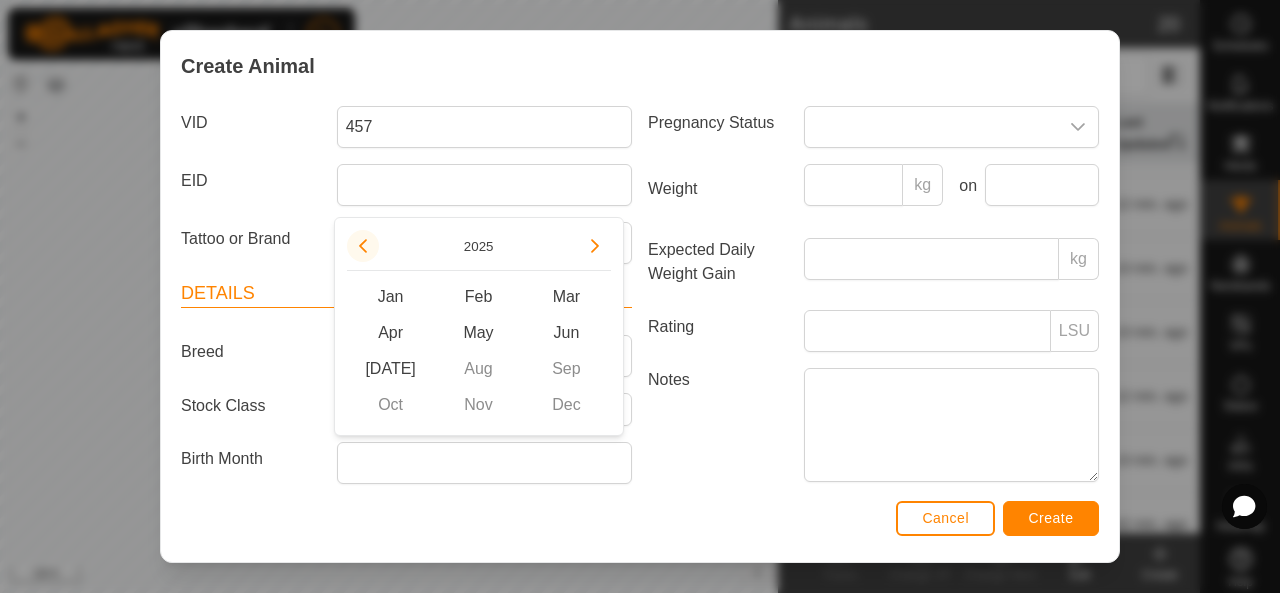 click at bounding box center (363, 246) 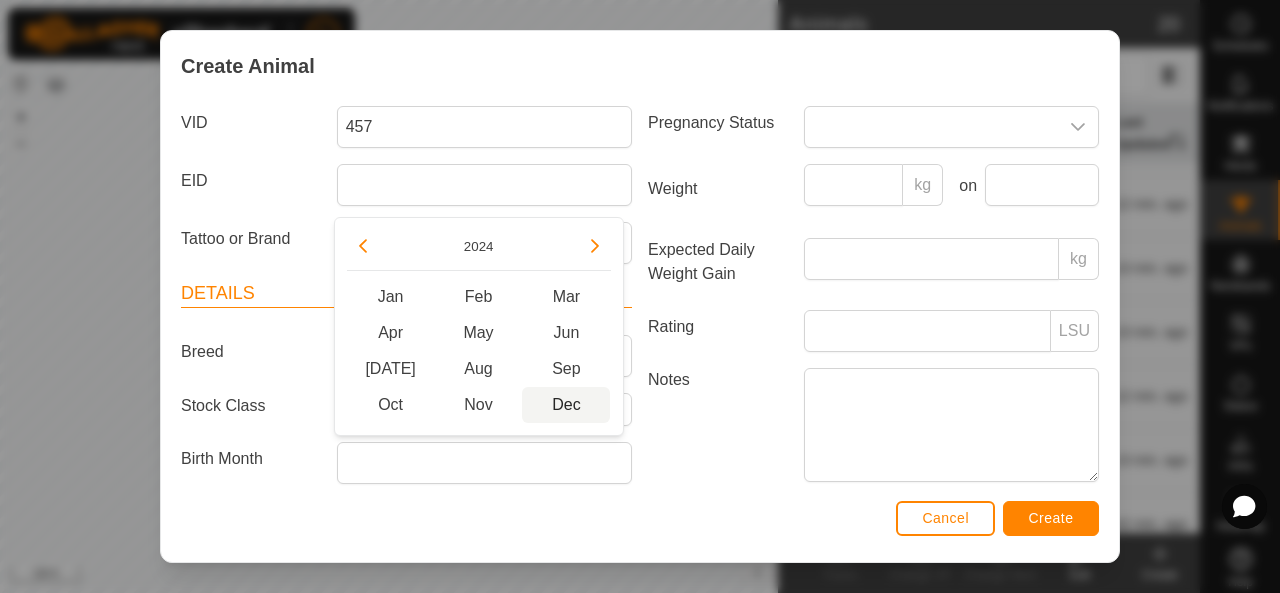 click on "Dec" at bounding box center [566, 405] 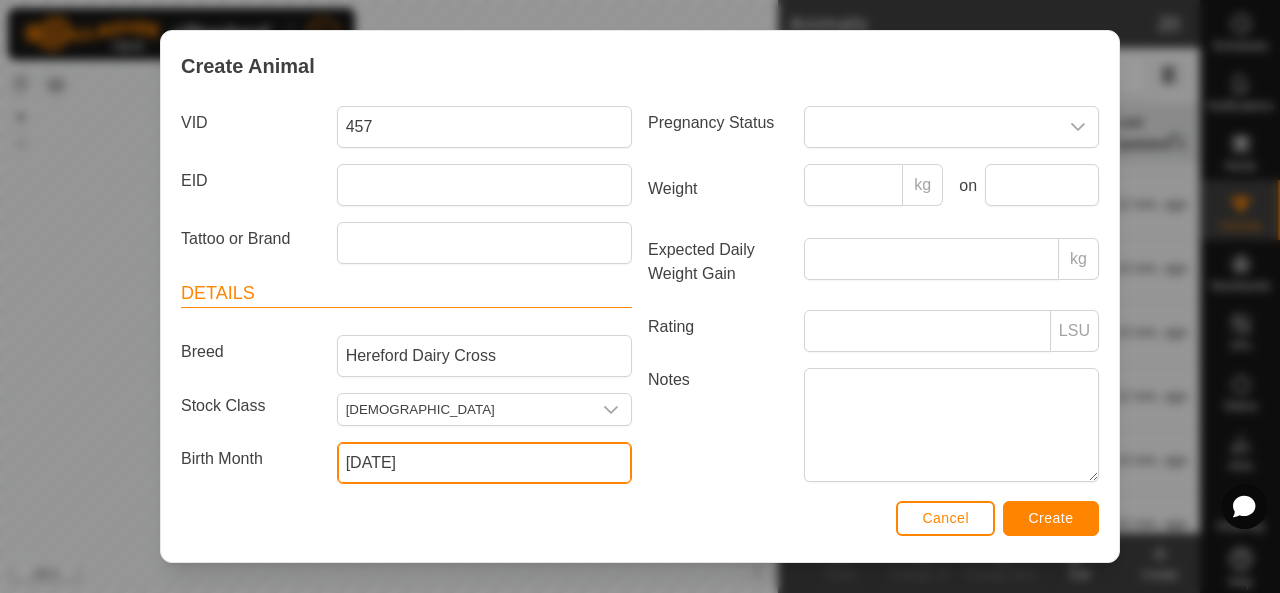 scroll, scrollTop: 0, scrollLeft: 0, axis: both 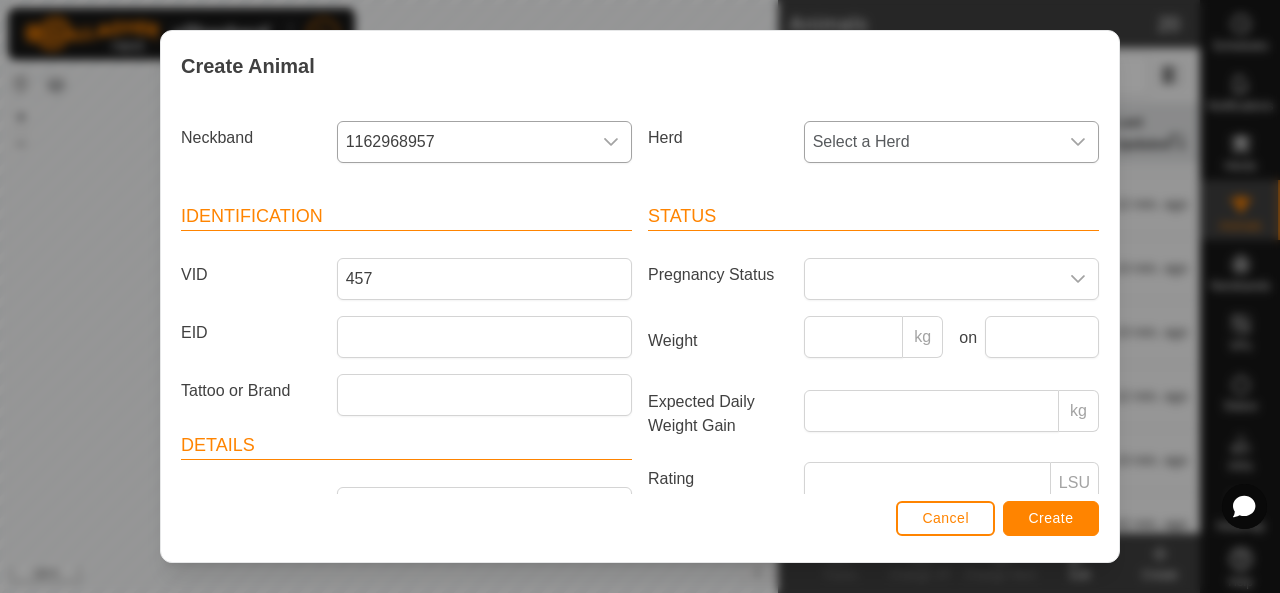 click on "Select a Herd" at bounding box center [931, 142] 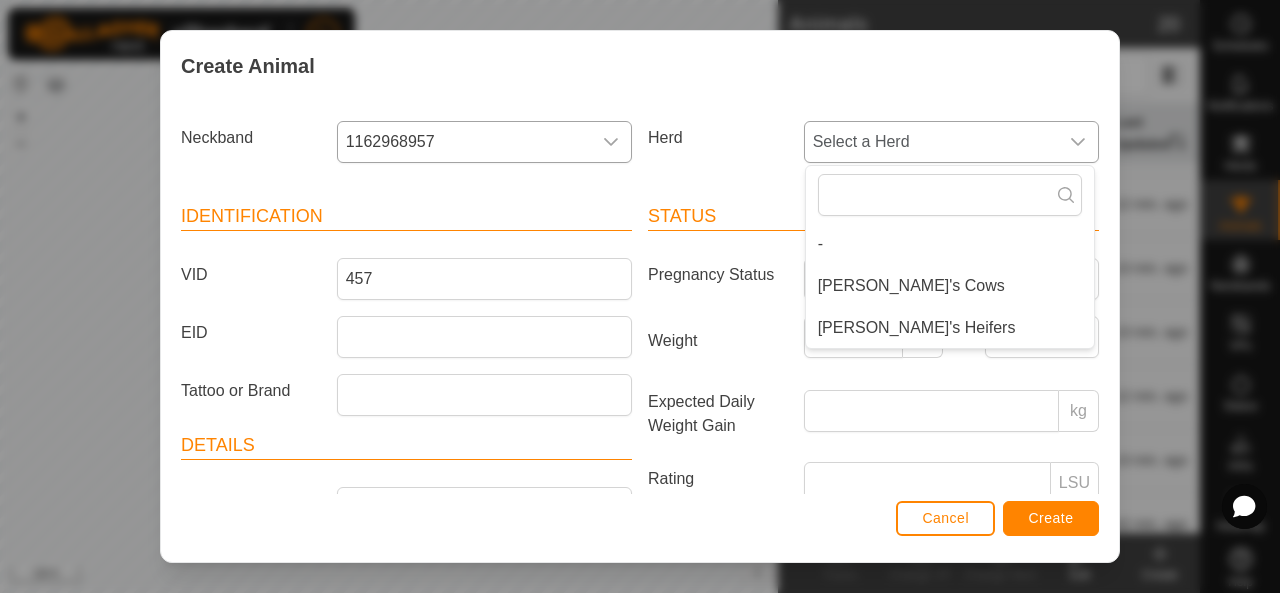 click on "[PERSON_NAME]'s Heifers" at bounding box center [950, 328] 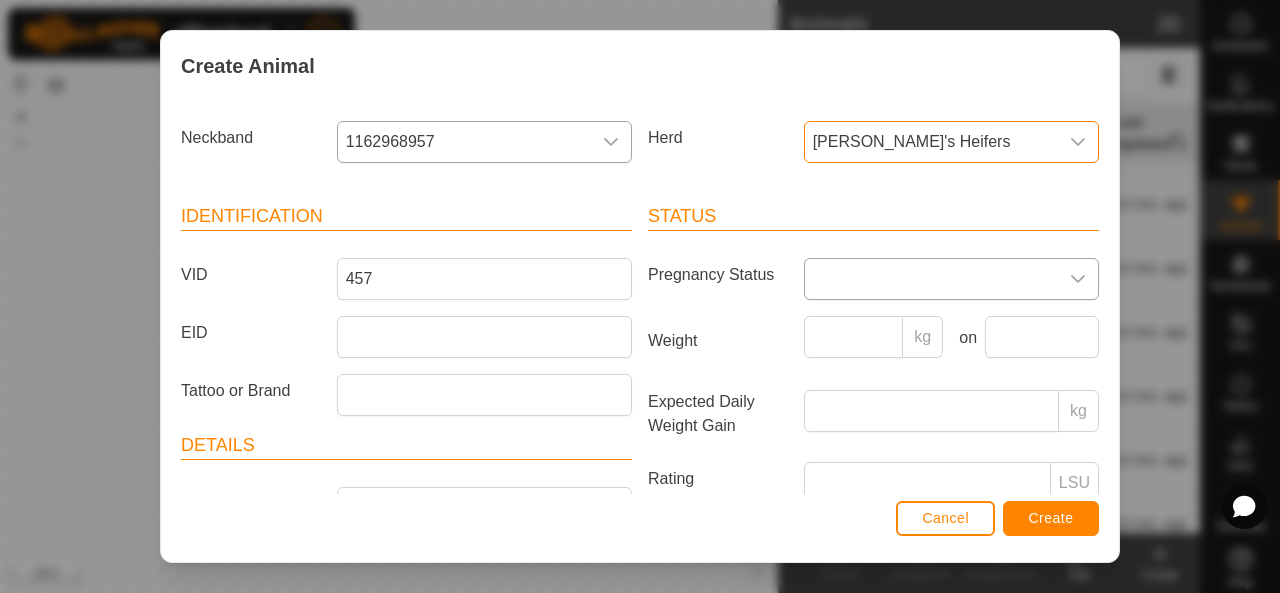 click at bounding box center [931, 279] 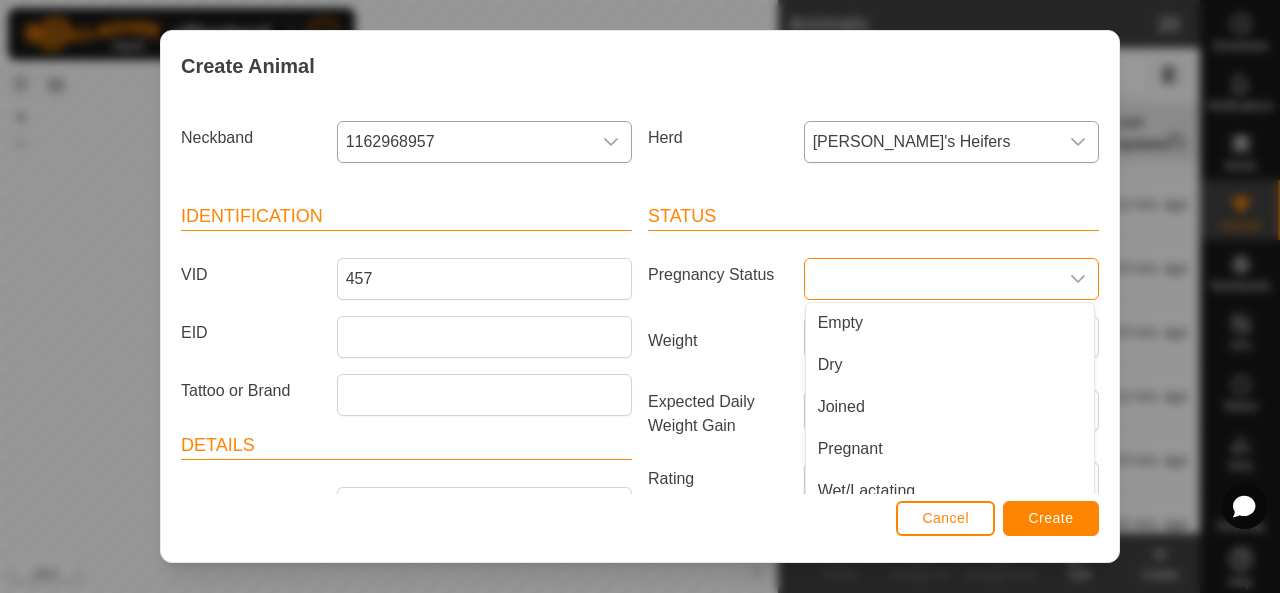 click on "Empty" at bounding box center [950, 323] 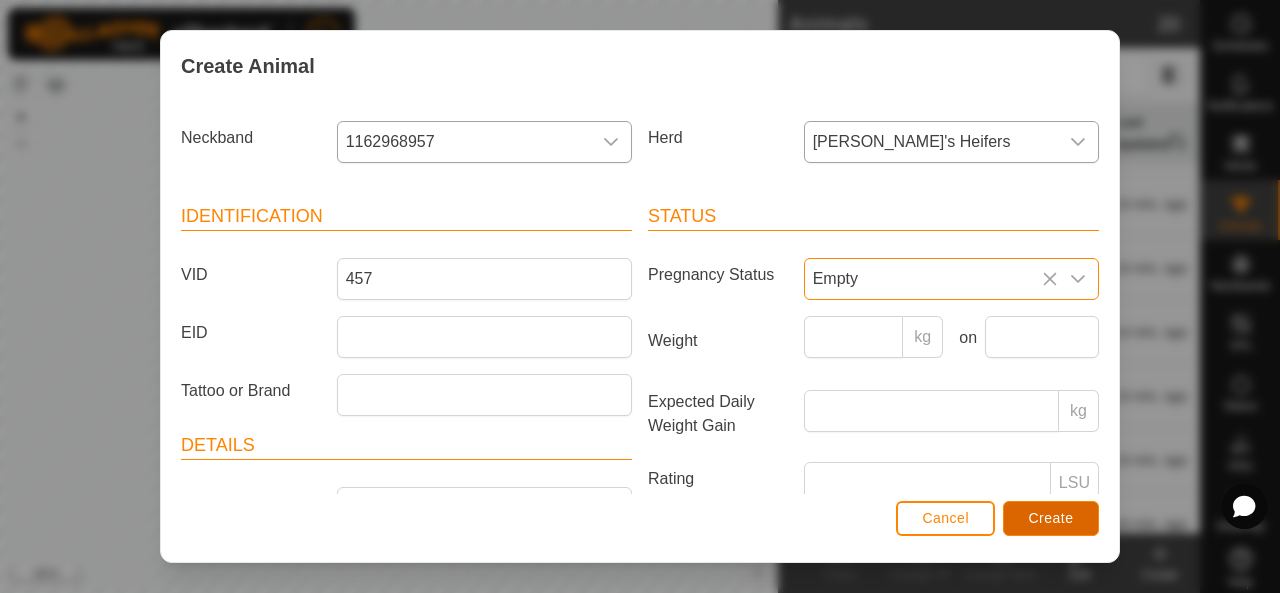 click on "Create" at bounding box center (1051, 518) 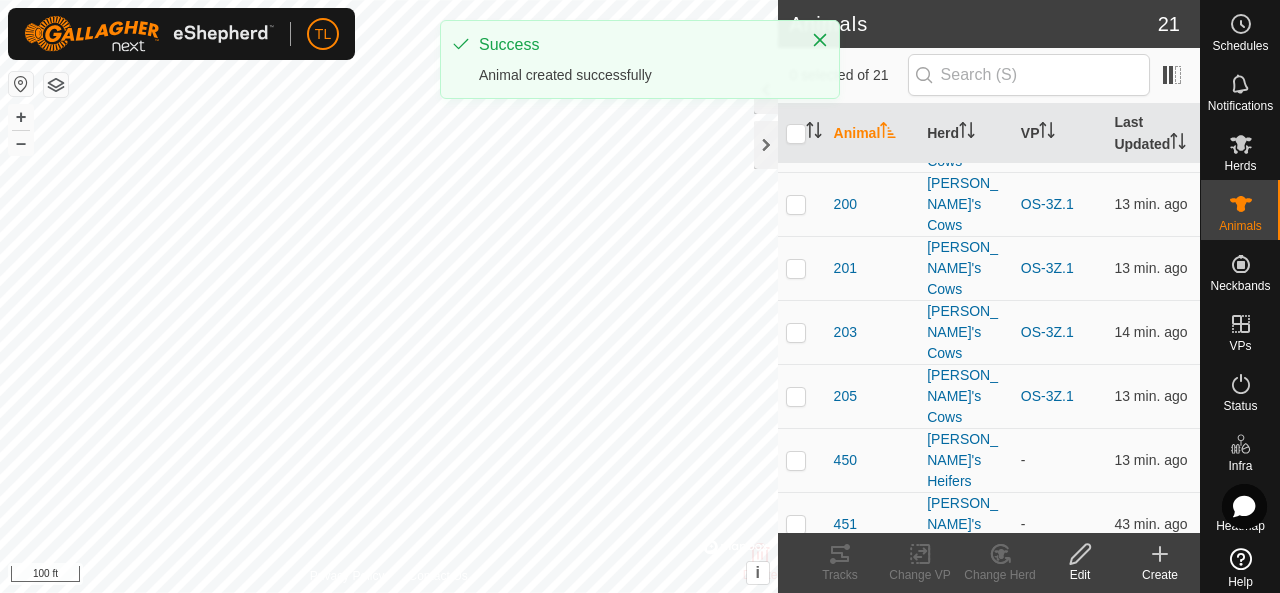click 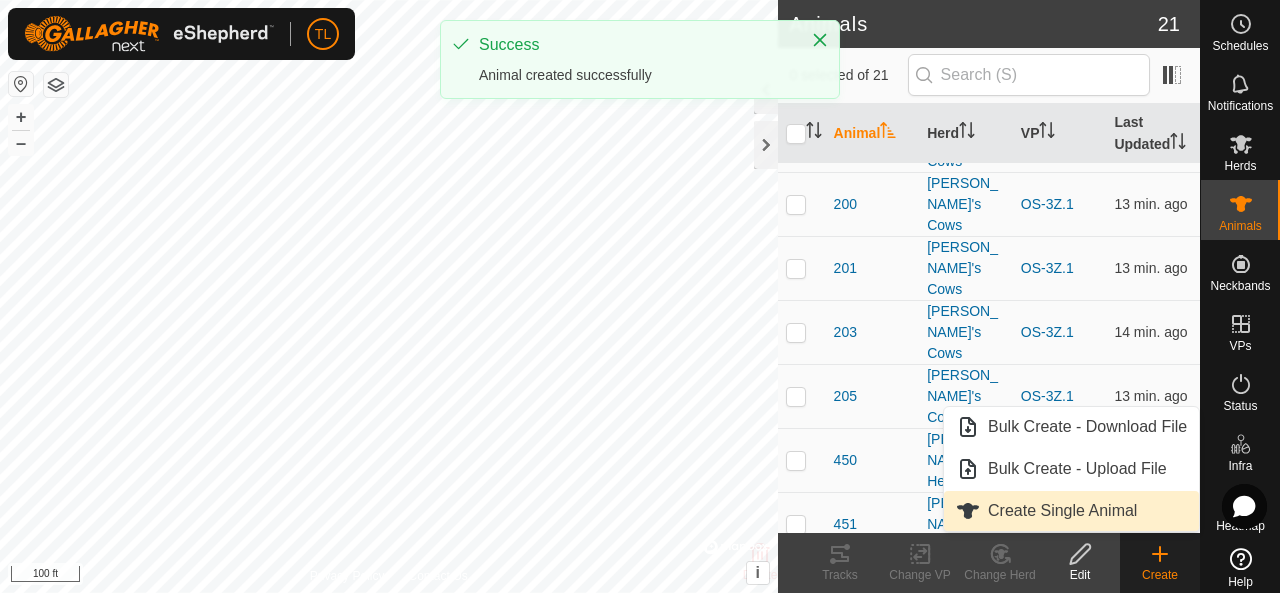 click on "Create Single Animal" at bounding box center [1062, 511] 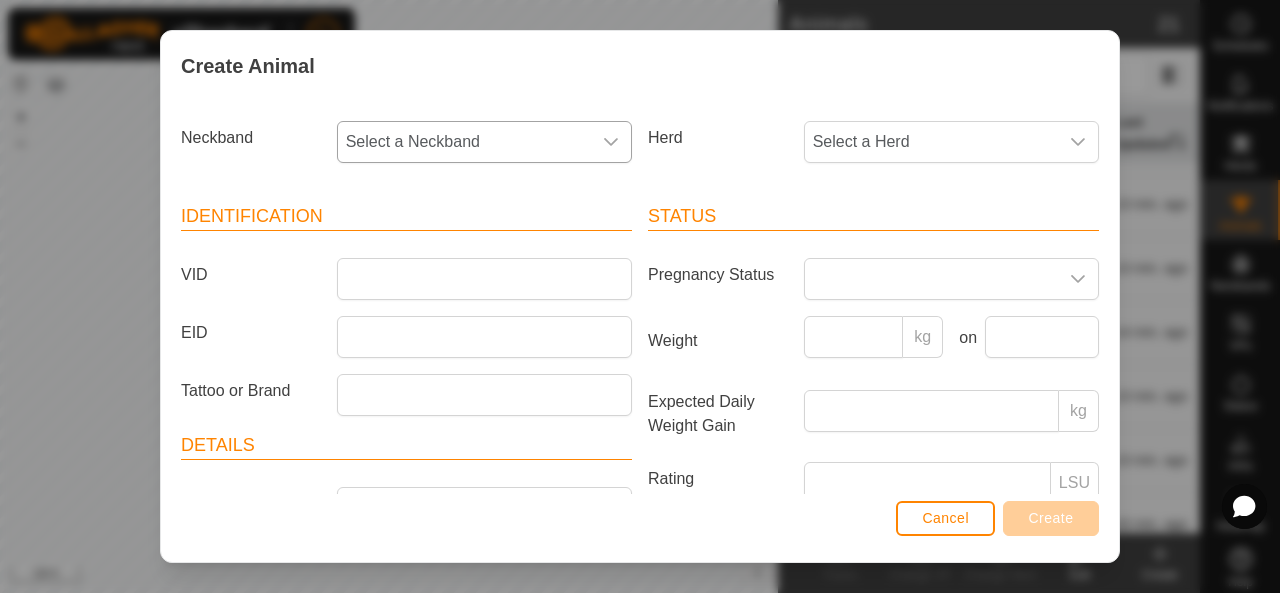 click on "Select a Neckband" at bounding box center [464, 142] 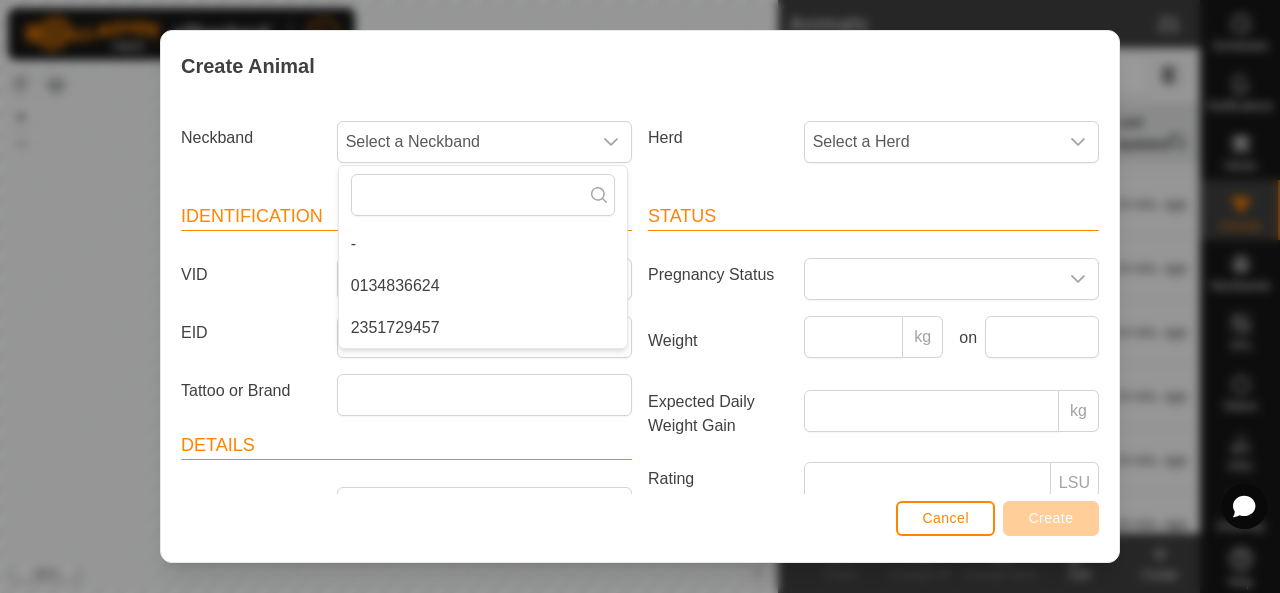 click on "Details" at bounding box center (406, 446) 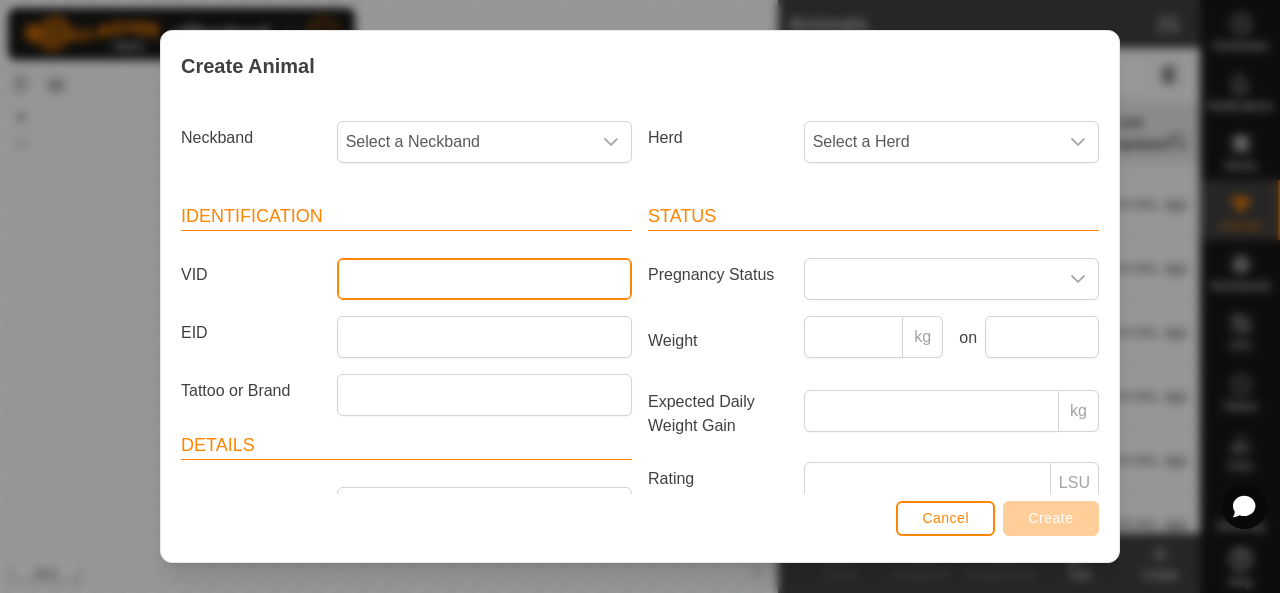 click on "VID" at bounding box center (484, 279) 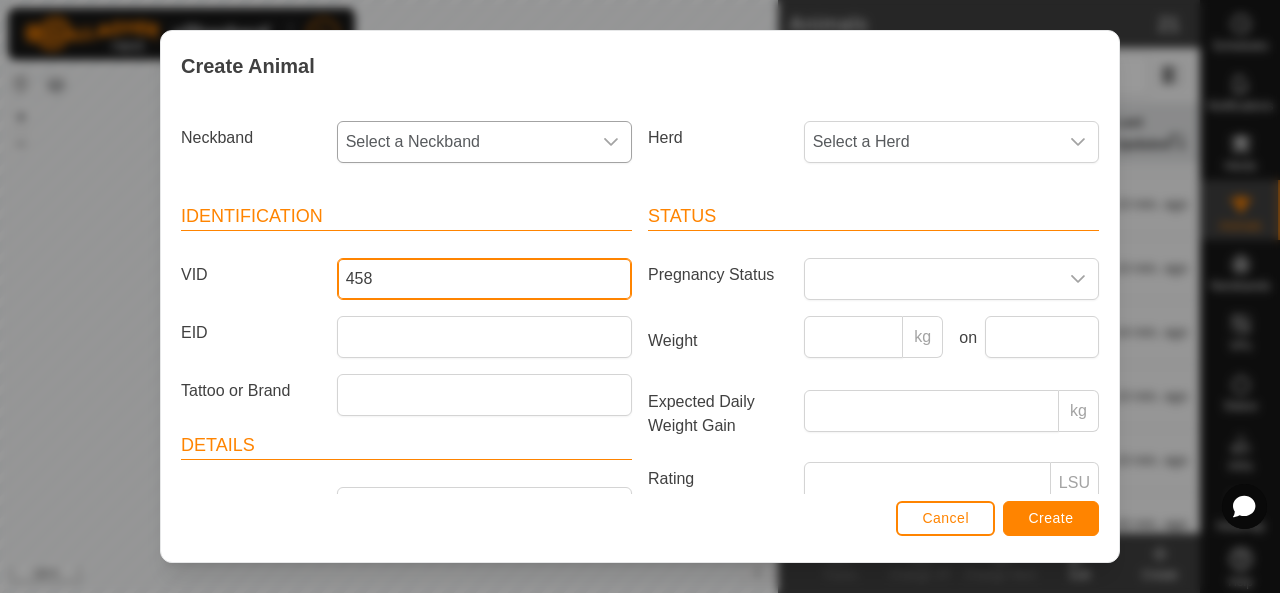 type on "458" 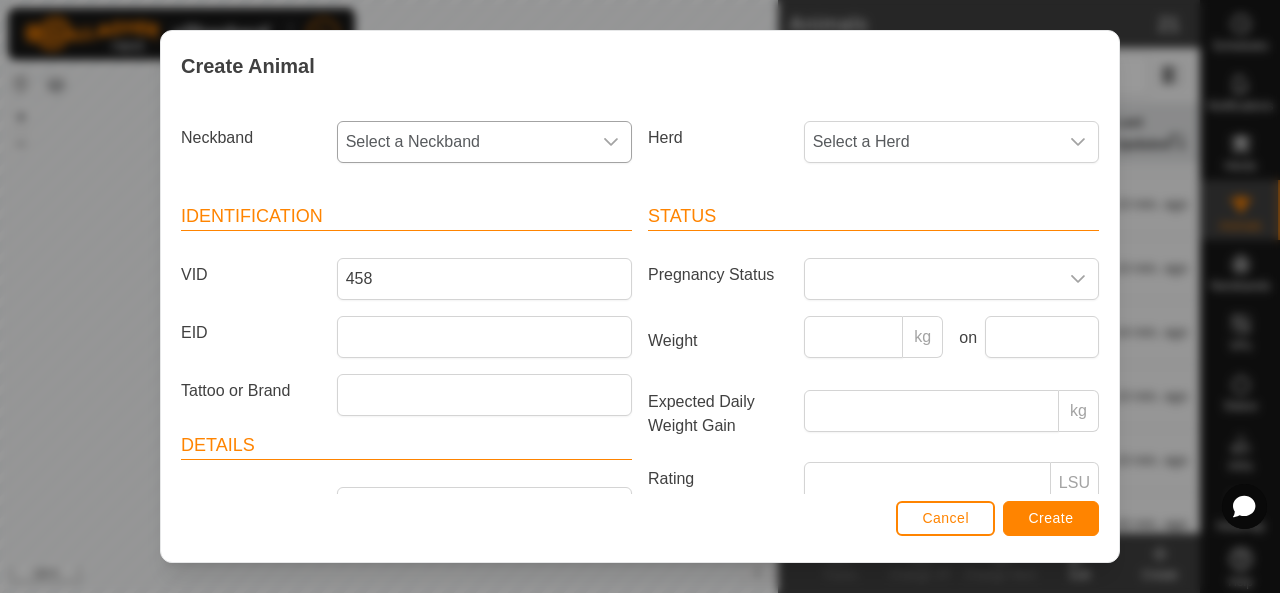 click on "Select a Neckband" at bounding box center [464, 142] 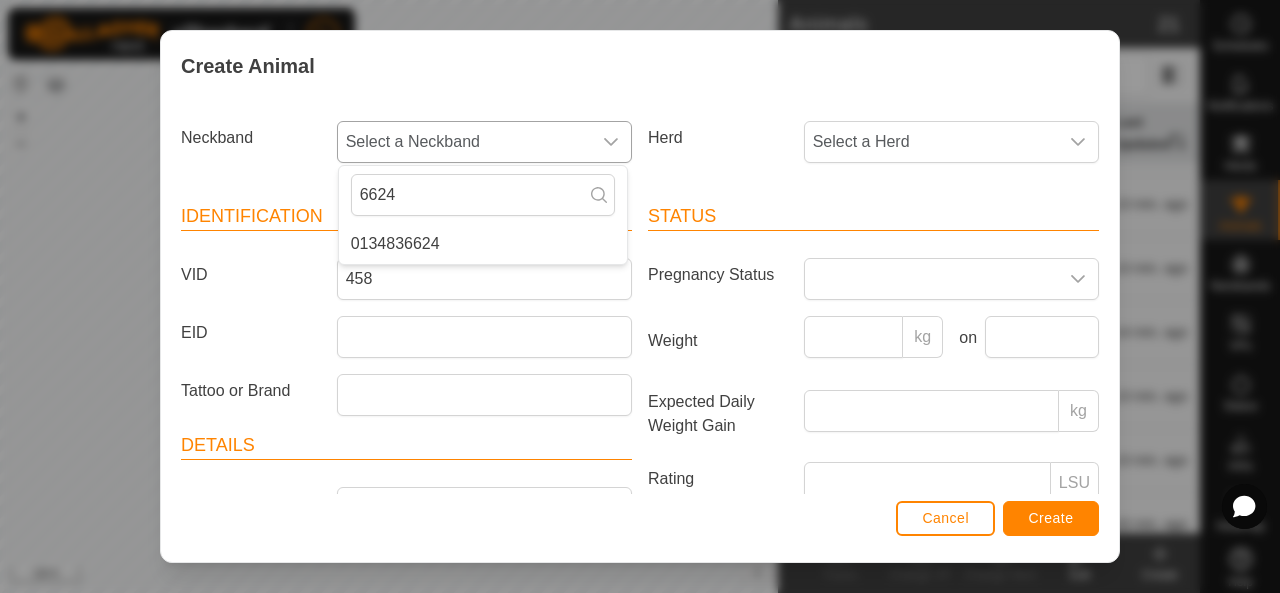 type on "6624" 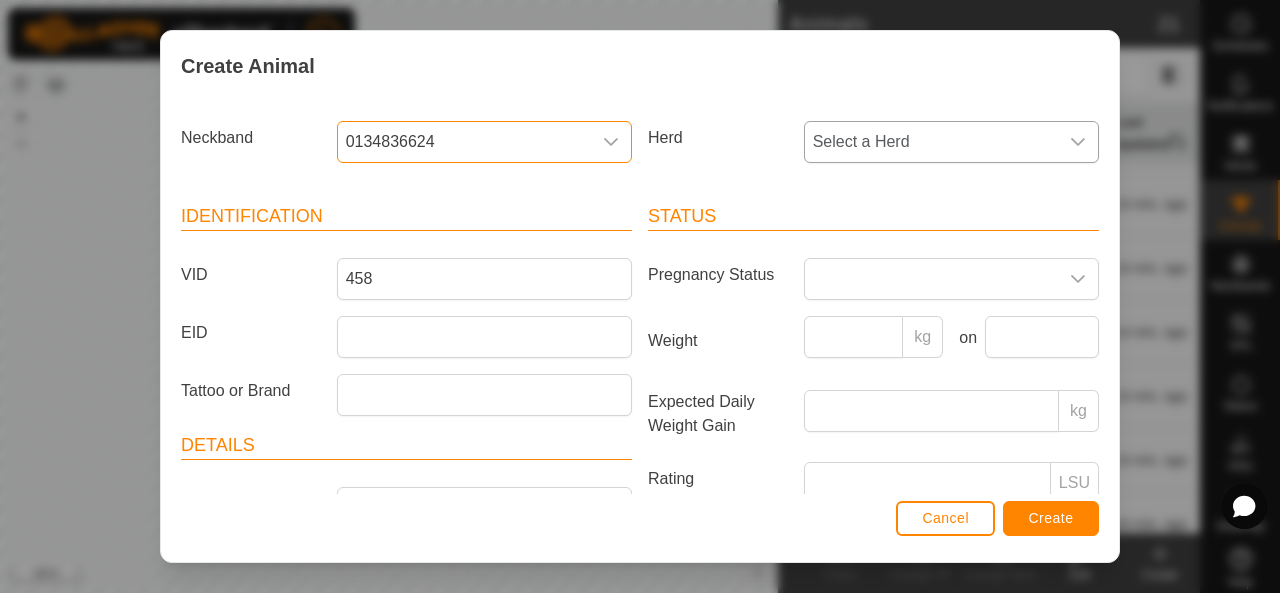 click on "Select a Herd" at bounding box center (931, 142) 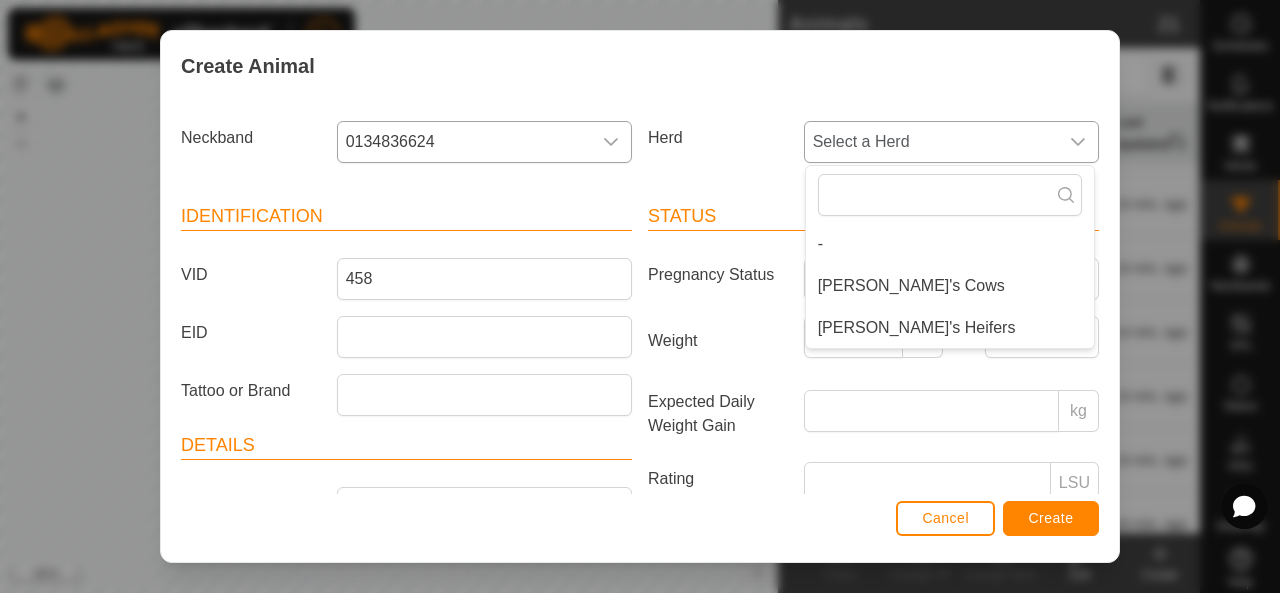click on "[PERSON_NAME]'s Heifers" at bounding box center [917, 328] 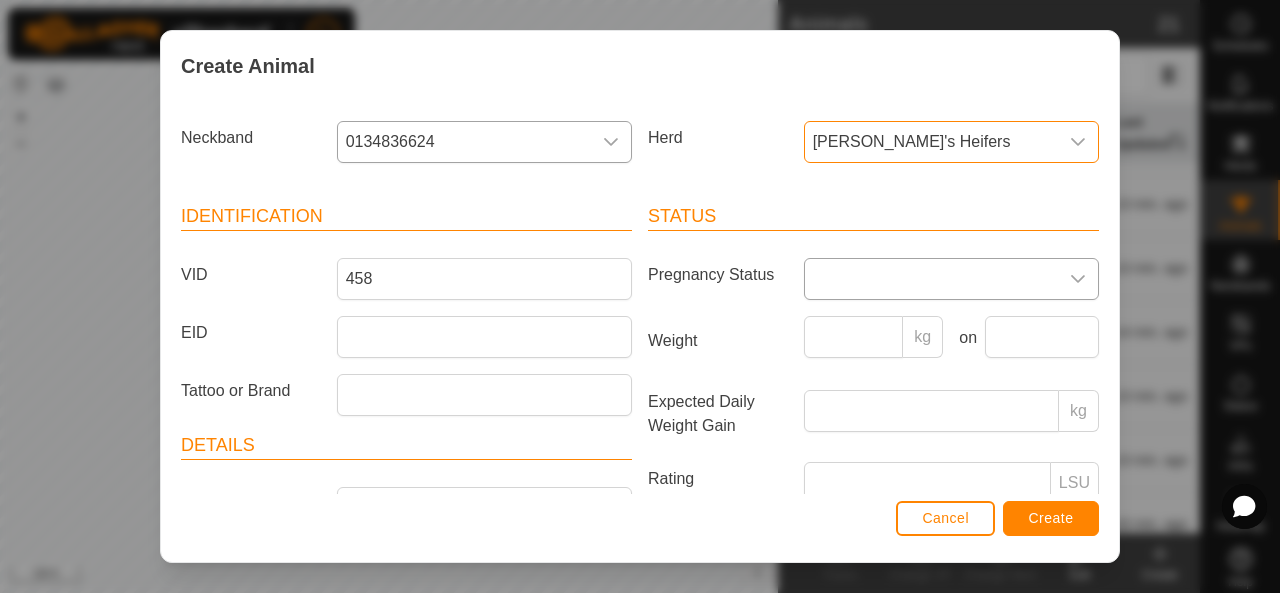 click at bounding box center (931, 279) 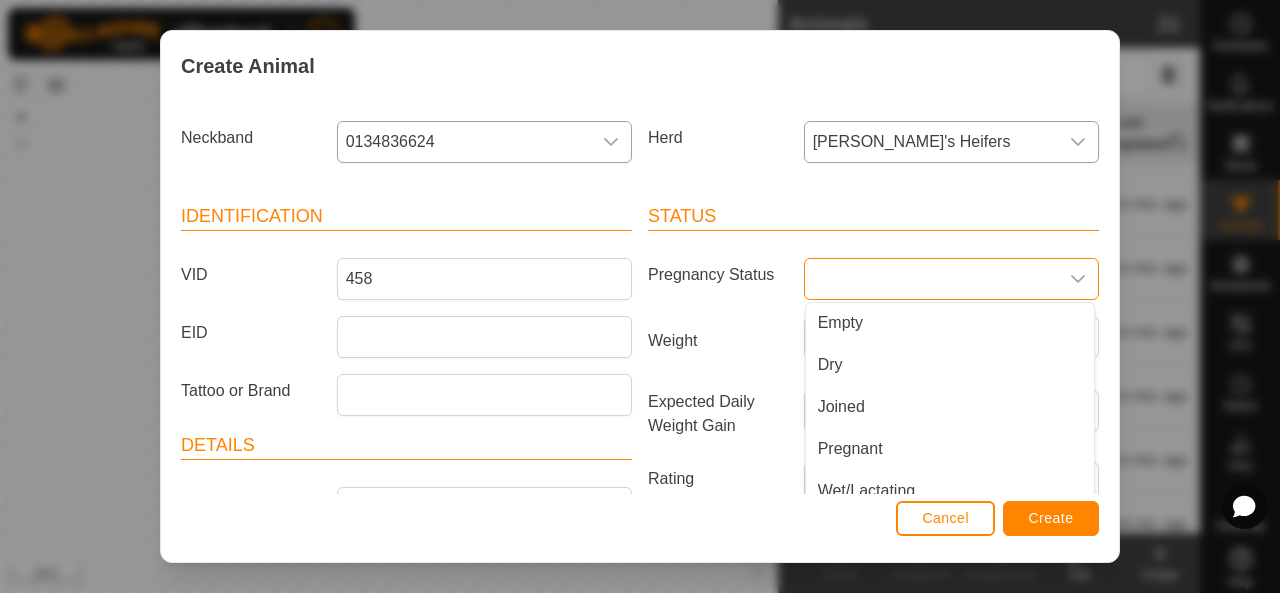 click on "Empty" at bounding box center (950, 323) 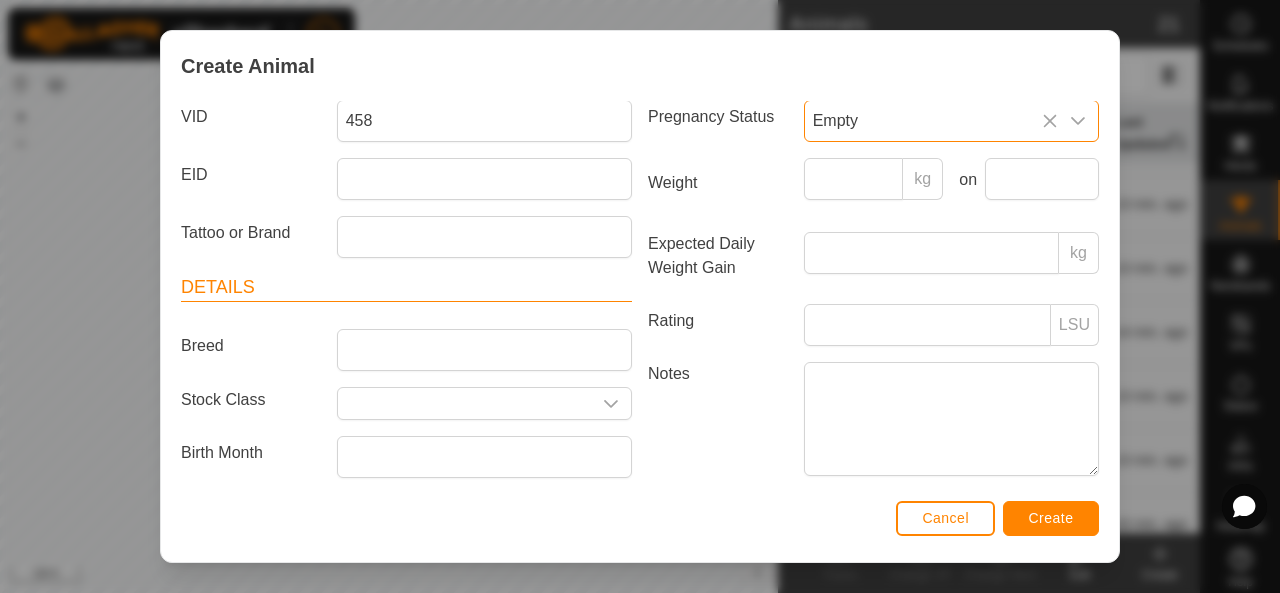scroll, scrollTop: 207, scrollLeft: 0, axis: vertical 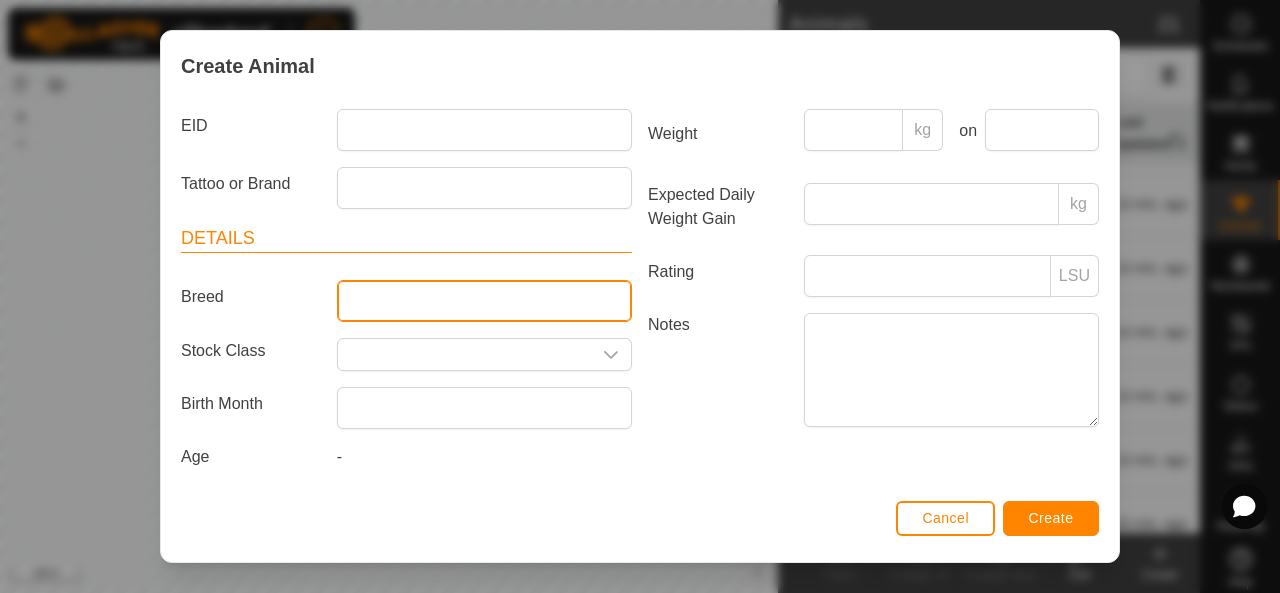 click on "Breed" at bounding box center [484, 301] 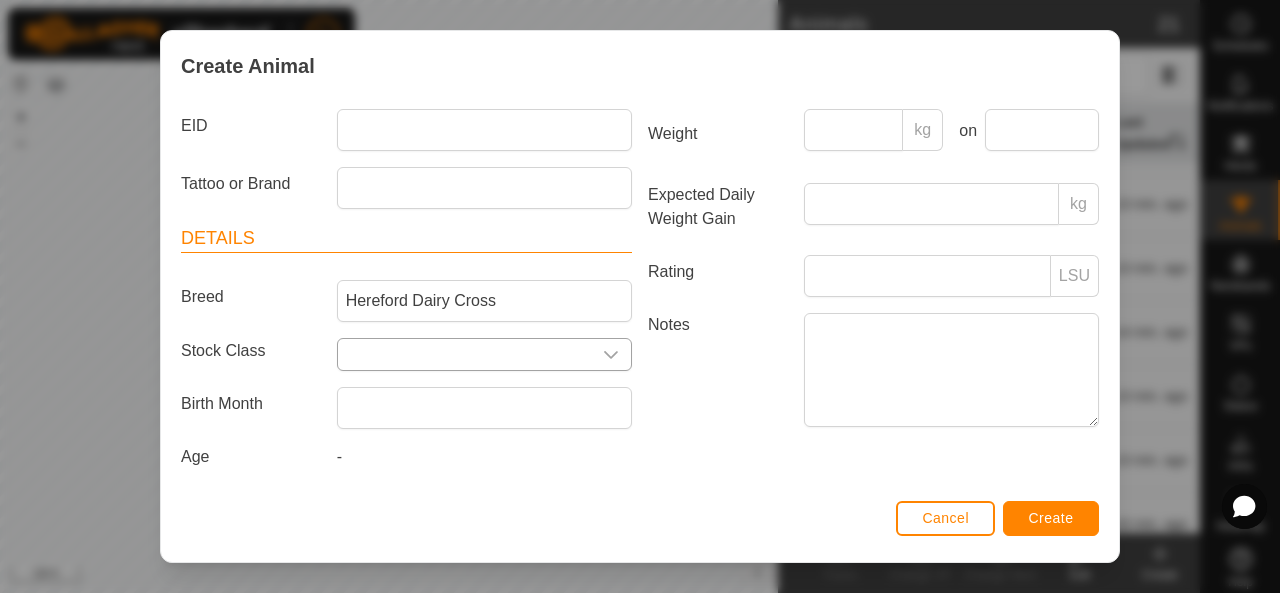 click at bounding box center [464, 354] 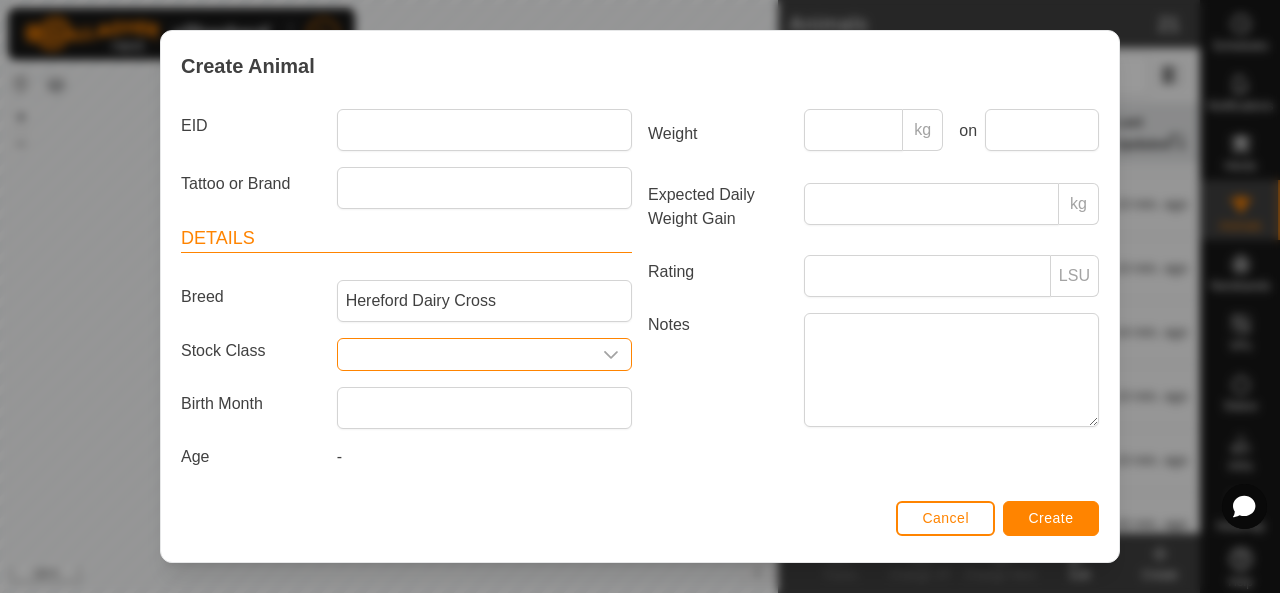 click 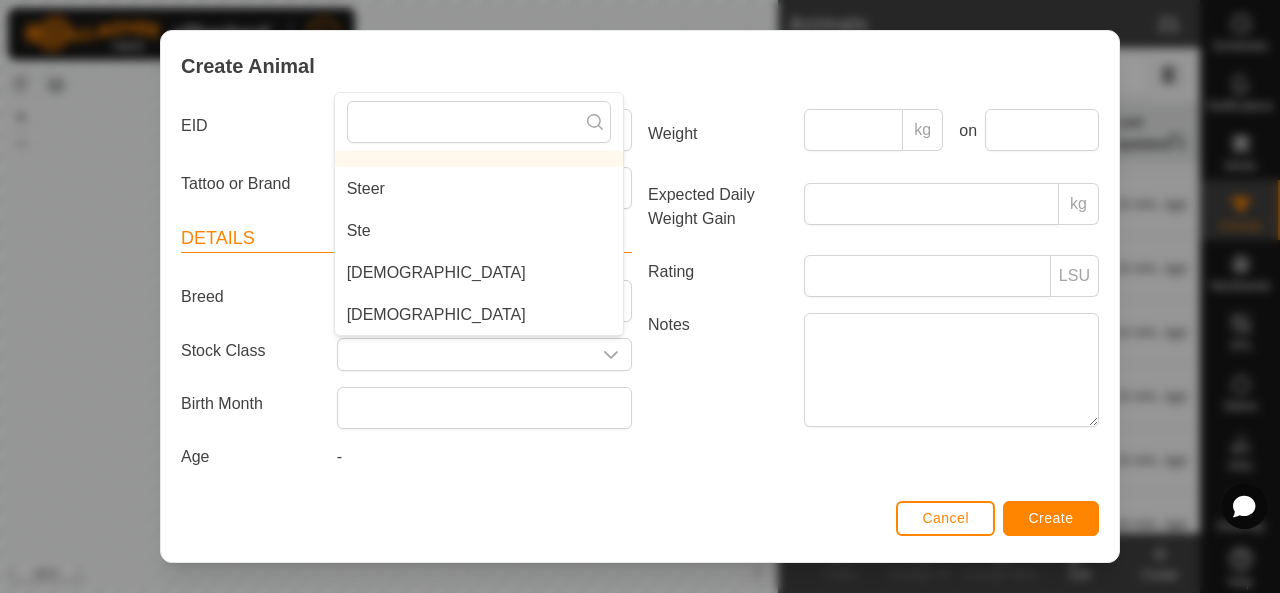 click on "[DEMOGRAPHIC_DATA]" at bounding box center [479, 273] 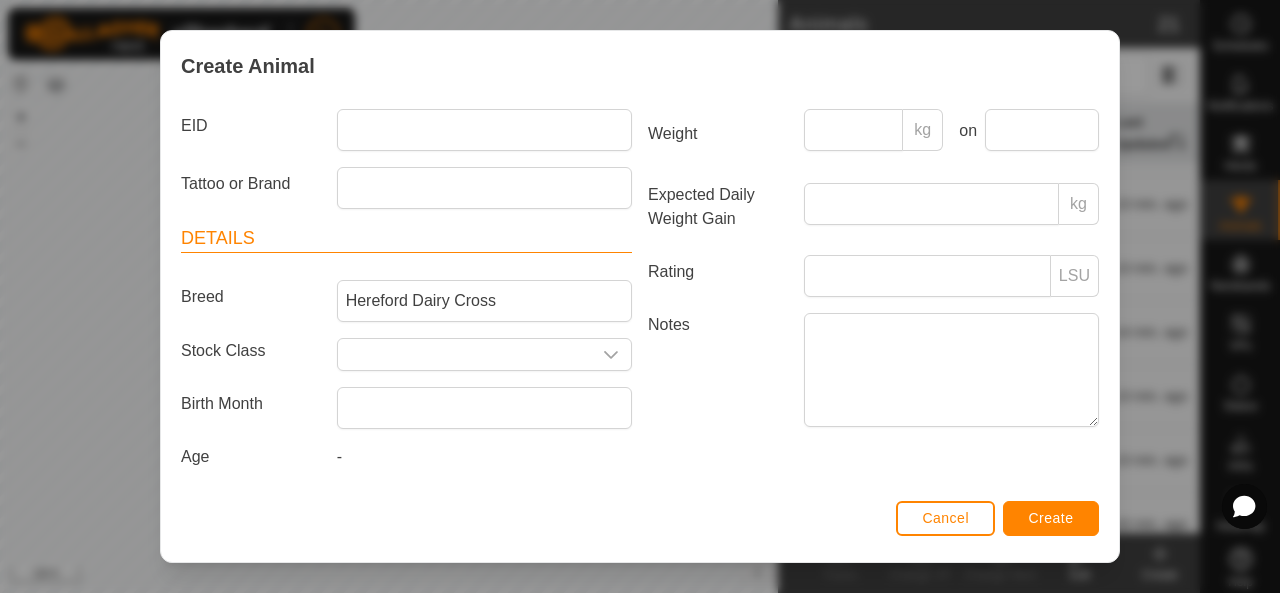 type on "[DEMOGRAPHIC_DATA]" 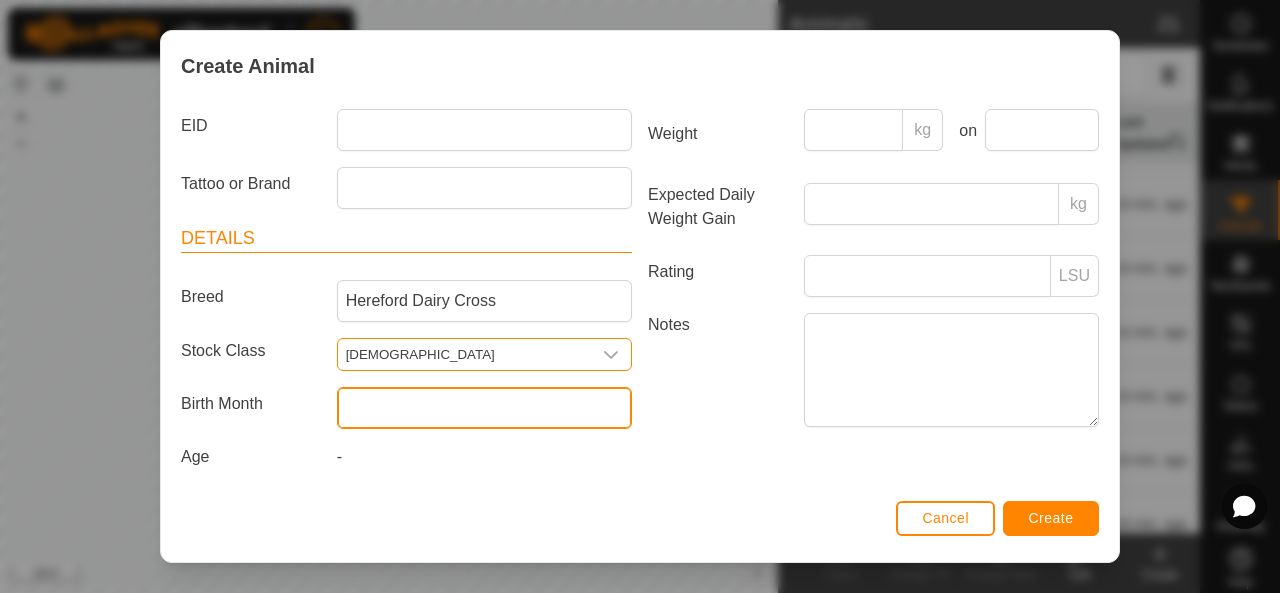 click at bounding box center (484, 408) 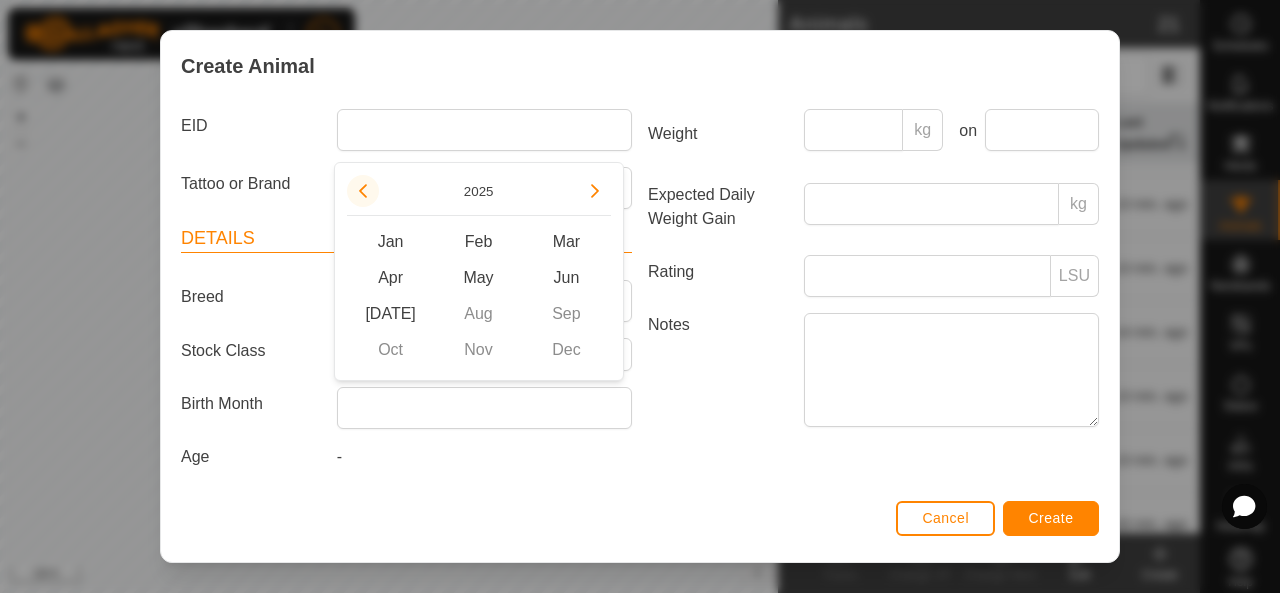click 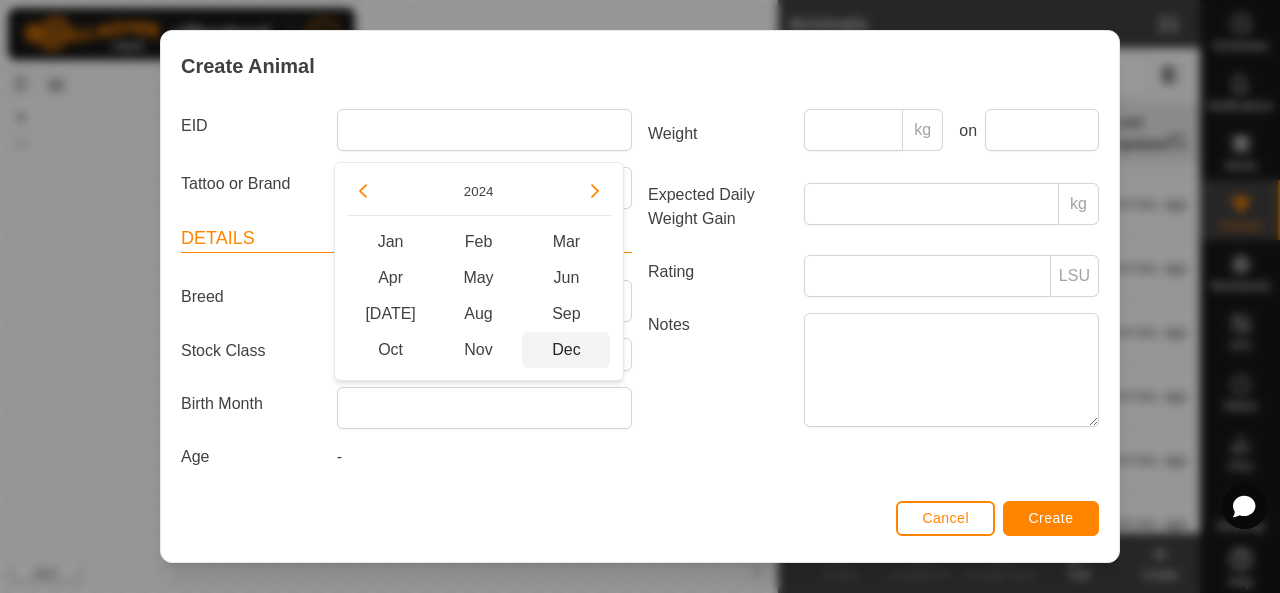 click on "Dec" at bounding box center (566, 350) 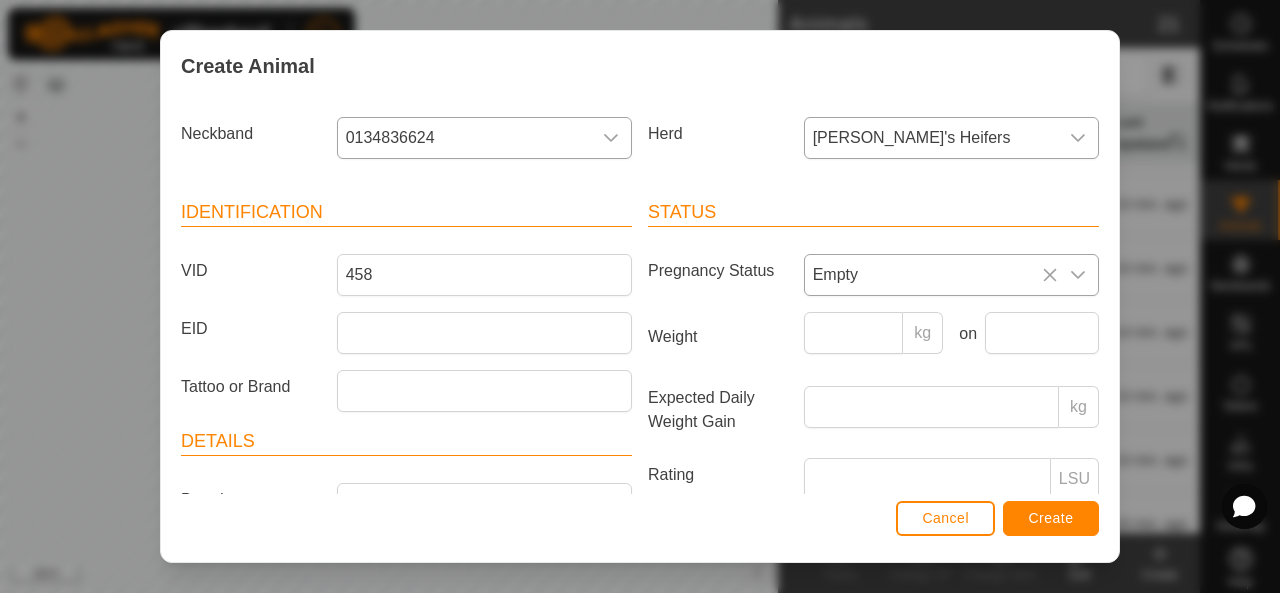 scroll, scrollTop: 0, scrollLeft: 0, axis: both 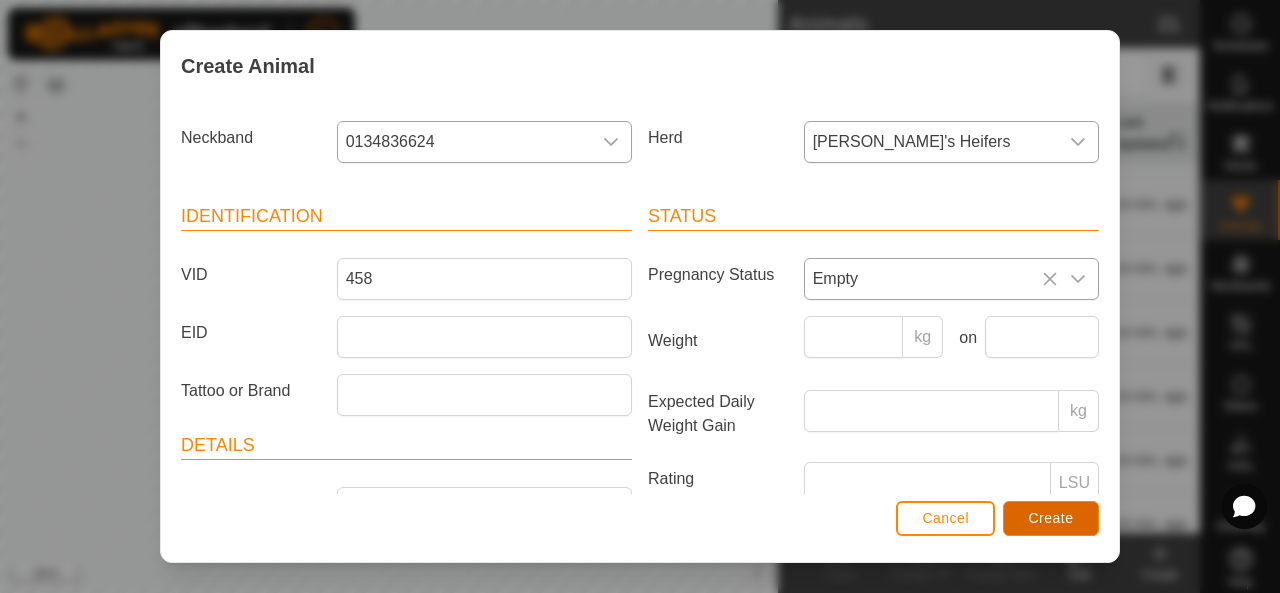 click on "Create" at bounding box center (1051, 518) 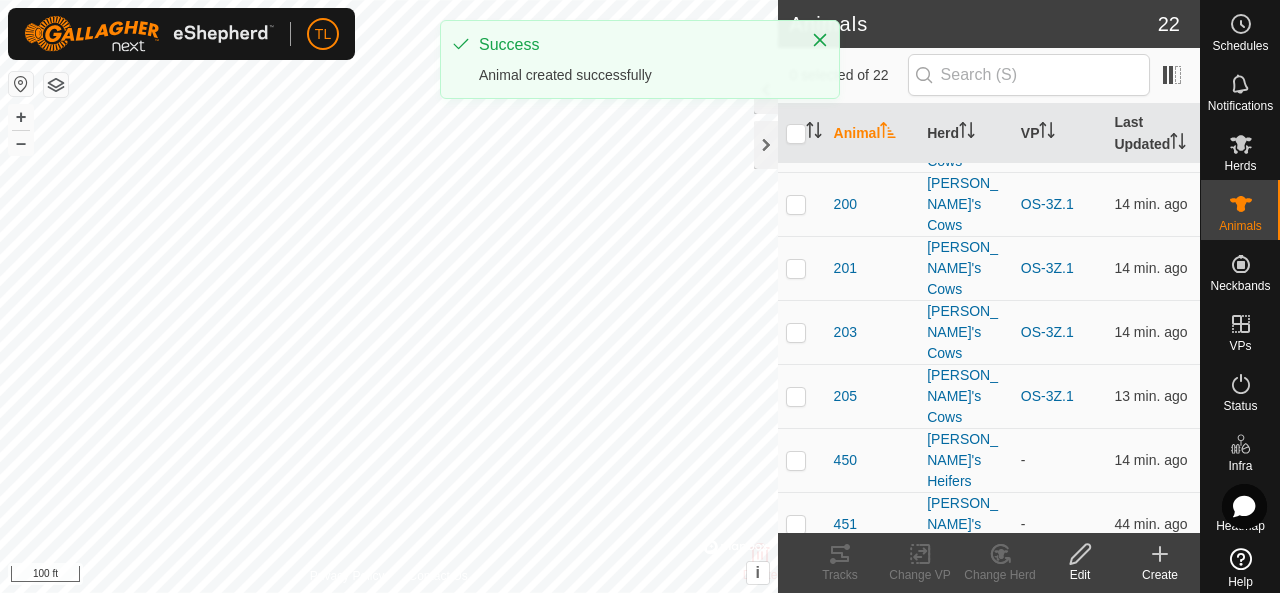 click on "Create" 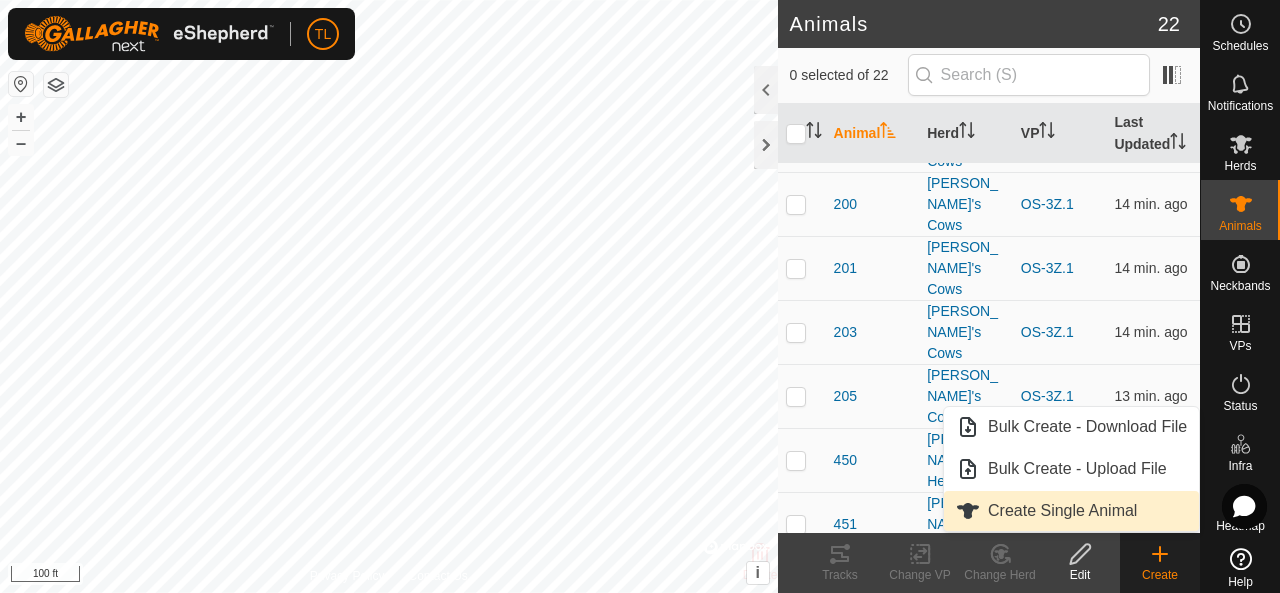 click on "Create Single Animal" at bounding box center (1062, 511) 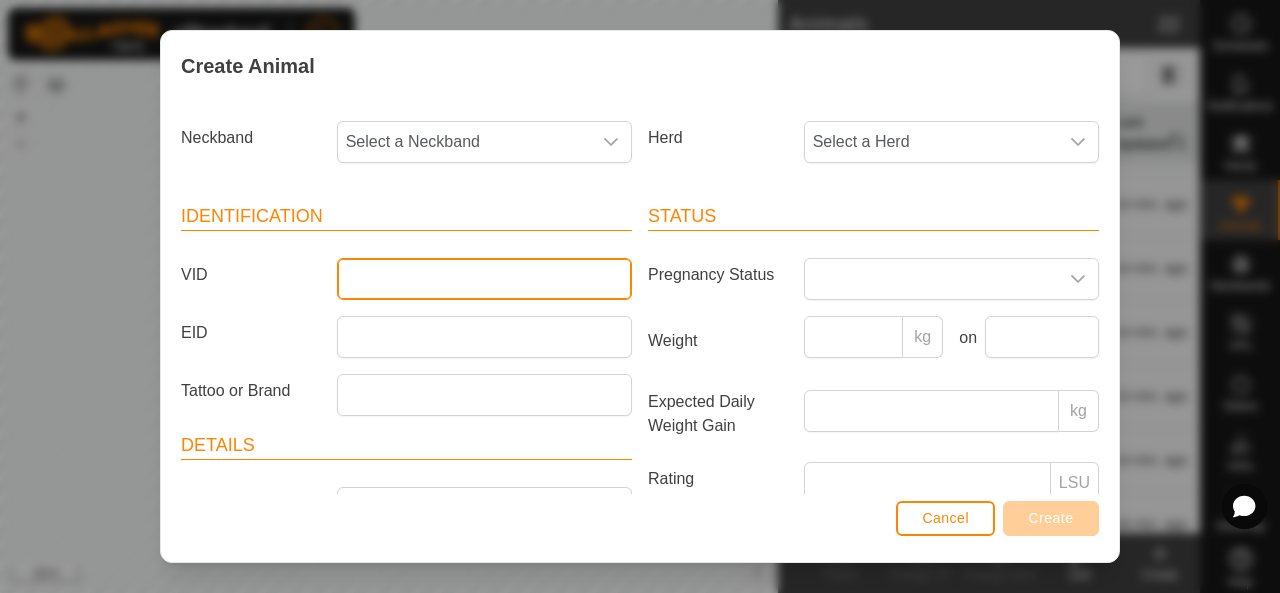 click on "VID" at bounding box center [484, 279] 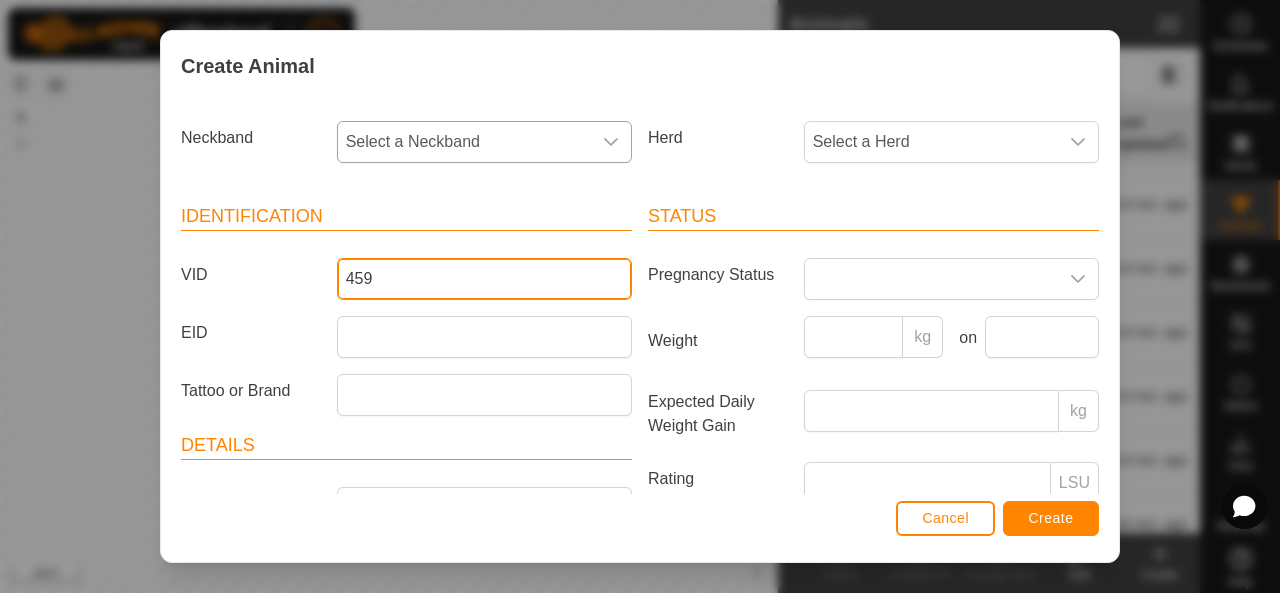 type on "459" 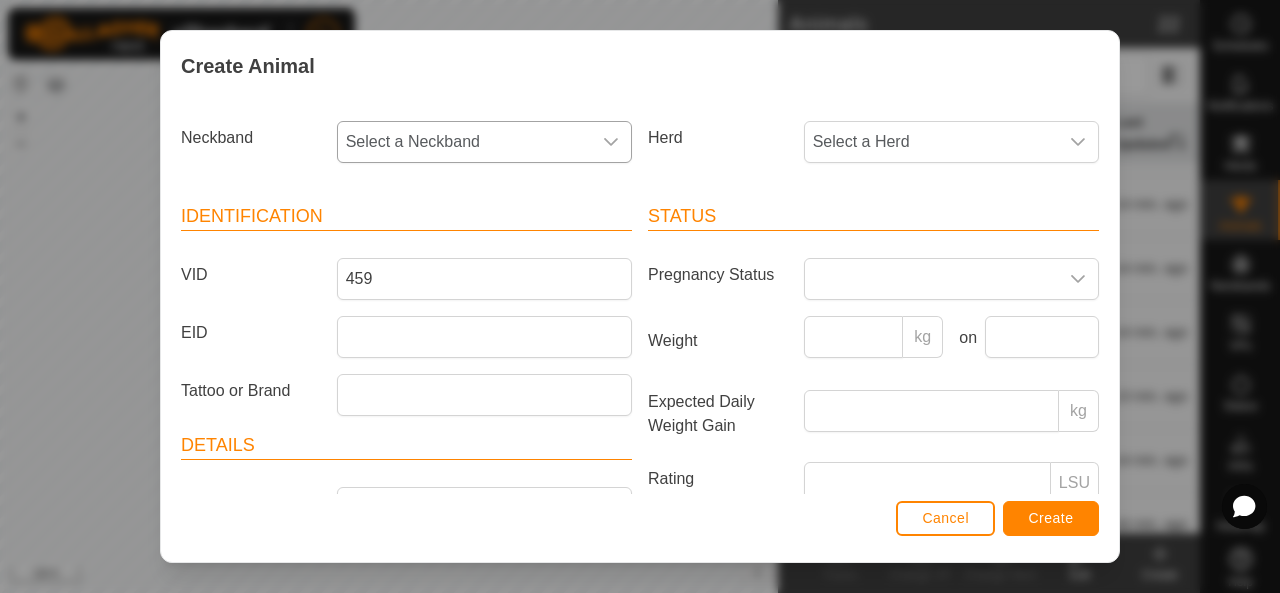click on "Select a Neckband" at bounding box center [464, 142] 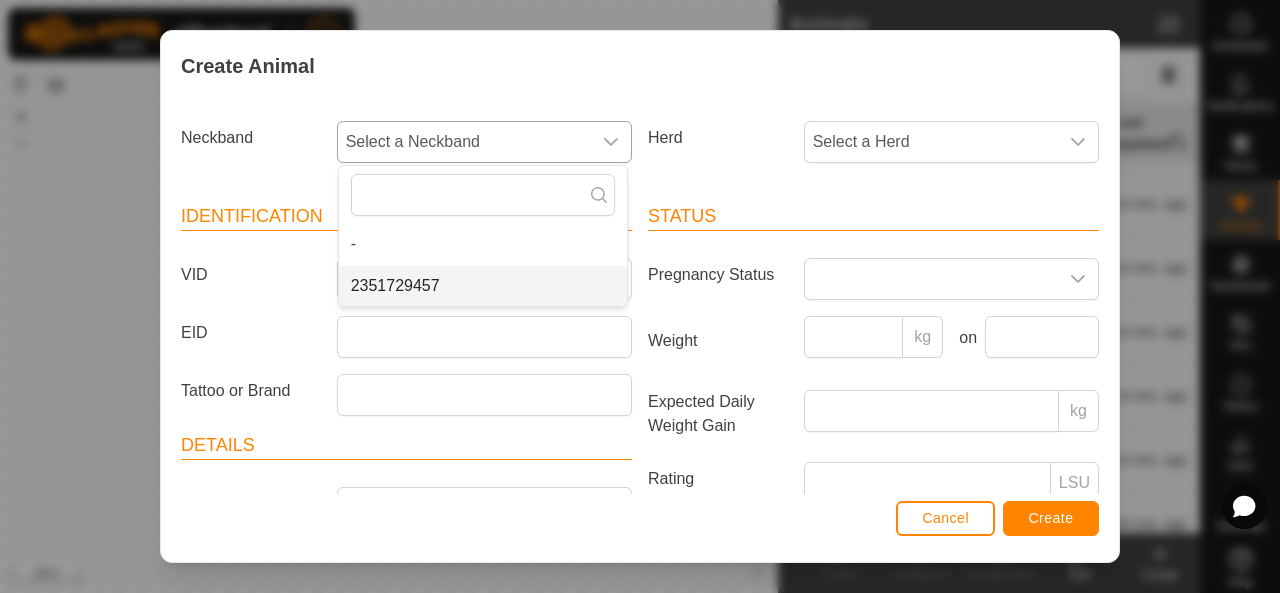 click on "2351729457" at bounding box center [483, 286] 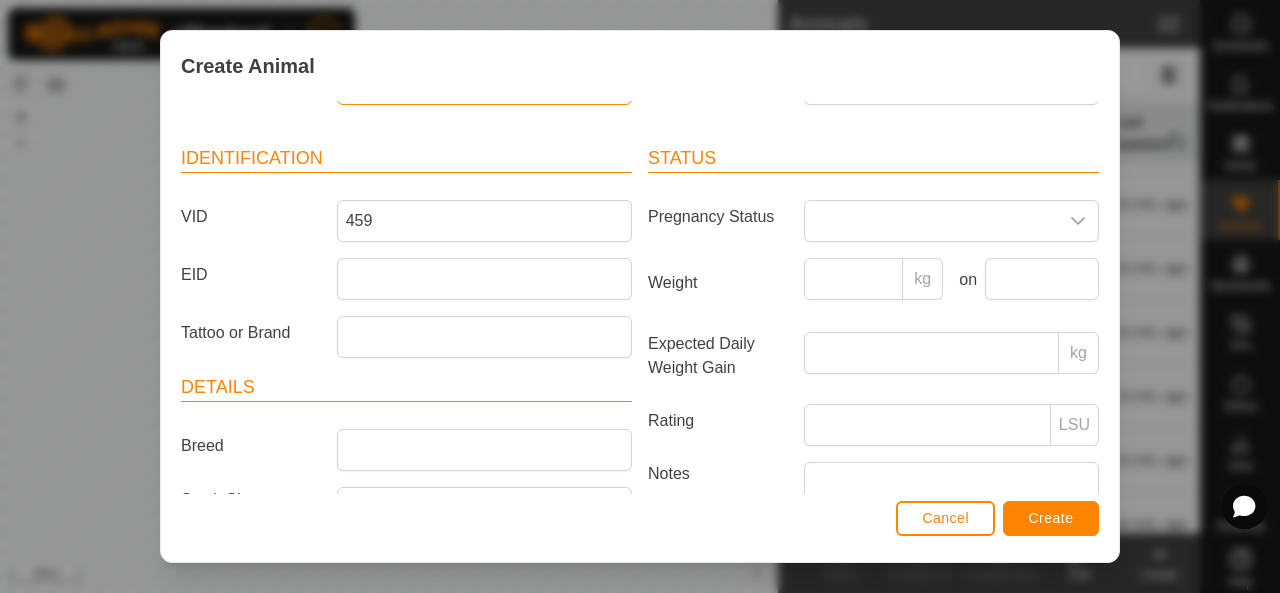scroll, scrollTop: 62, scrollLeft: 0, axis: vertical 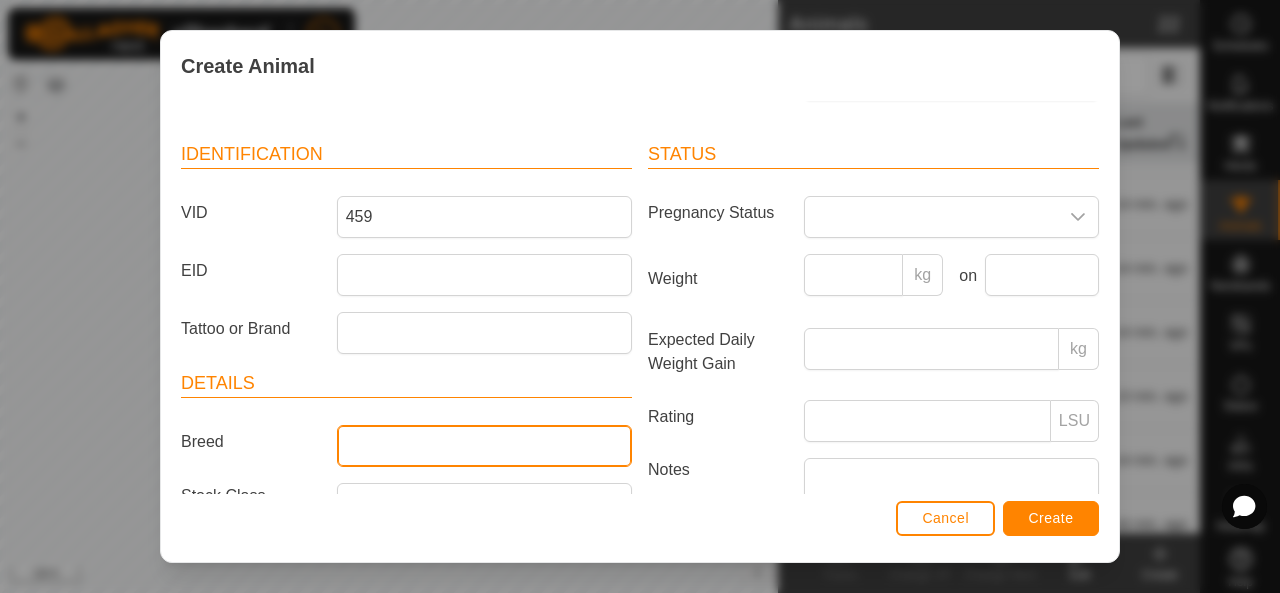 click on "Breed" at bounding box center (484, 446) 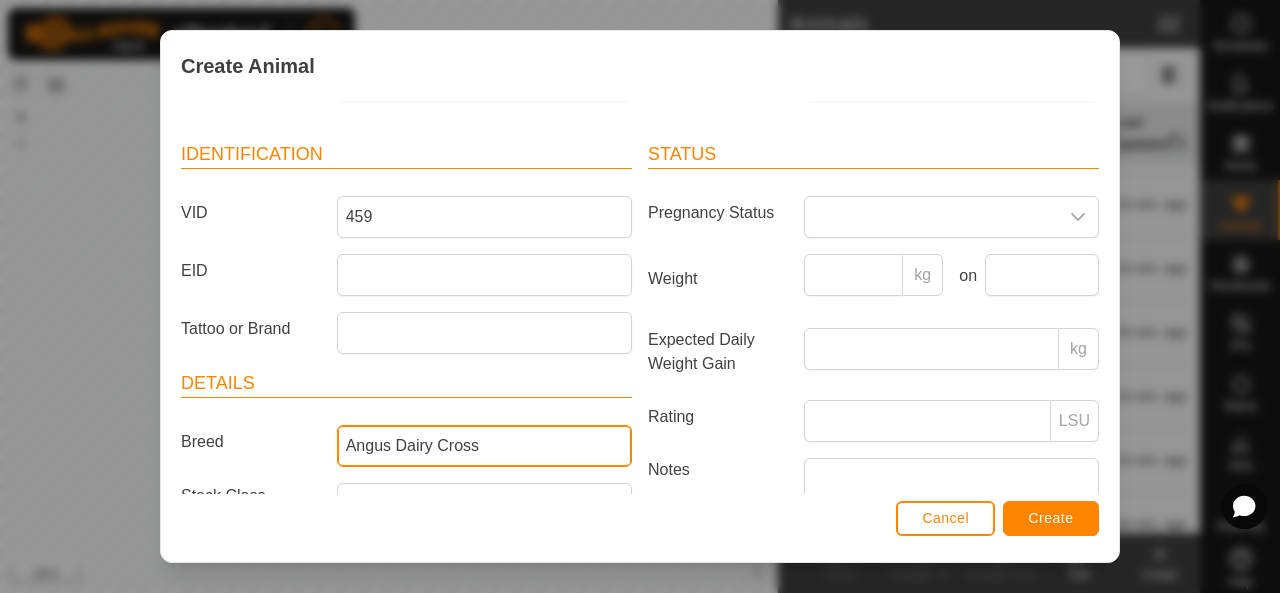scroll, scrollTop: 207, scrollLeft: 0, axis: vertical 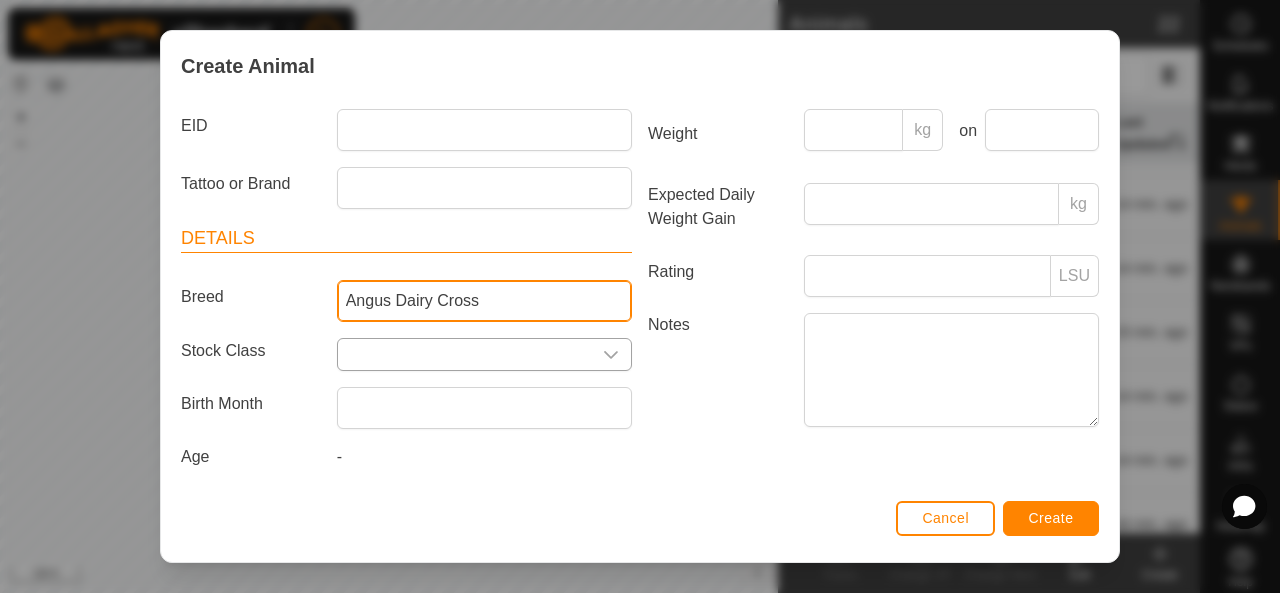type on "Angus Dairy Cross" 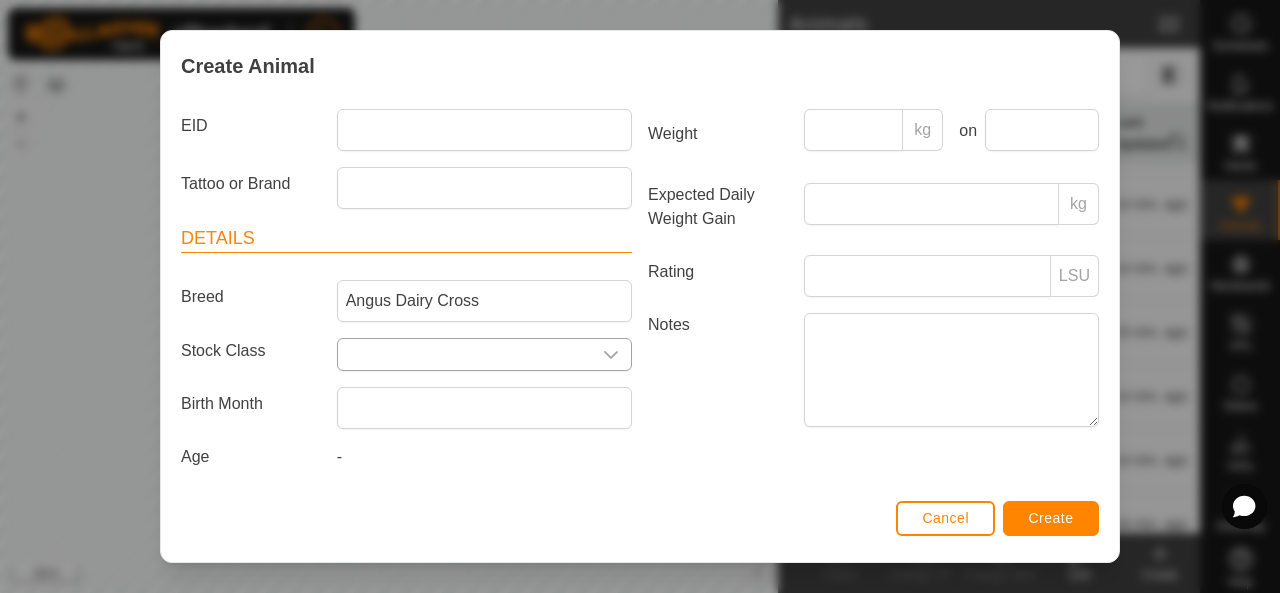click 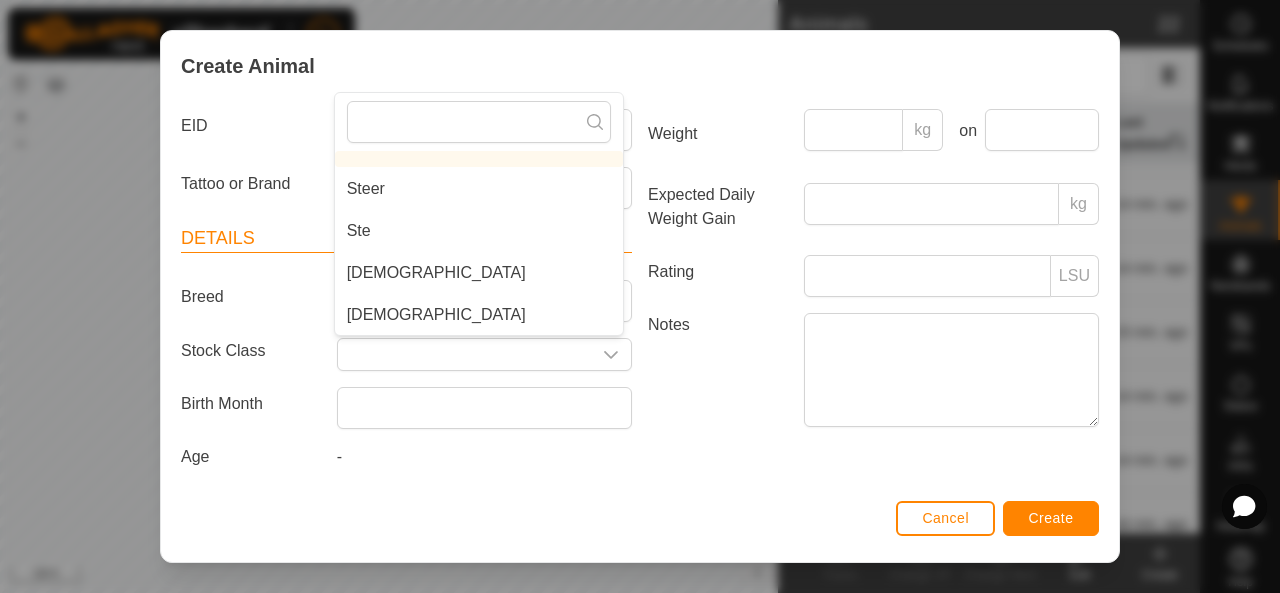 click on "[DEMOGRAPHIC_DATA]" at bounding box center (479, 273) 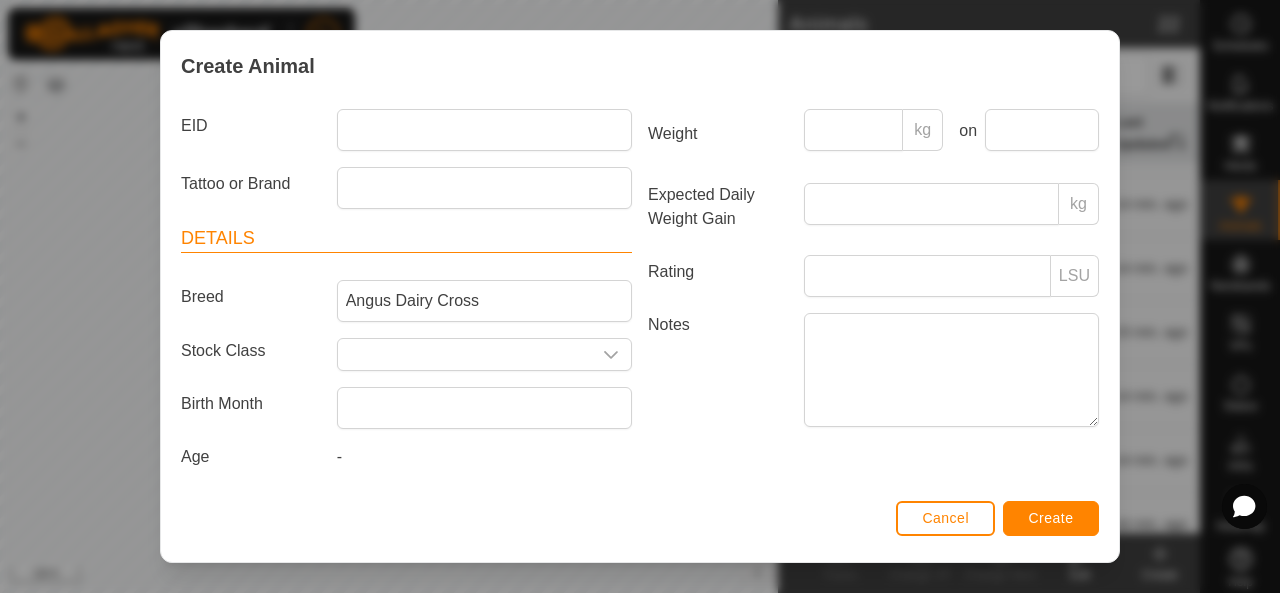 type on "[DEMOGRAPHIC_DATA]" 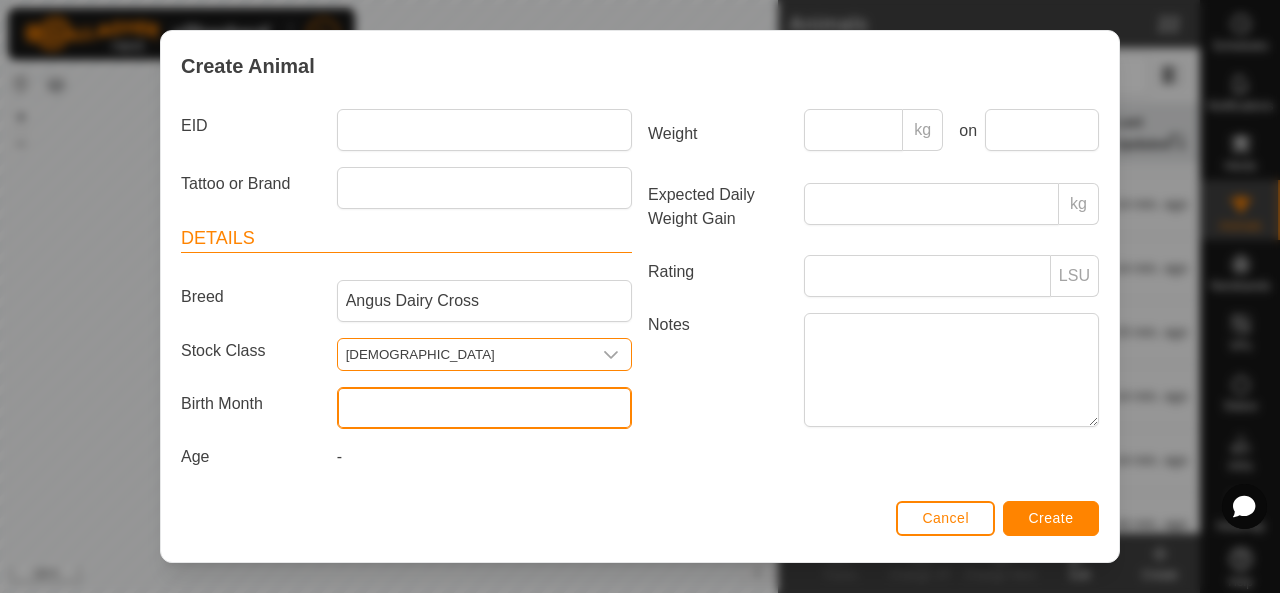 click at bounding box center (484, 408) 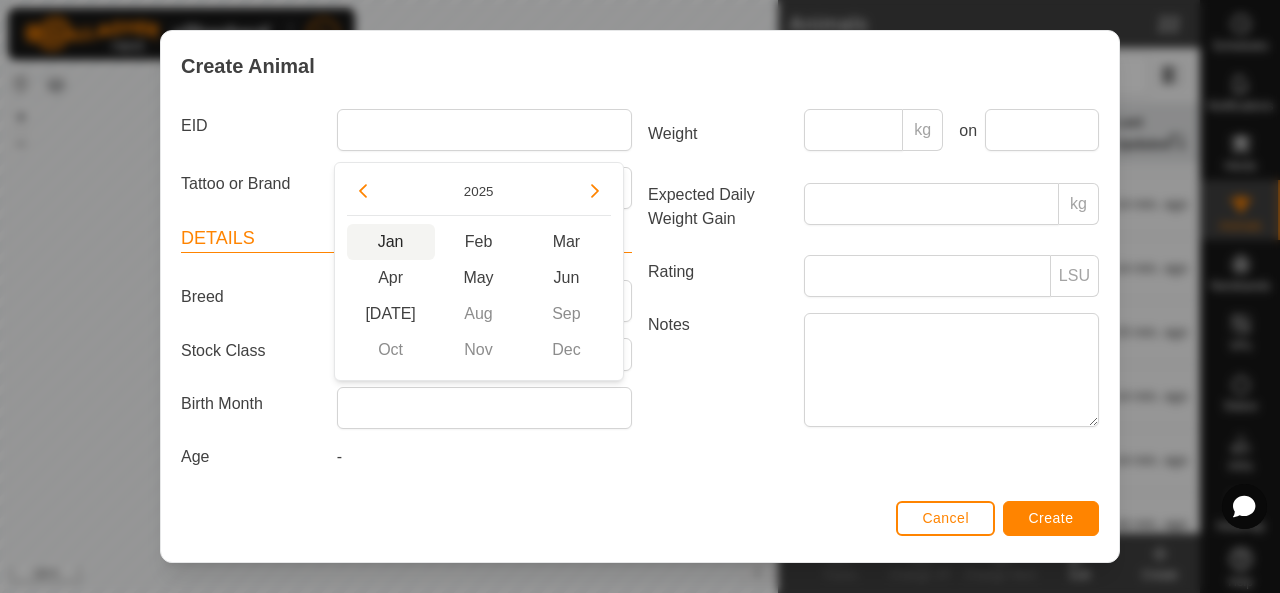 click on "Jan" at bounding box center (391, 242) 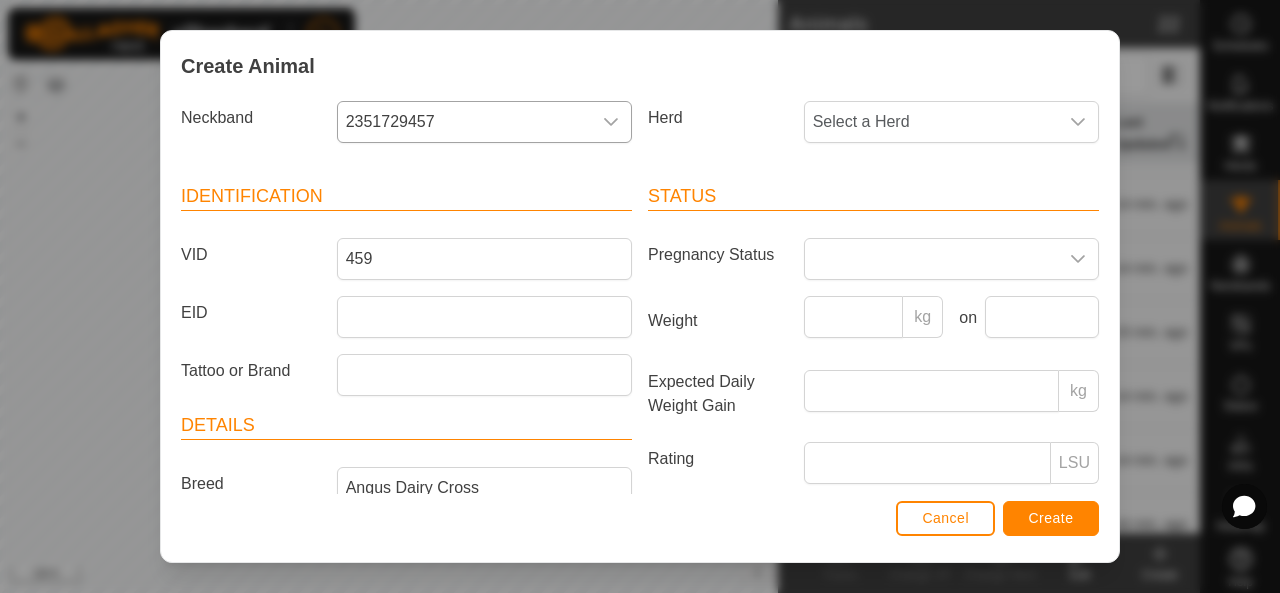 scroll, scrollTop: 0, scrollLeft: 0, axis: both 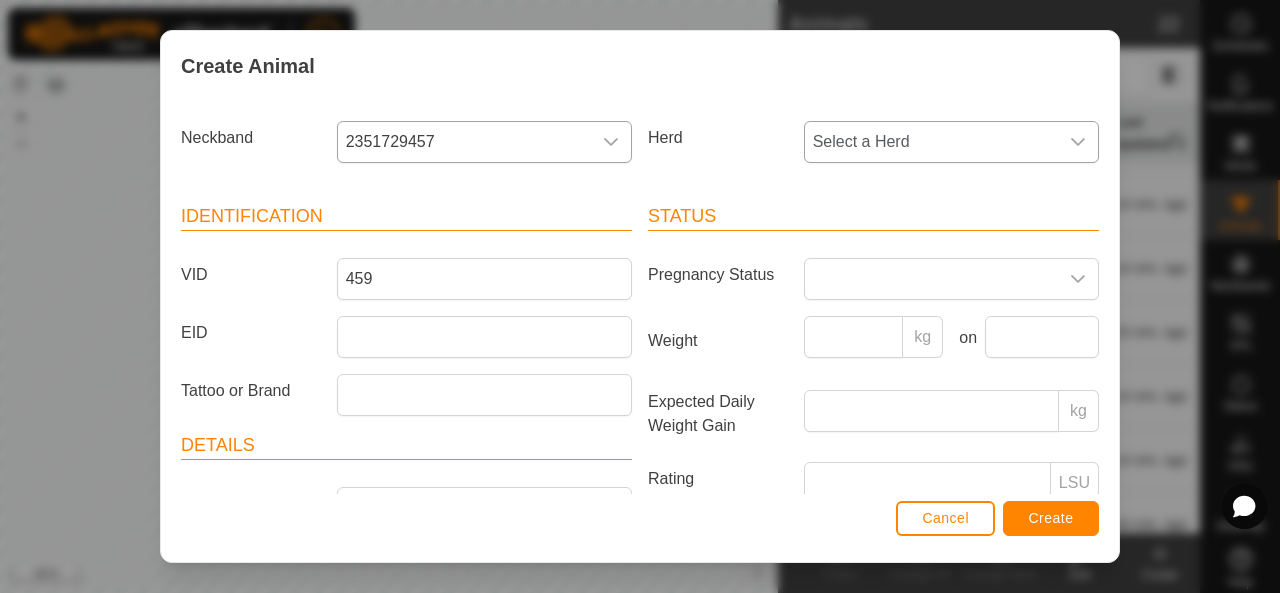 click on "Select a Herd" at bounding box center [931, 142] 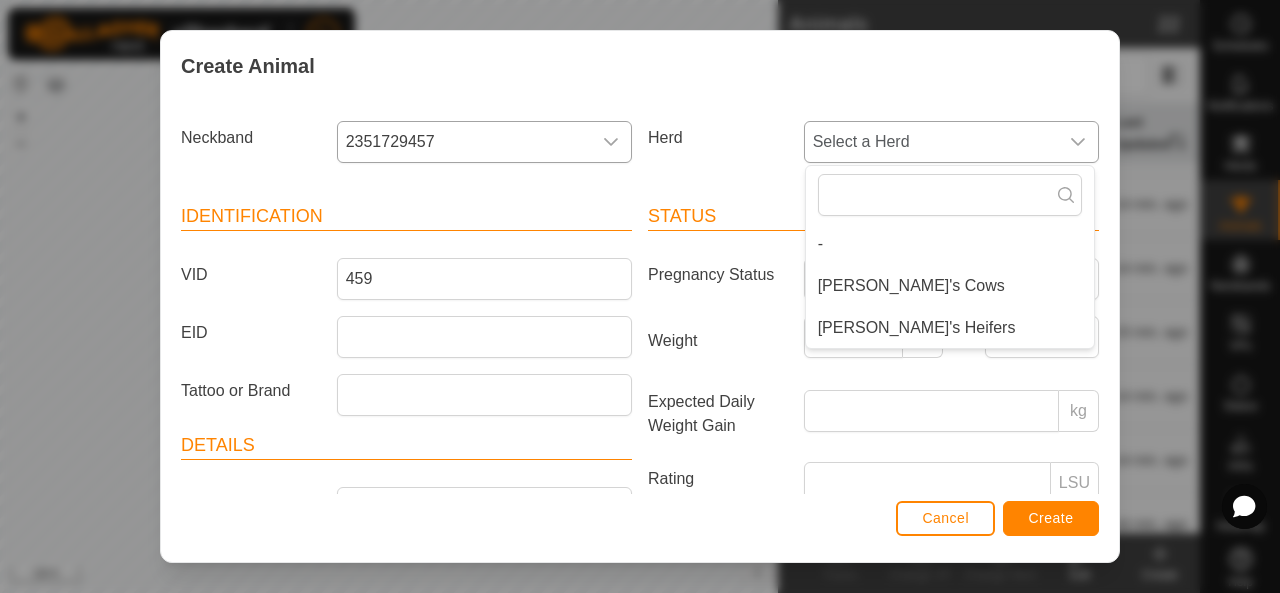 click on "[PERSON_NAME]'s Heifers" at bounding box center [950, 328] 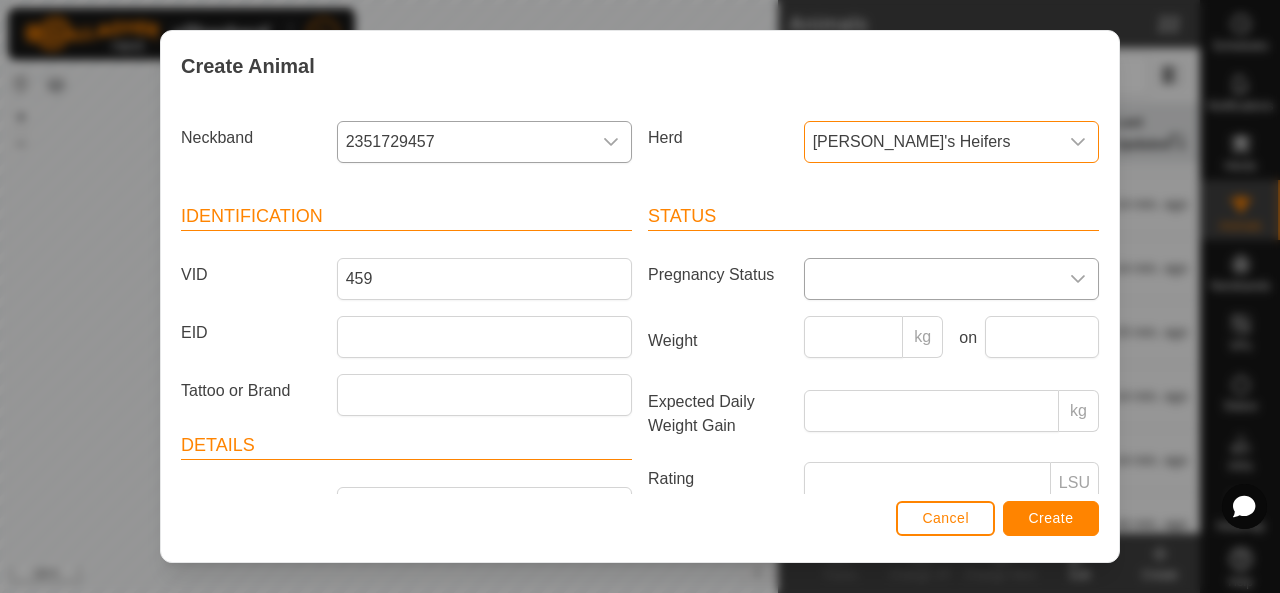 click at bounding box center [931, 279] 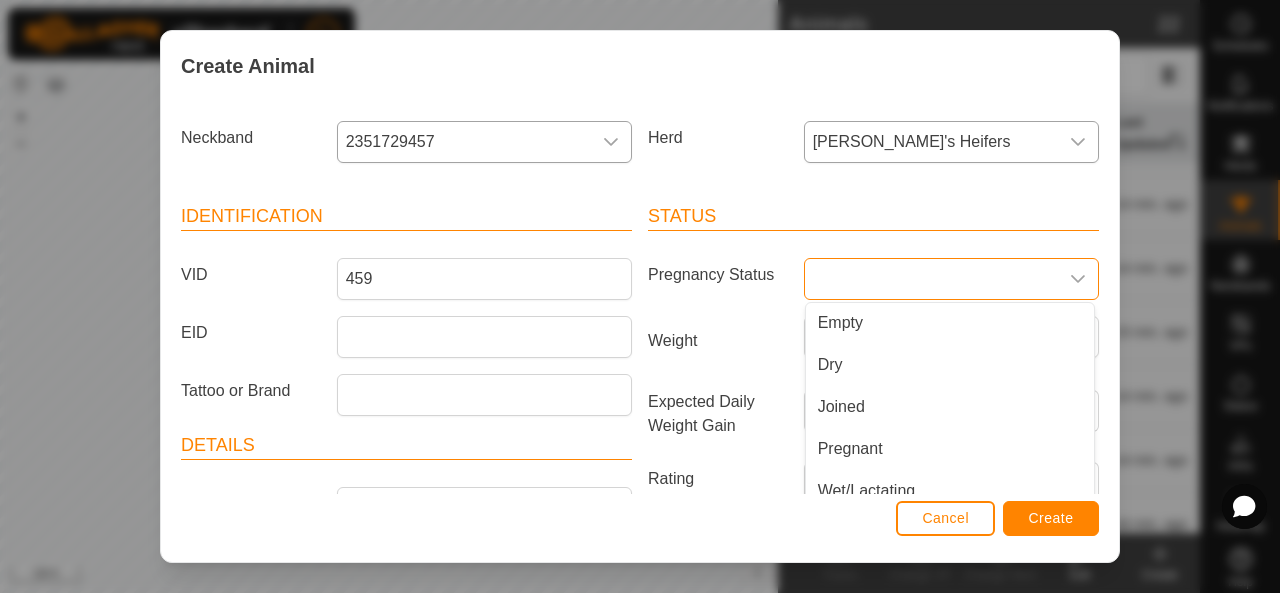 click on "Empty" at bounding box center [950, 323] 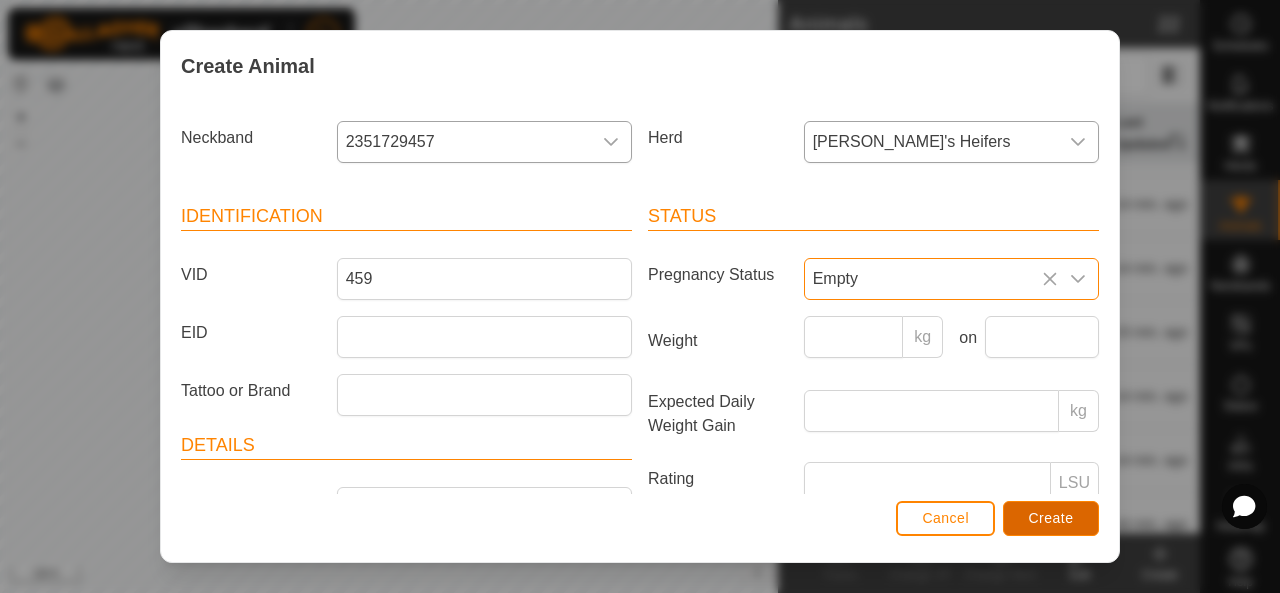 click on "Create" at bounding box center [1051, 518] 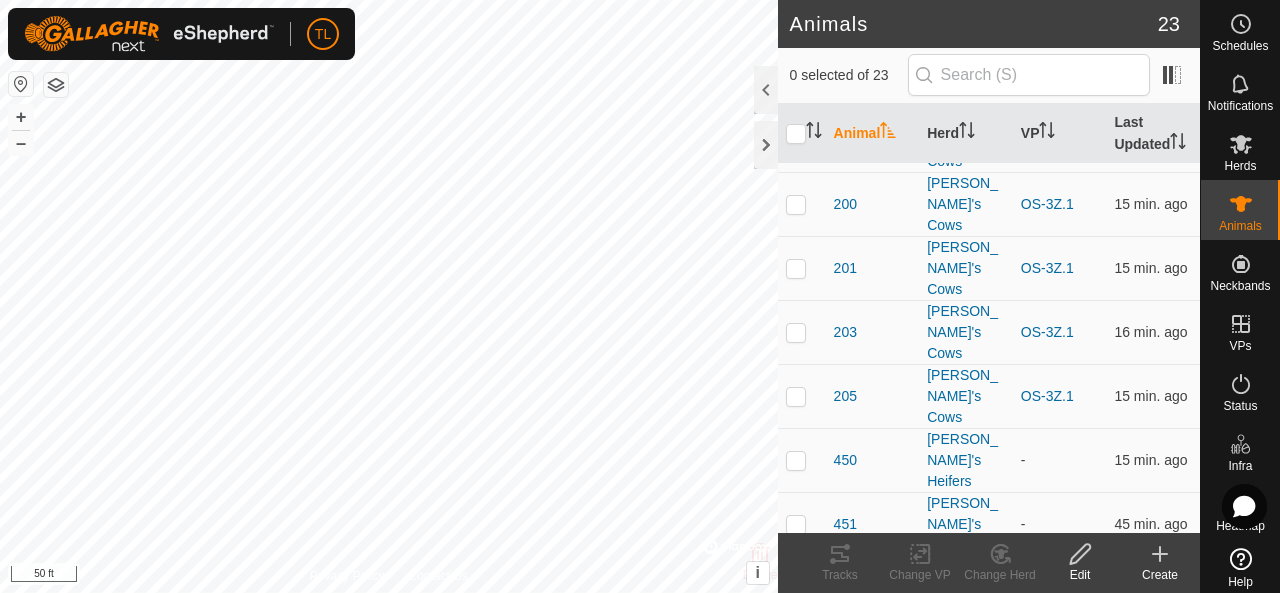 click 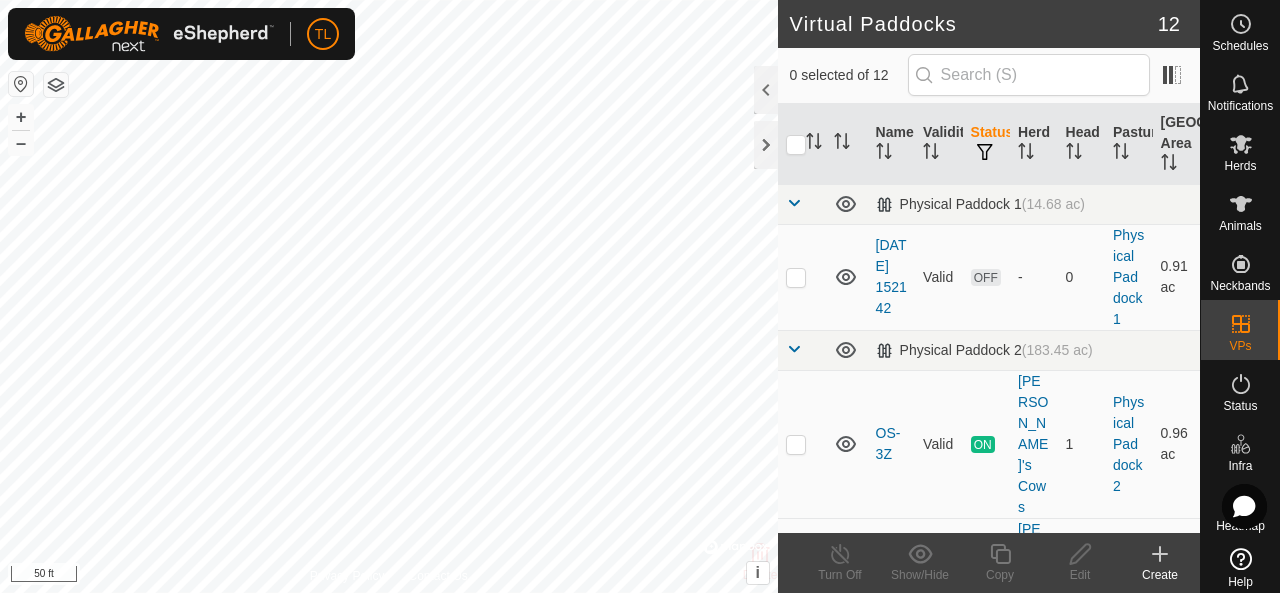 click on "Create" 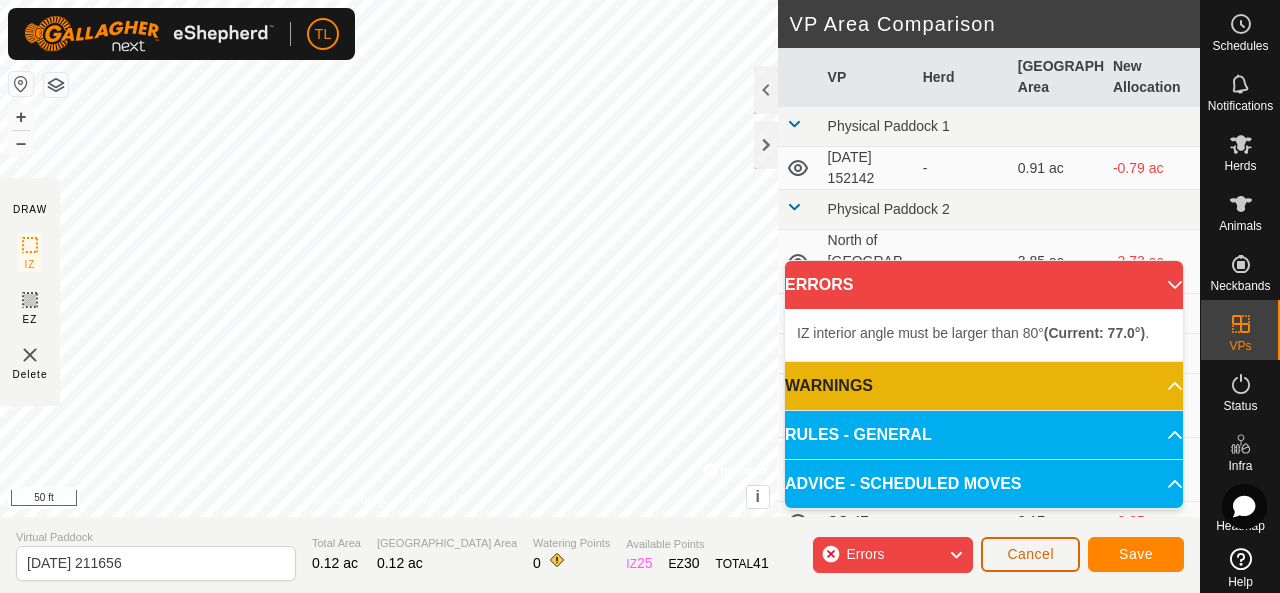 click on "Cancel" 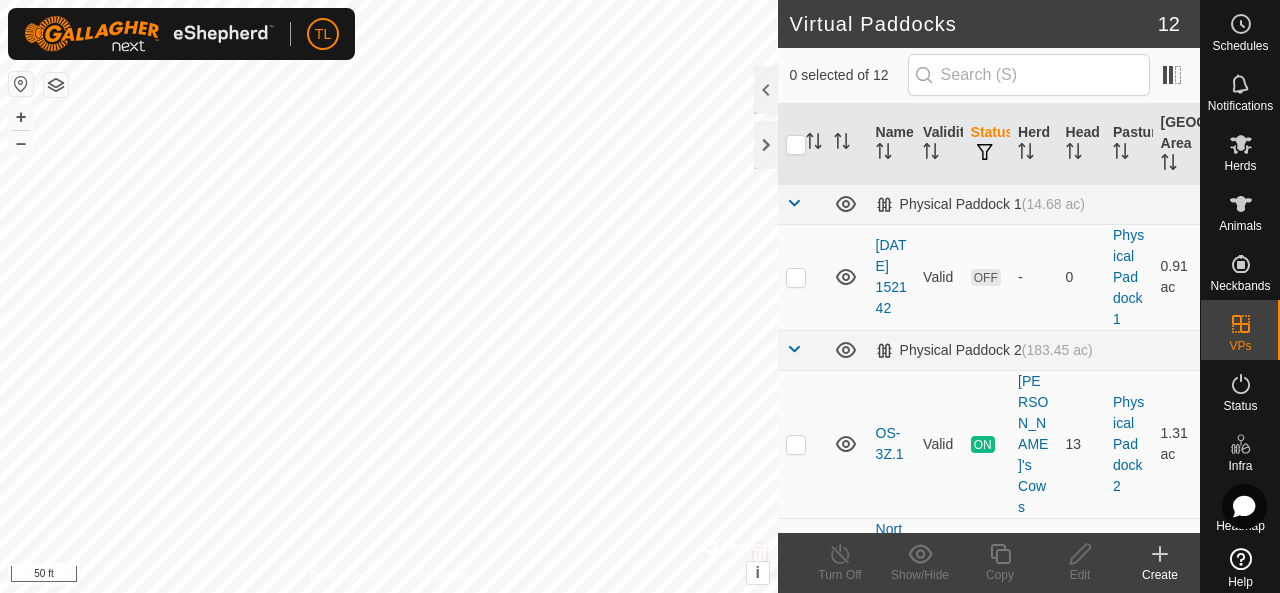 click on "Create" 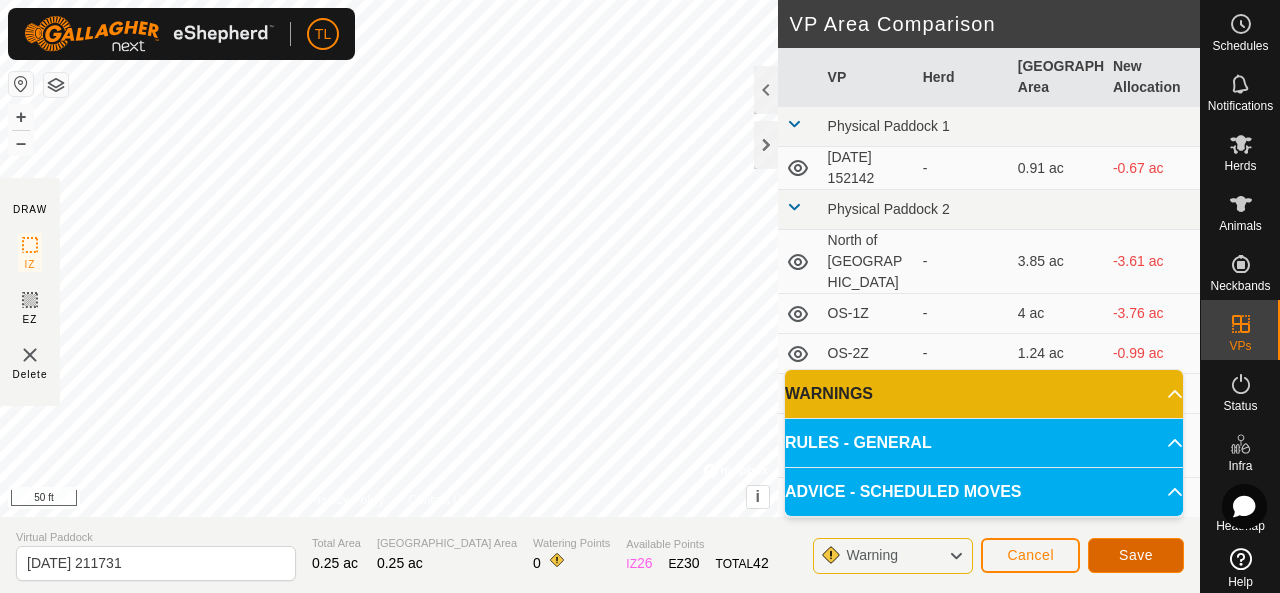 click on "Save" 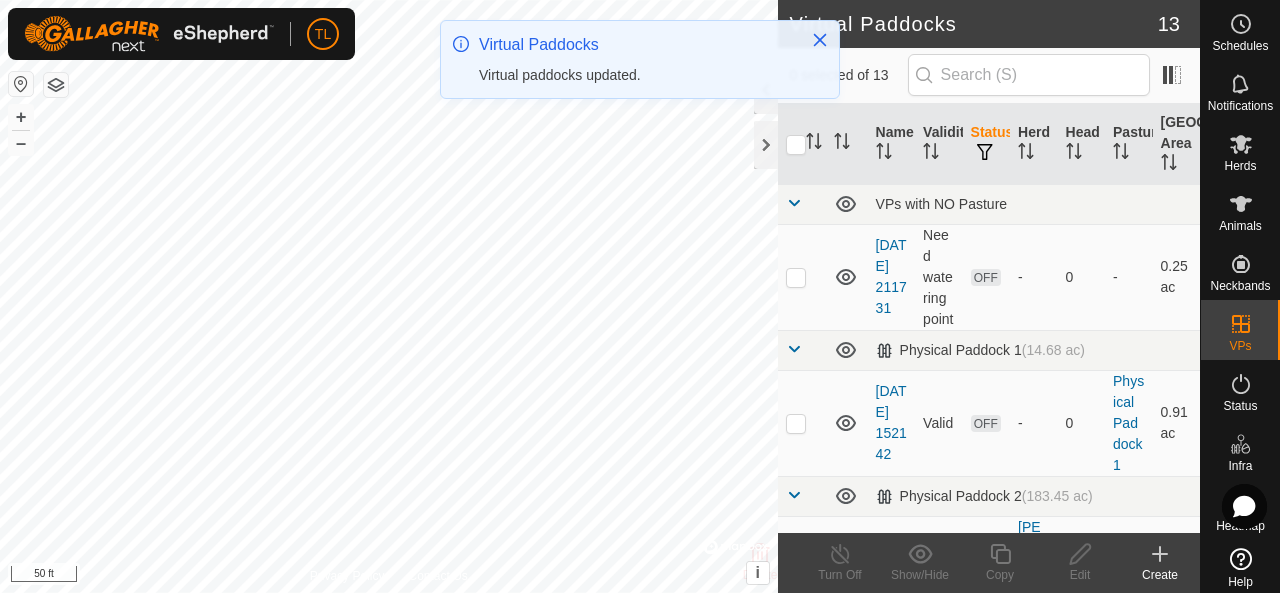 checkbox on "true" 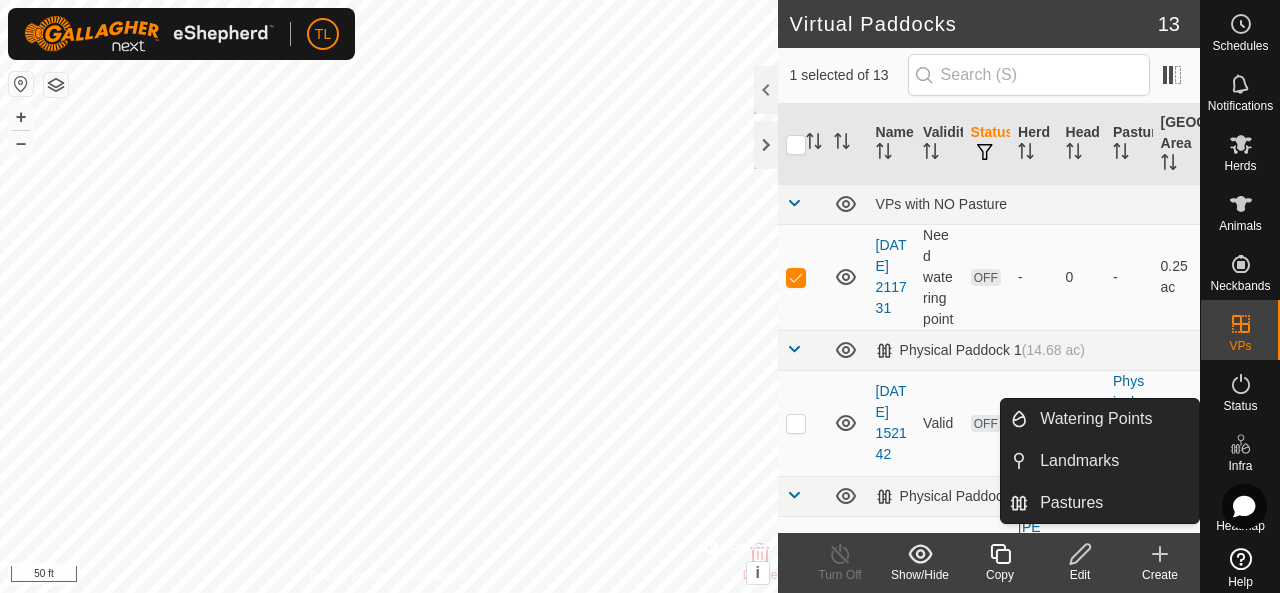 click 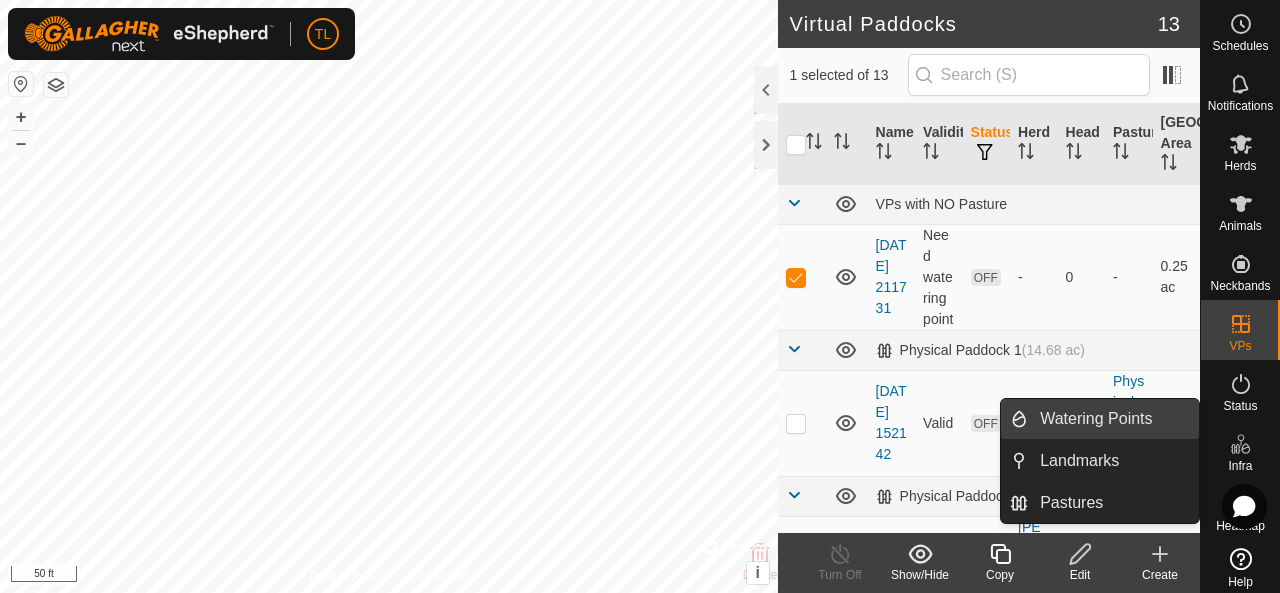 click on "Watering Points" at bounding box center (1113, 419) 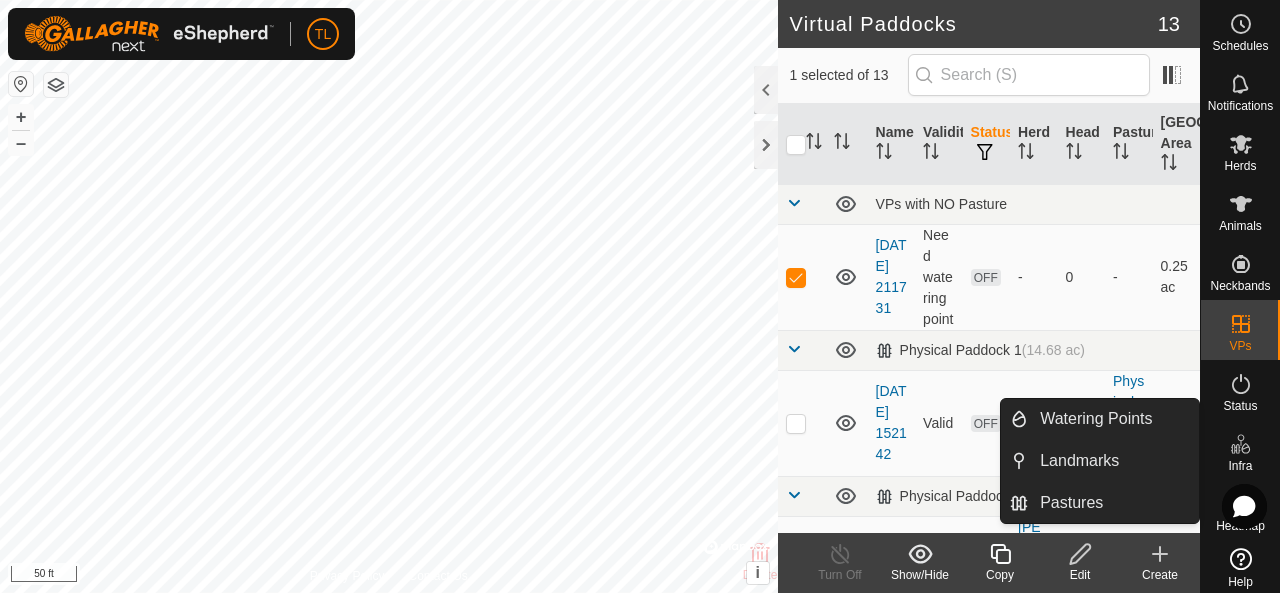 click at bounding box center (1241, 444) 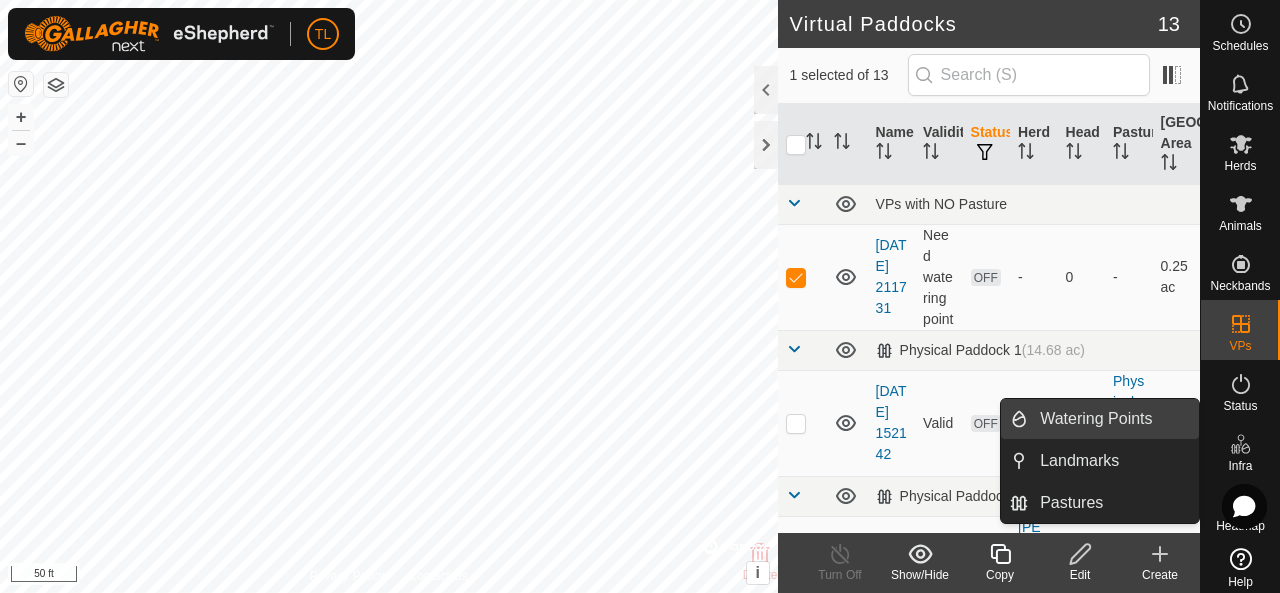 click on "Watering Points" at bounding box center (1113, 419) 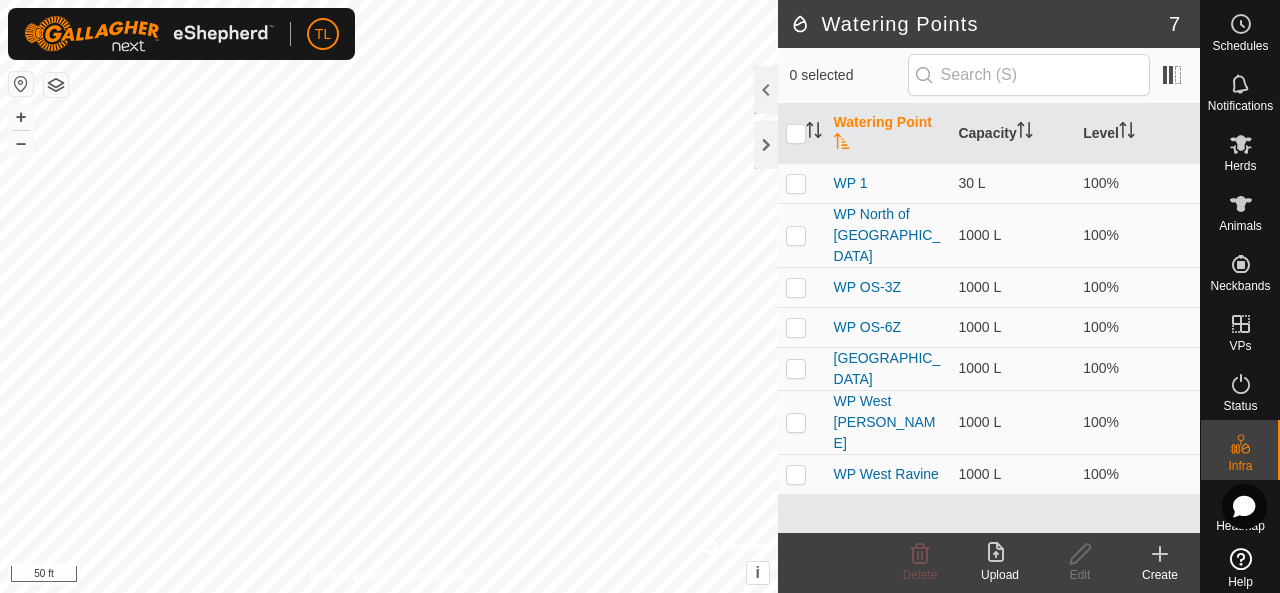 click on "Create" 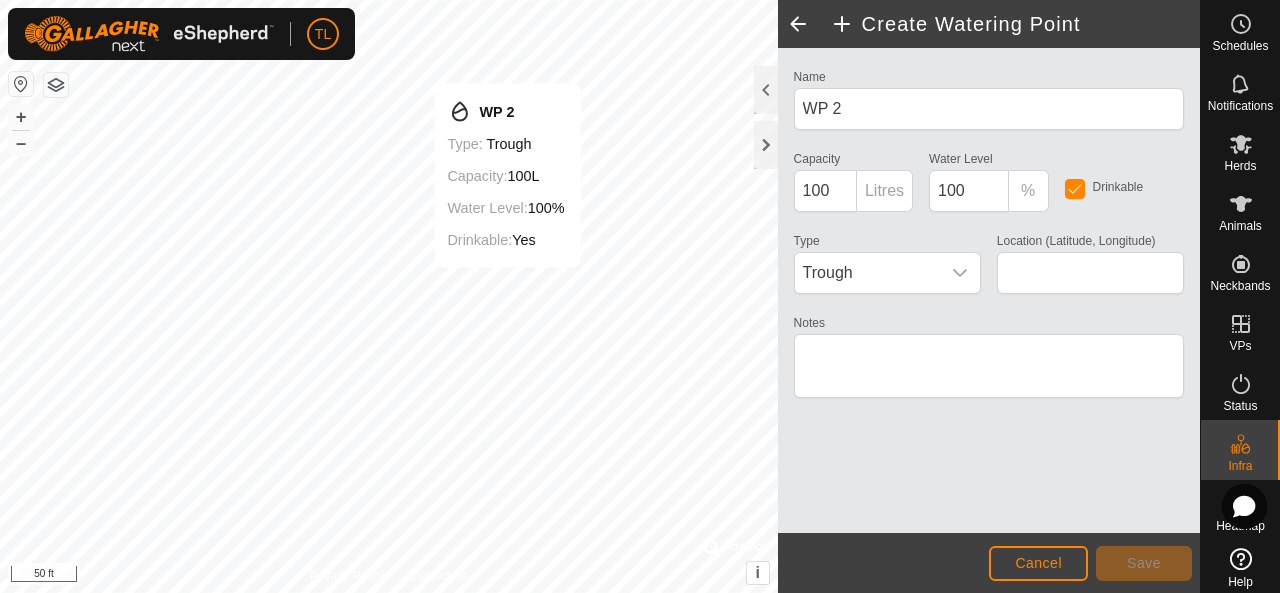 type on "42.543195, -90.513829" 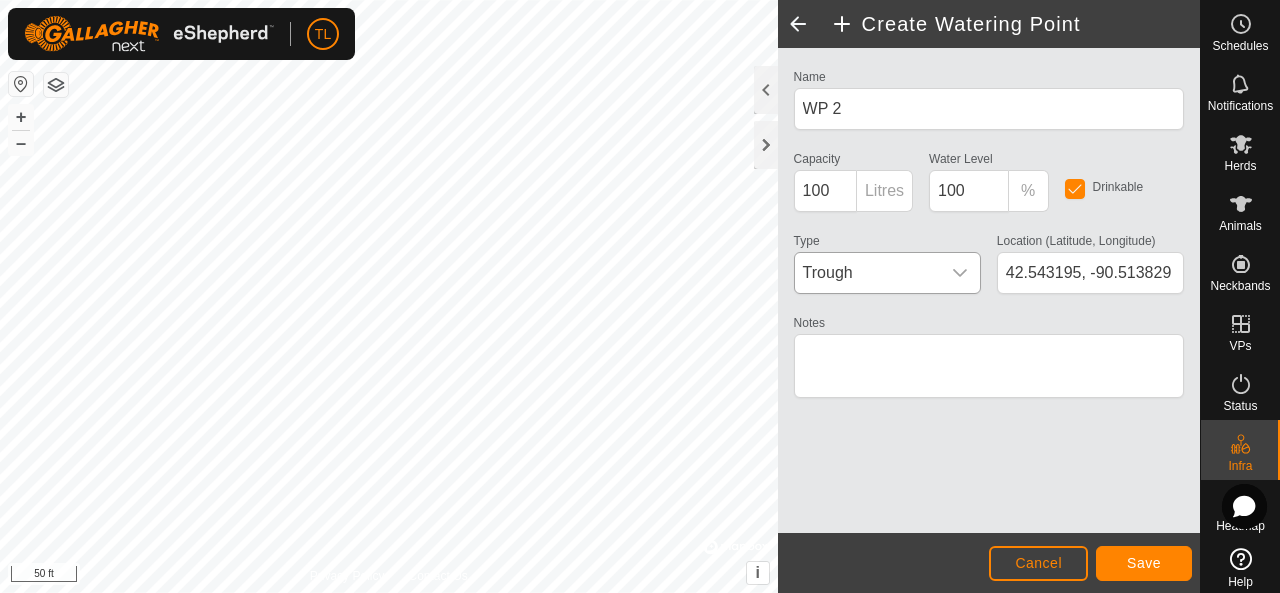 click at bounding box center [960, 273] 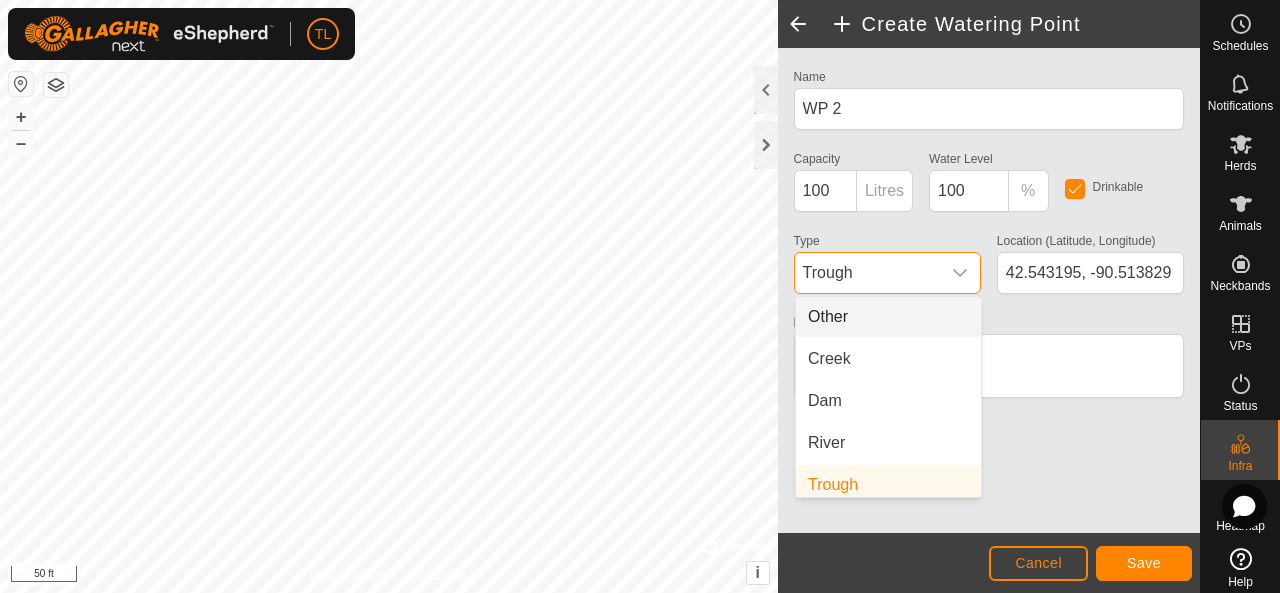 scroll, scrollTop: 8, scrollLeft: 0, axis: vertical 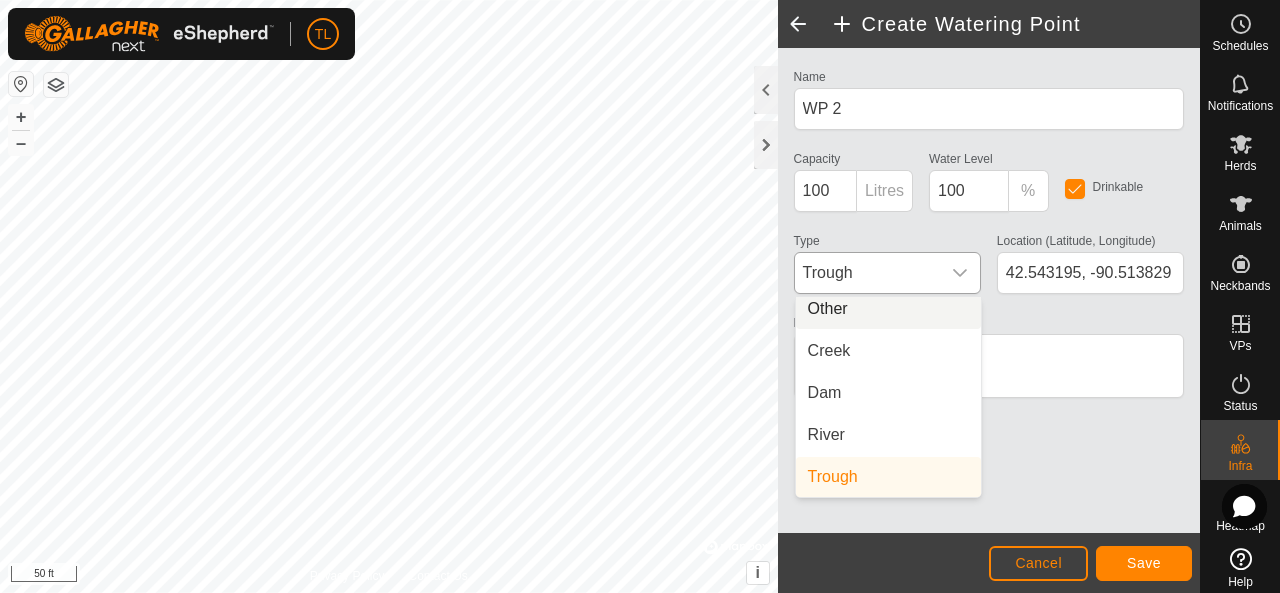 click at bounding box center (960, 273) 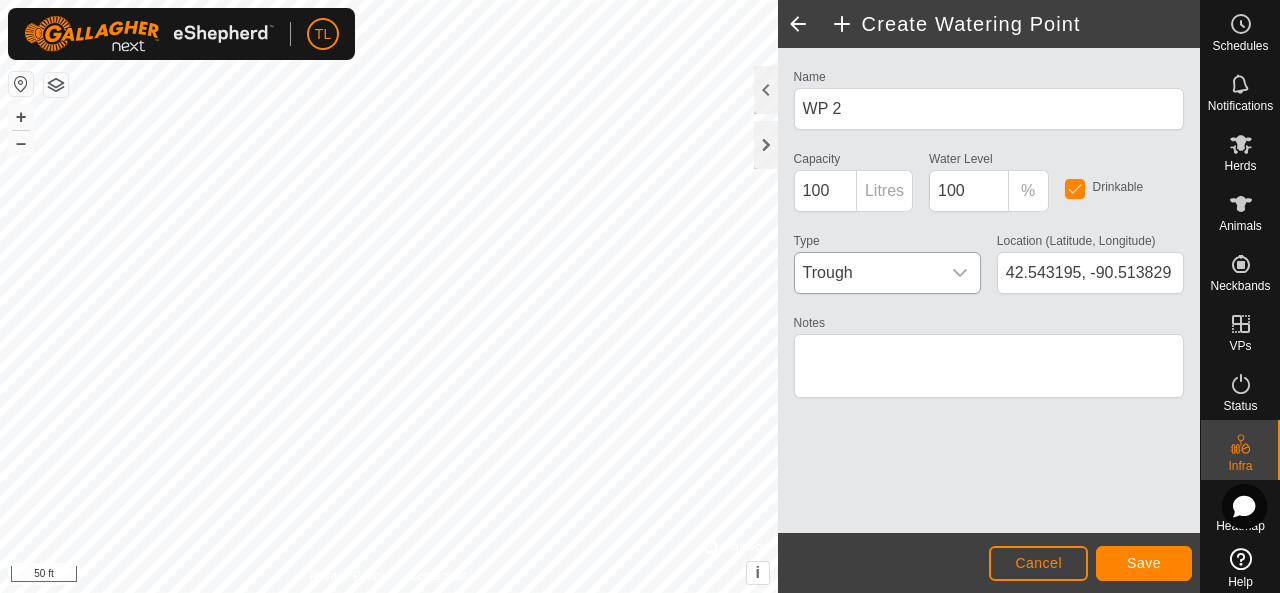 scroll, scrollTop: 0, scrollLeft: 0, axis: both 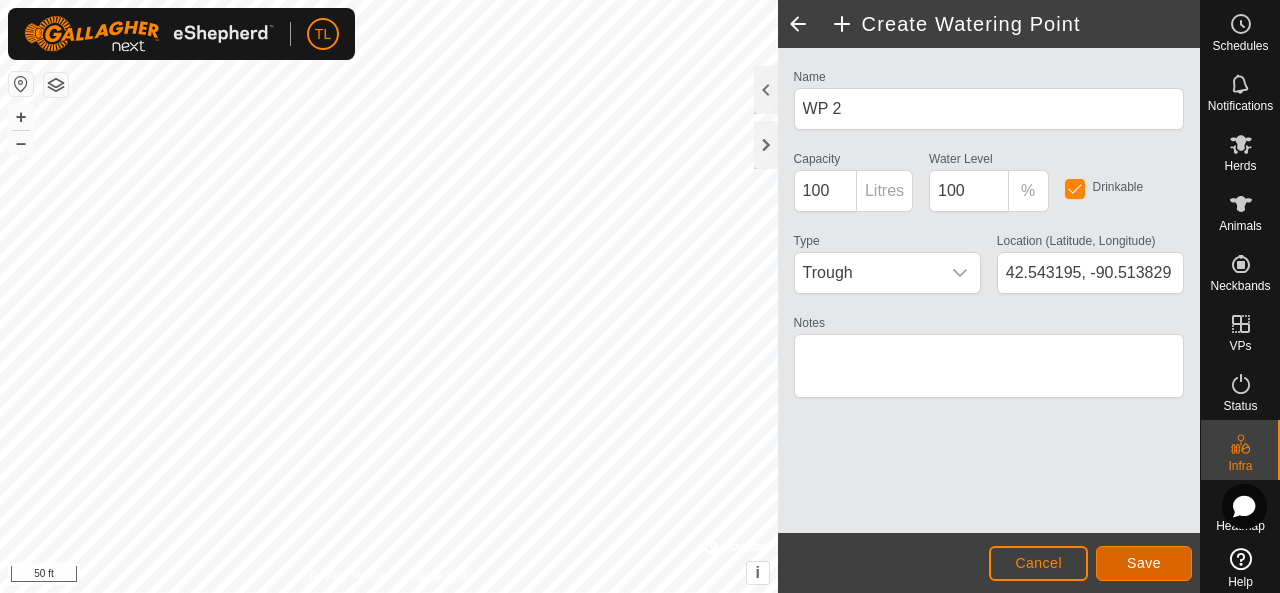 click on "Save" 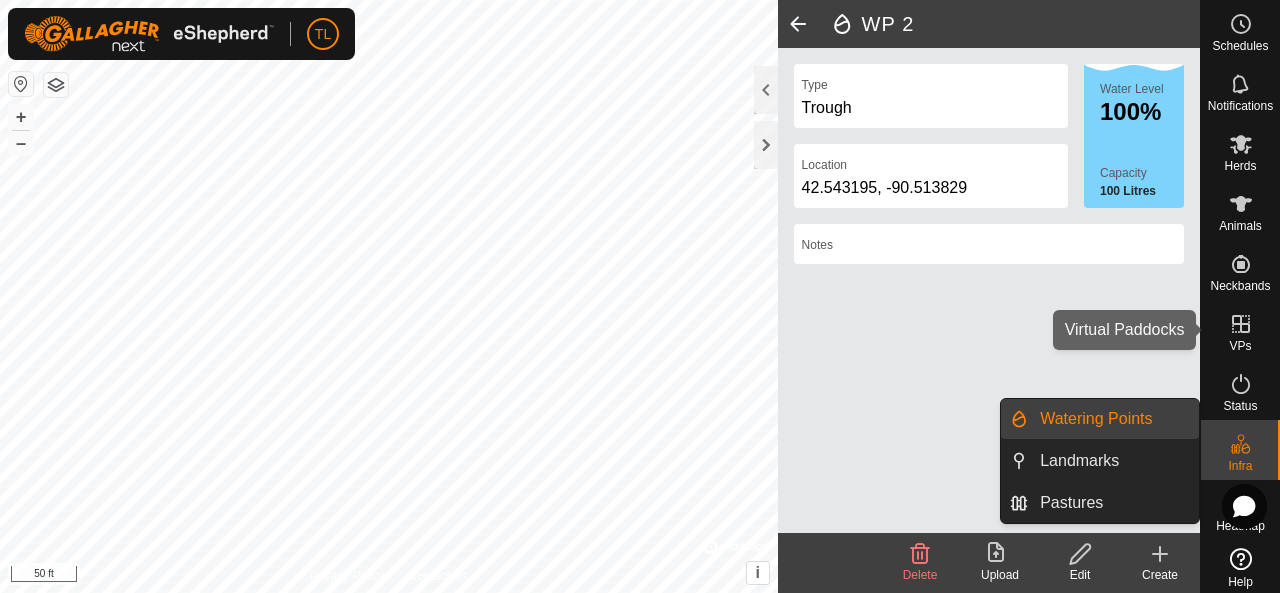 click on "VPs" at bounding box center (1240, 346) 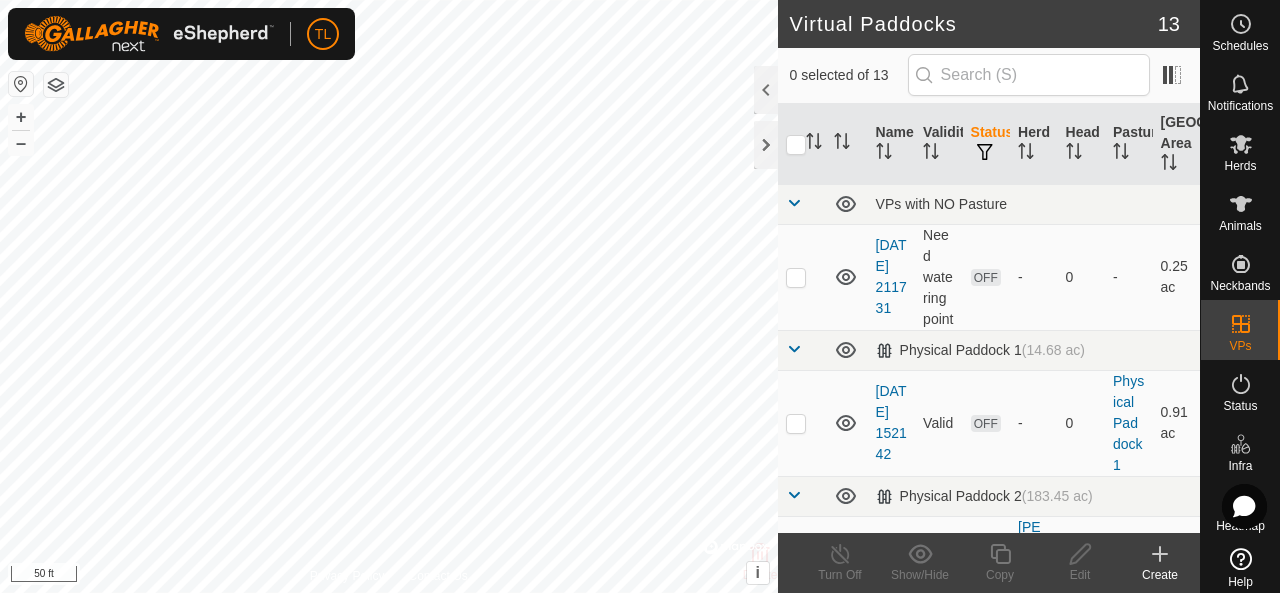 checkbox on "true" 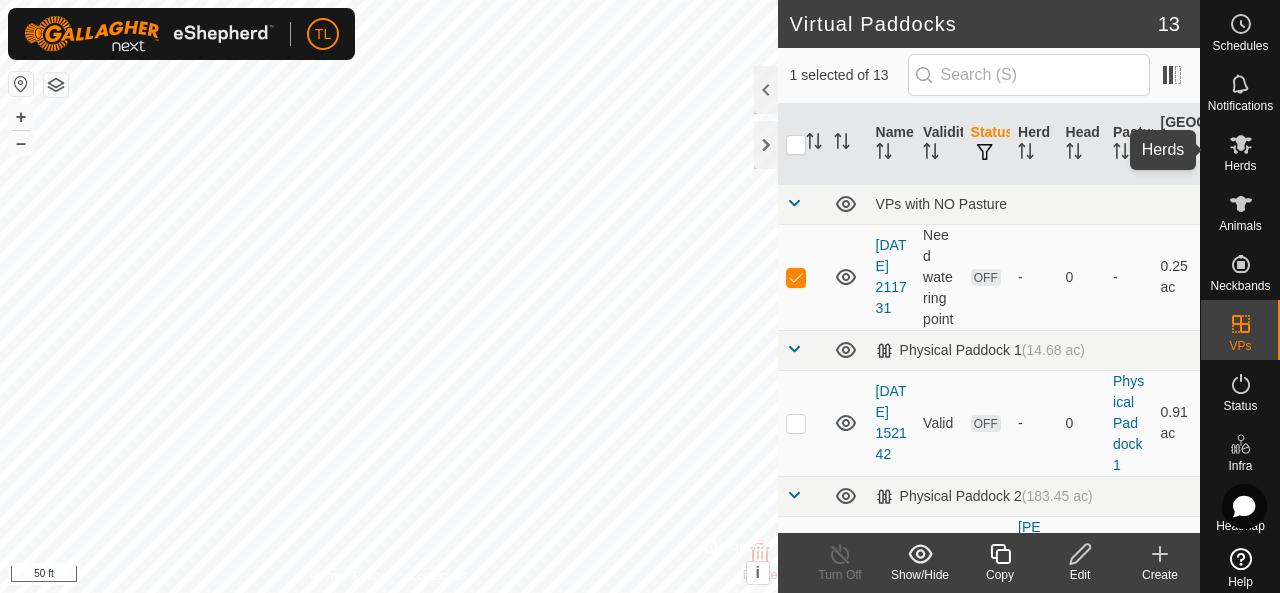 click on "Herds" at bounding box center [1240, 166] 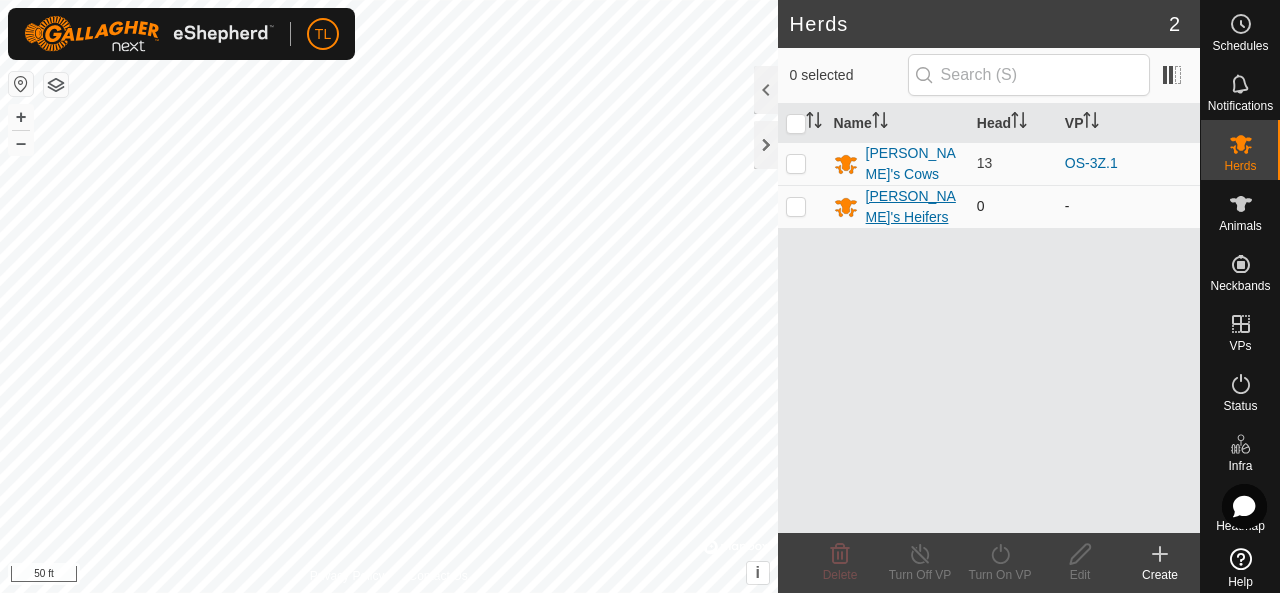 click on "[PERSON_NAME]'s Heifers" at bounding box center (913, 207) 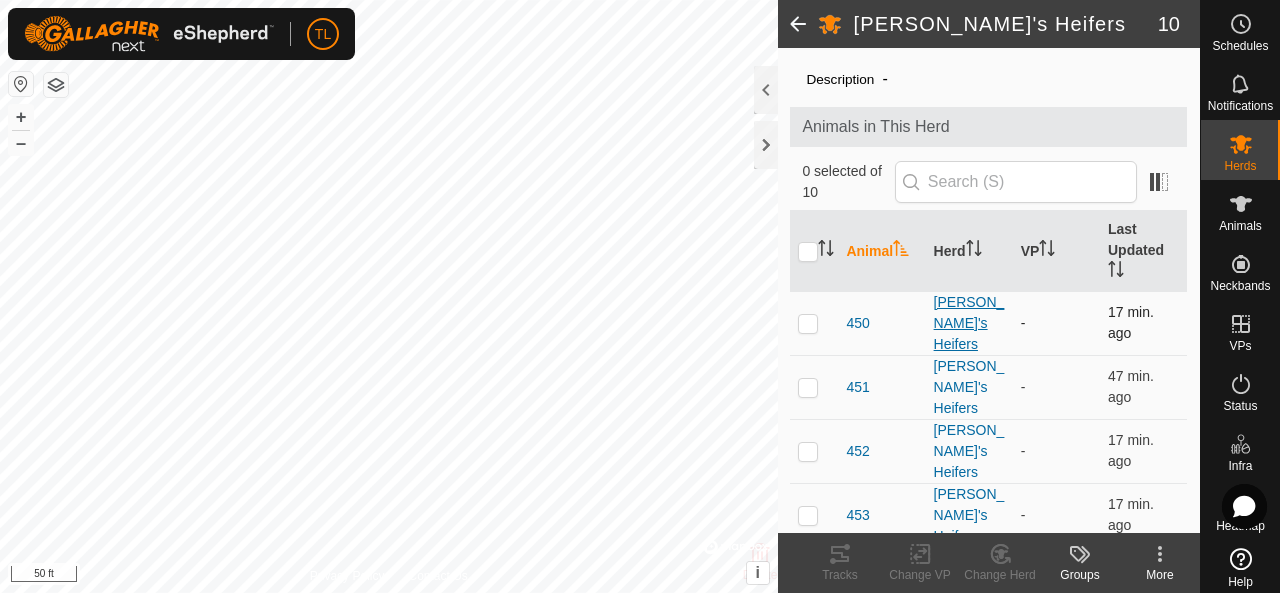 scroll, scrollTop: 47, scrollLeft: 0, axis: vertical 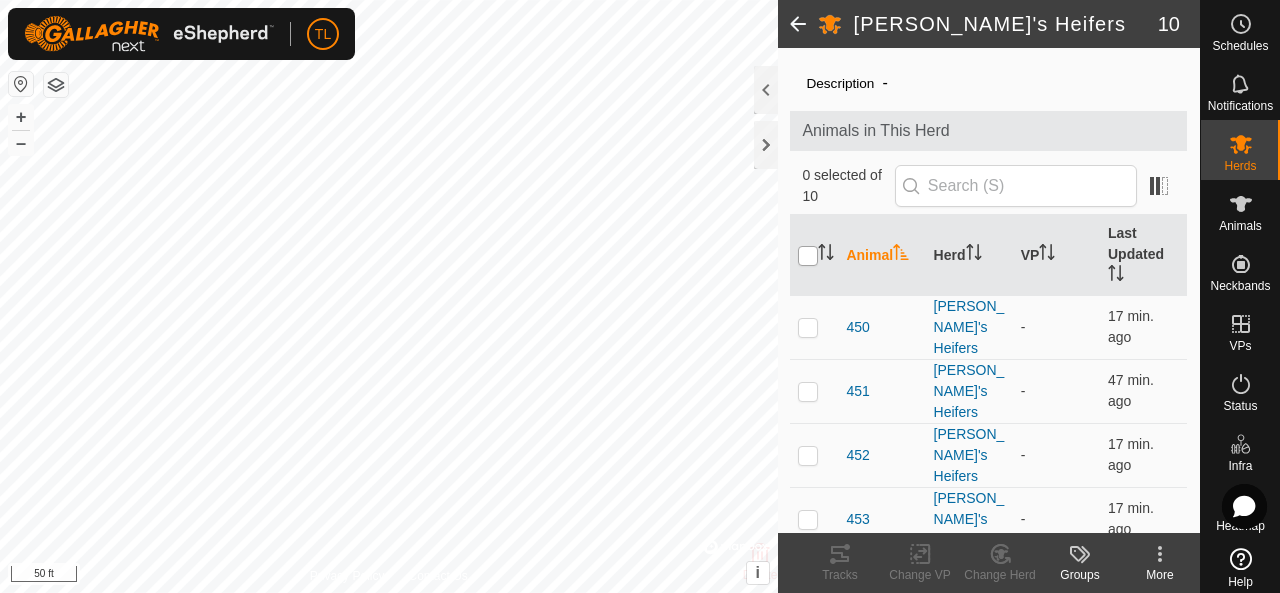 click at bounding box center [808, 256] 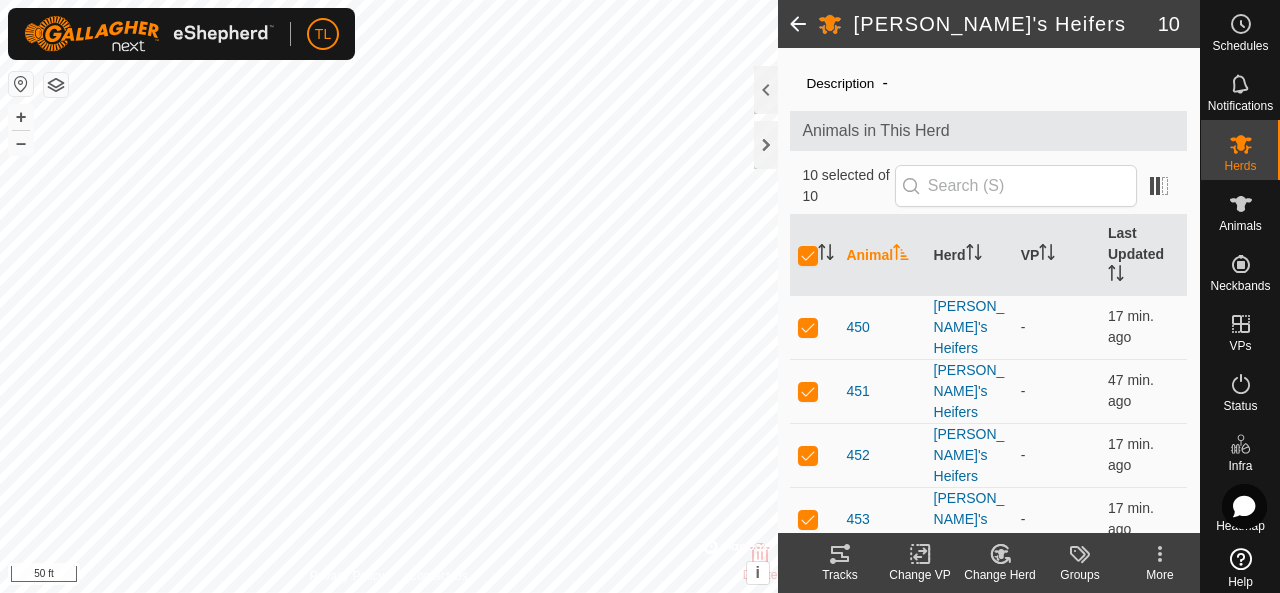 click on "Change VP" 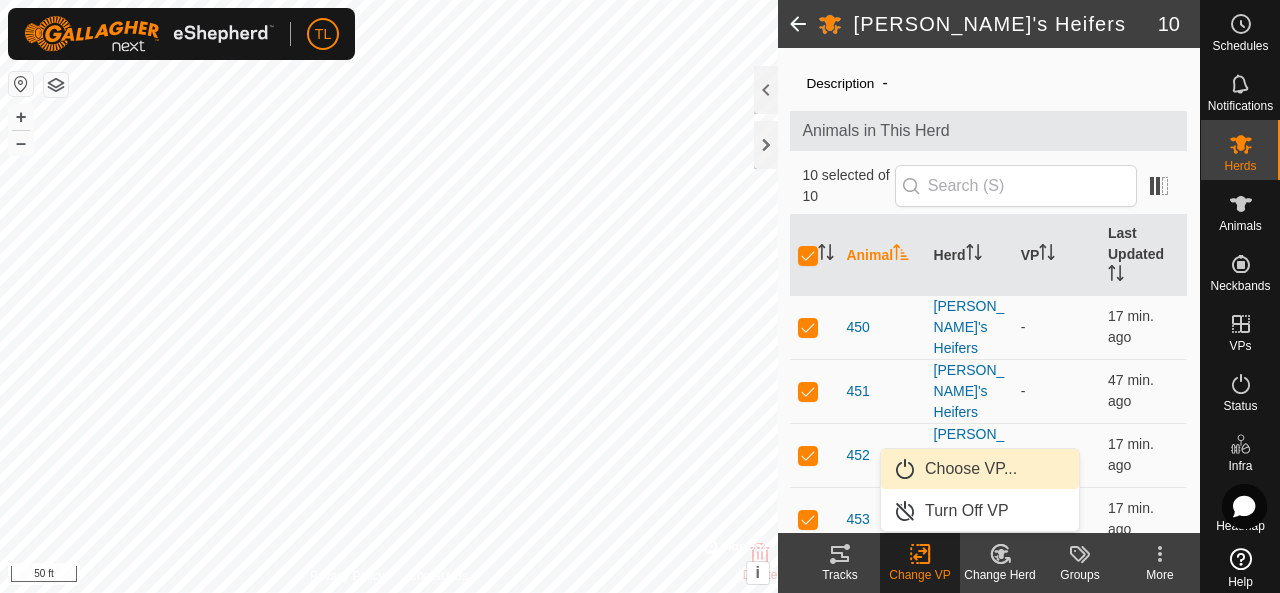 click on "Choose VP..." at bounding box center (980, 469) 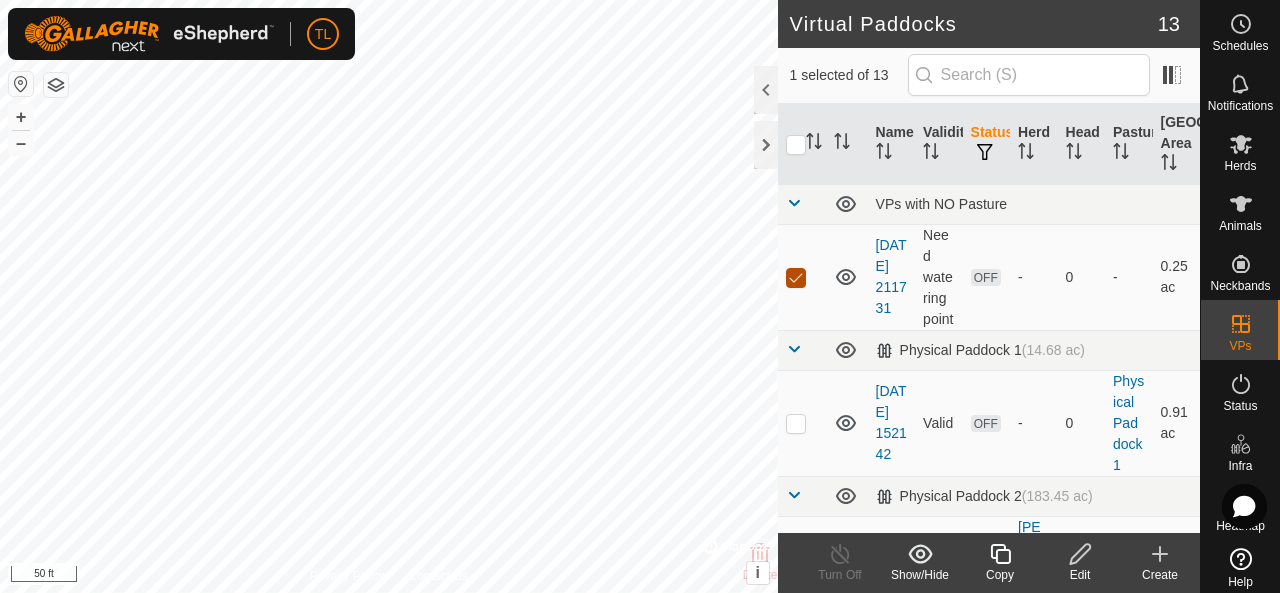 click at bounding box center [796, 278] 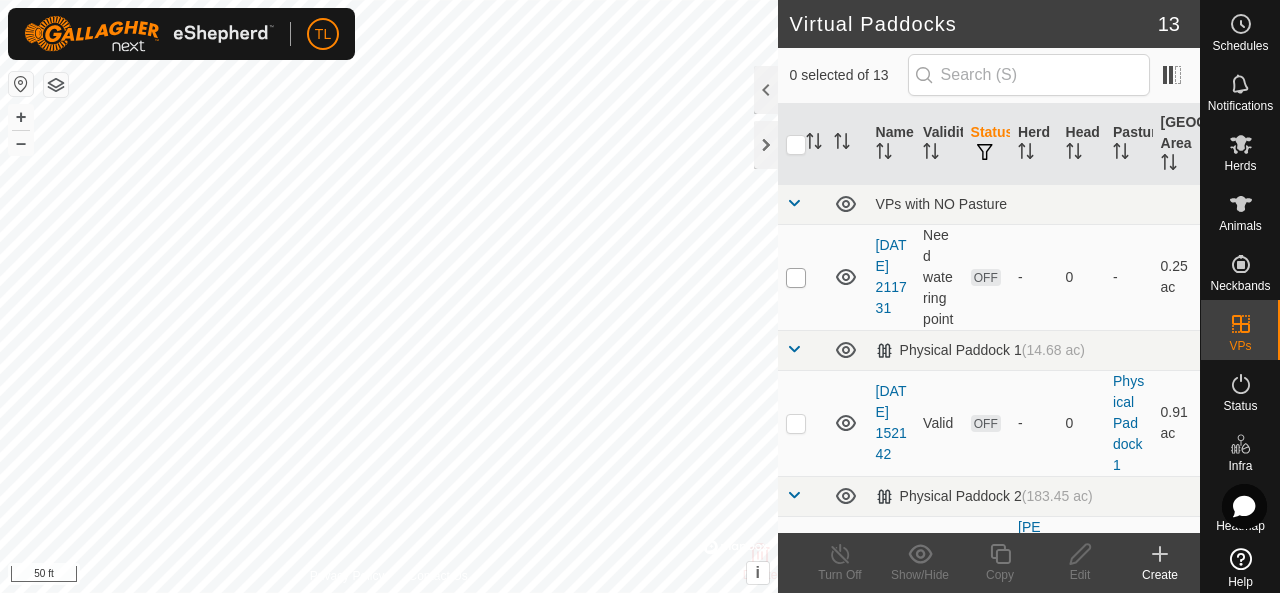 checkbox on "true" 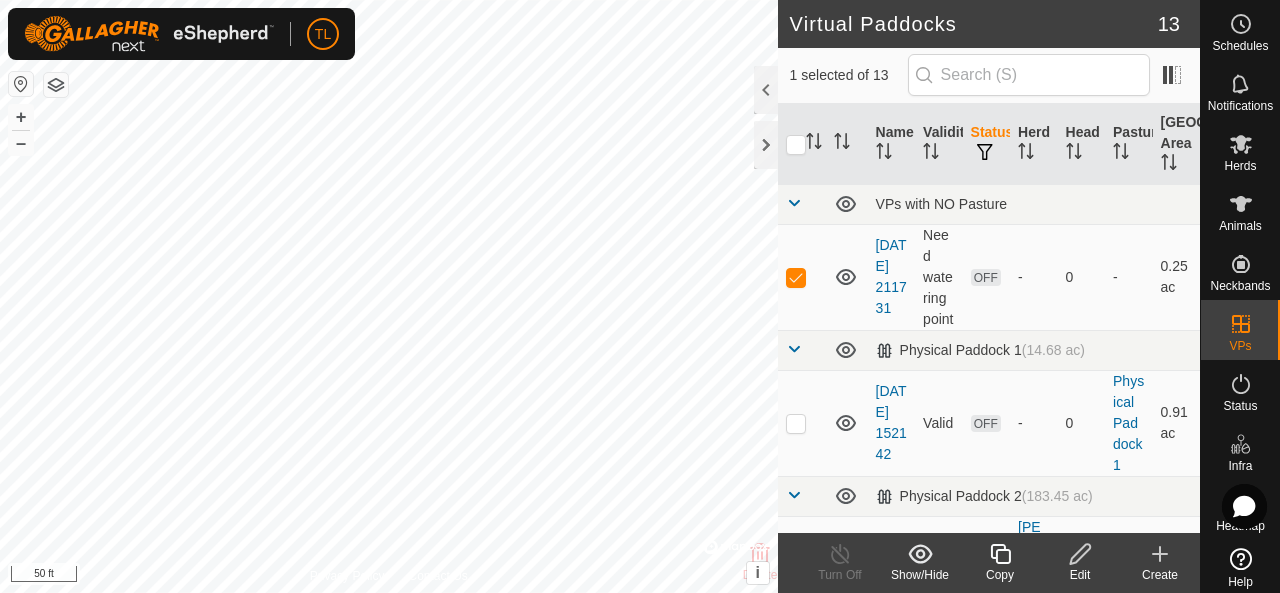click 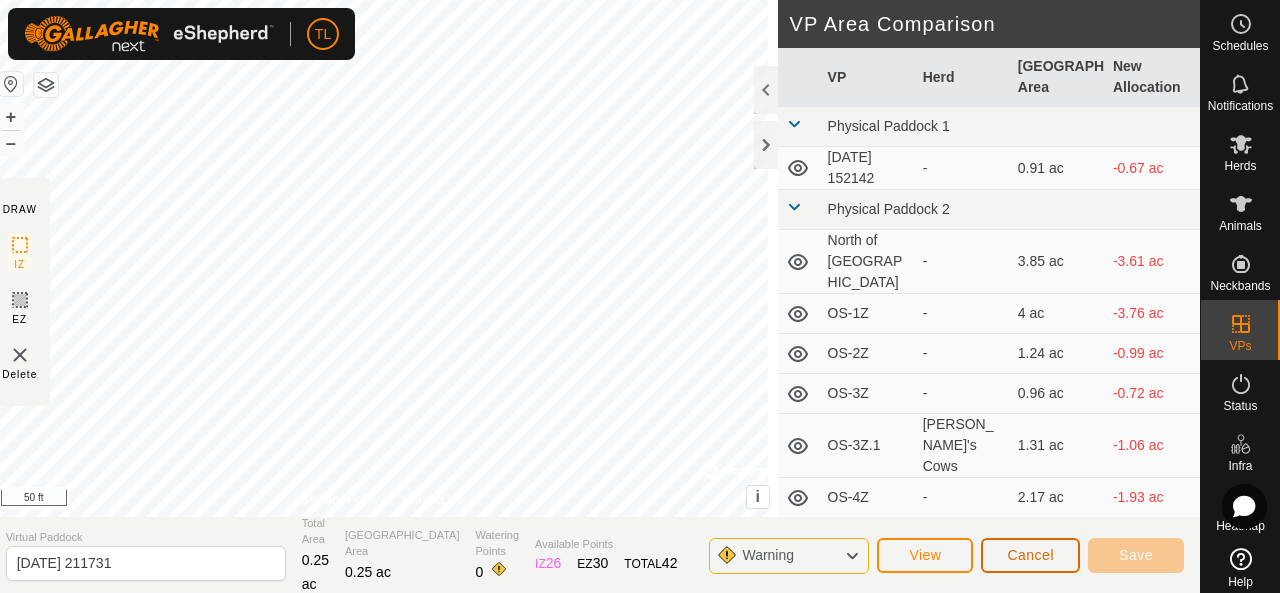 click on "Cancel" 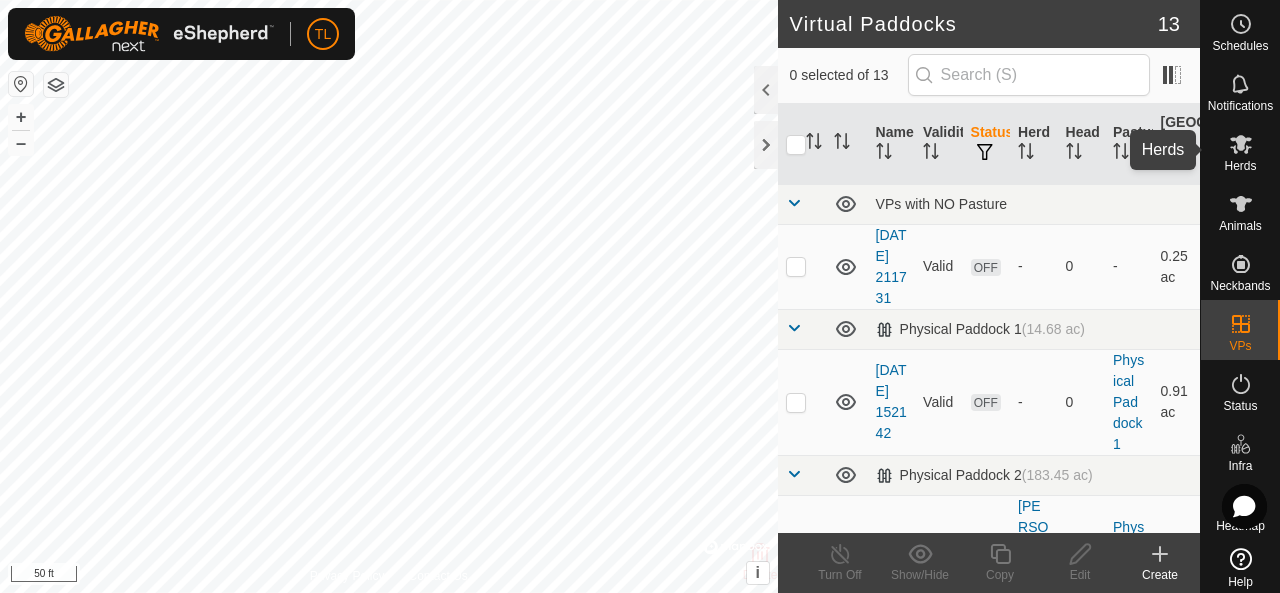 click on "Herds" at bounding box center (1240, 166) 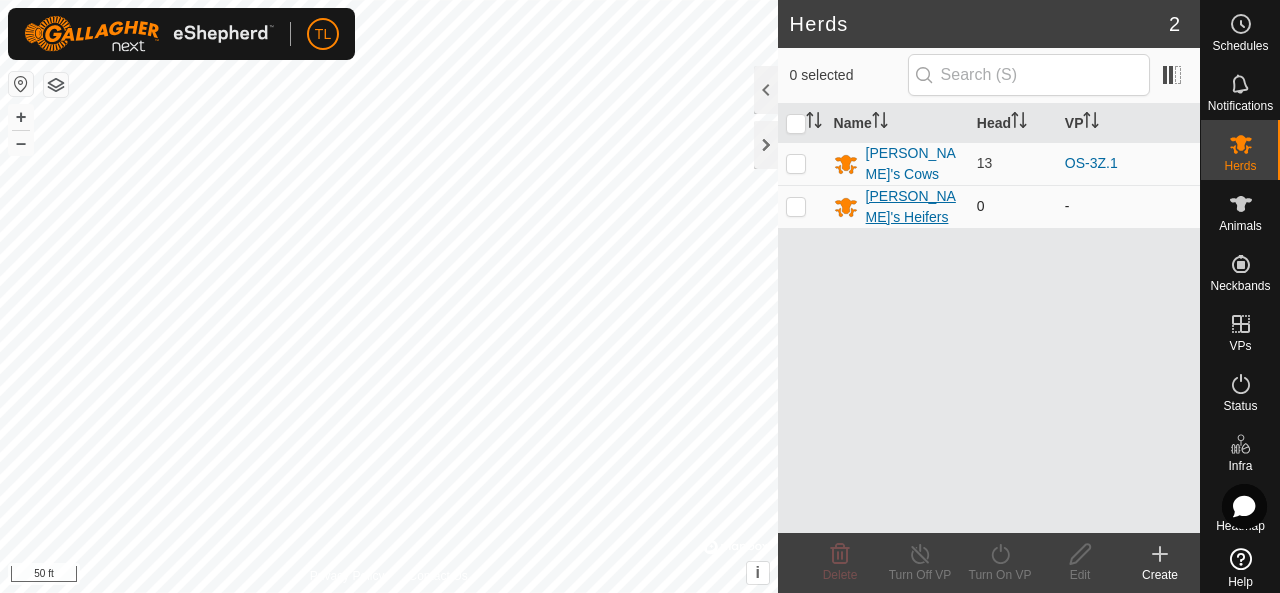 click on "[PERSON_NAME]'s Heifers" at bounding box center (913, 207) 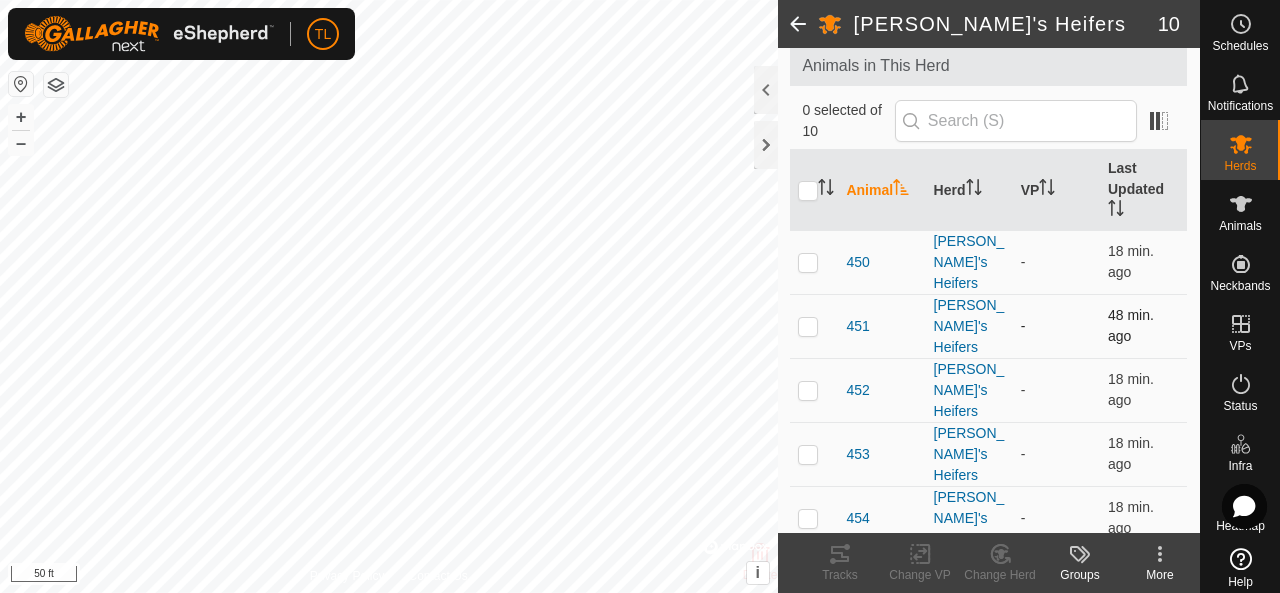 scroll, scrollTop: 234, scrollLeft: 0, axis: vertical 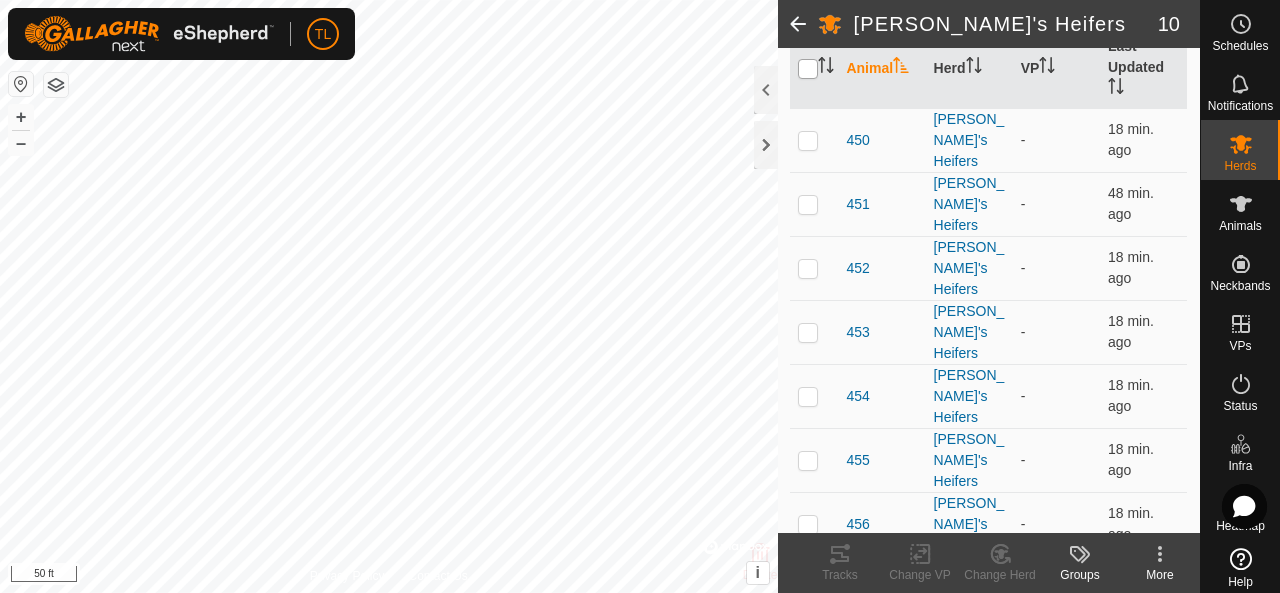 click at bounding box center [808, 69] 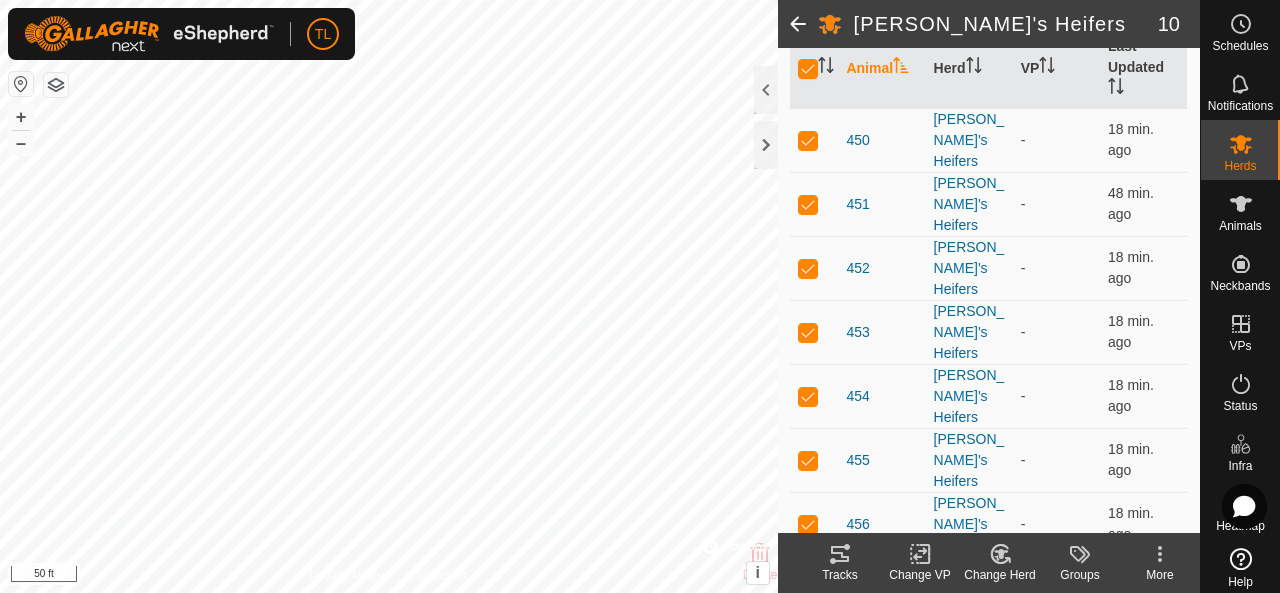 click on "Change VP" 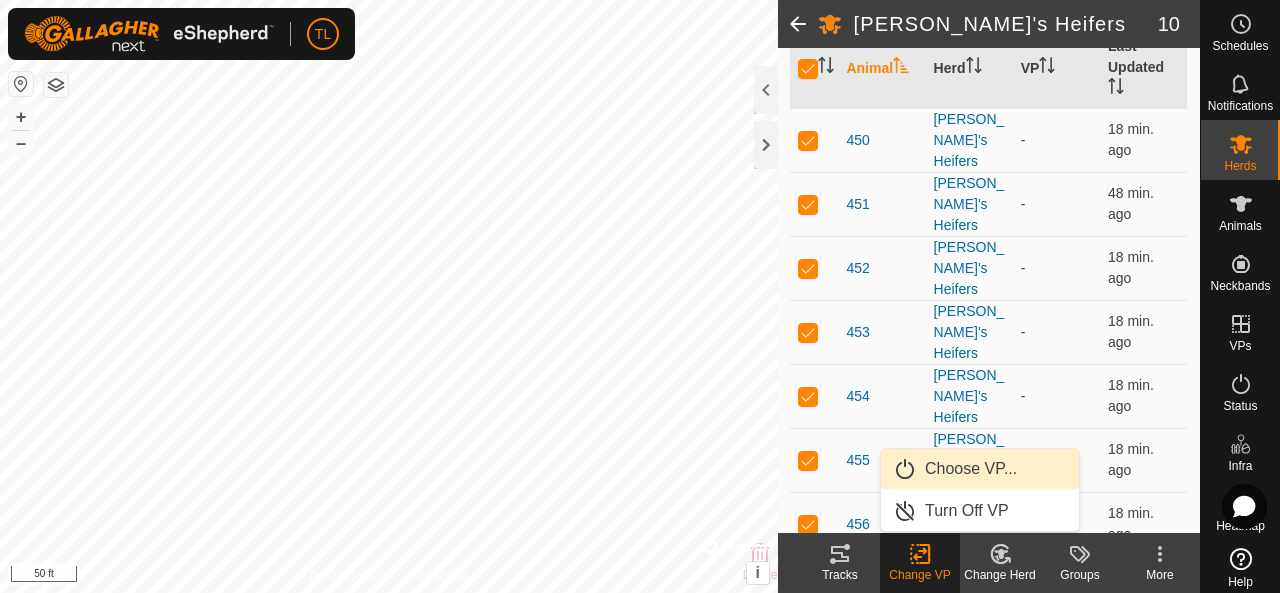 click on "Choose VP..." at bounding box center [980, 469] 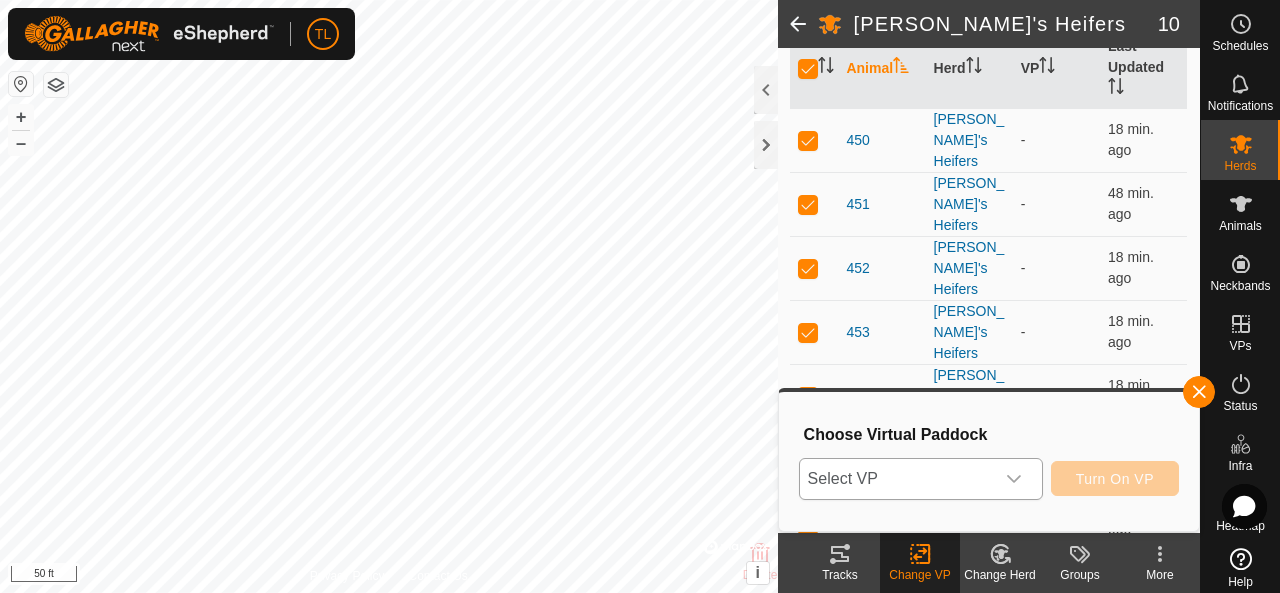click 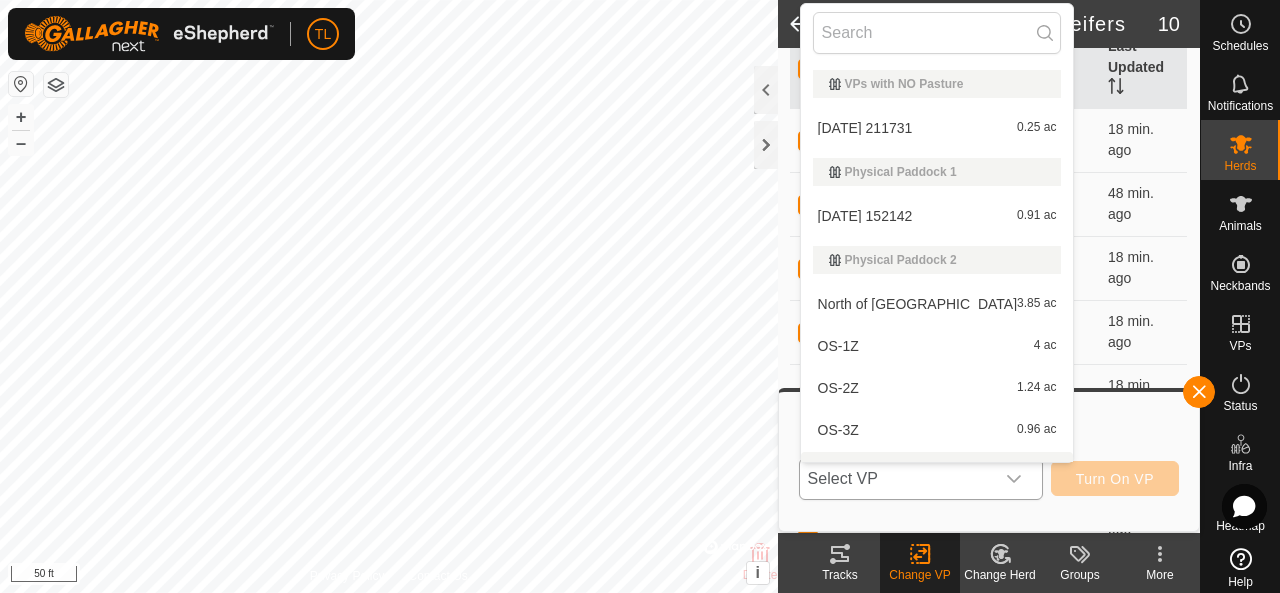 scroll, scrollTop: 30, scrollLeft: 0, axis: vertical 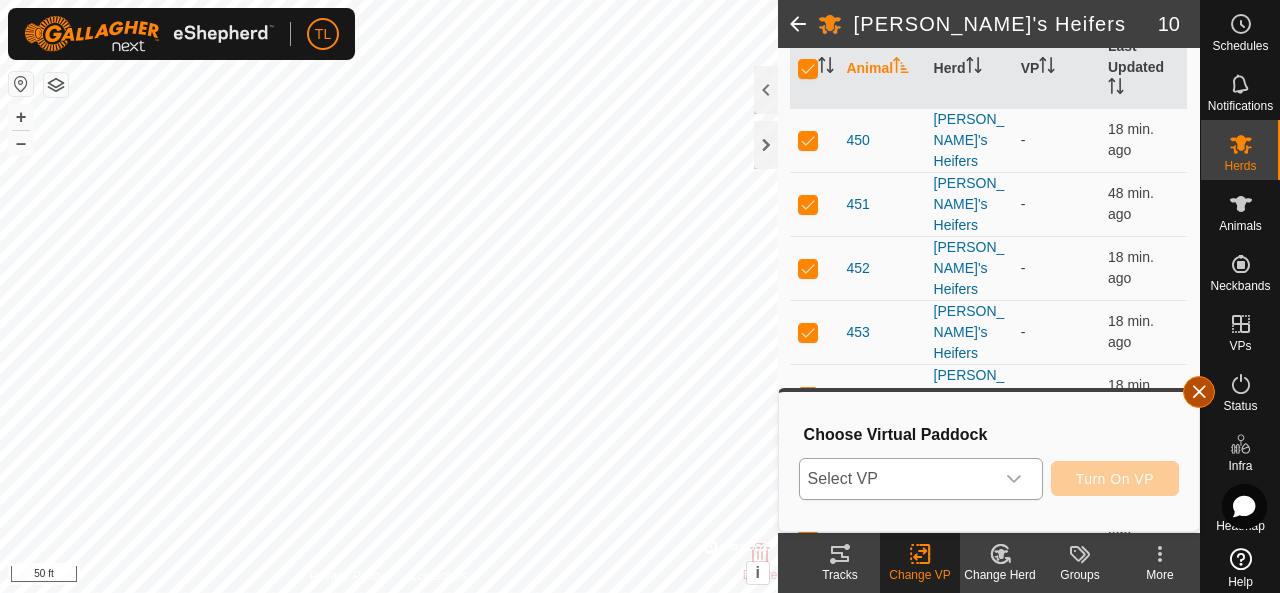 click at bounding box center (1199, 392) 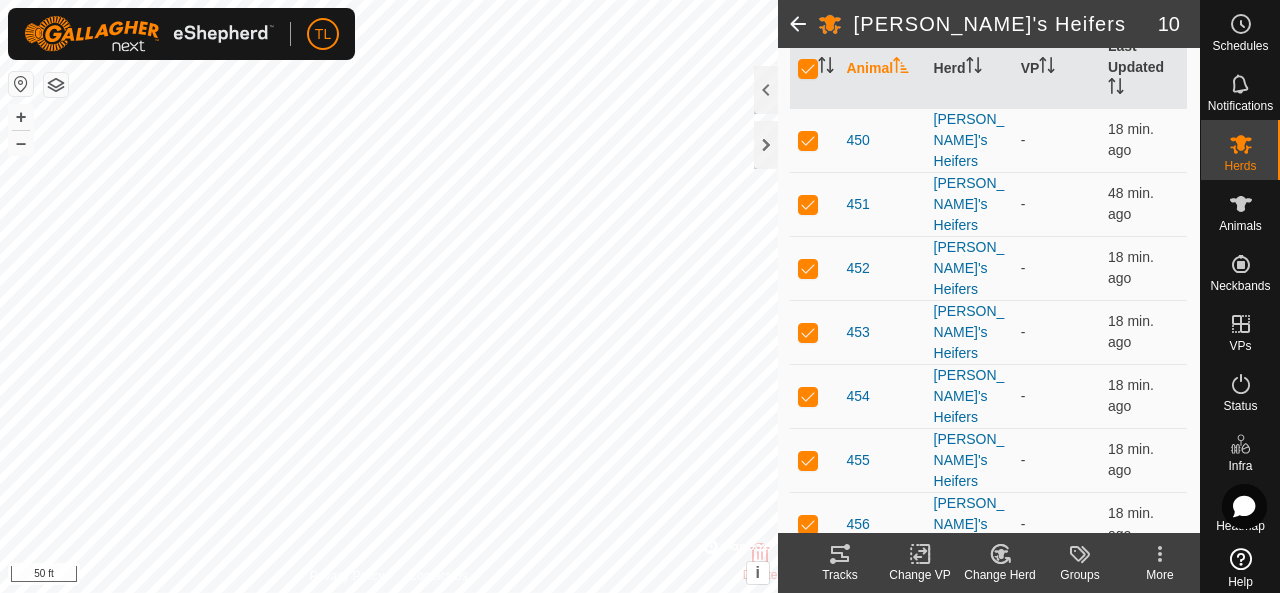 click 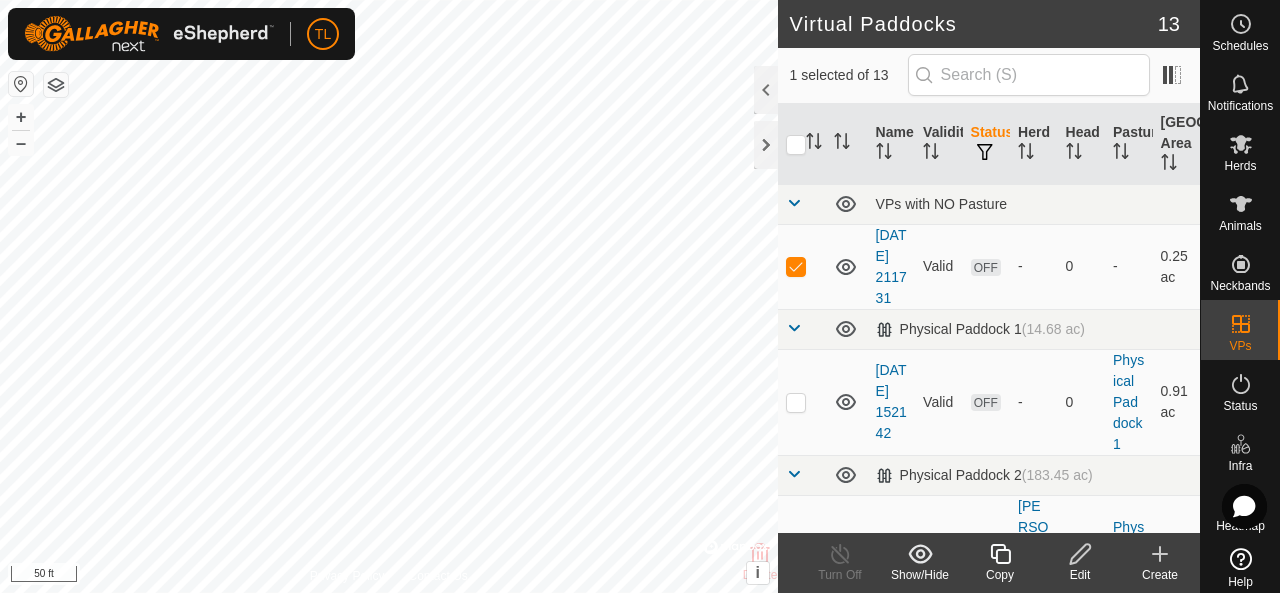 click at bounding box center [847, 266] 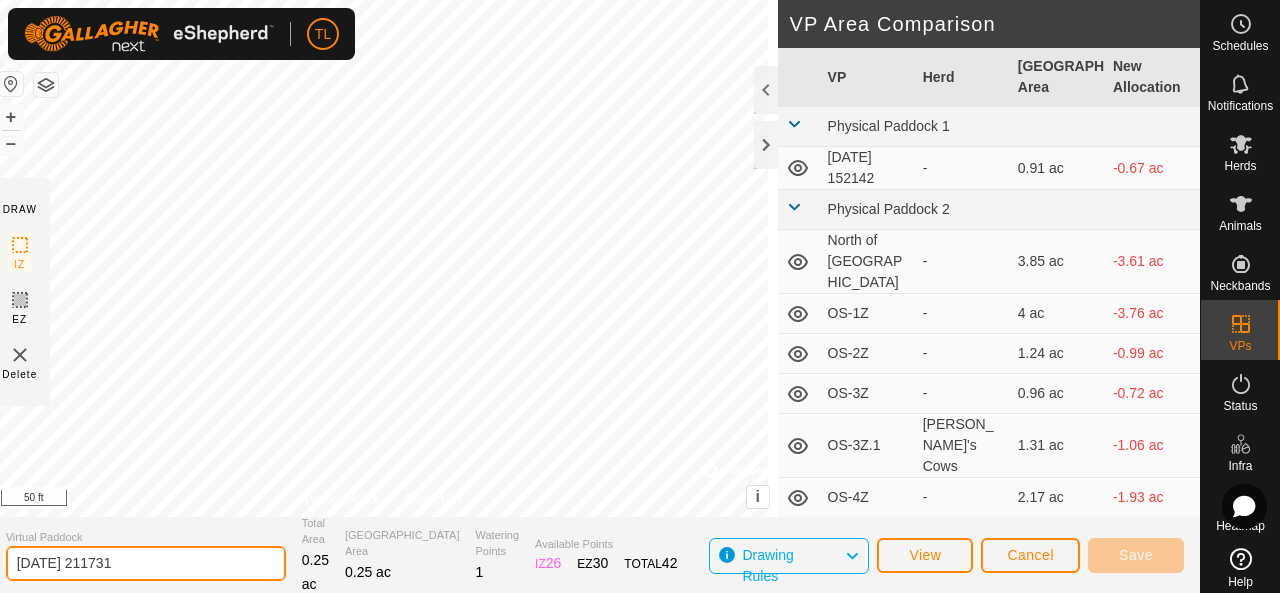 click on "[DATE] 211731" 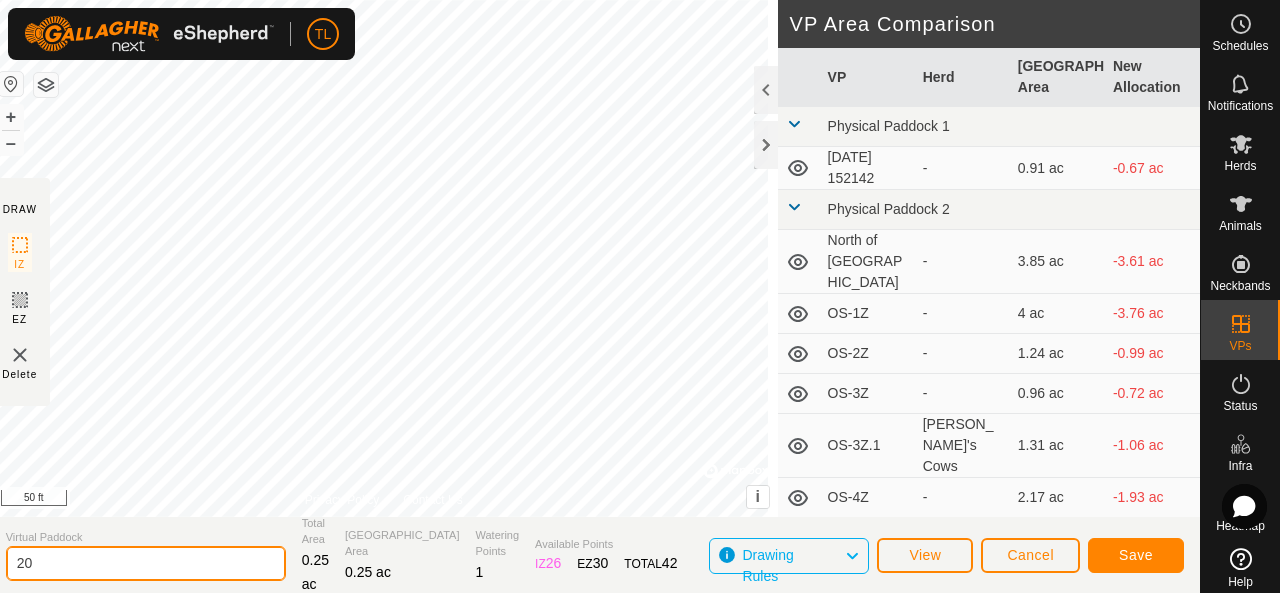 type on "2" 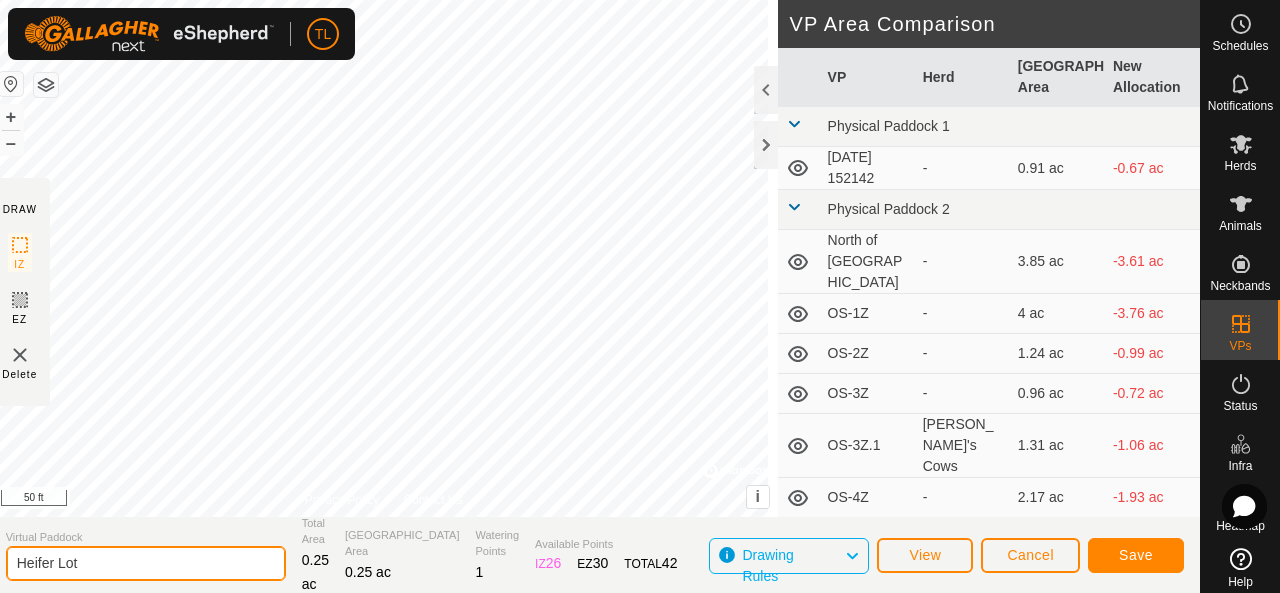 type on "Heifer Lot" 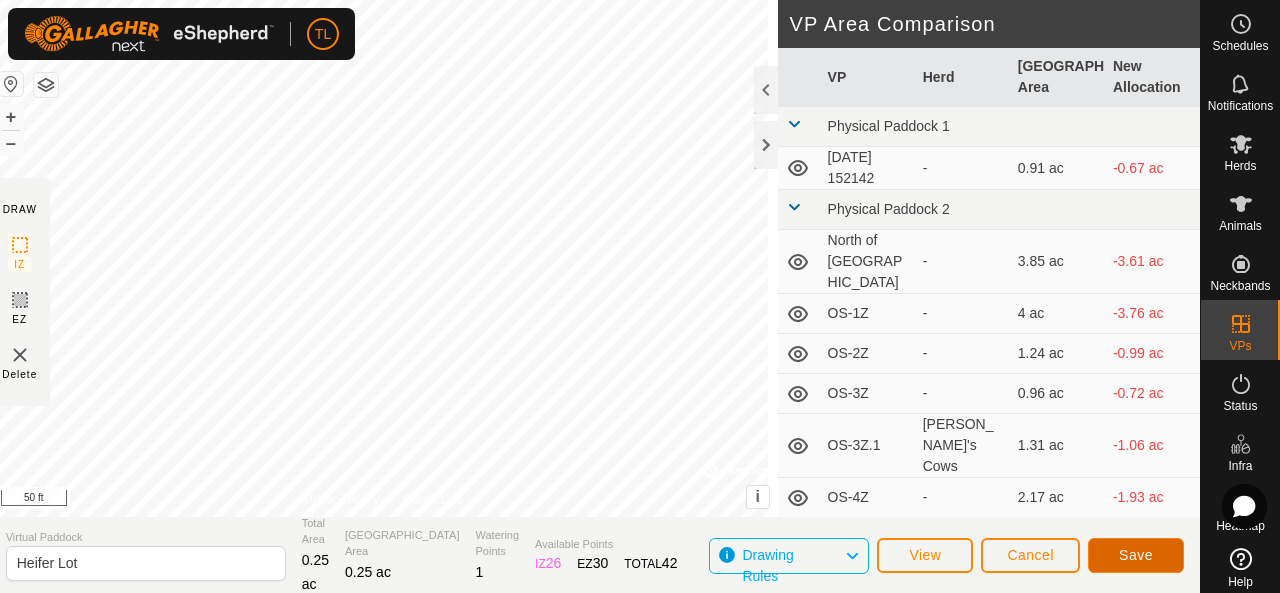 click on "Save" 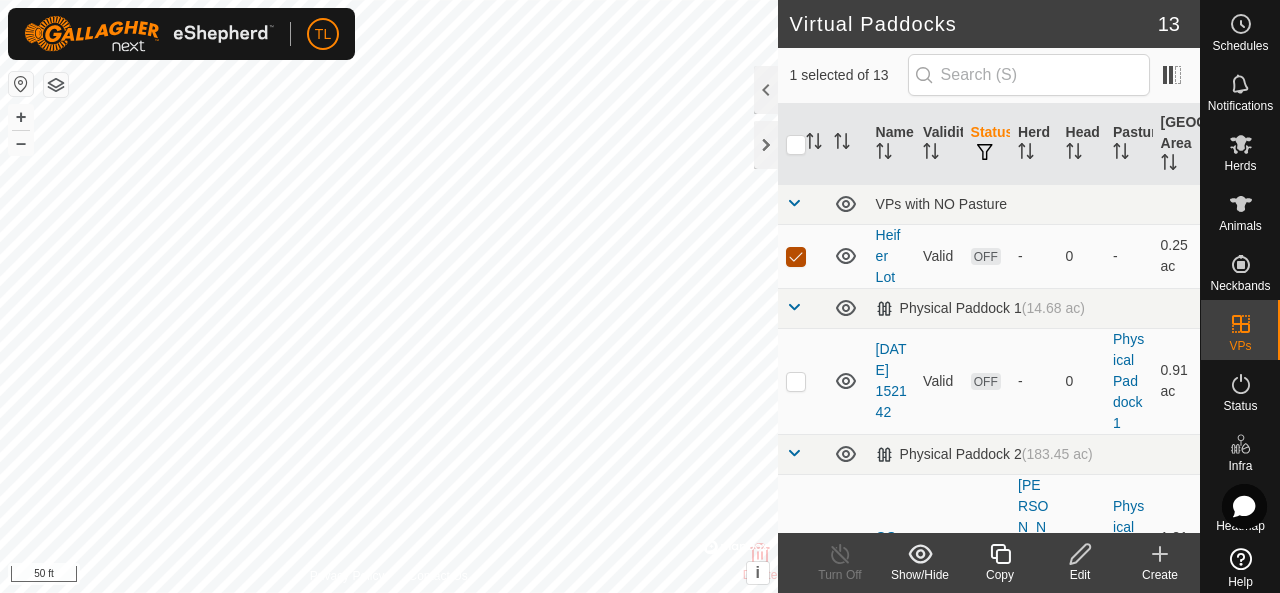 click at bounding box center [796, 257] 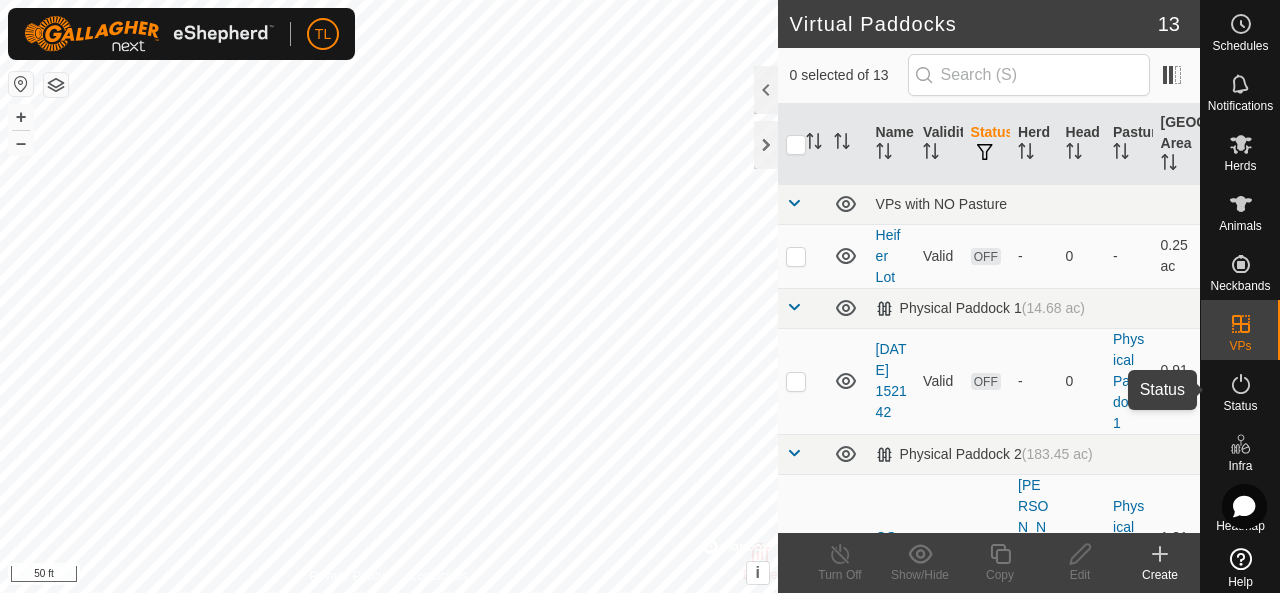 click on "Status" at bounding box center [1240, 406] 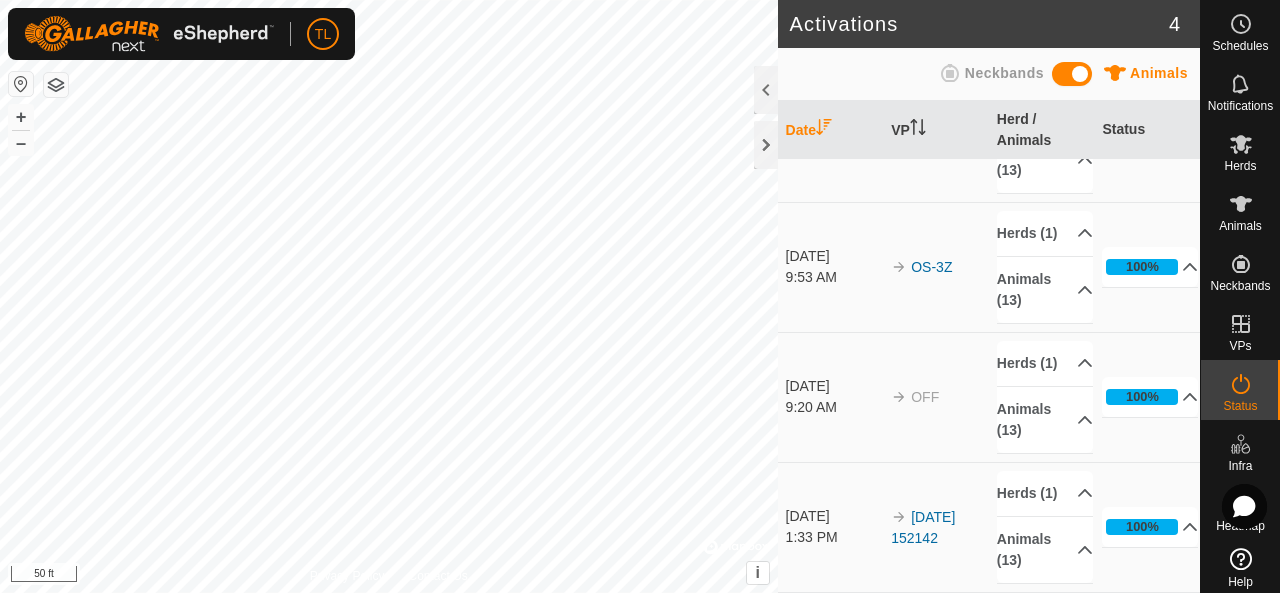 scroll, scrollTop: 165, scrollLeft: 0, axis: vertical 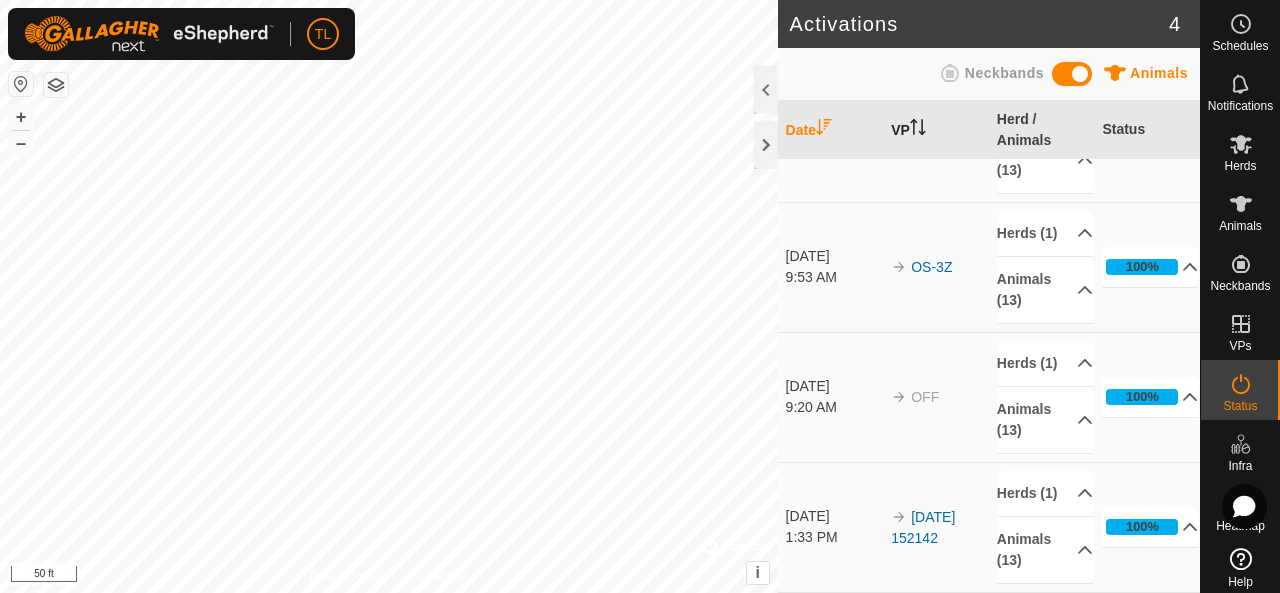 click 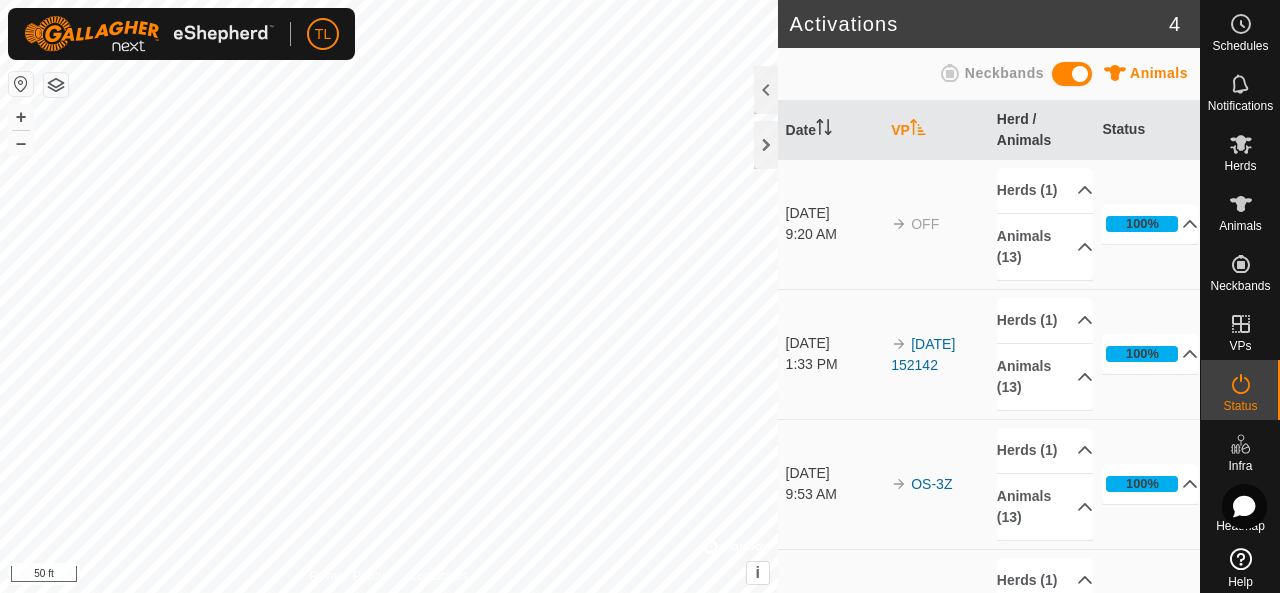 scroll, scrollTop: 165, scrollLeft: 0, axis: vertical 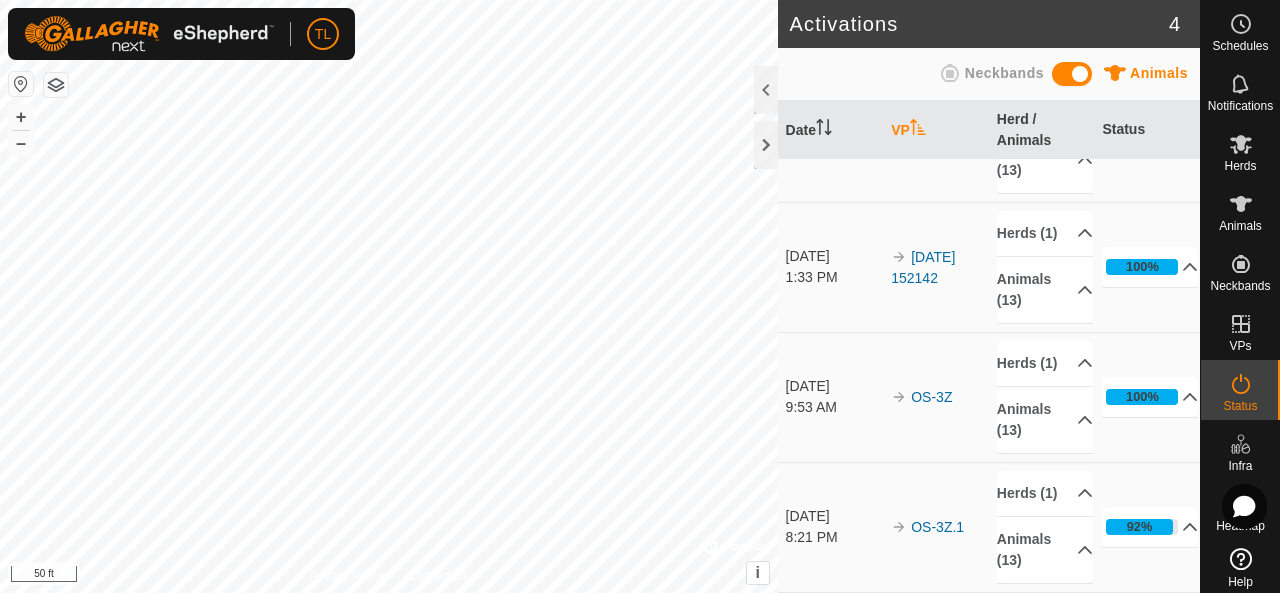 click at bounding box center (1072, 74) 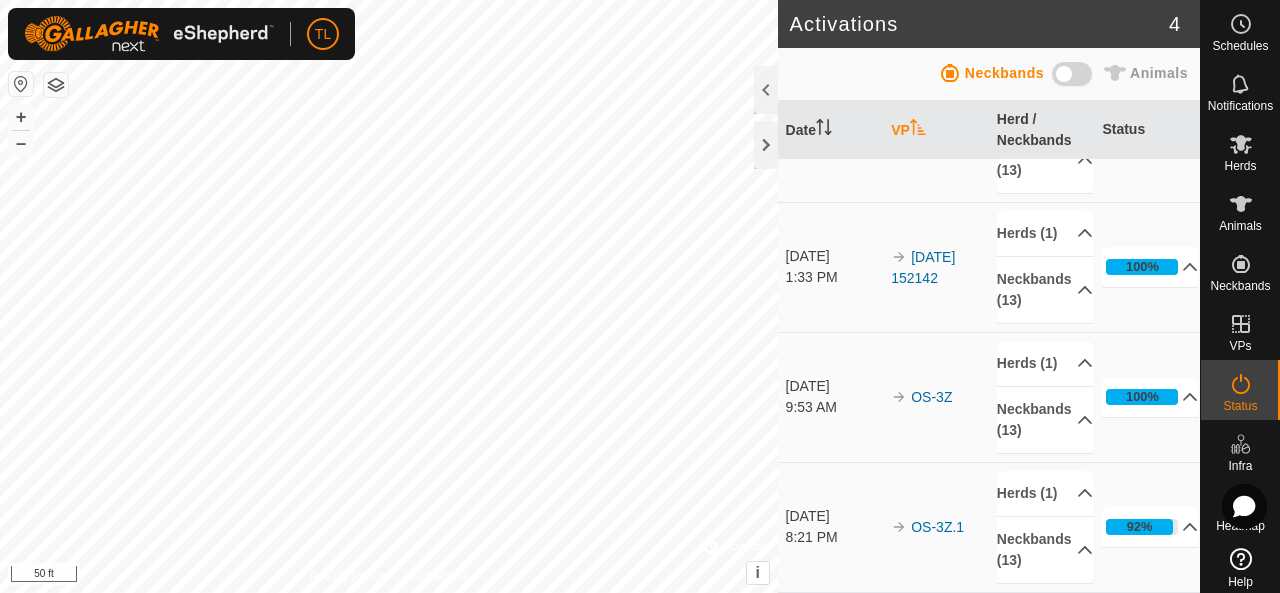 click at bounding box center (1072, 74) 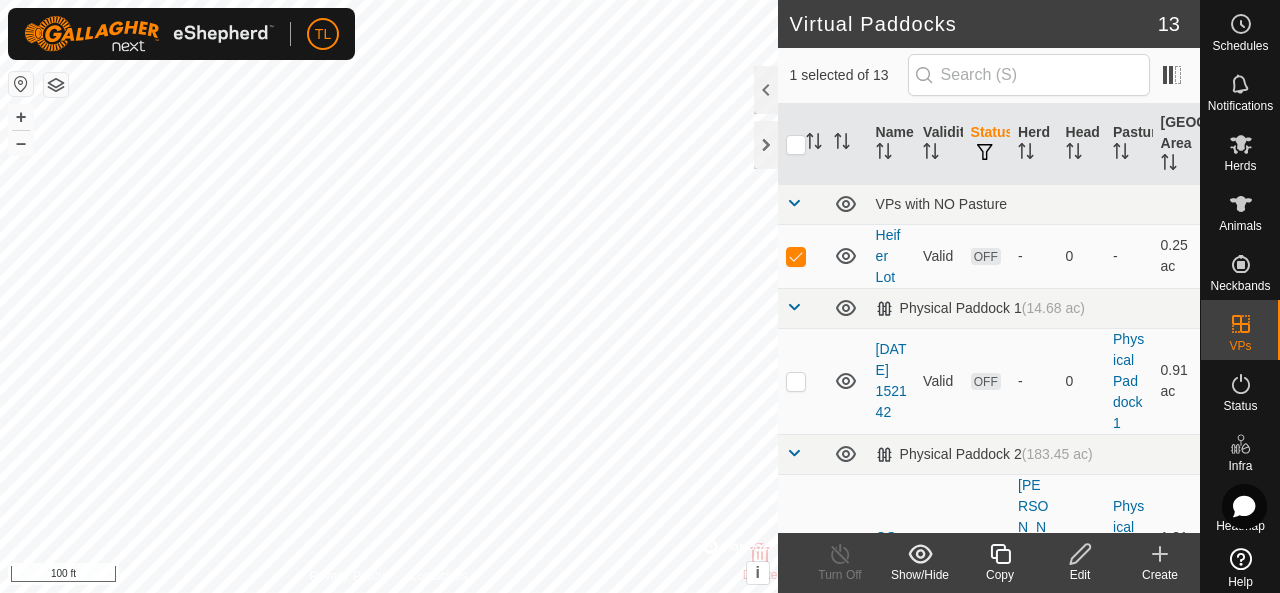 click on "Create" 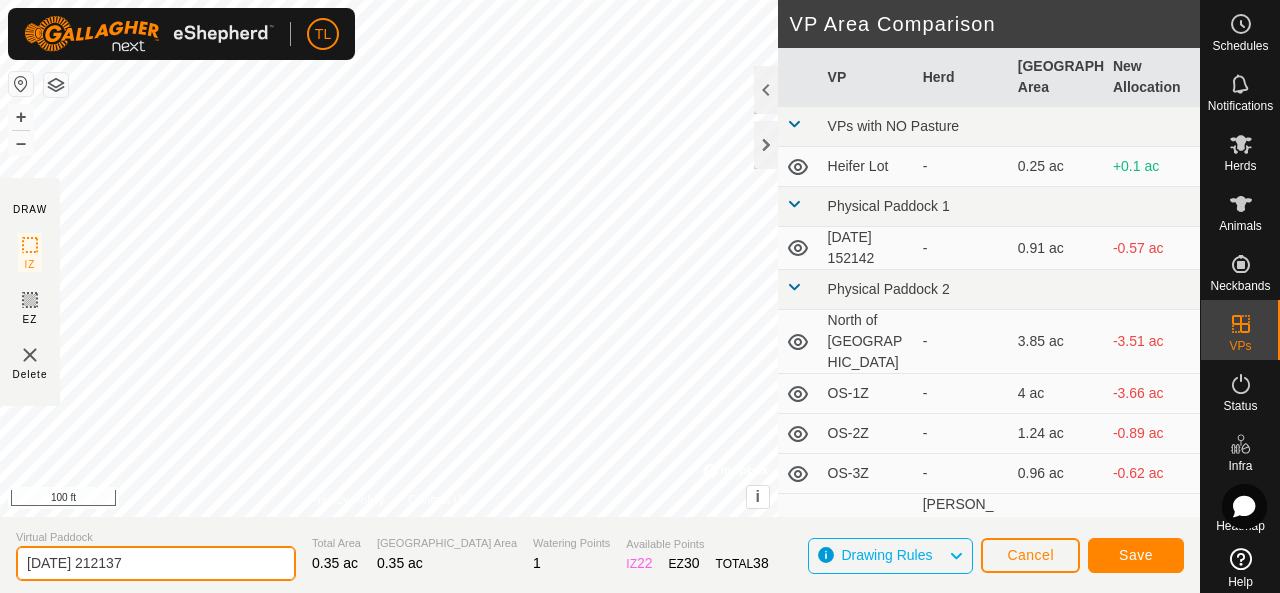 click on "[DATE] 212137" 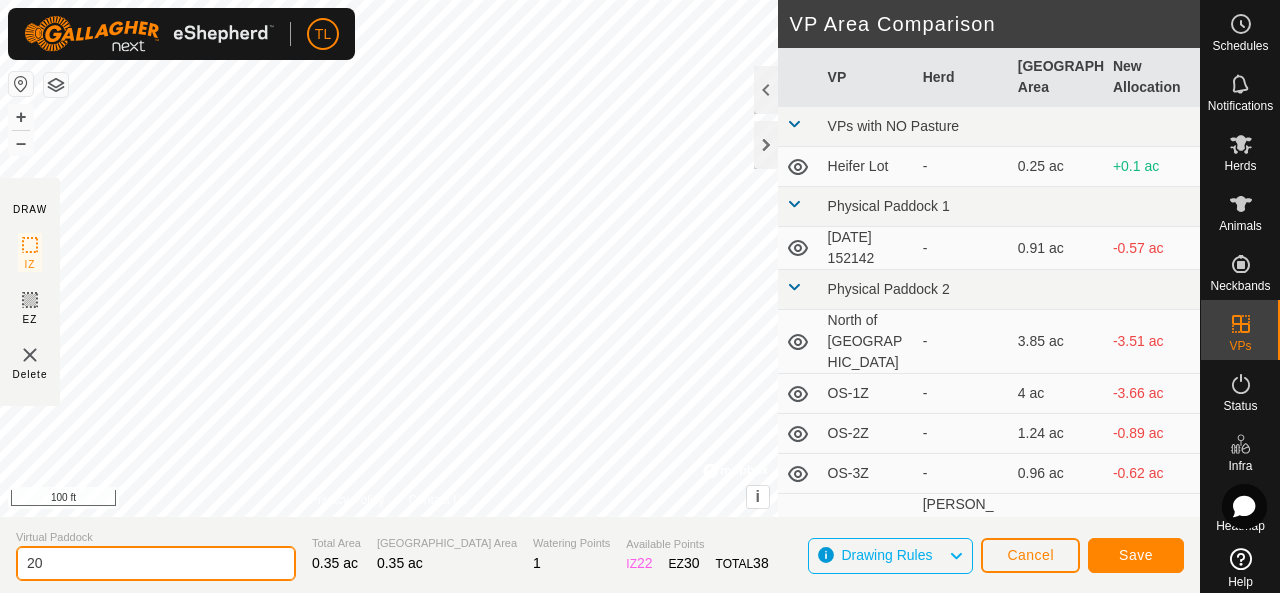 type on "2" 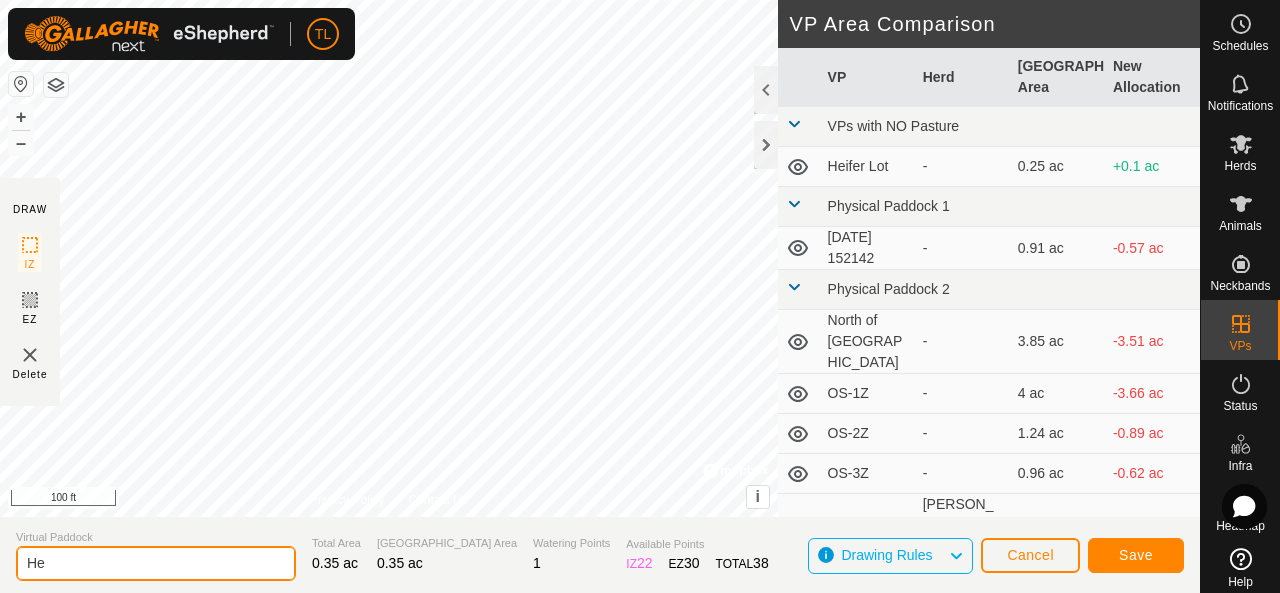 type on "H" 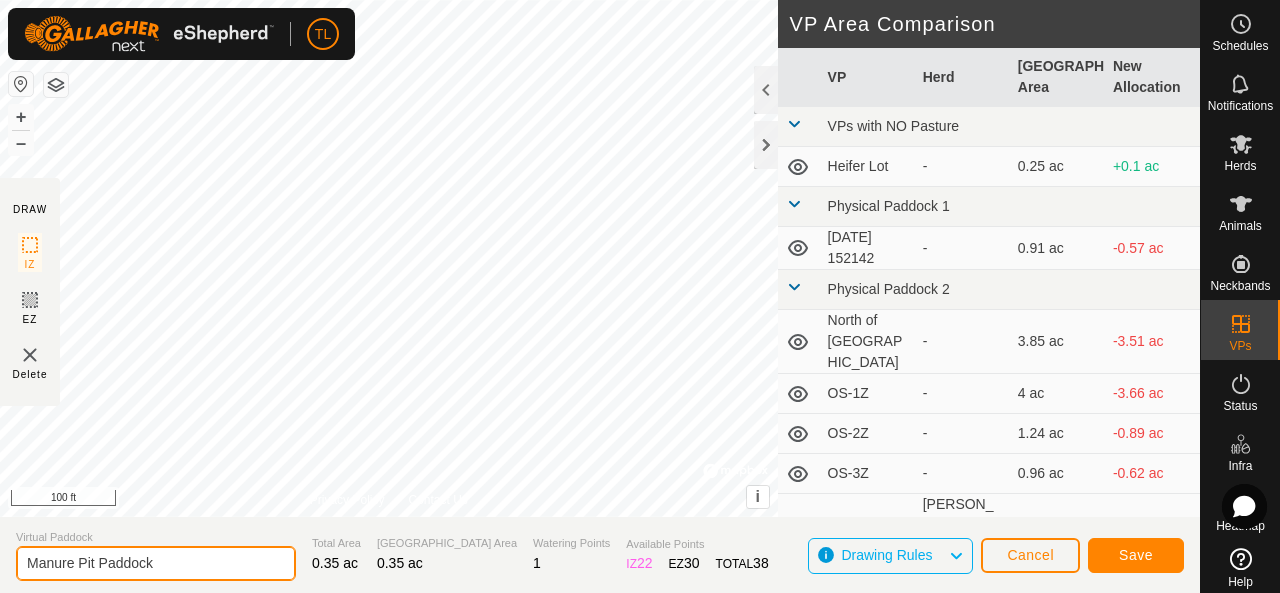 type on "Manure Pit Paddock" 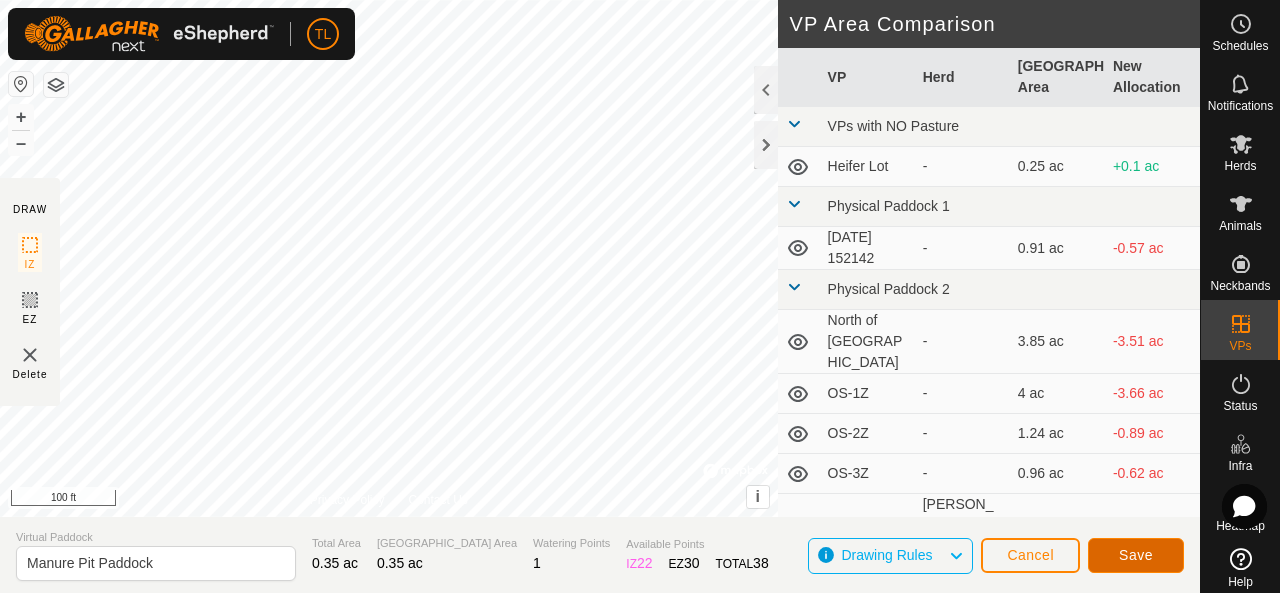 click on "Save" 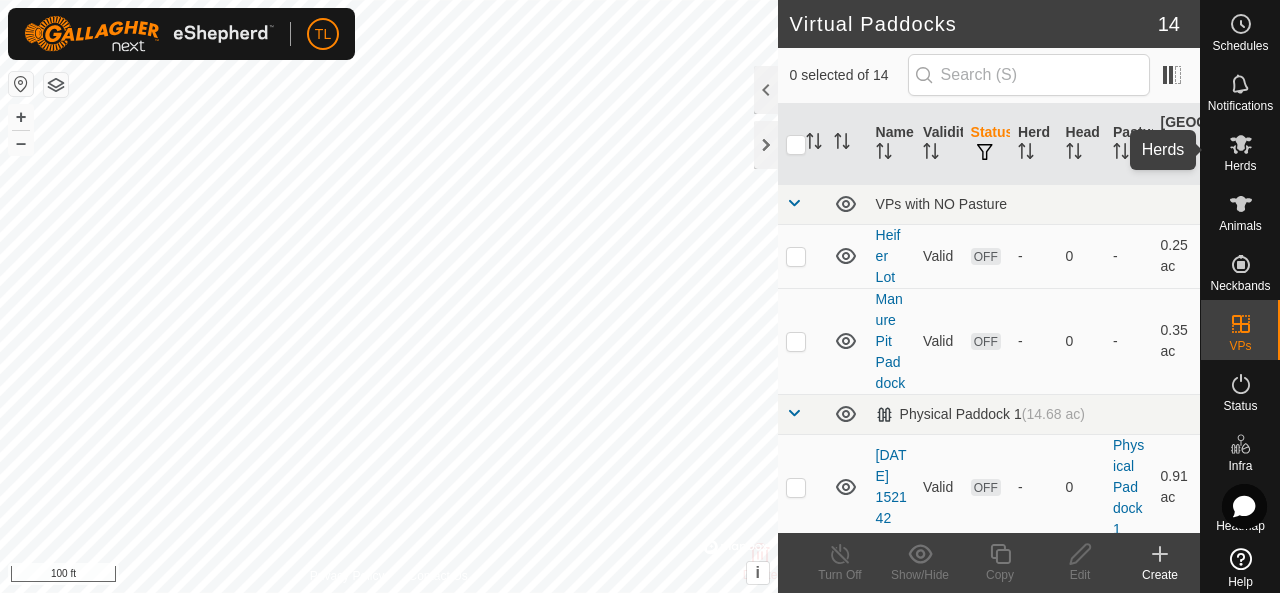 click on "Herds" at bounding box center [1240, 166] 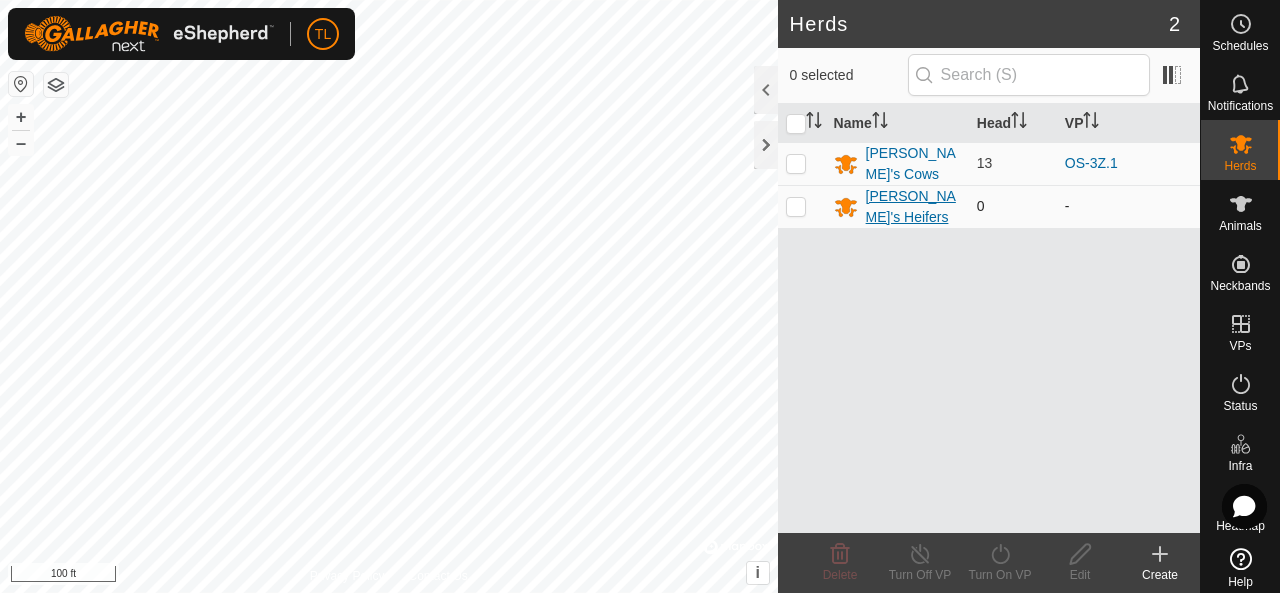 click on "[PERSON_NAME]'s Heifers" at bounding box center (897, 207) 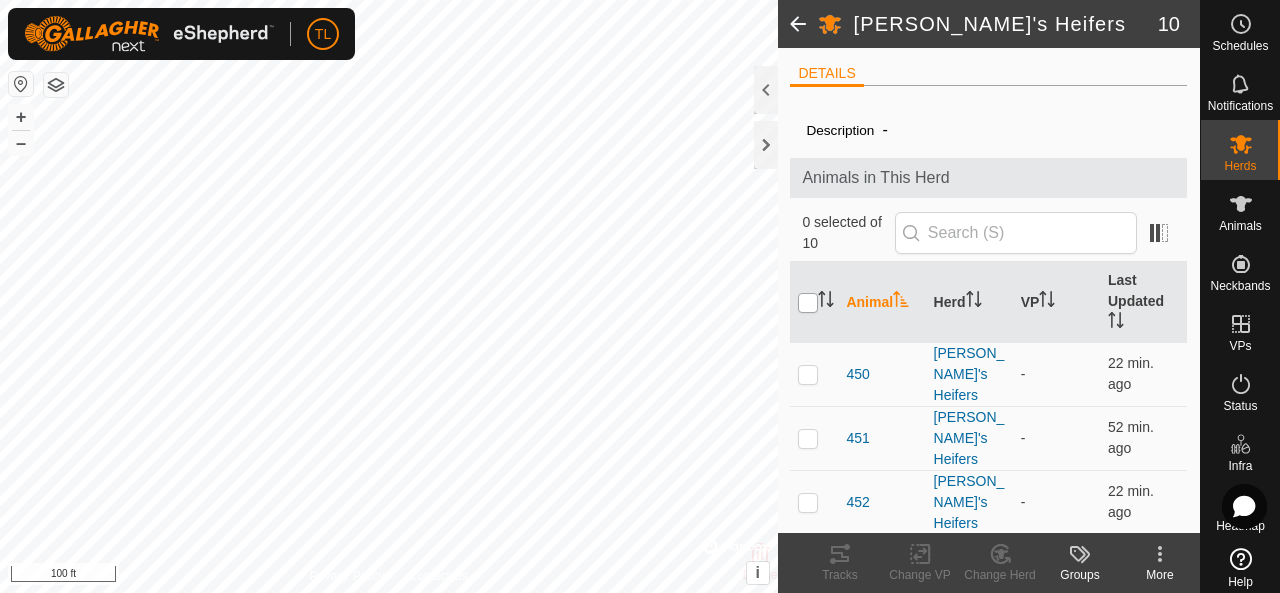 click at bounding box center (808, 303) 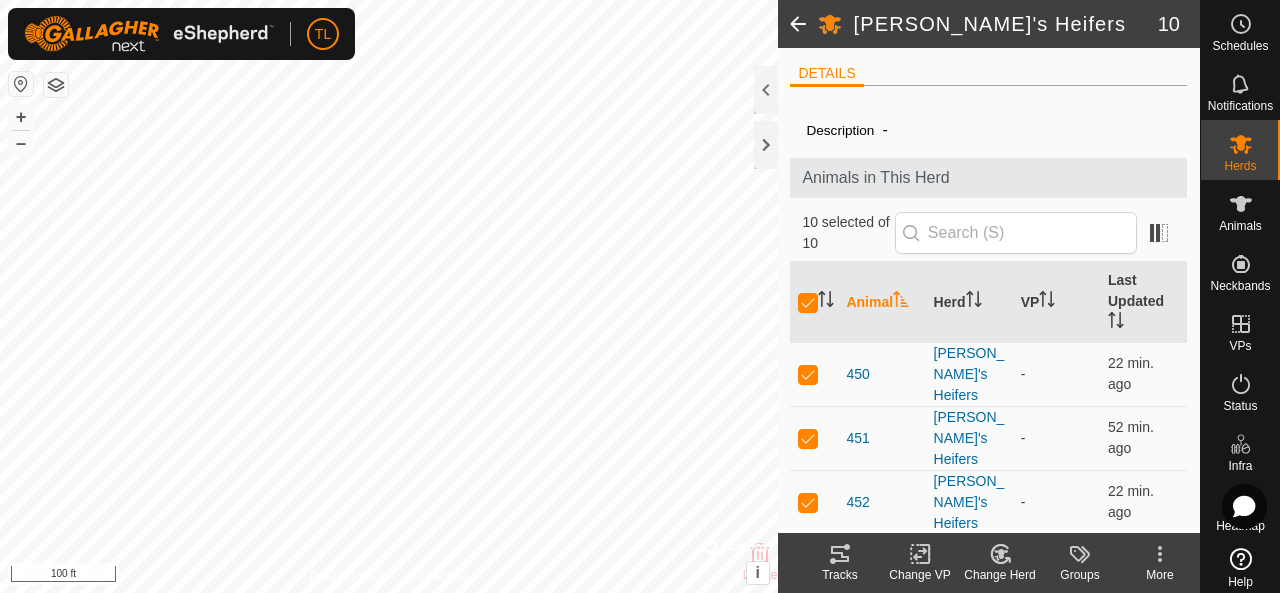 click 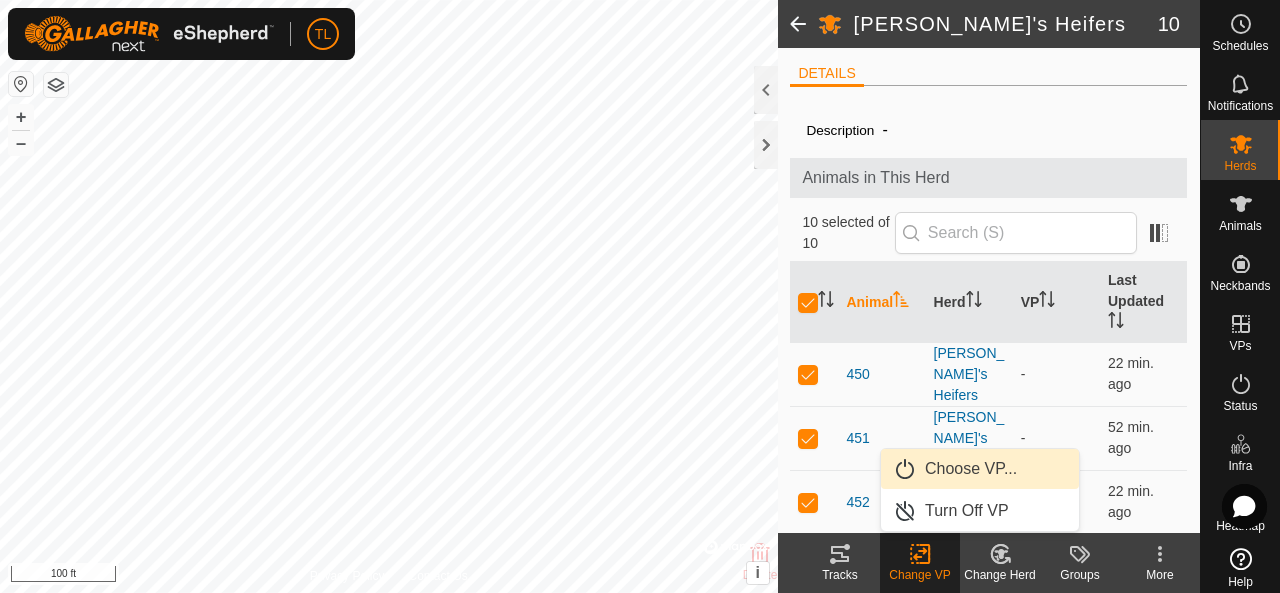click on "Choose VP..." at bounding box center (980, 469) 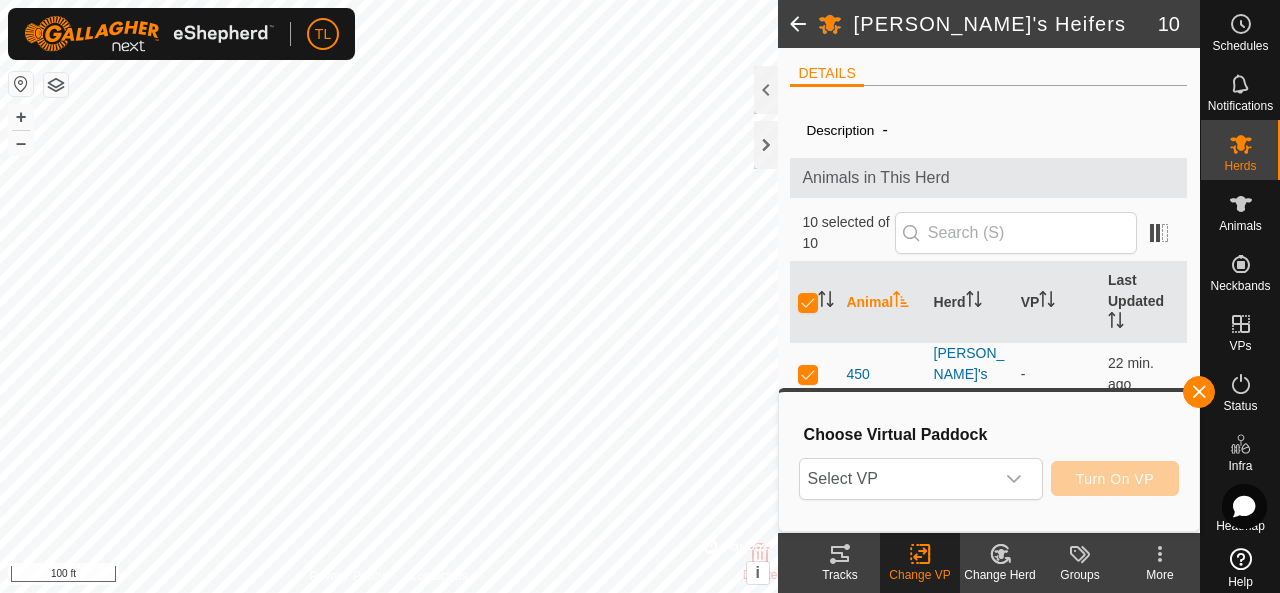 click on "Select VP" at bounding box center (897, 479) 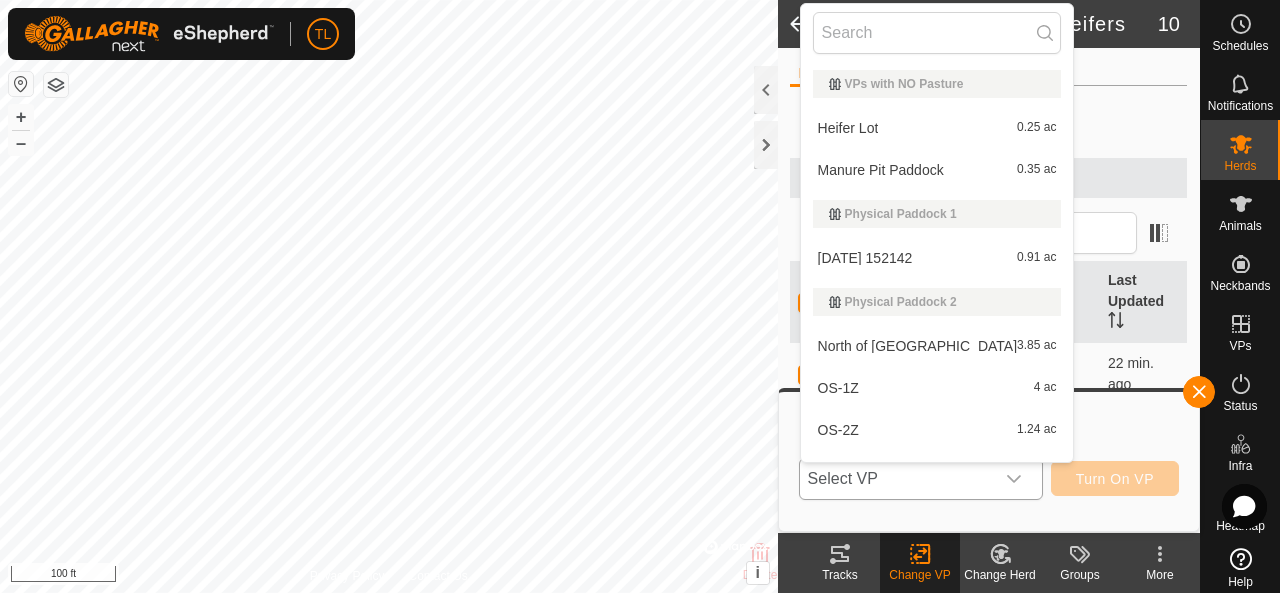 click on "Heifer Lot  0.25 ac" at bounding box center (937, 128) 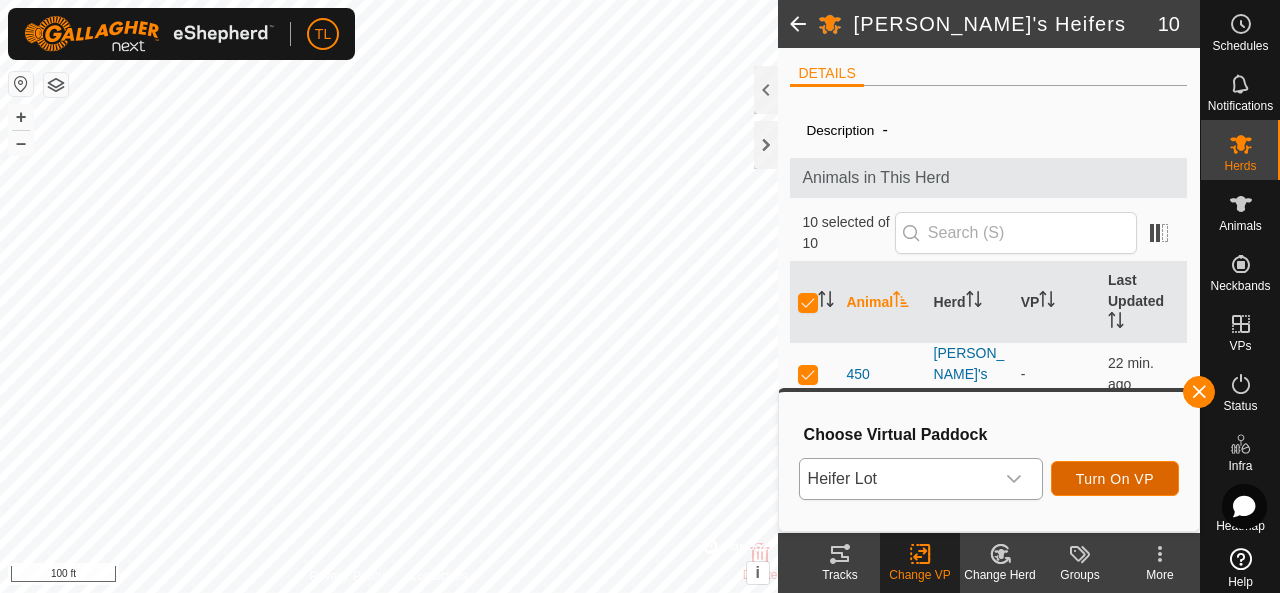 click on "Turn On VP" at bounding box center (1115, 479) 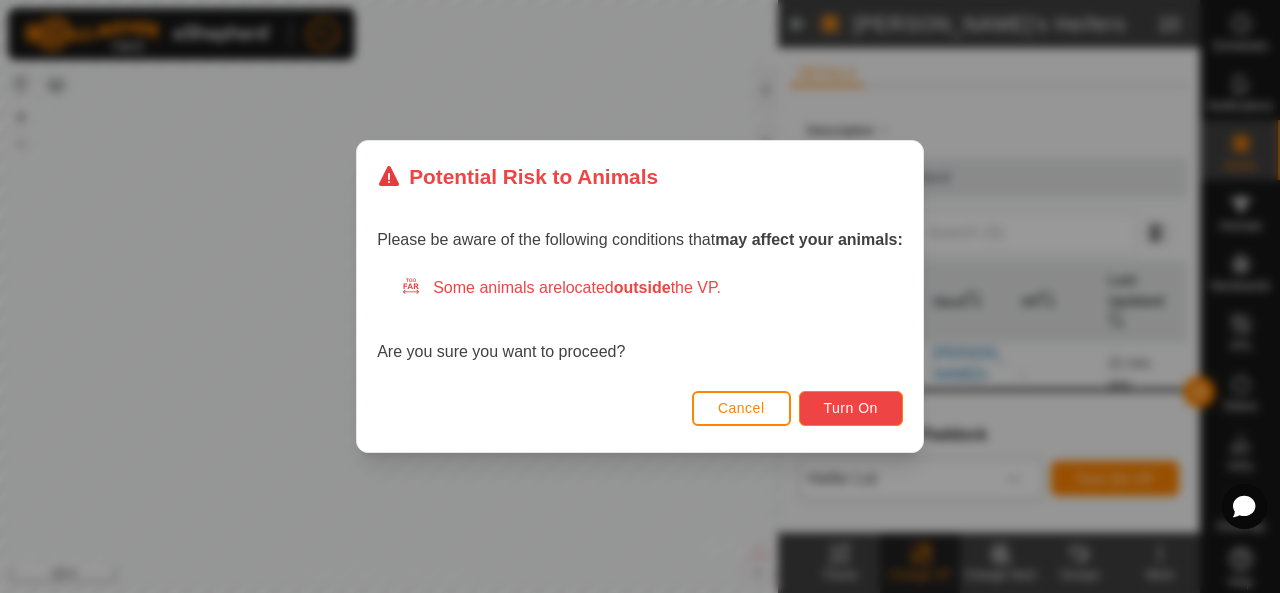 click on "Turn On" at bounding box center (851, 408) 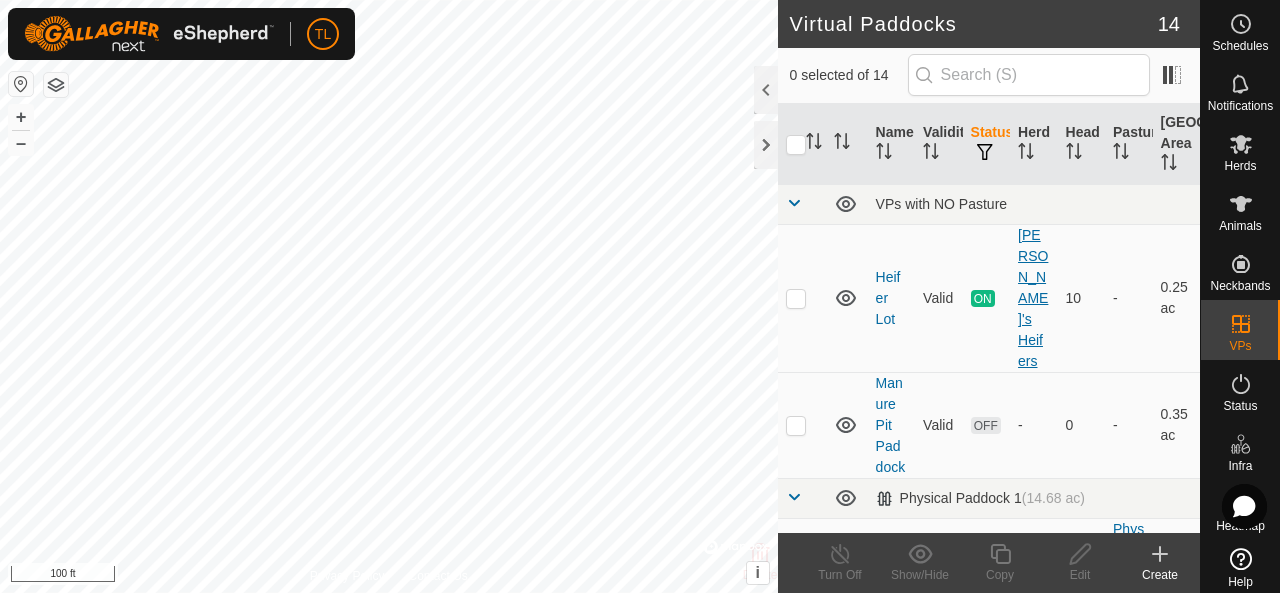 click on "[PERSON_NAME]'s Heifers" at bounding box center [1033, 298] 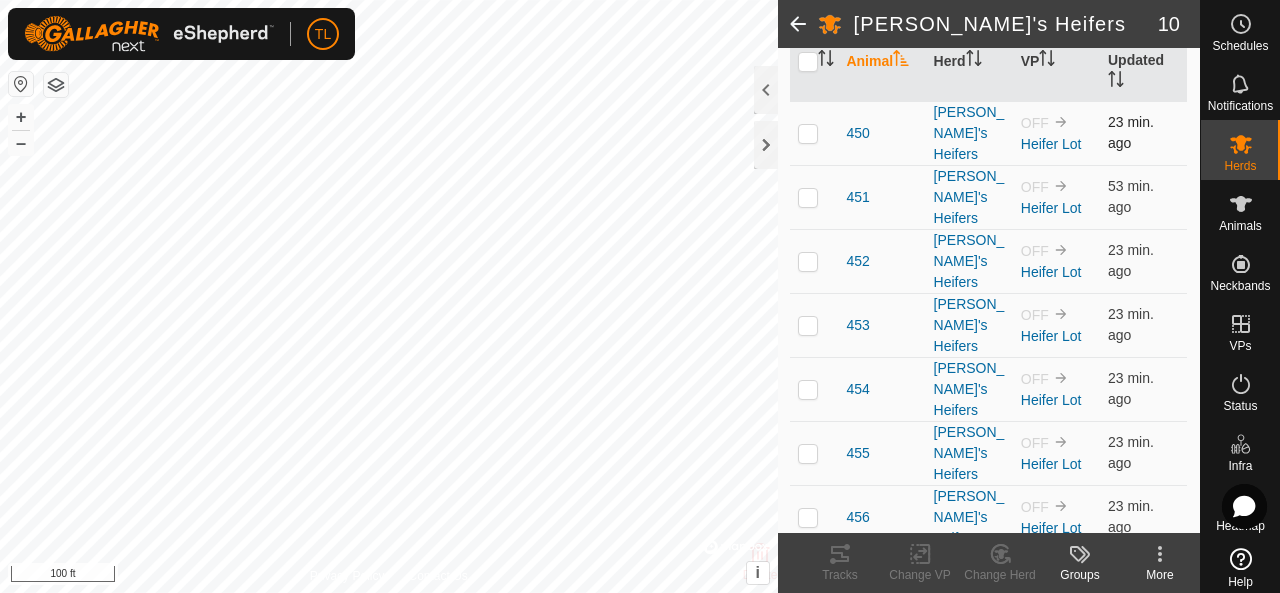 scroll, scrollTop: 0, scrollLeft: 0, axis: both 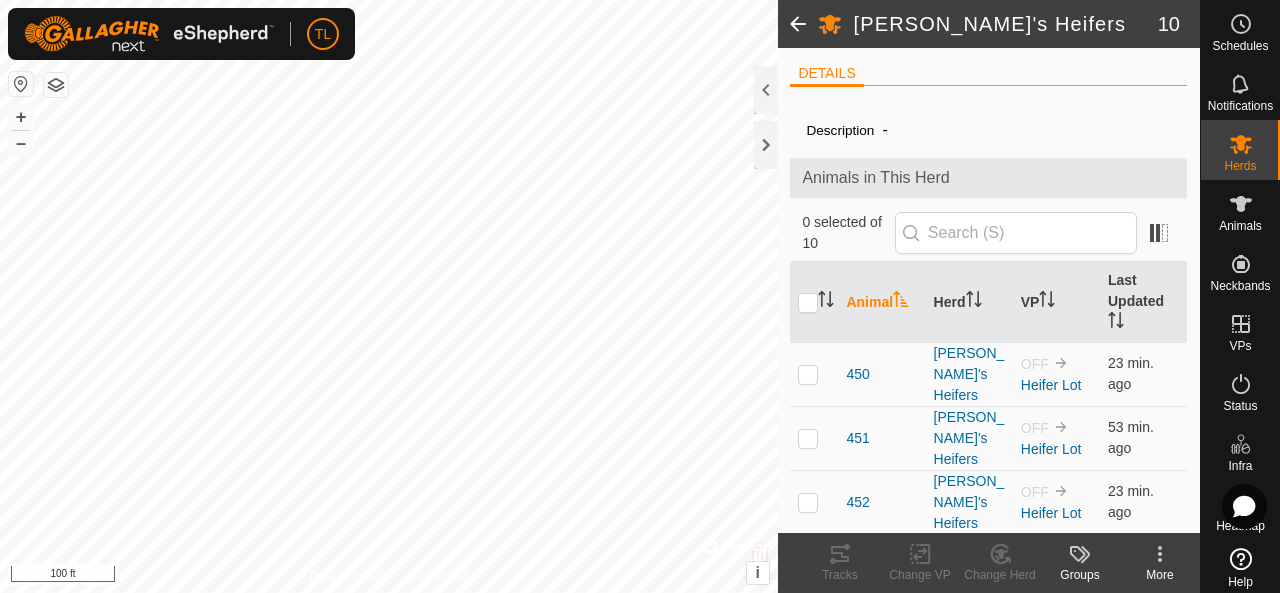 click 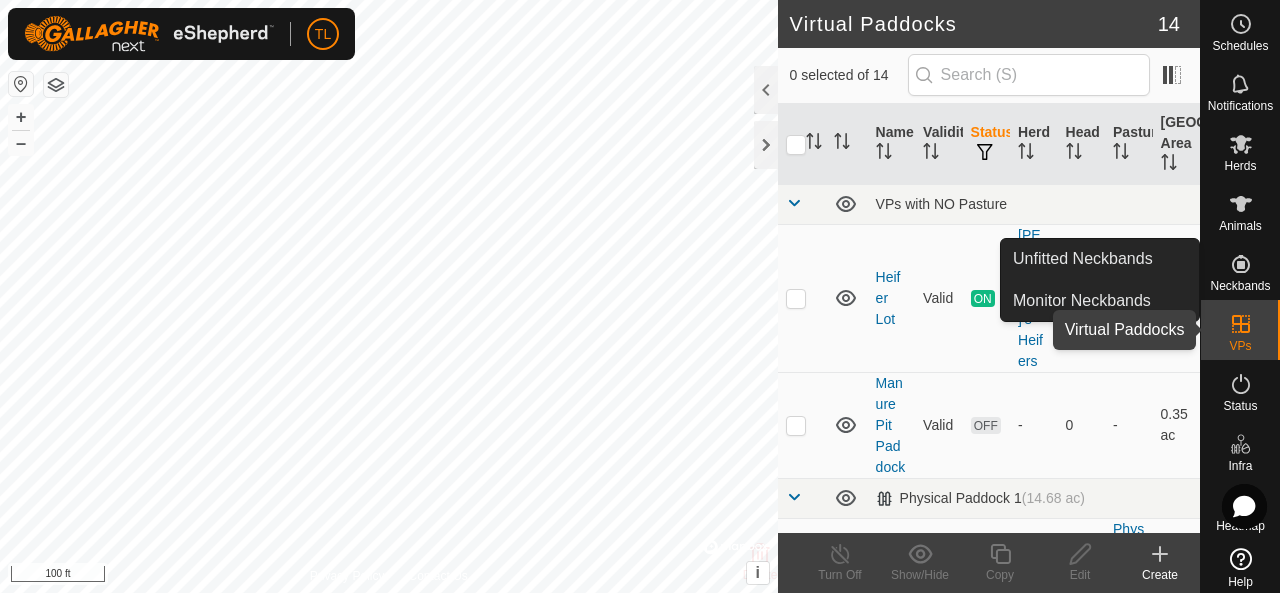 click 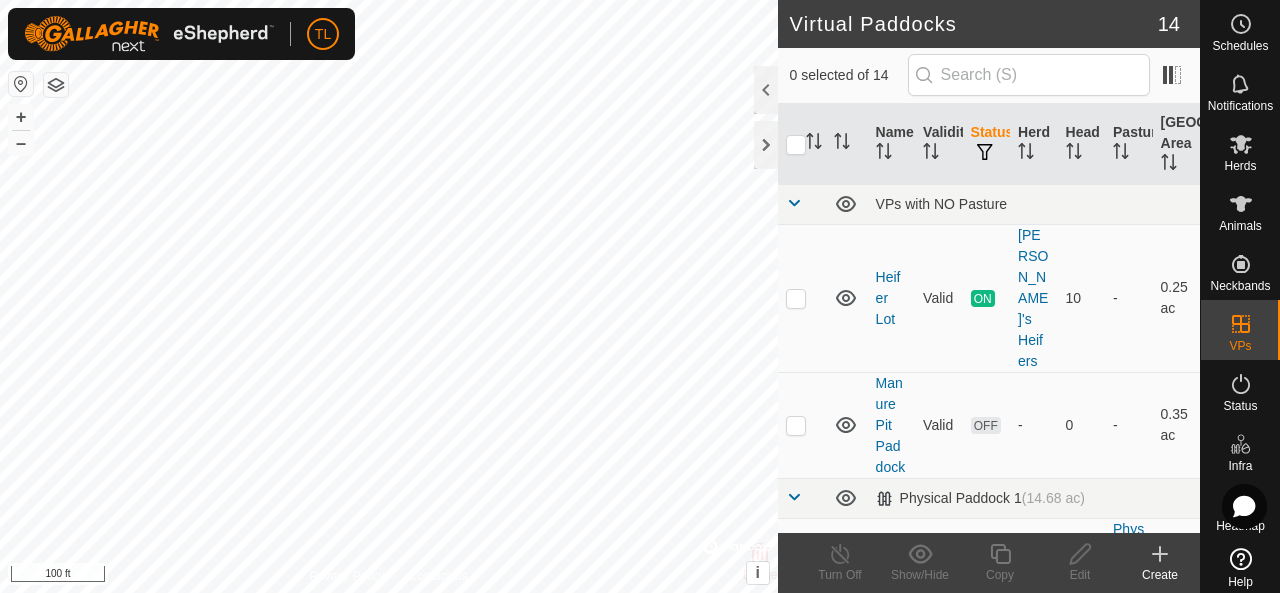 click 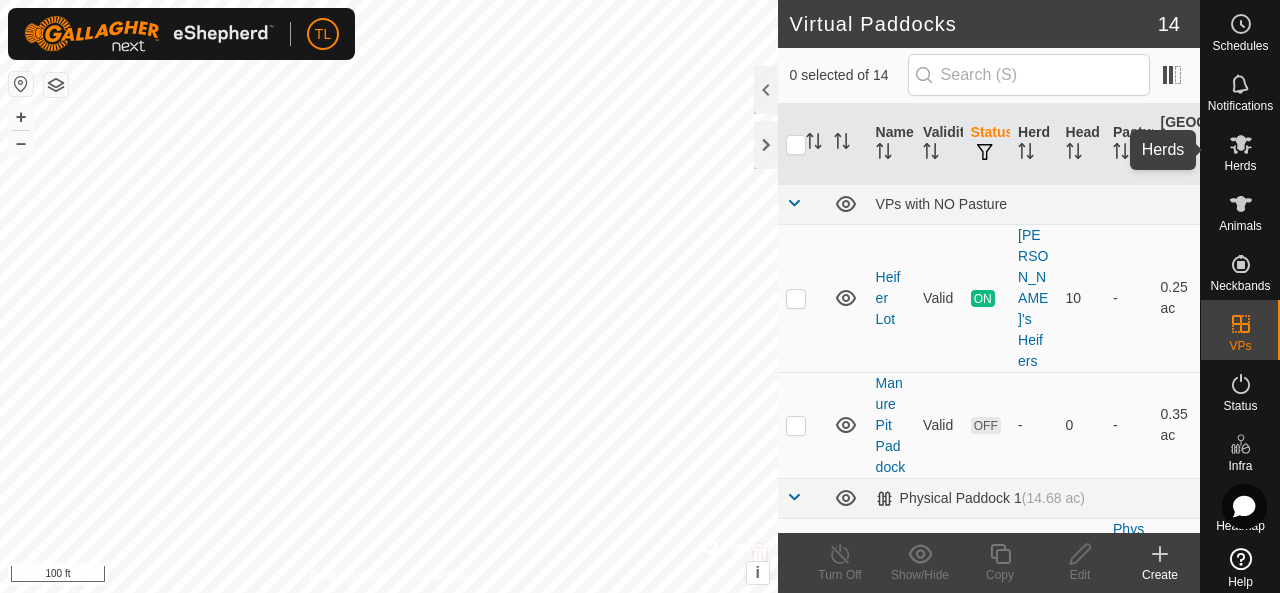 click 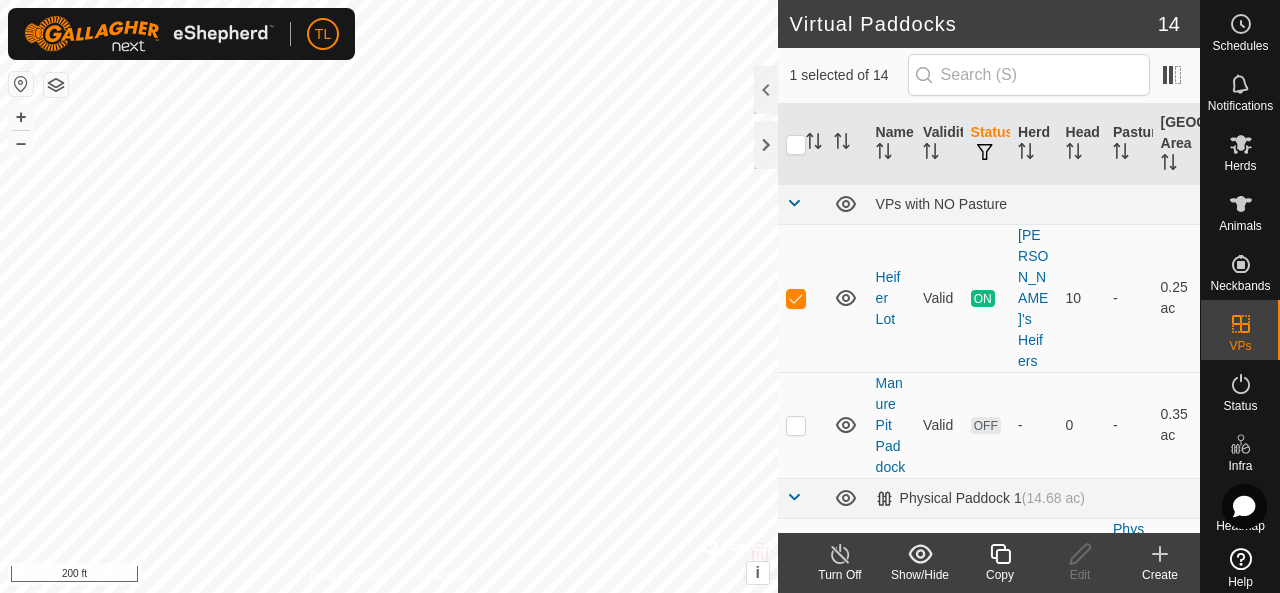 checkbox on "false" 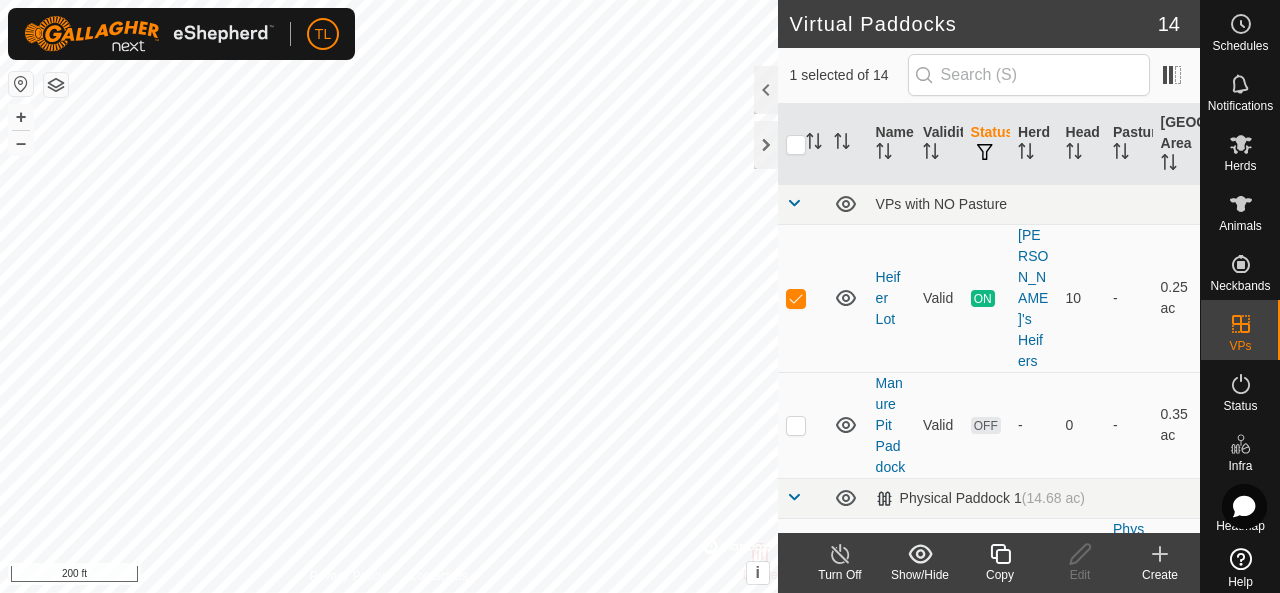 checkbox on "true" 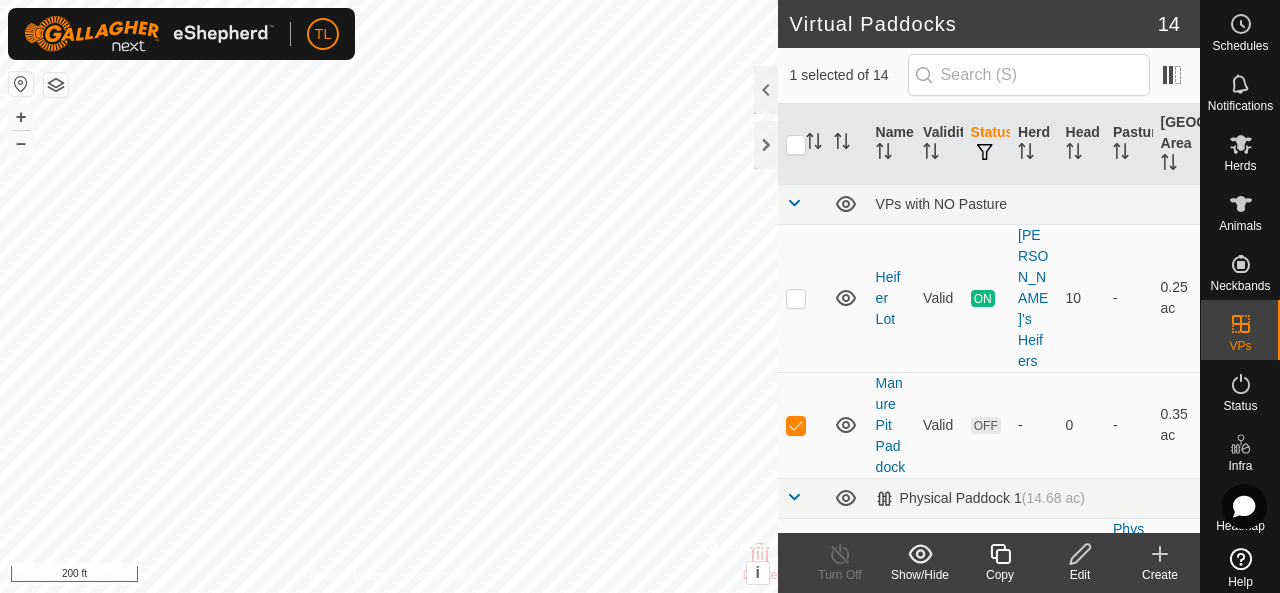 click 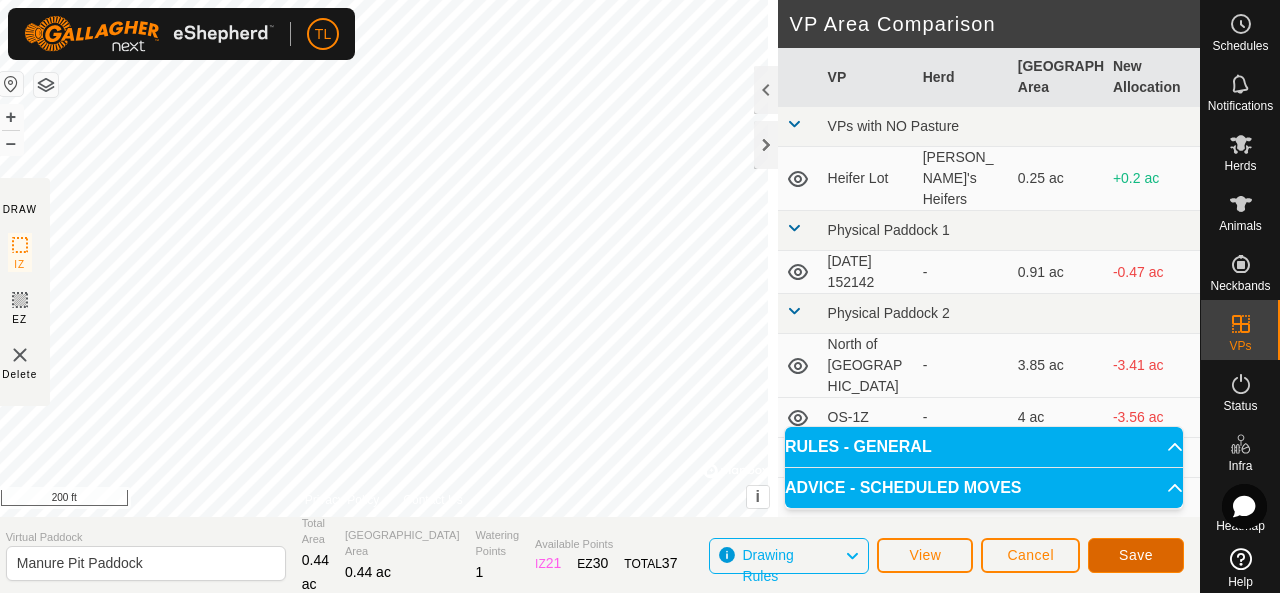 click on "Save" 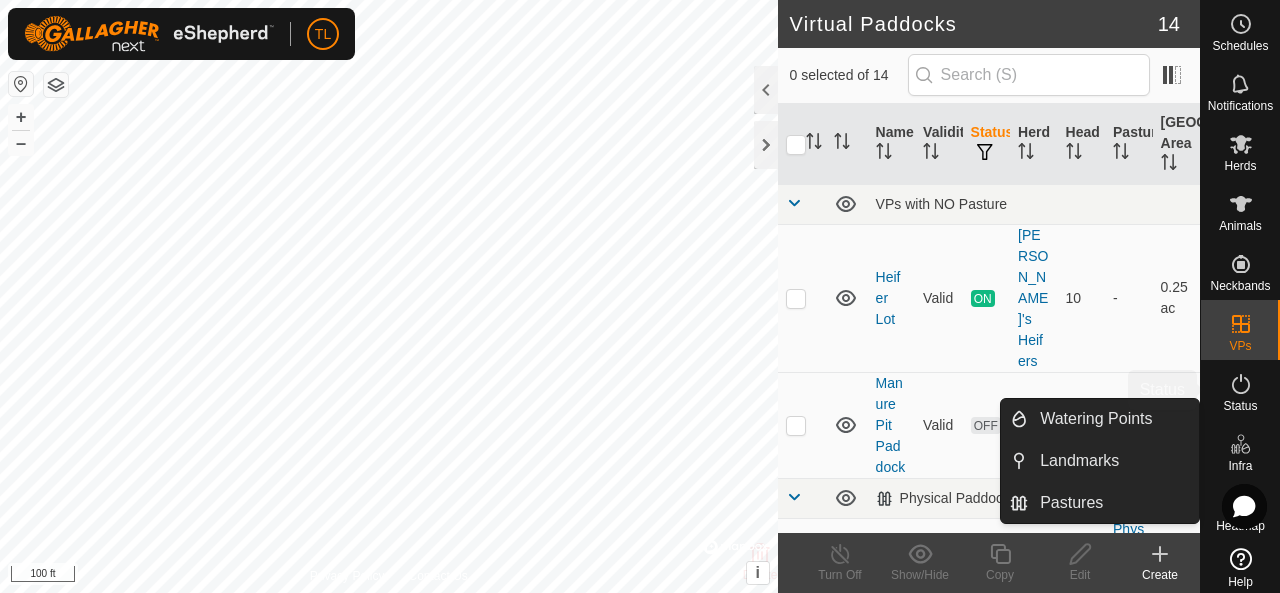 scroll, scrollTop: 24, scrollLeft: 0, axis: vertical 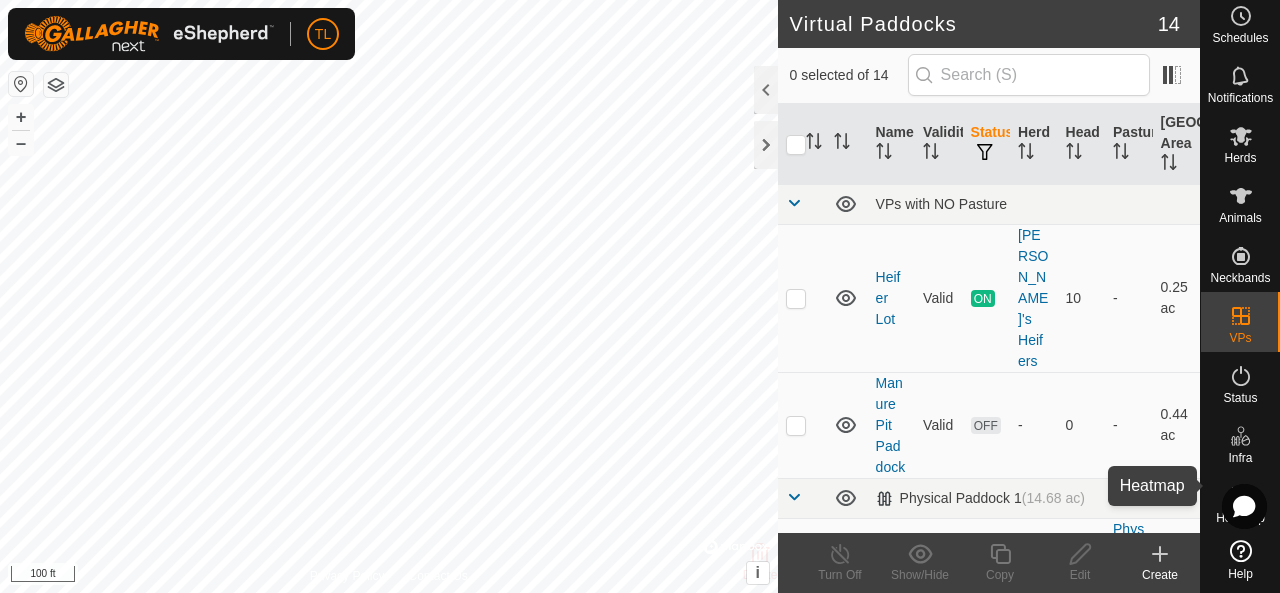 click 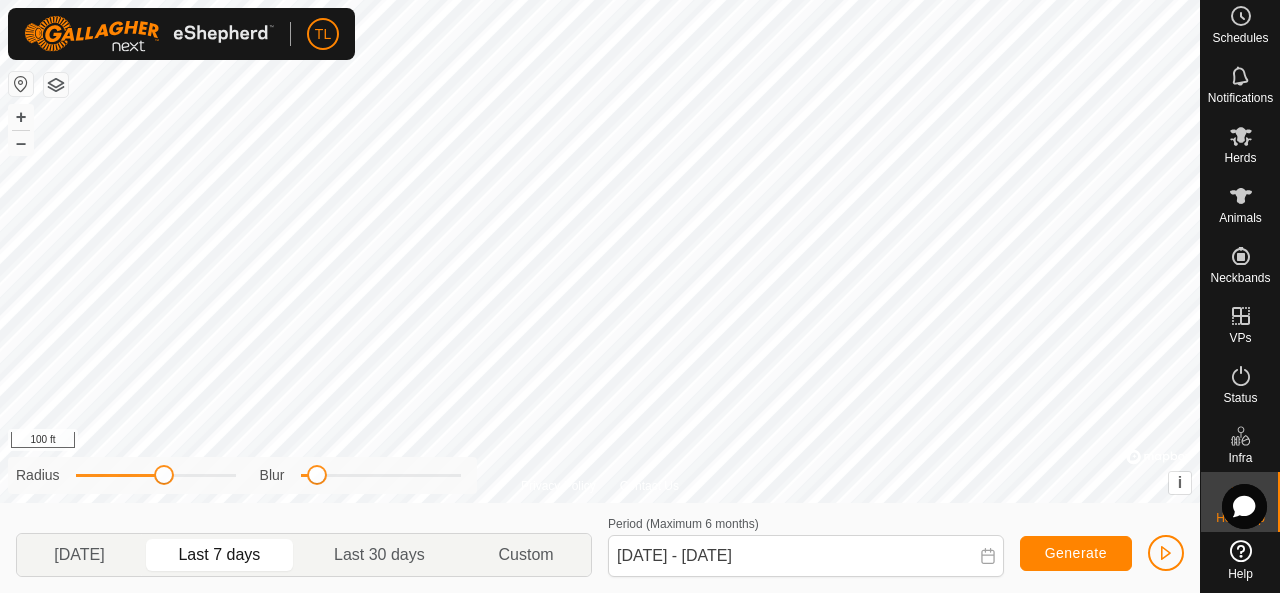drag, startPoint x: 327, startPoint y: 483, endPoint x: 358, endPoint y: 464, distance: 36.359318 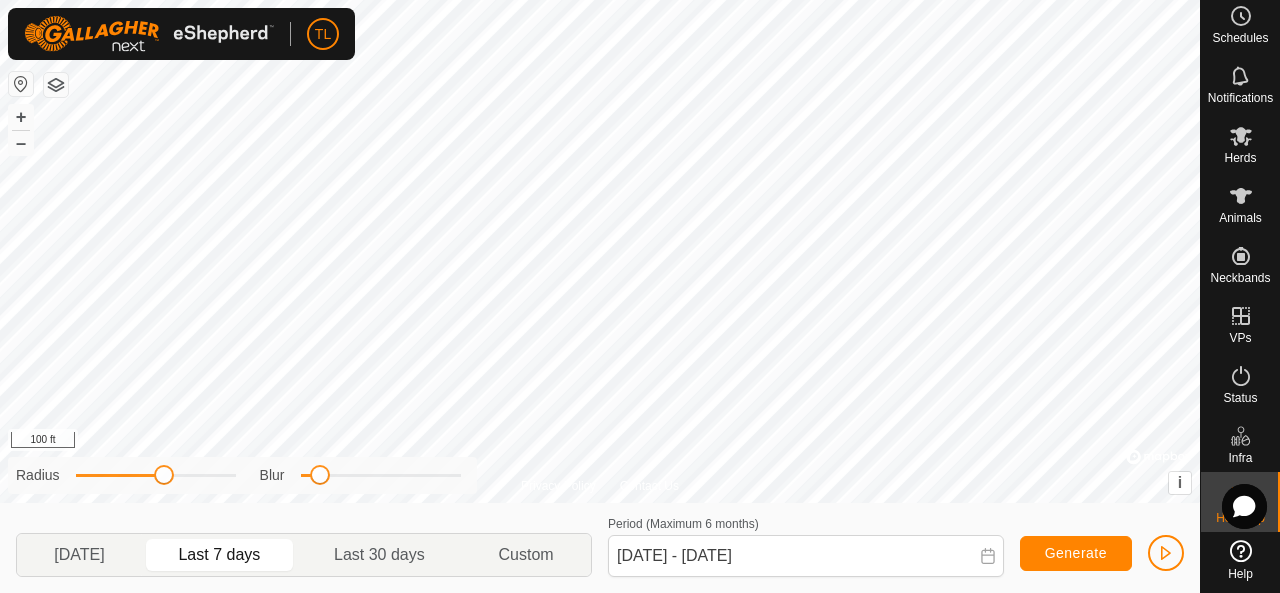 drag, startPoint x: 315, startPoint y: 472, endPoint x: 318, endPoint y: 485, distance: 13.341664 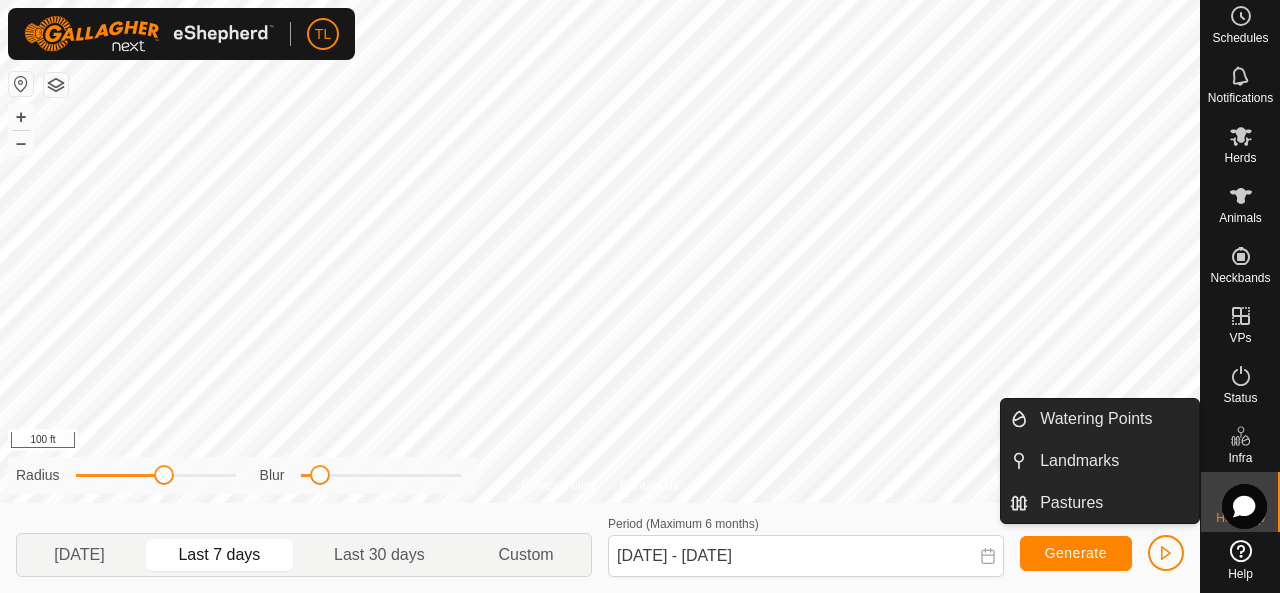 click on "Infra" at bounding box center [1240, 442] 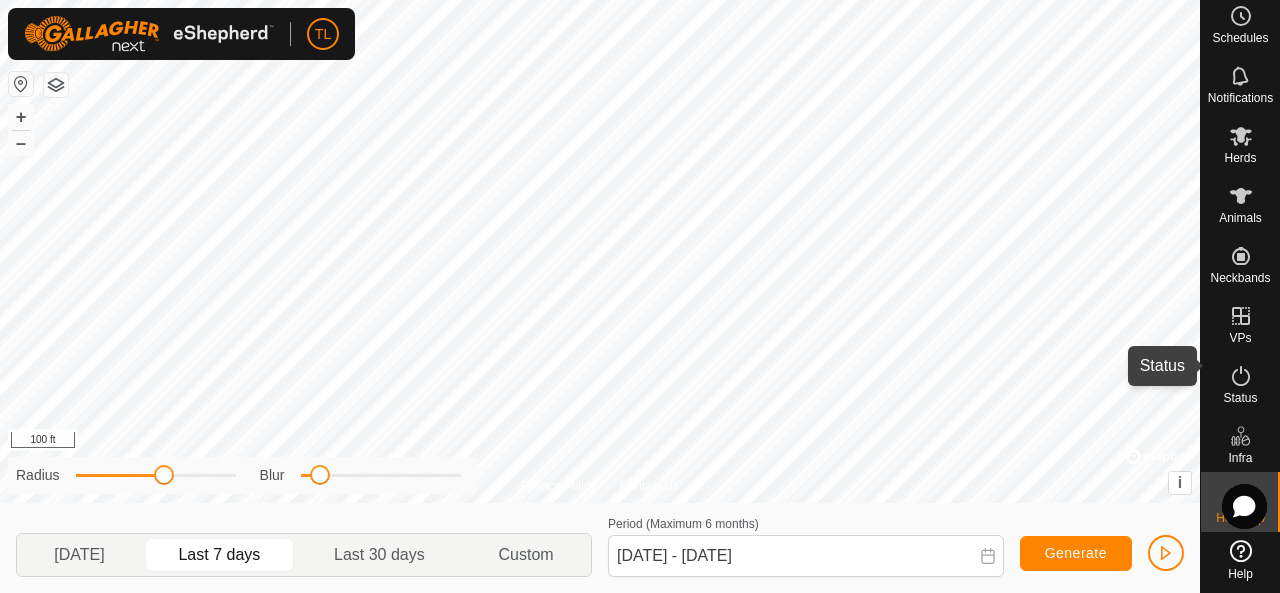 click 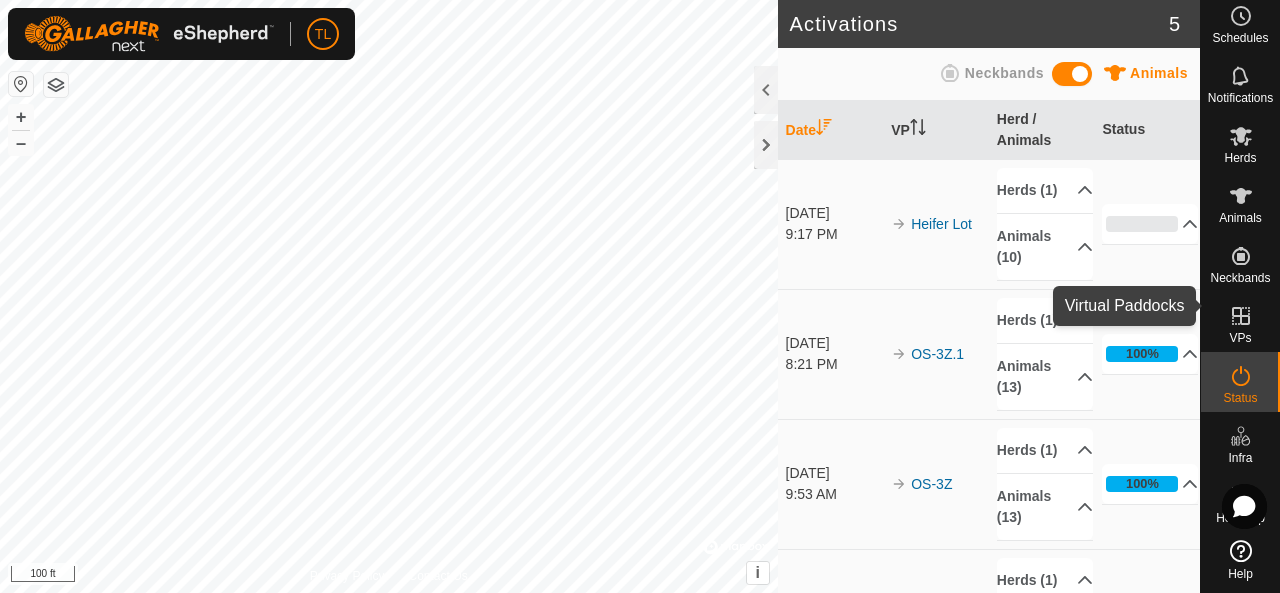 click 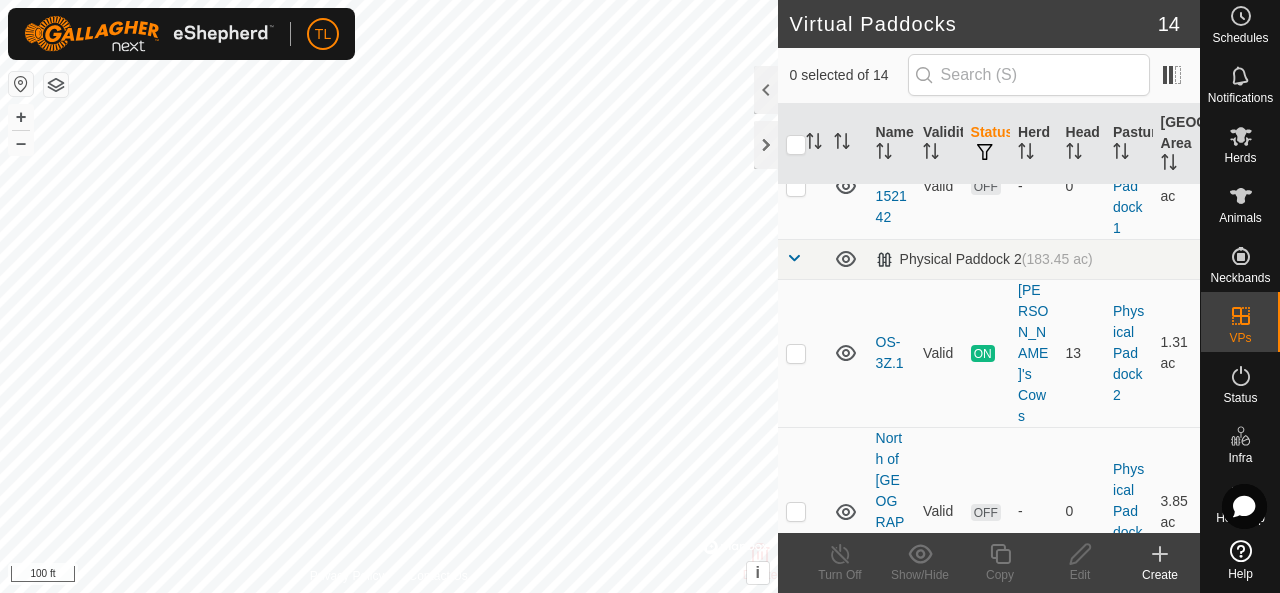 scroll, scrollTop: 386, scrollLeft: 0, axis: vertical 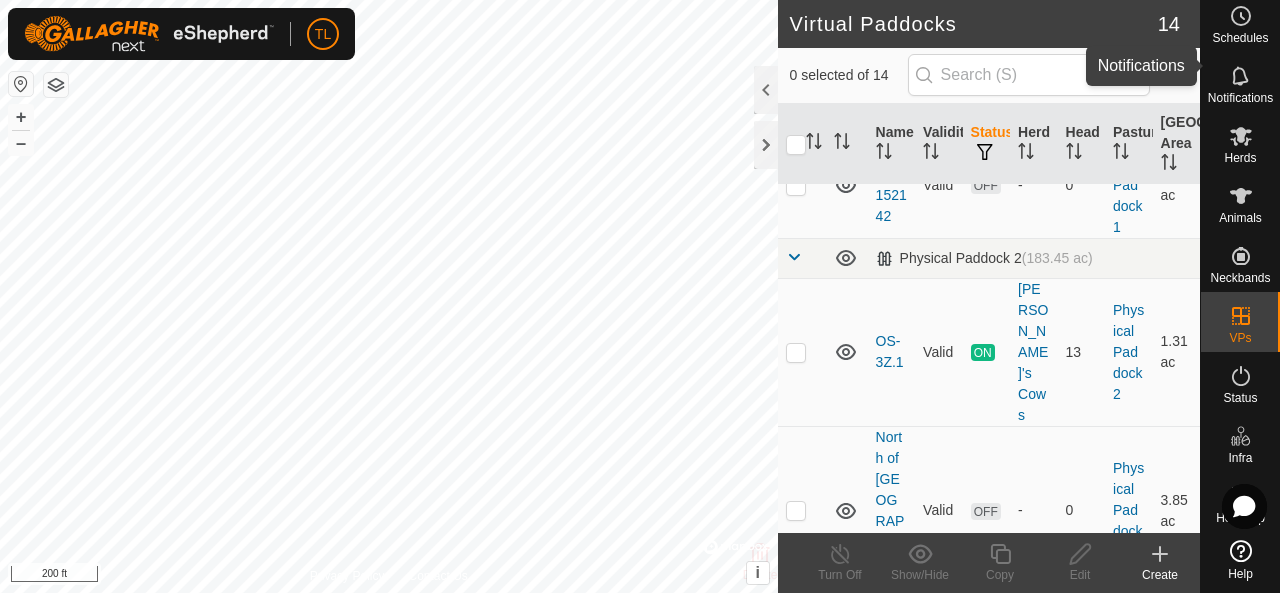 click at bounding box center (1241, 76) 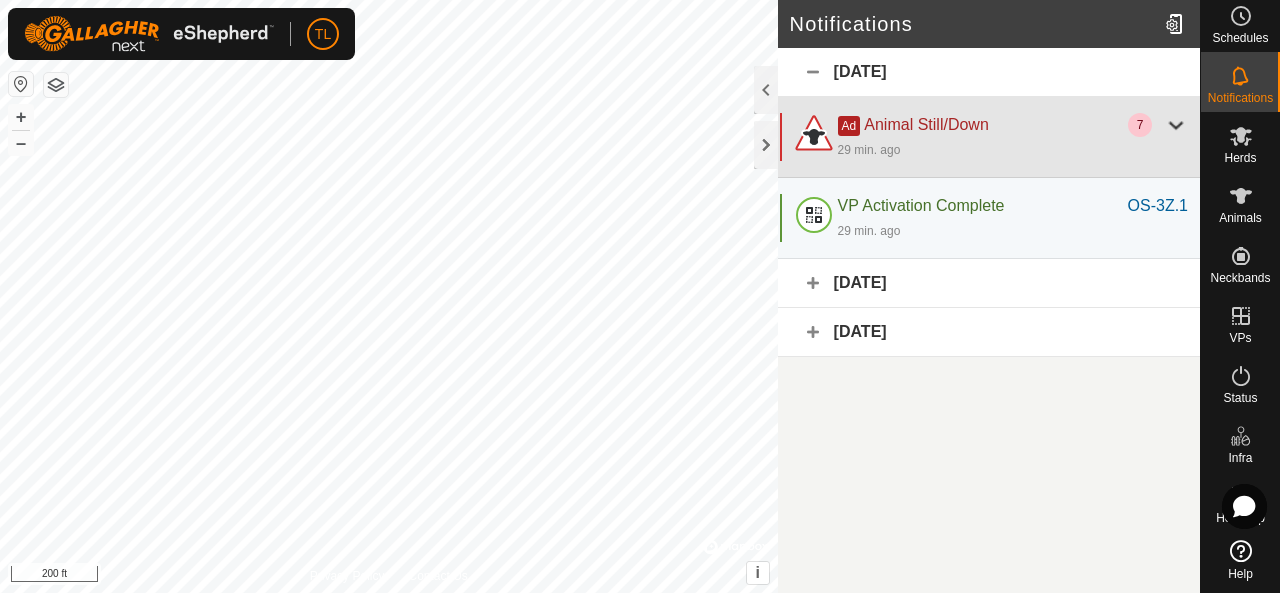 click on "29 min. ago" 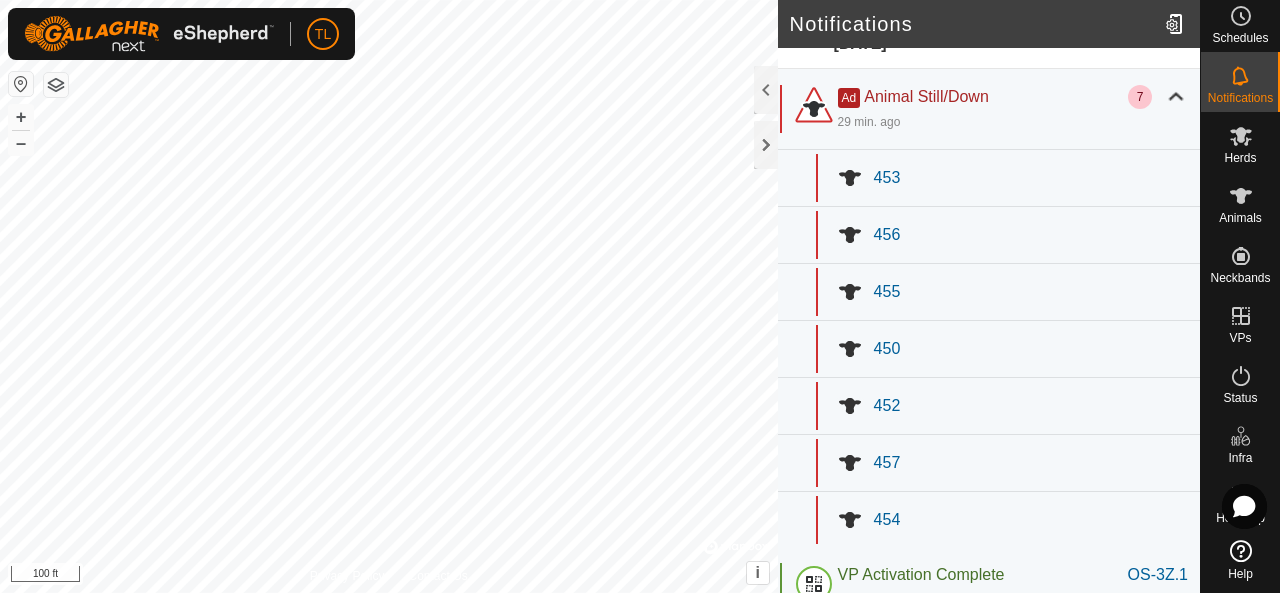 scroll, scrollTop: 0, scrollLeft: 0, axis: both 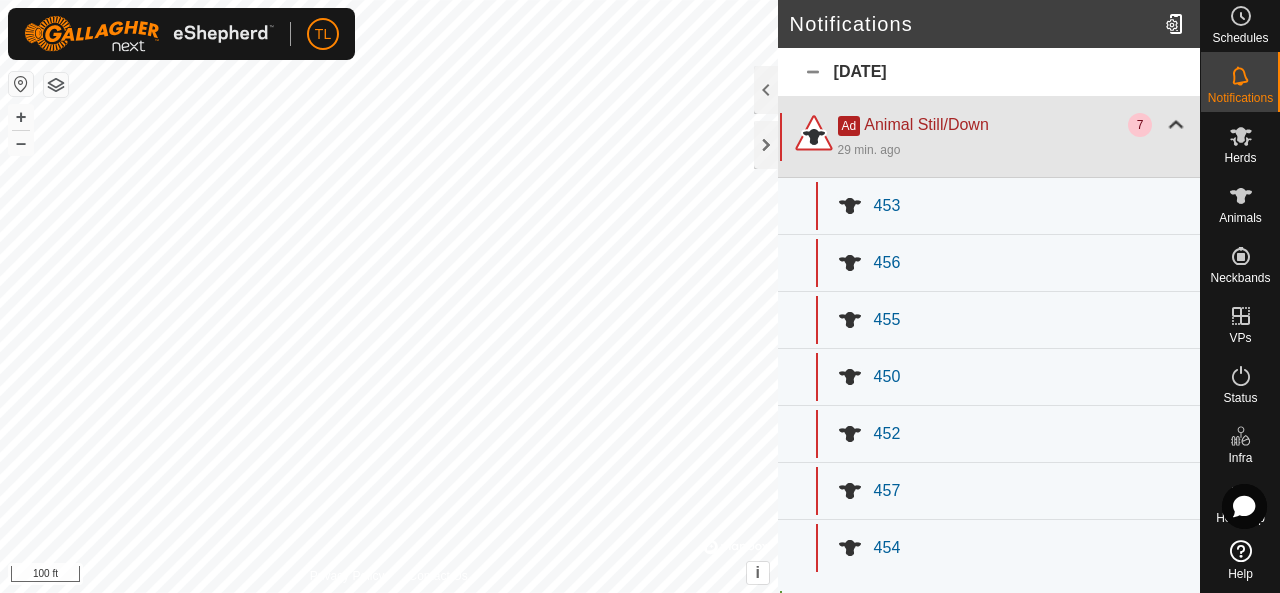 click 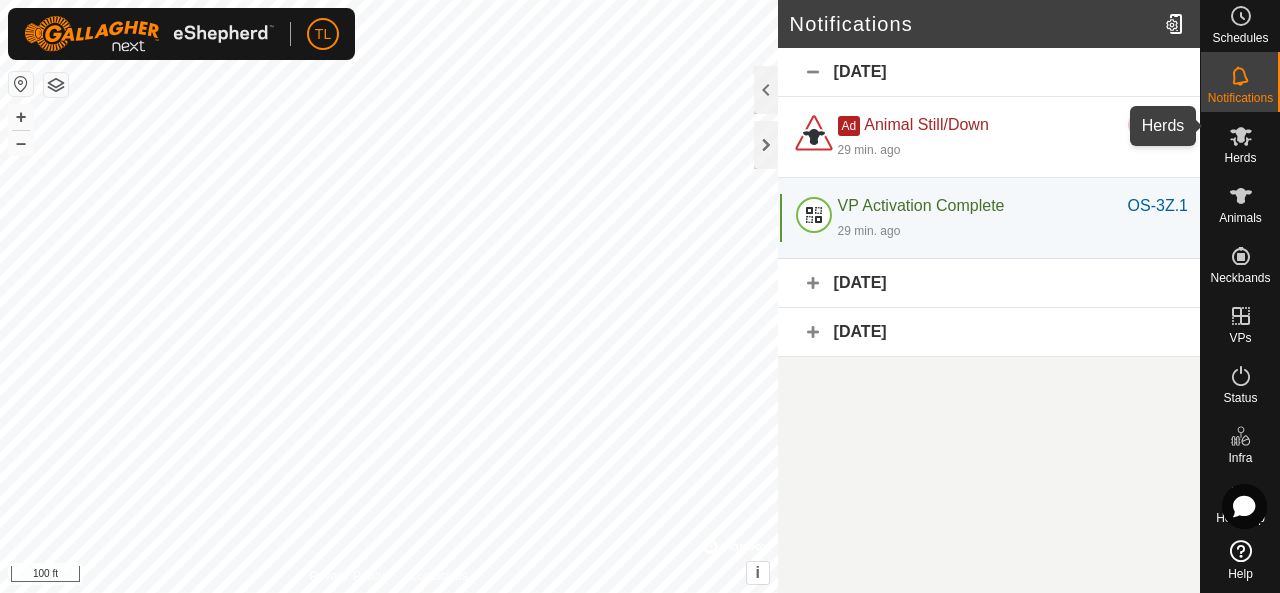 scroll, scrollTop: 0, scrollLeft: 0, axis: both 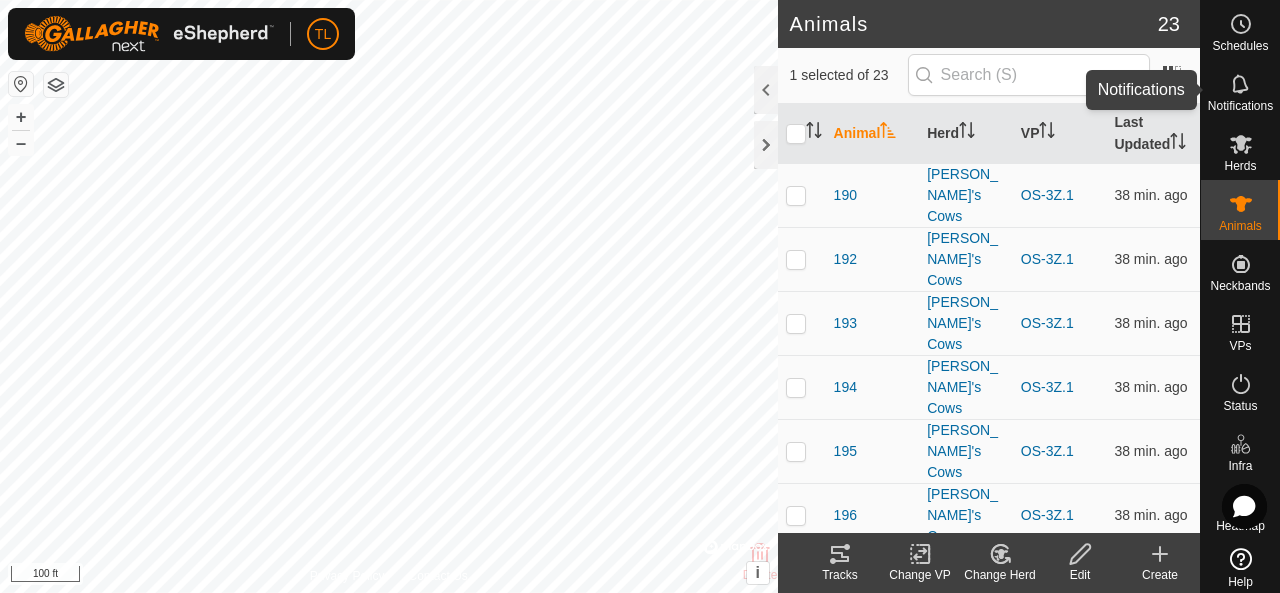 click 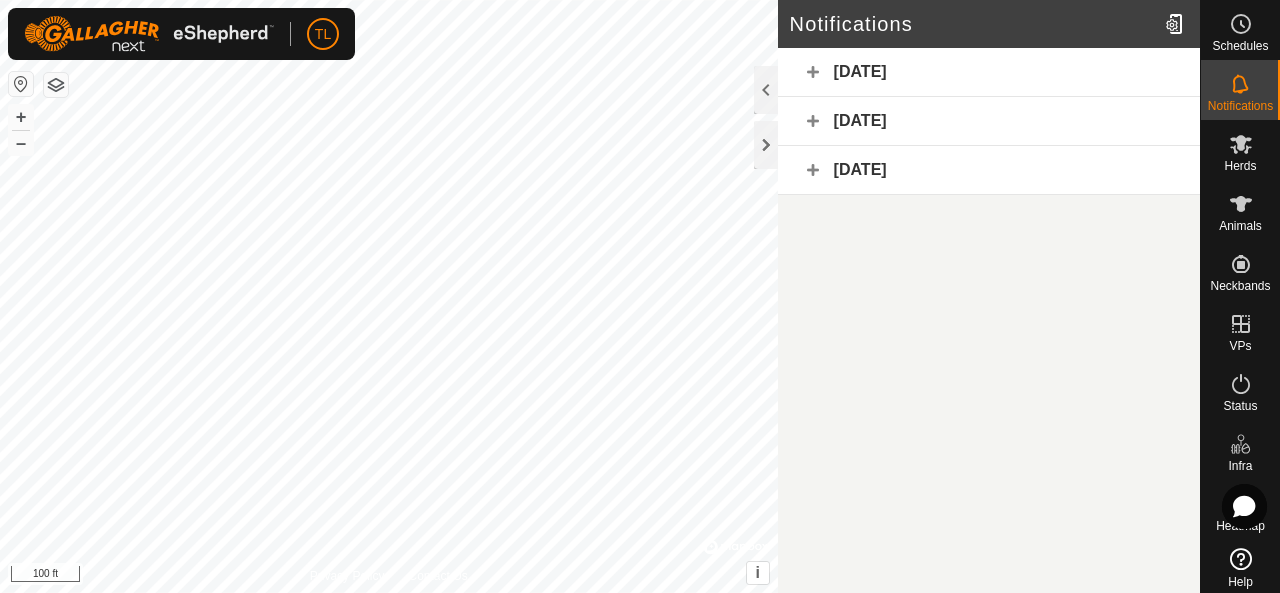 click on "[DATE]" 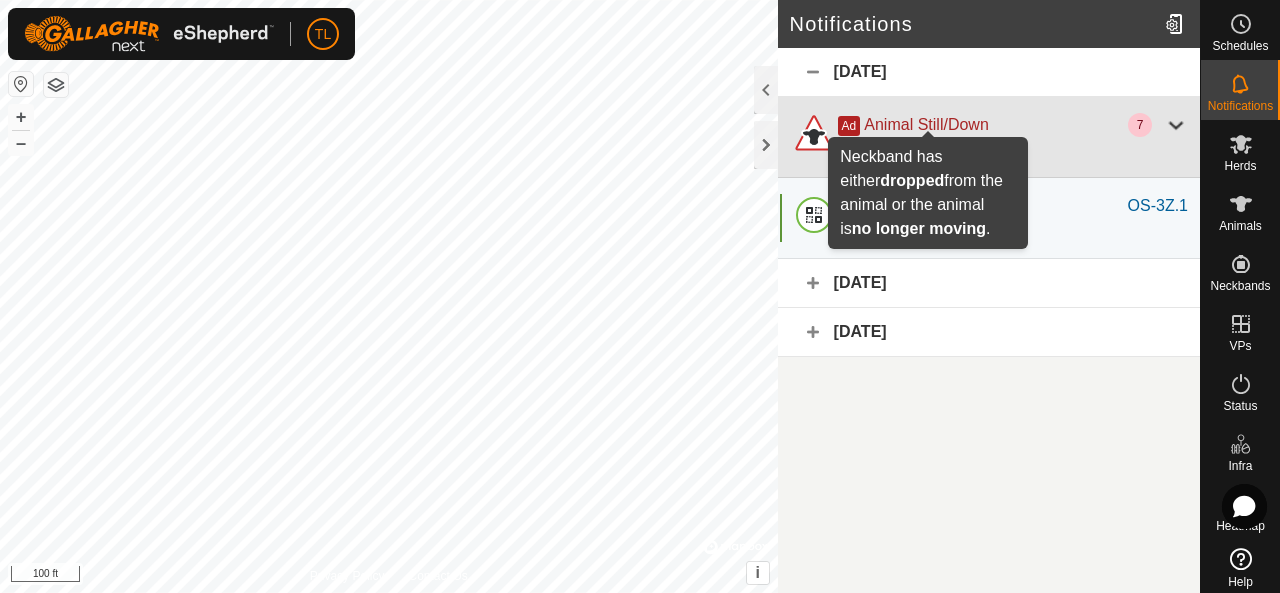 click on "Animal Still/Down" 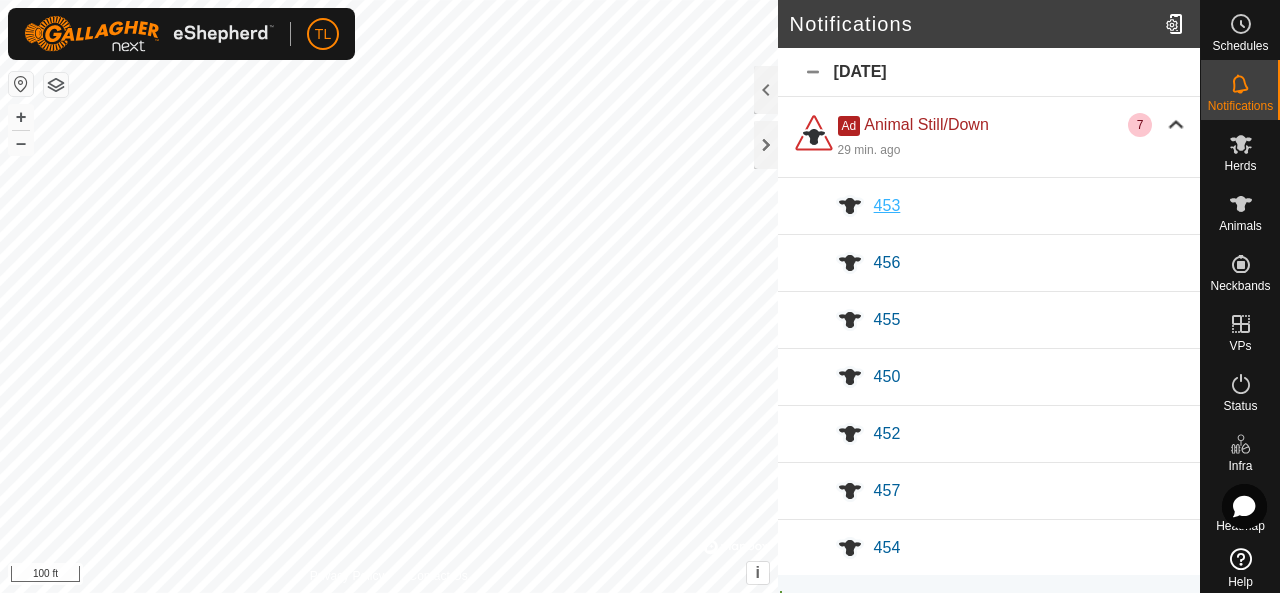 click on "453" 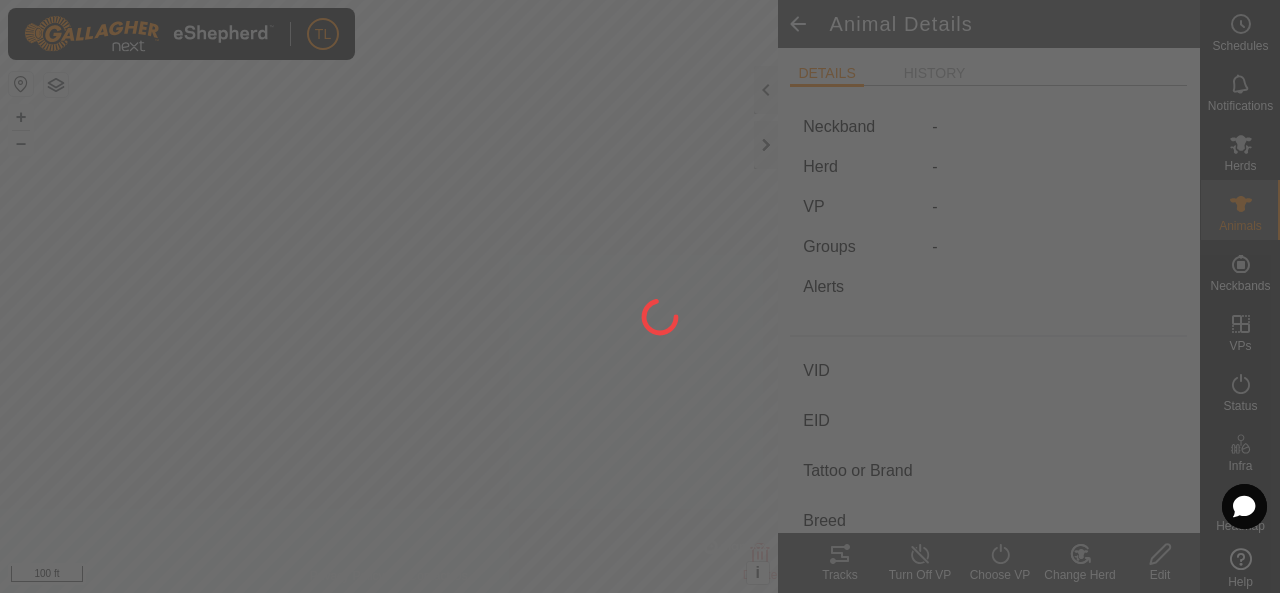 type on "453" 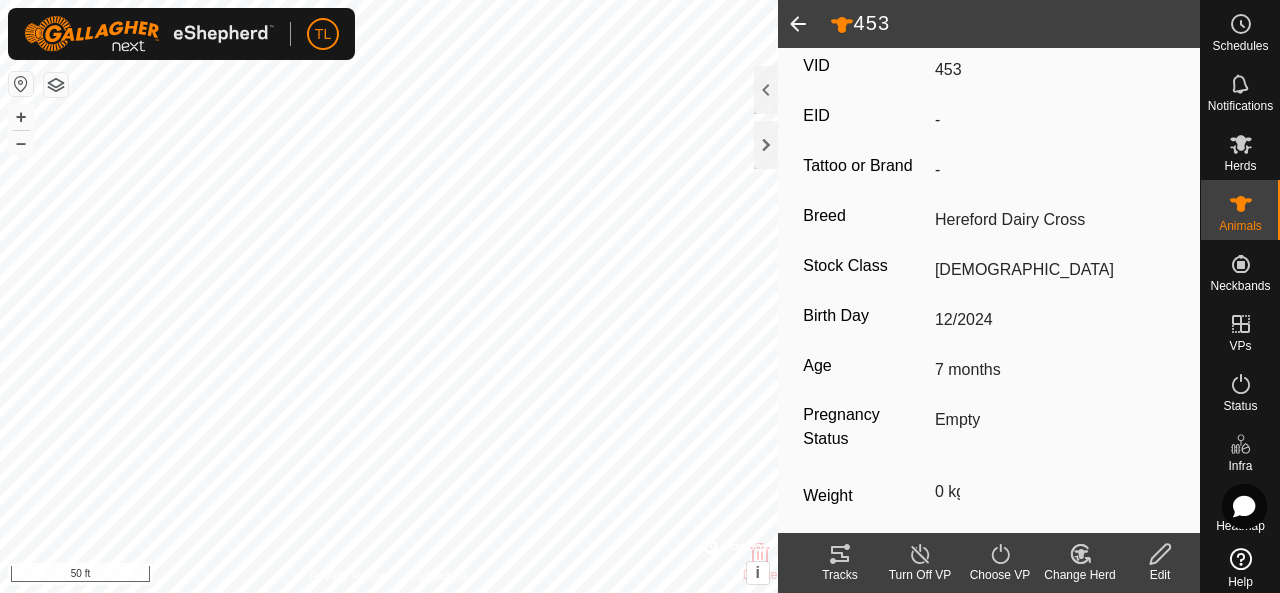 scroll, scrollTop: 318, scrollLeft: 0, axis: vertical 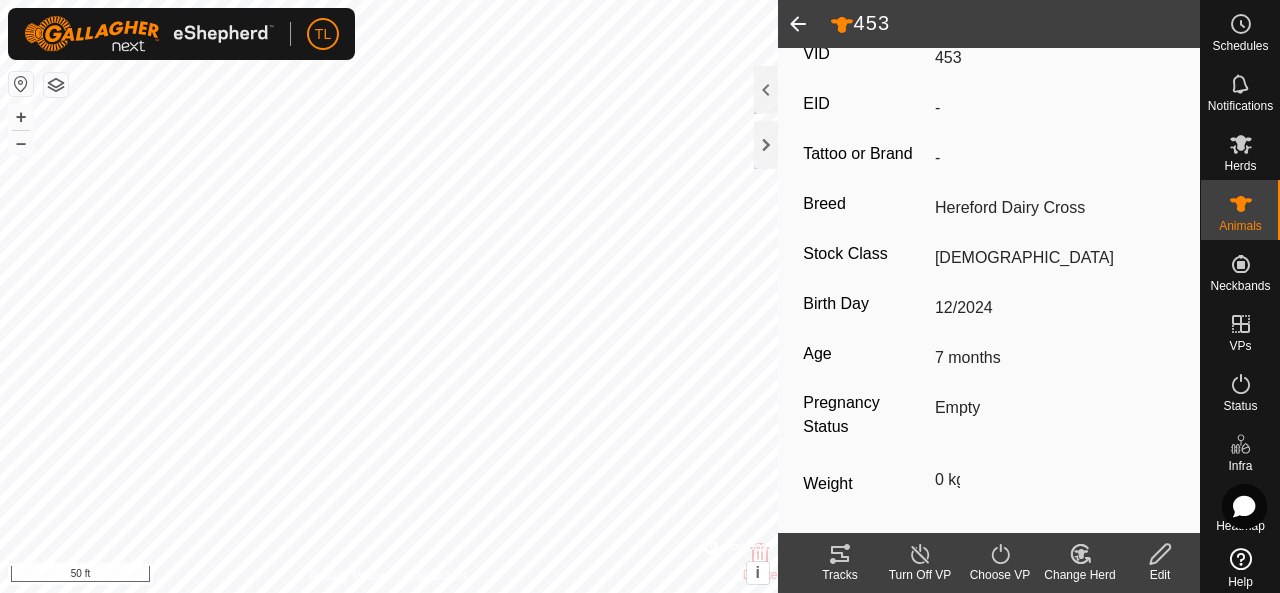 click 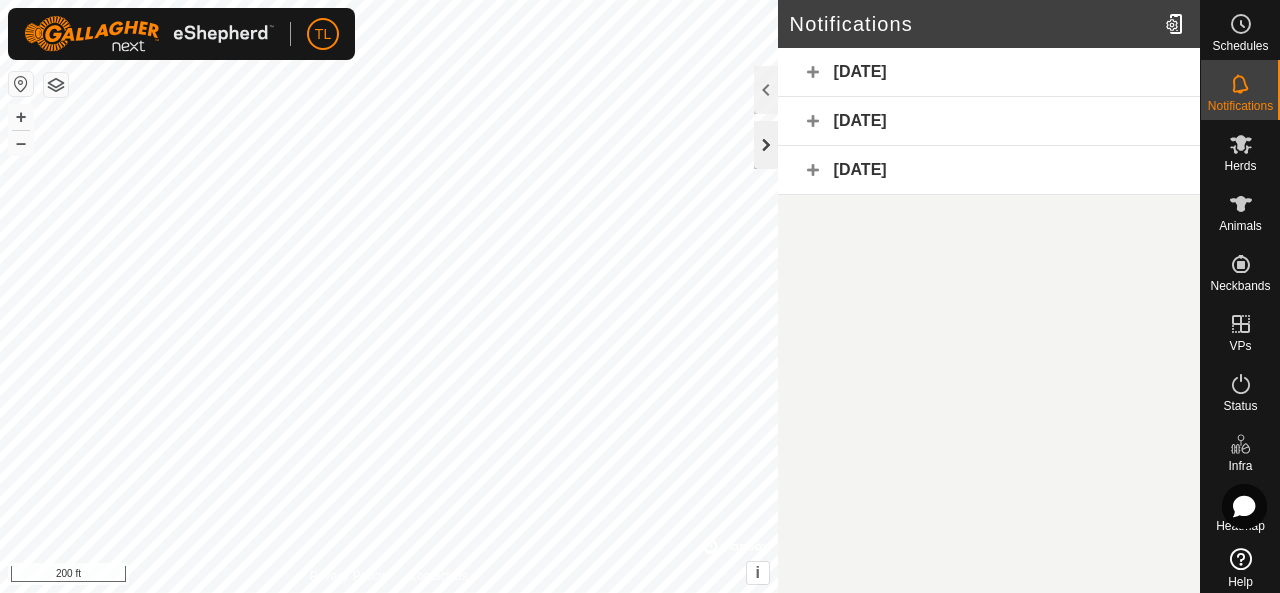 click 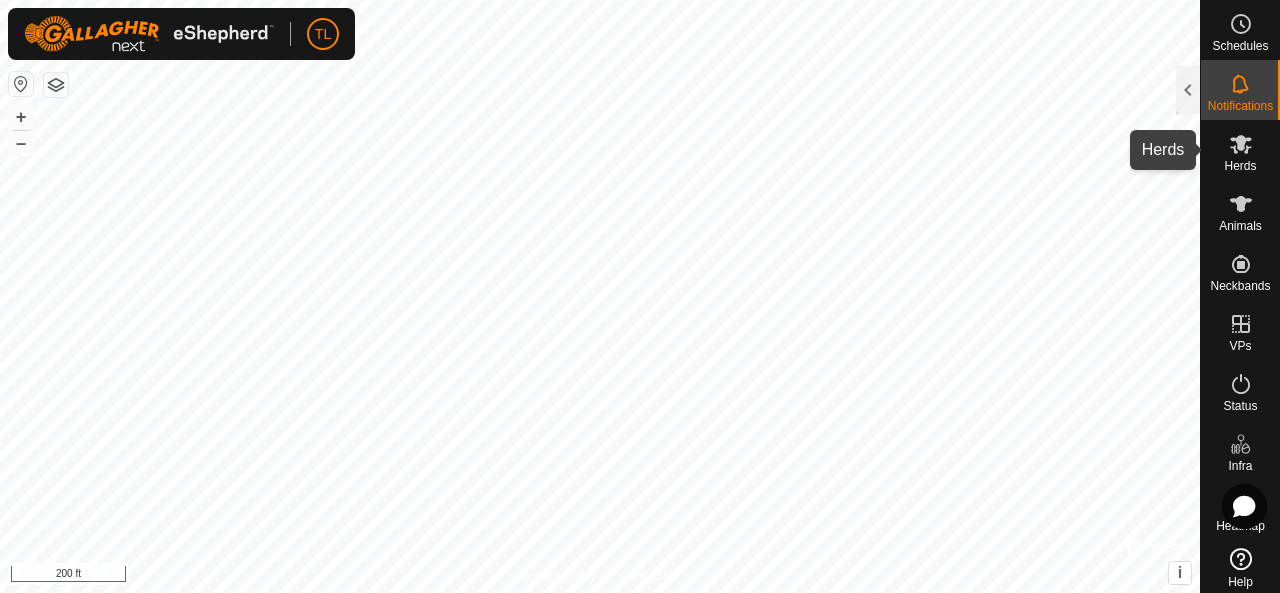 click 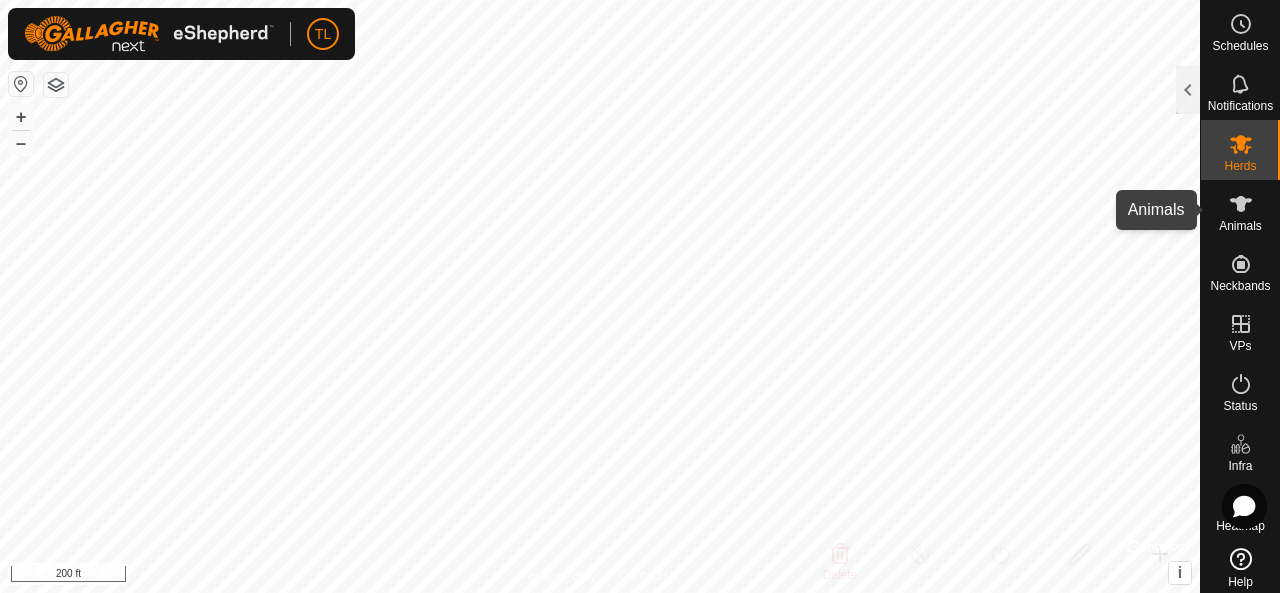 click 